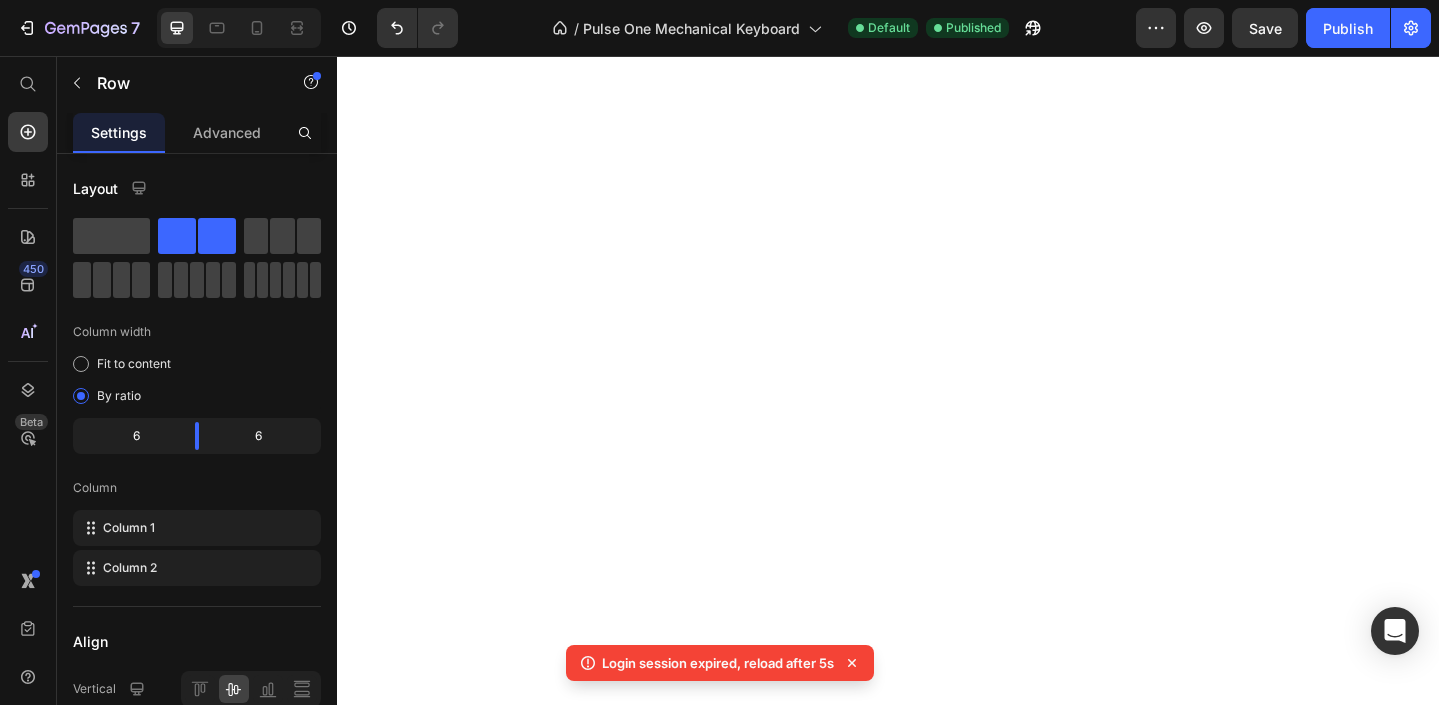 scroll, scrollTop: 0, scrollLeft: 0, axis: both 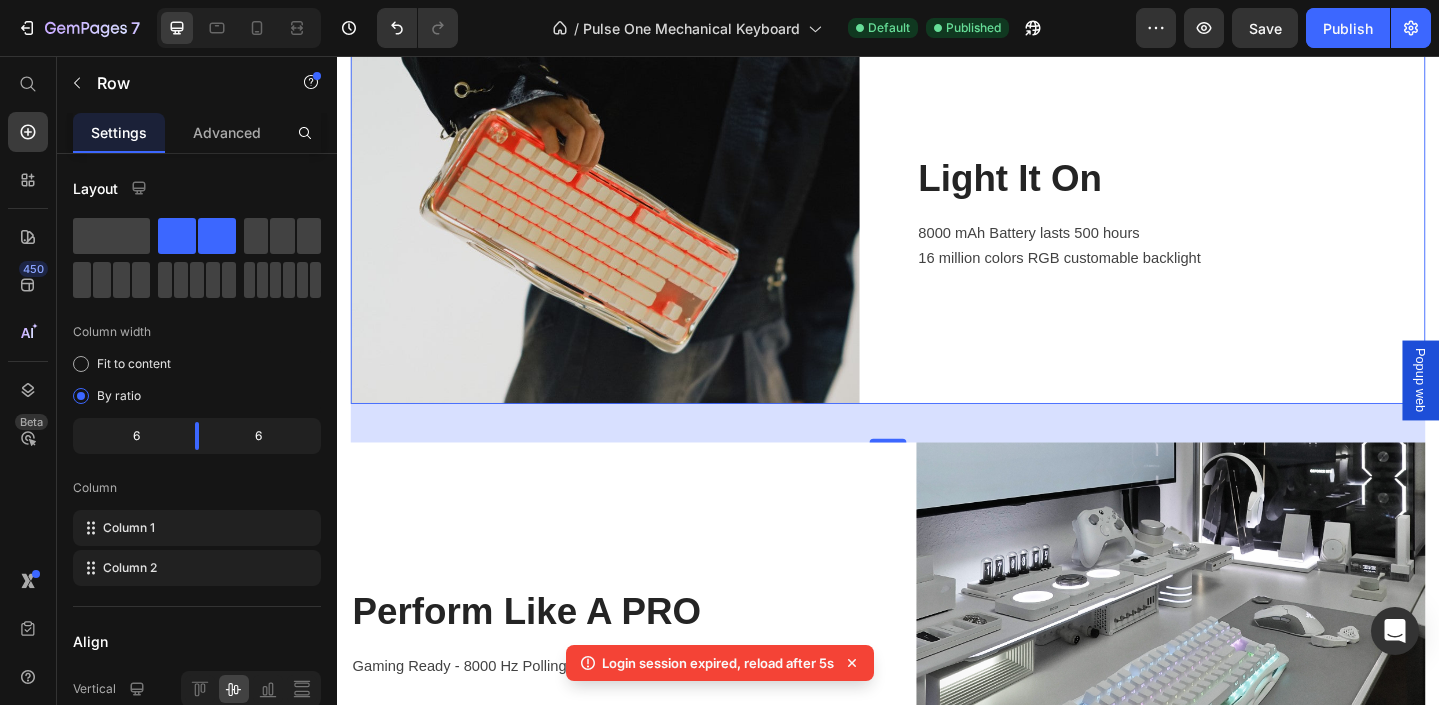 click 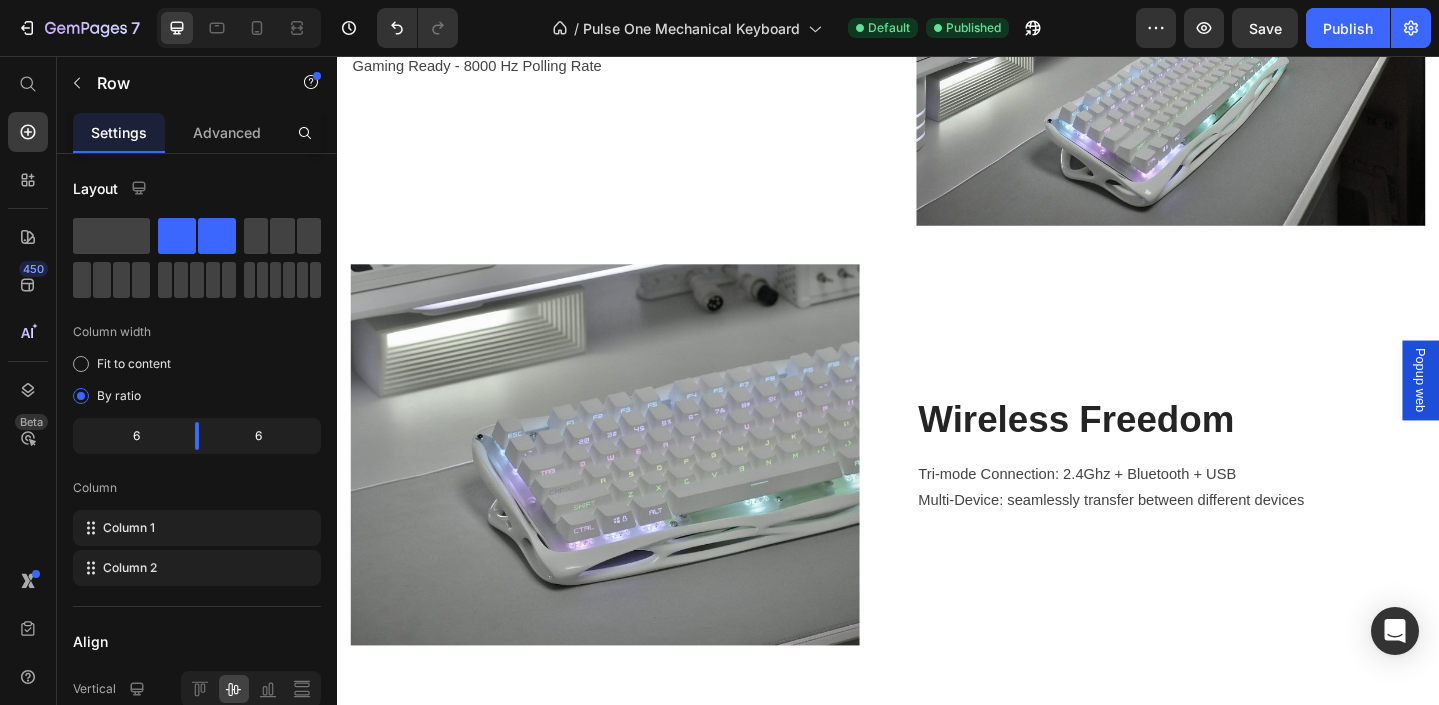 scroll, scrollTop: 3913, scrollLeft: 0, axis: vertical 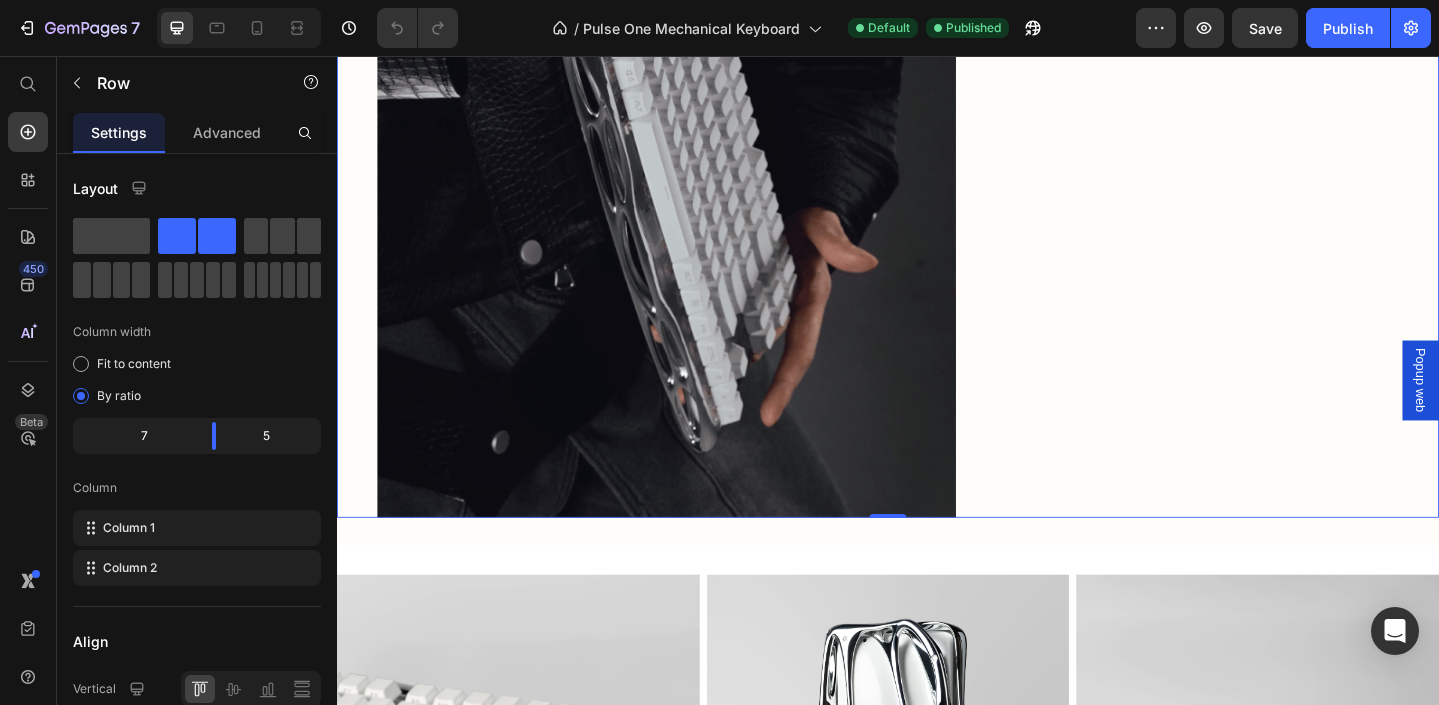 click on "Image Image New levels of craftsmanship This keyboard stands bold with its fluid, skeletonized frame, delivering performance through precision-engineered switches. Encased in a polished metal plating shell and accented with intricate organic details, it forms a seamless blend of technology and art. Text Block Row Row   0" at bounding box center [937, 140] 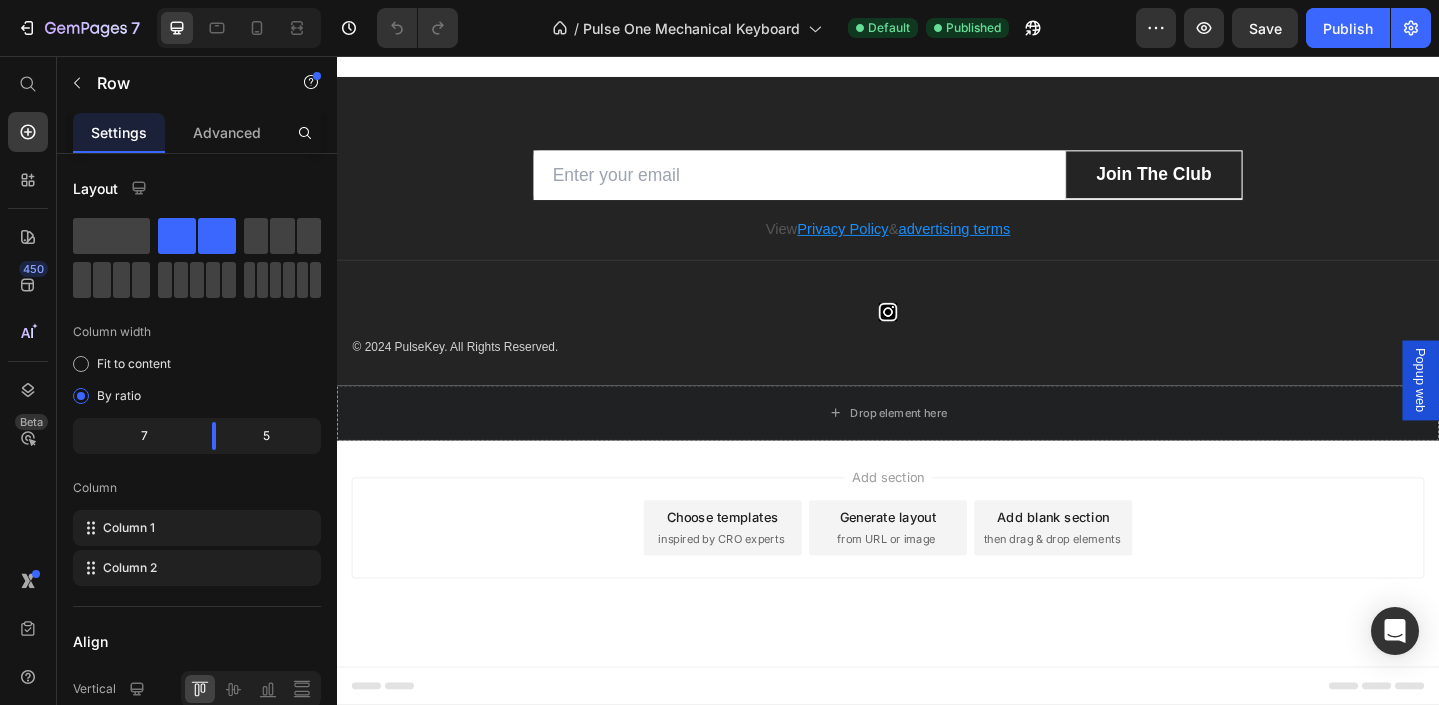 scroll, scrollTop: 5300, scrollLeft: 0, axis: vertical 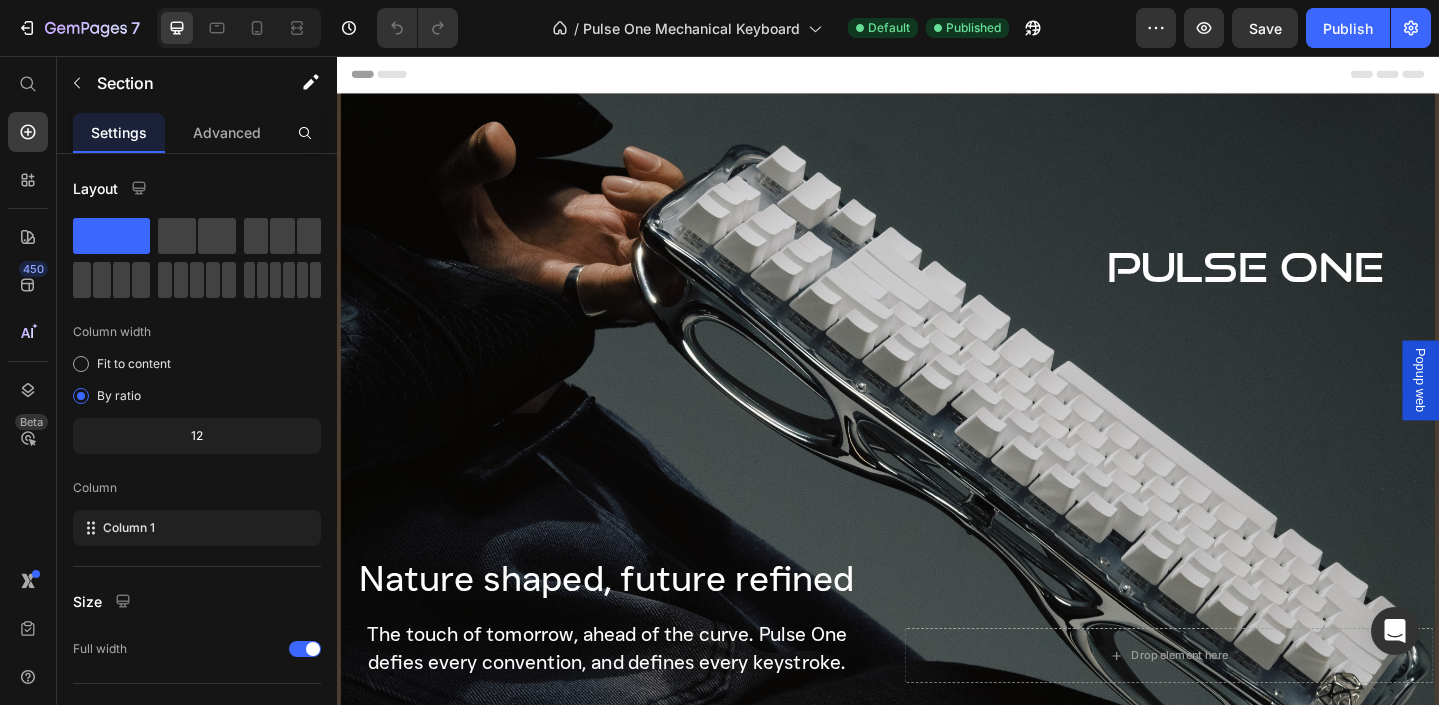 drag, startPoint x: 1396, startPoint y: 572, endPoint x: 1248, endPoint y: 228, distance: 374.48633 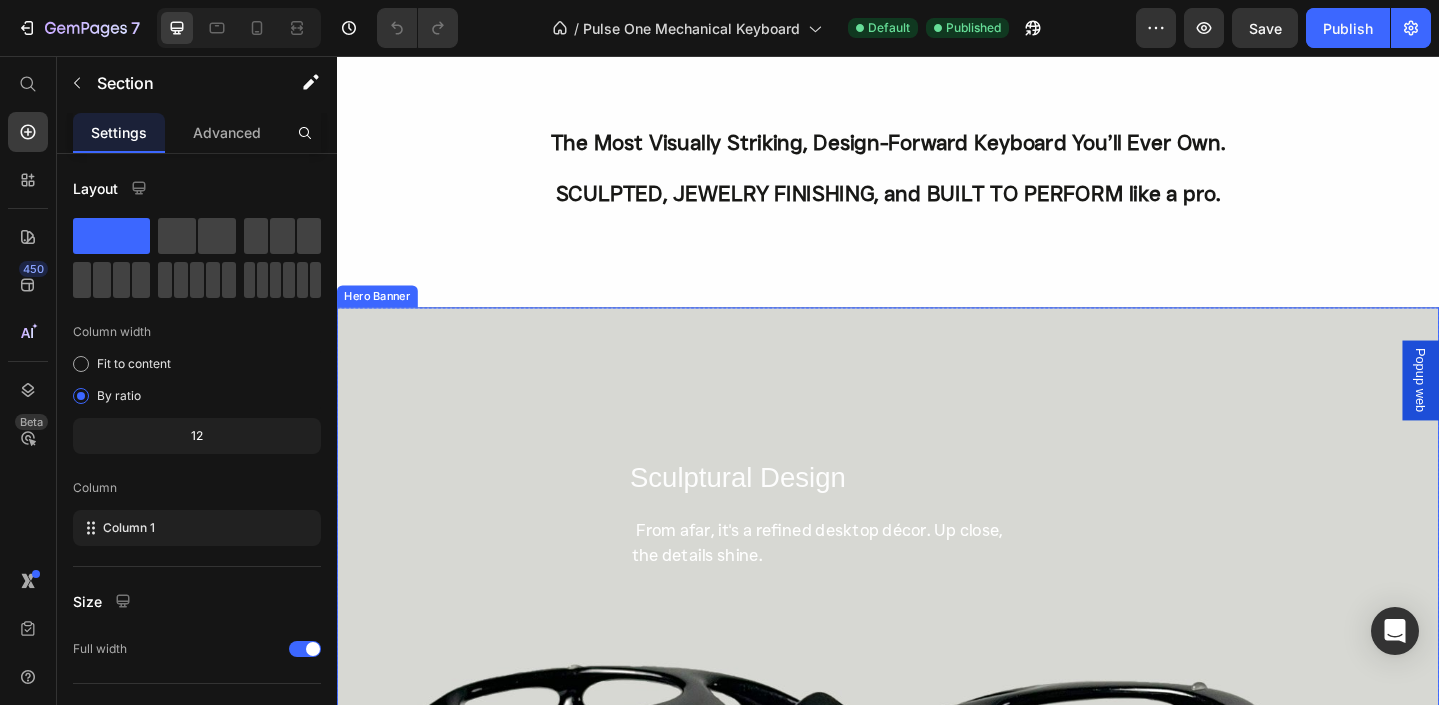 scroll, scrollTop: 900, scrollLeft: 0, axis: vertical 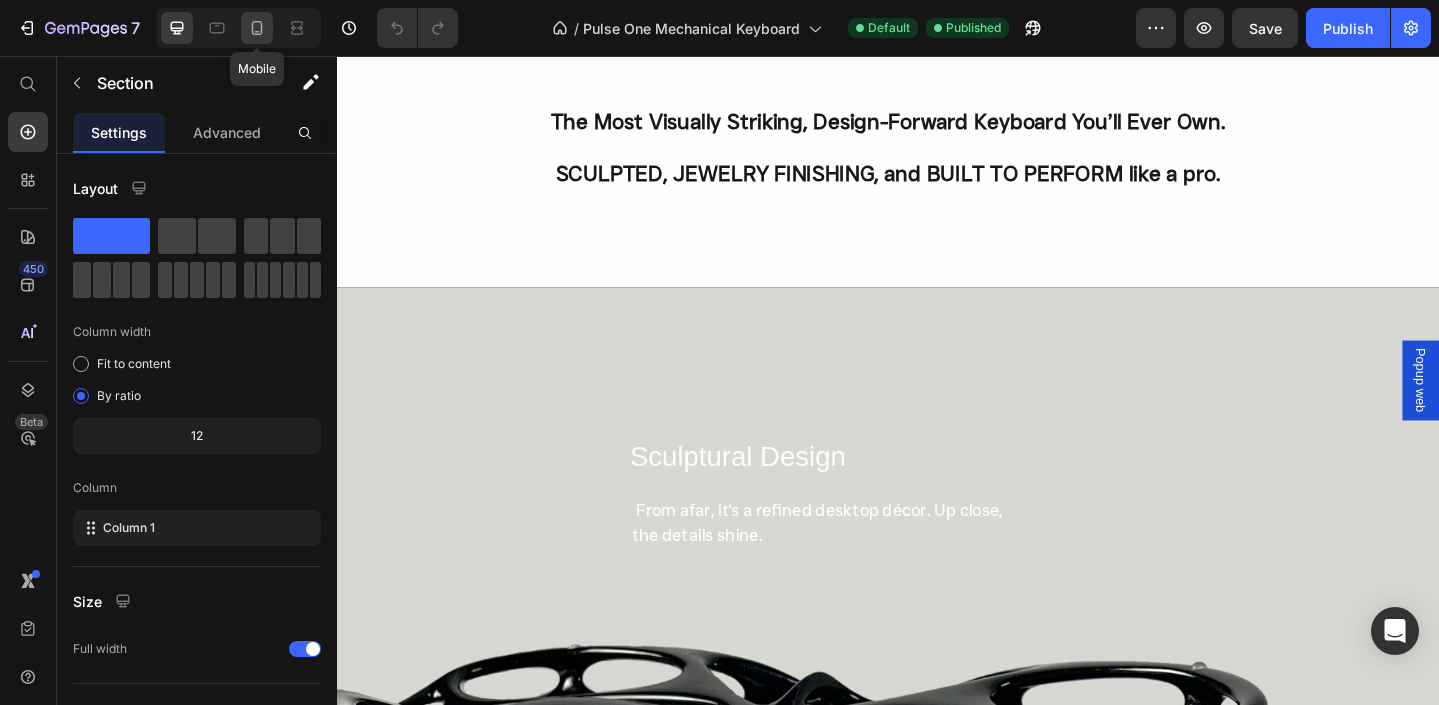 click 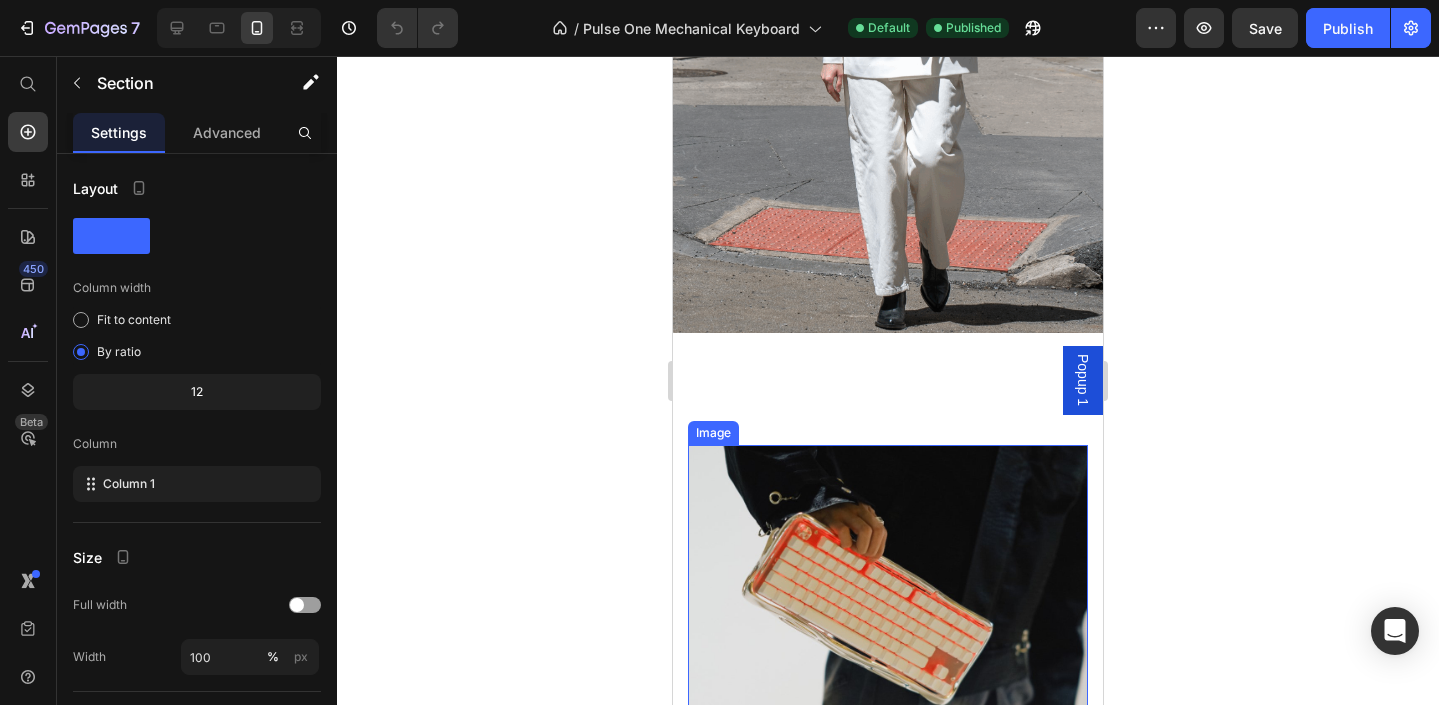 scroll, scrollTop: 2341, scrollLeft: 0, axis: vertical 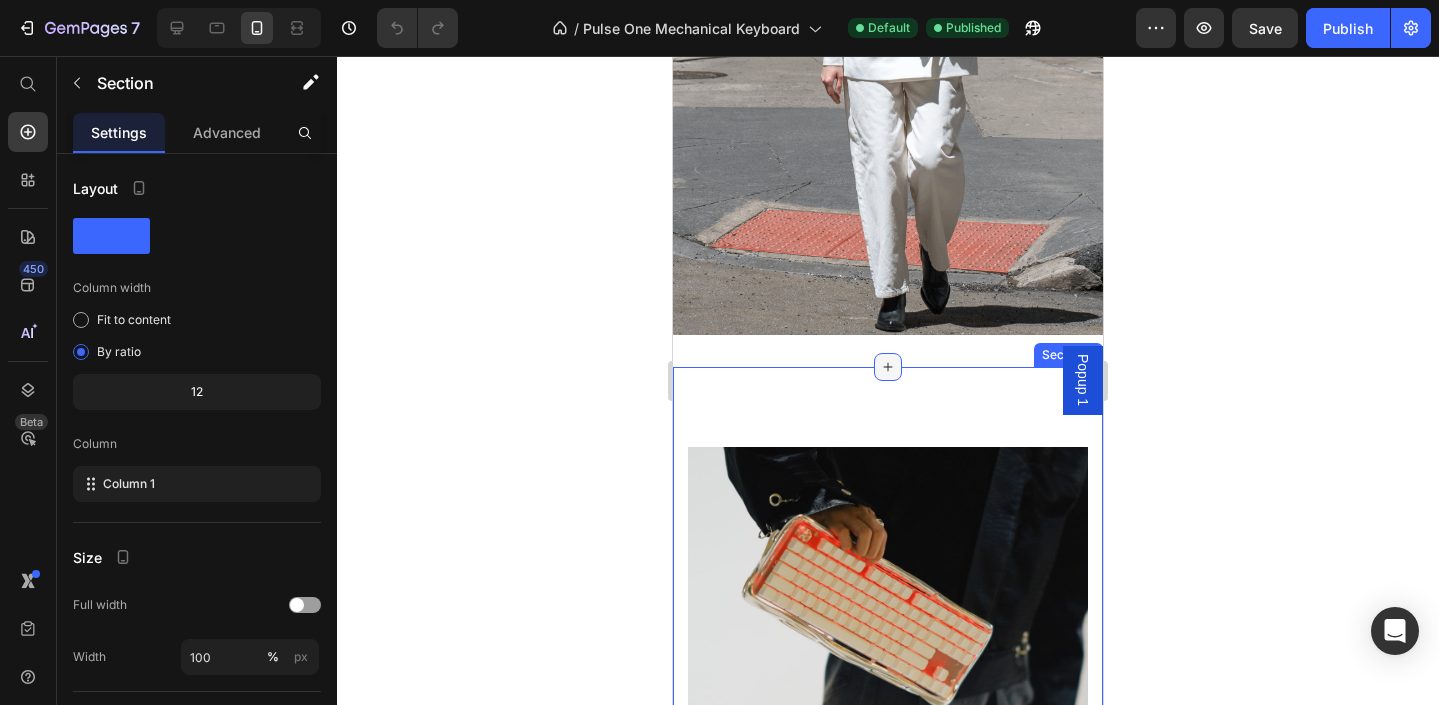 click at bounding box center (888, 367) 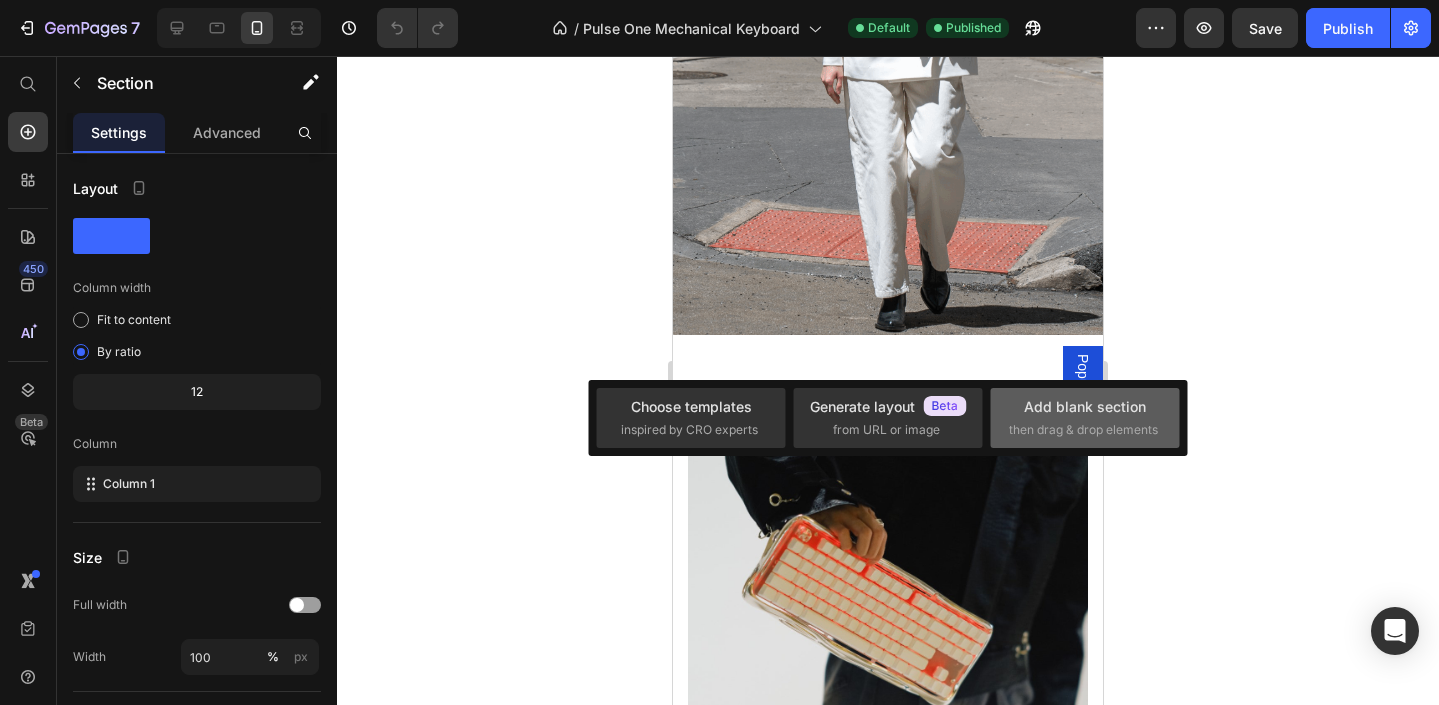 click on "Add blank section  then drag & drop elements" at bounding box center [1085, 417] 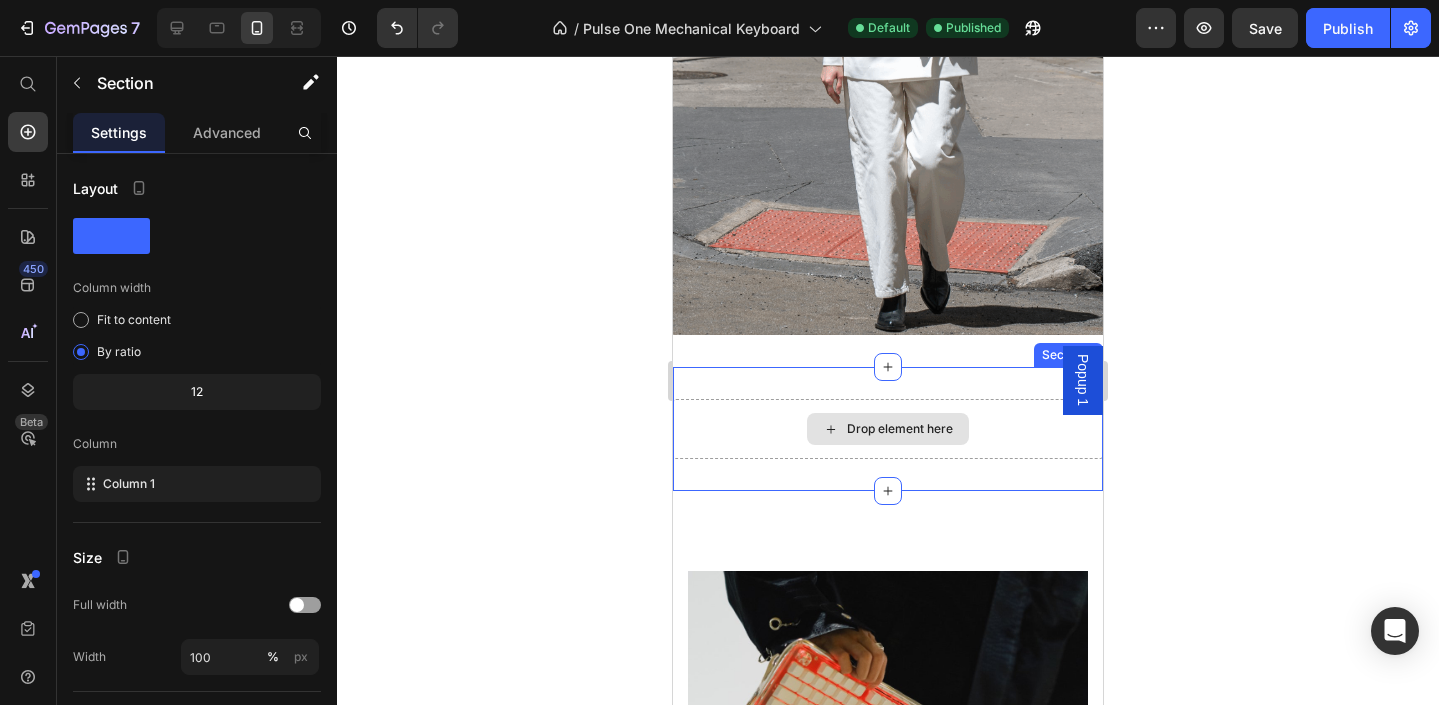 click on "Drop element here" at bounding box center (900, 429) 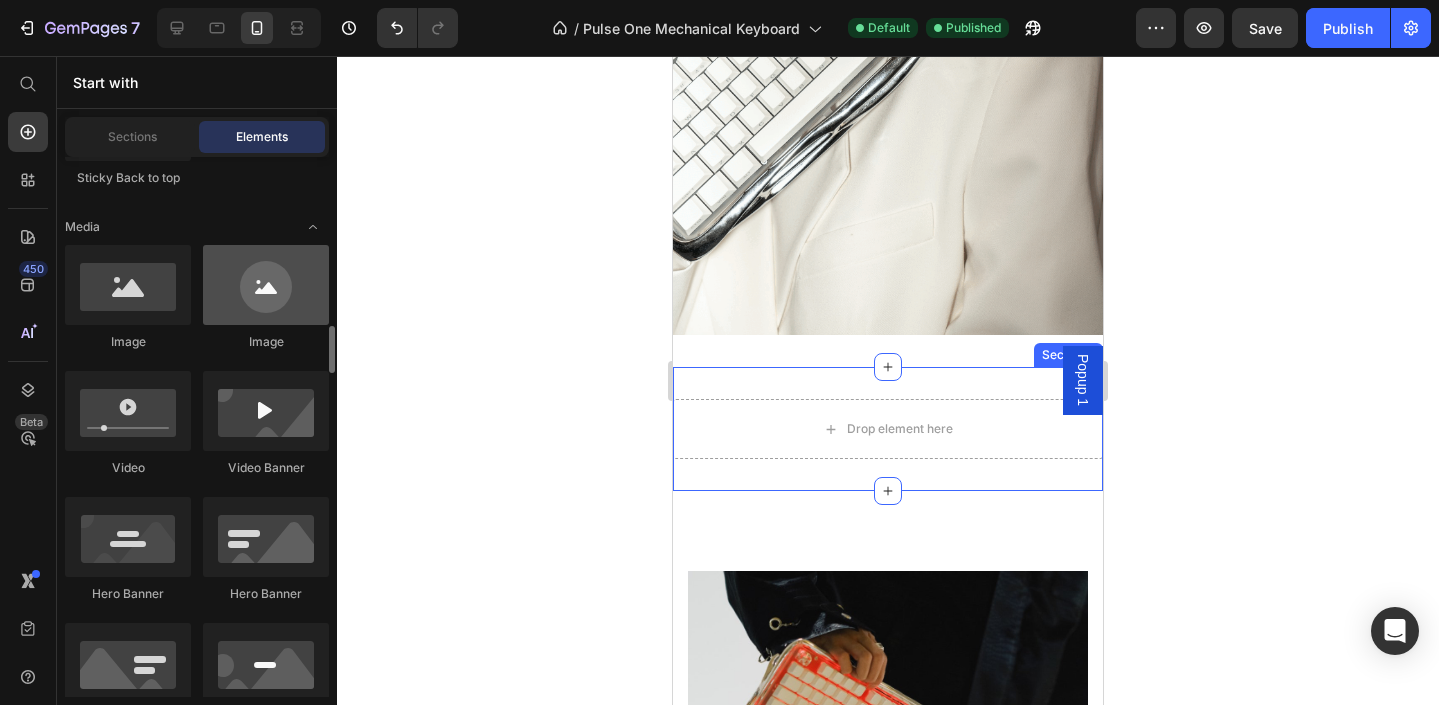 scroll, scrollTop: 800, scrollLeft: 0, axis: vertical 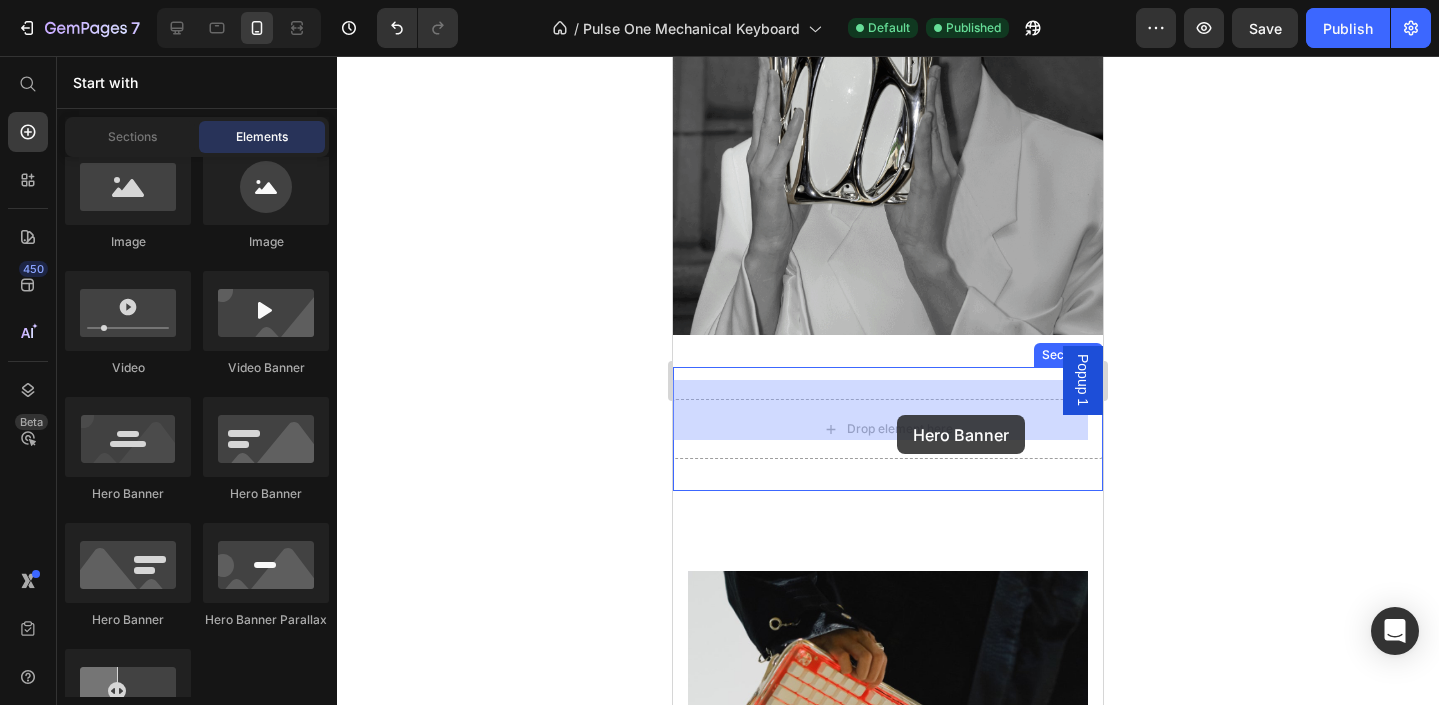 drag, startPoint x: 921, startPoint y: 509, endPoint x: 897, endPoint y: 415, distance: 97.015465 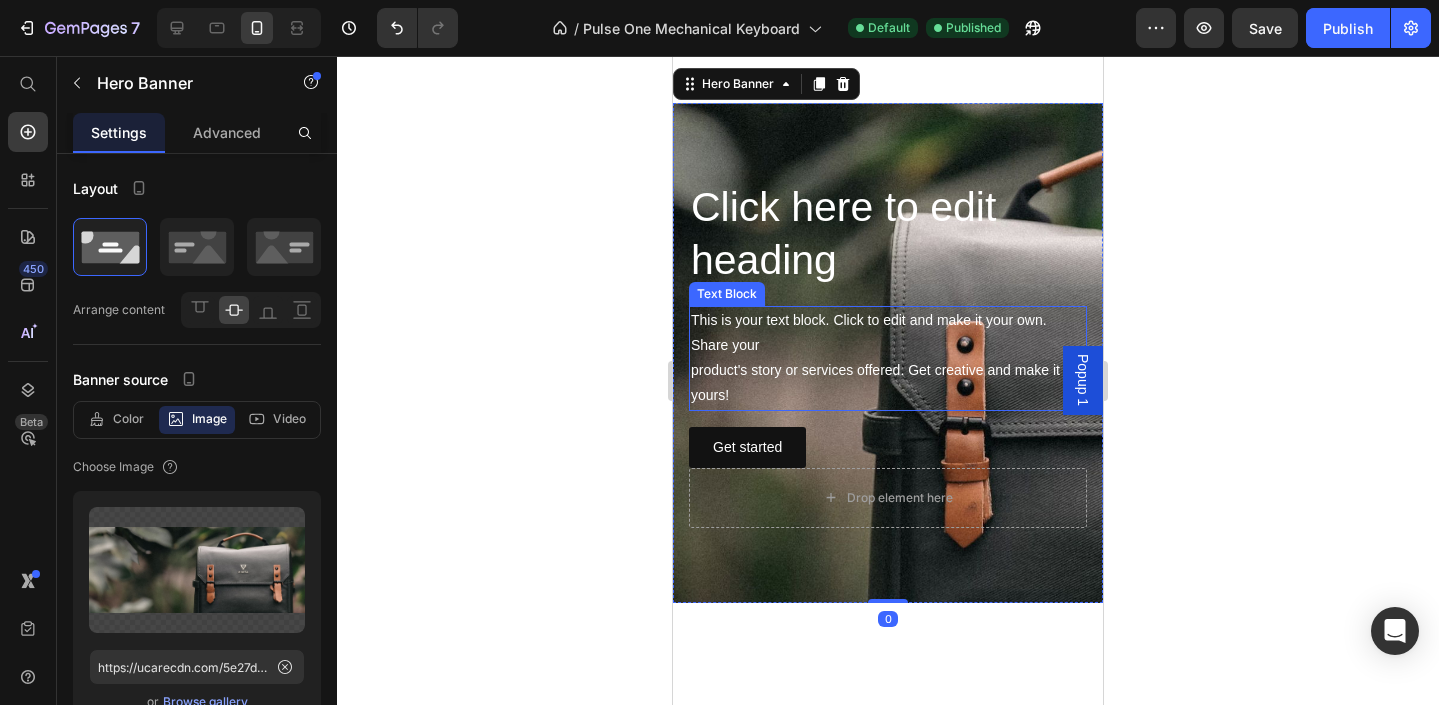scroll, scrollTop: 2641, scrollLeft: 0, axis: vertical 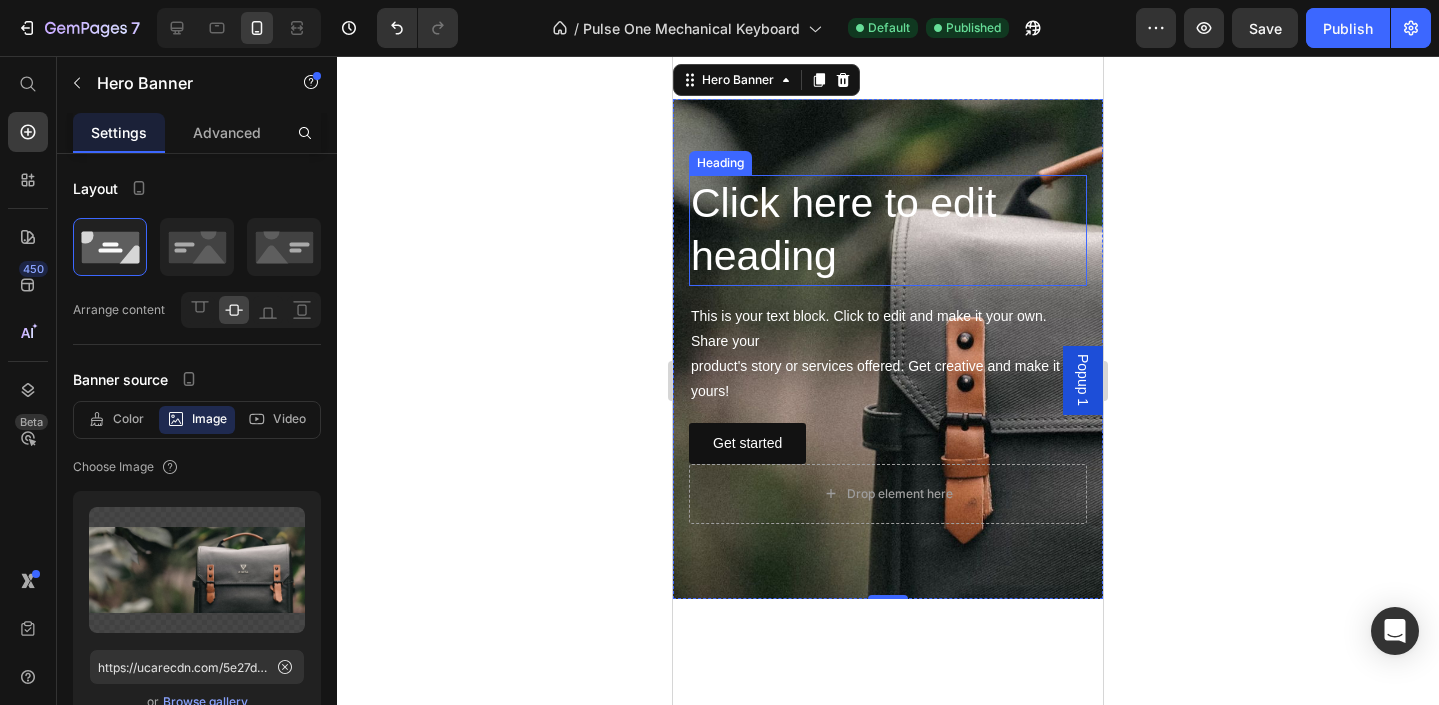 click on "Click here to edit heading" at bounding box center (888, 230) 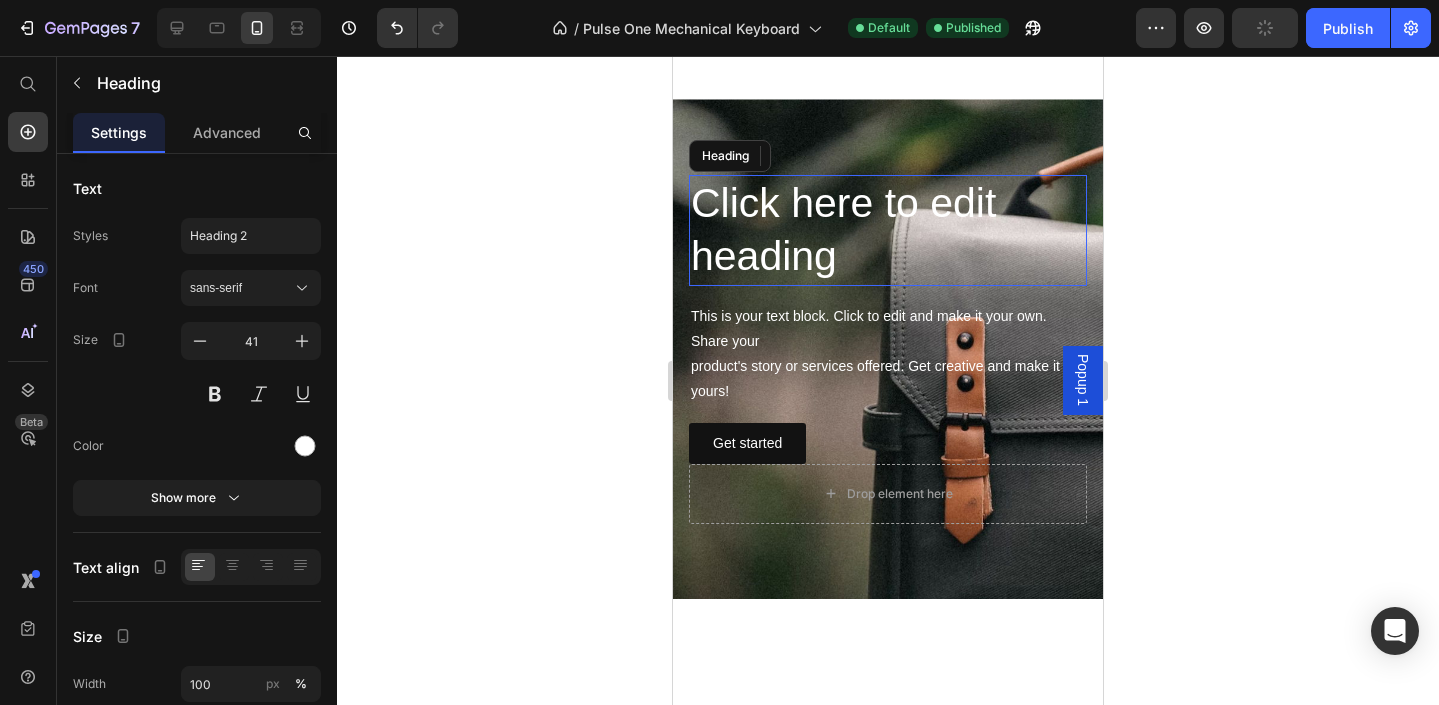 click on "Click here to edit heading" at bounding box center [888, 230] 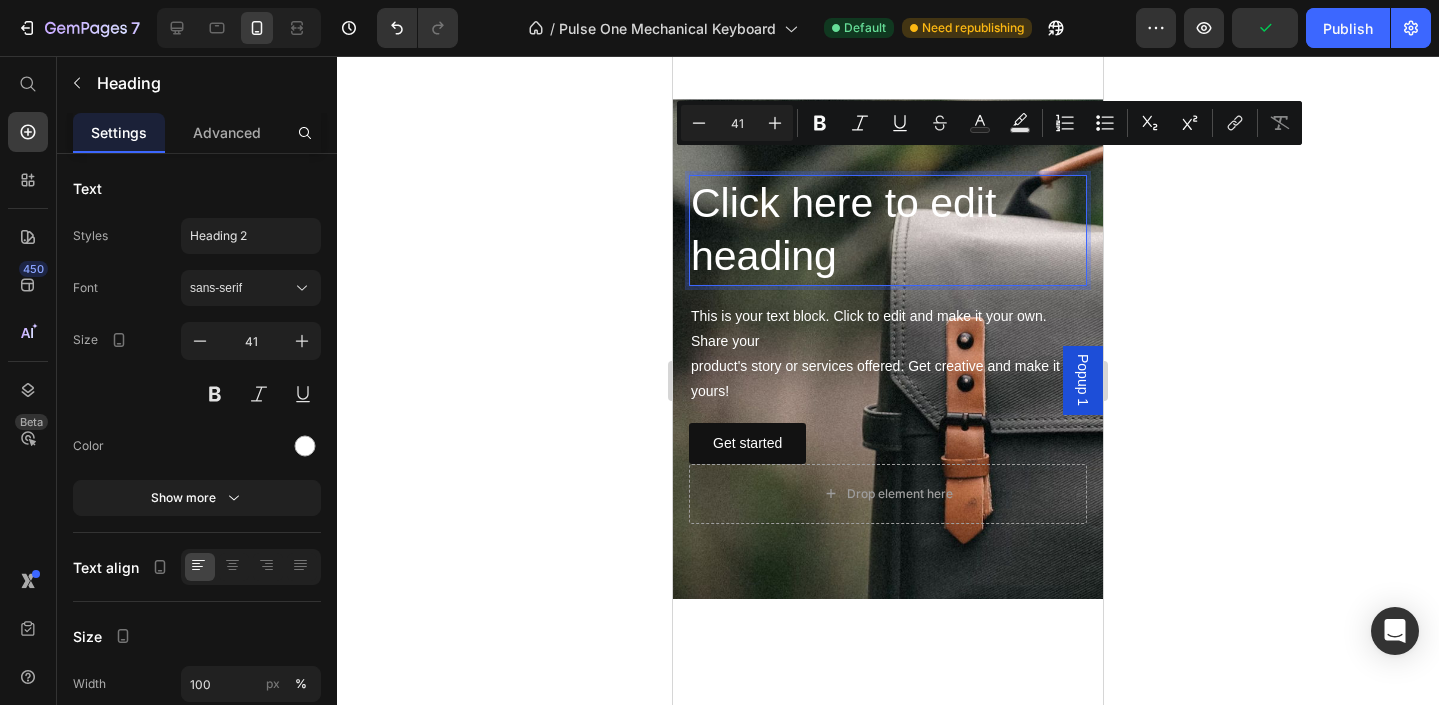 click on "Click here to edit heading" at bounding box center [888, 230] 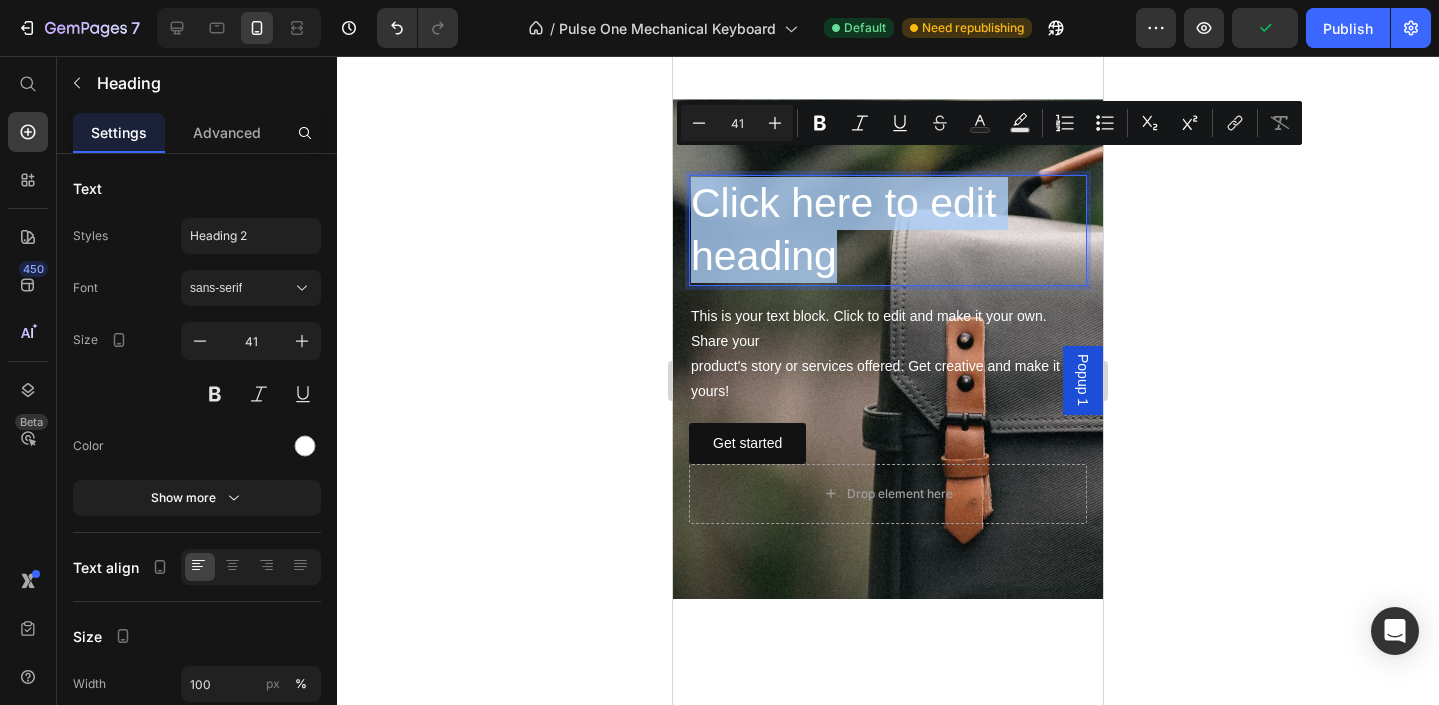 drag, startPoint x: 855, startPoint y: 253, endPoint x: 701, endPoint y: 197, distance: 163.8658 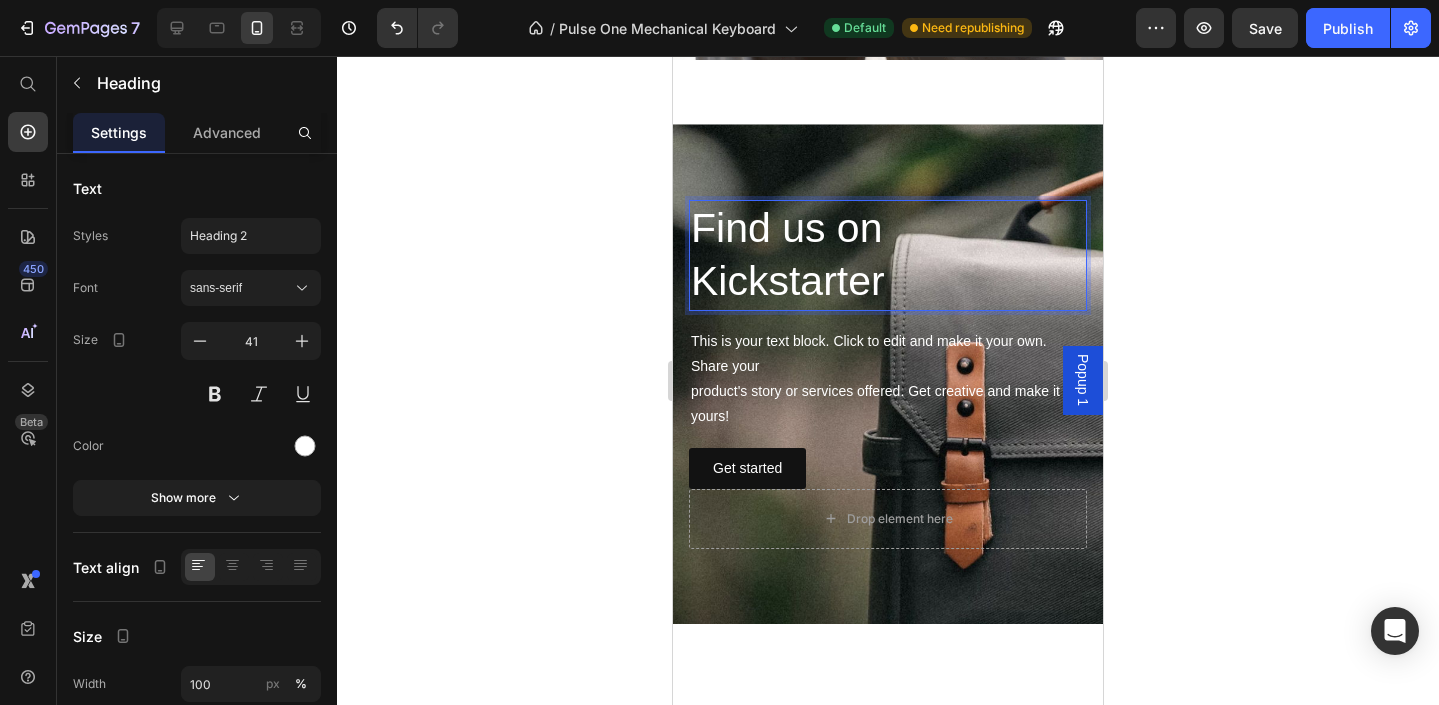 scroll, scrollTop: 2589, scrollLeft: 0, axis: vertical 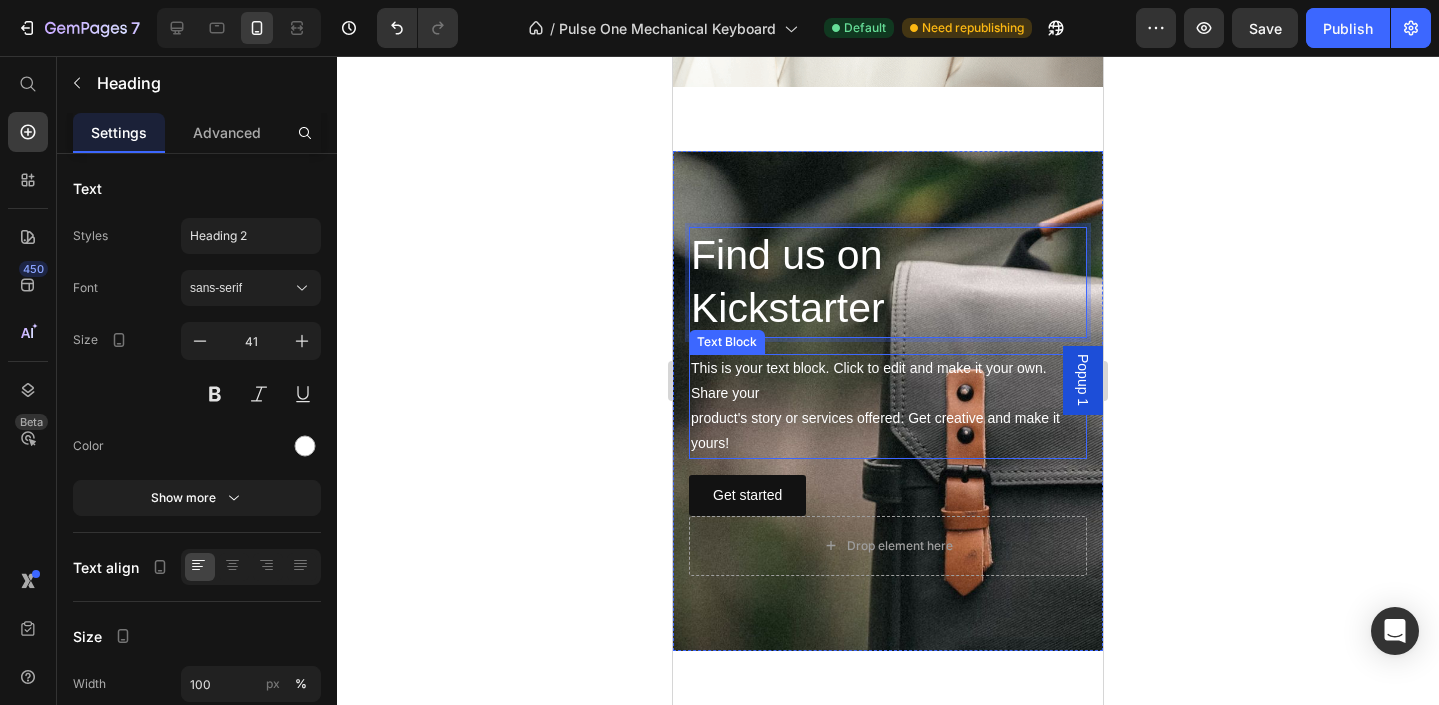 click on "This is your text block. Click to edit and make it your own. Share your                       product's story or services offered. Get creative and make it yours!" at bounding box center (888, 406) 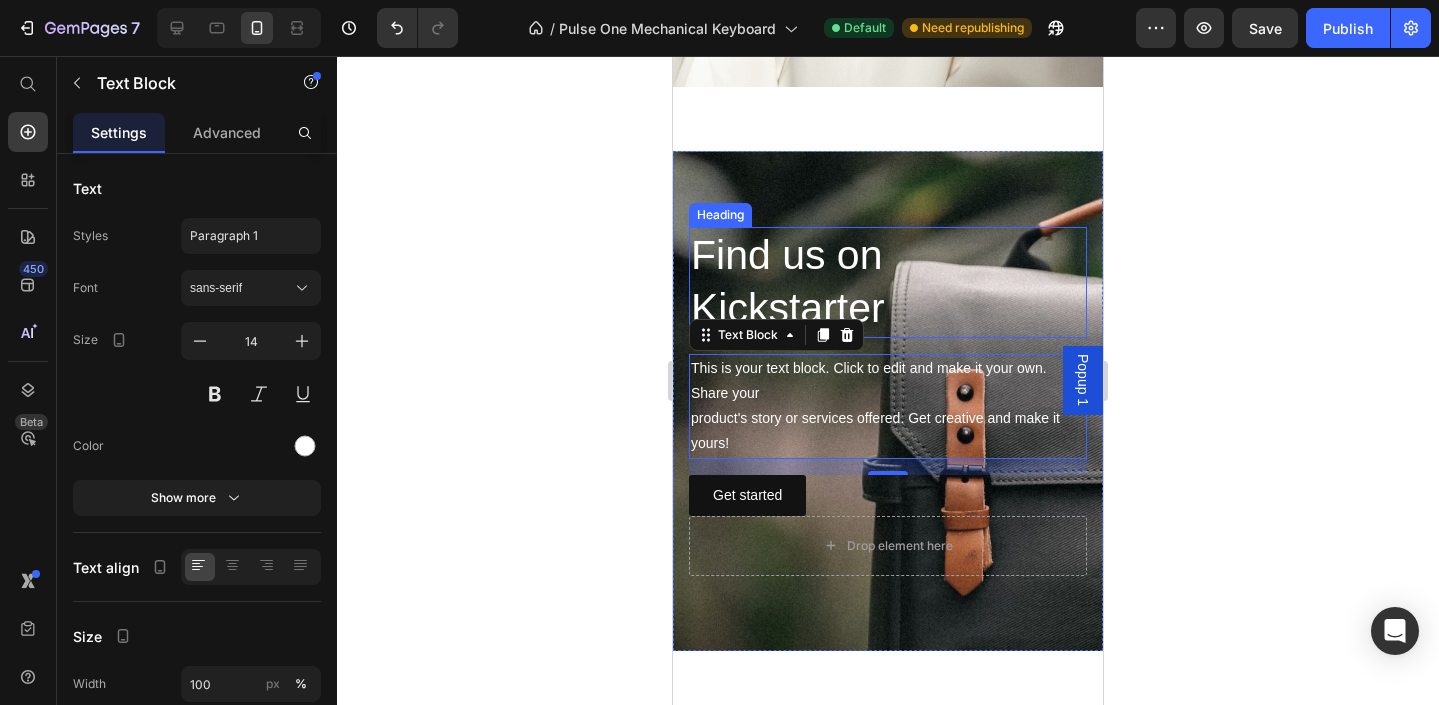click on "Find us on Kickstarter" at bounding box center [888, 282] 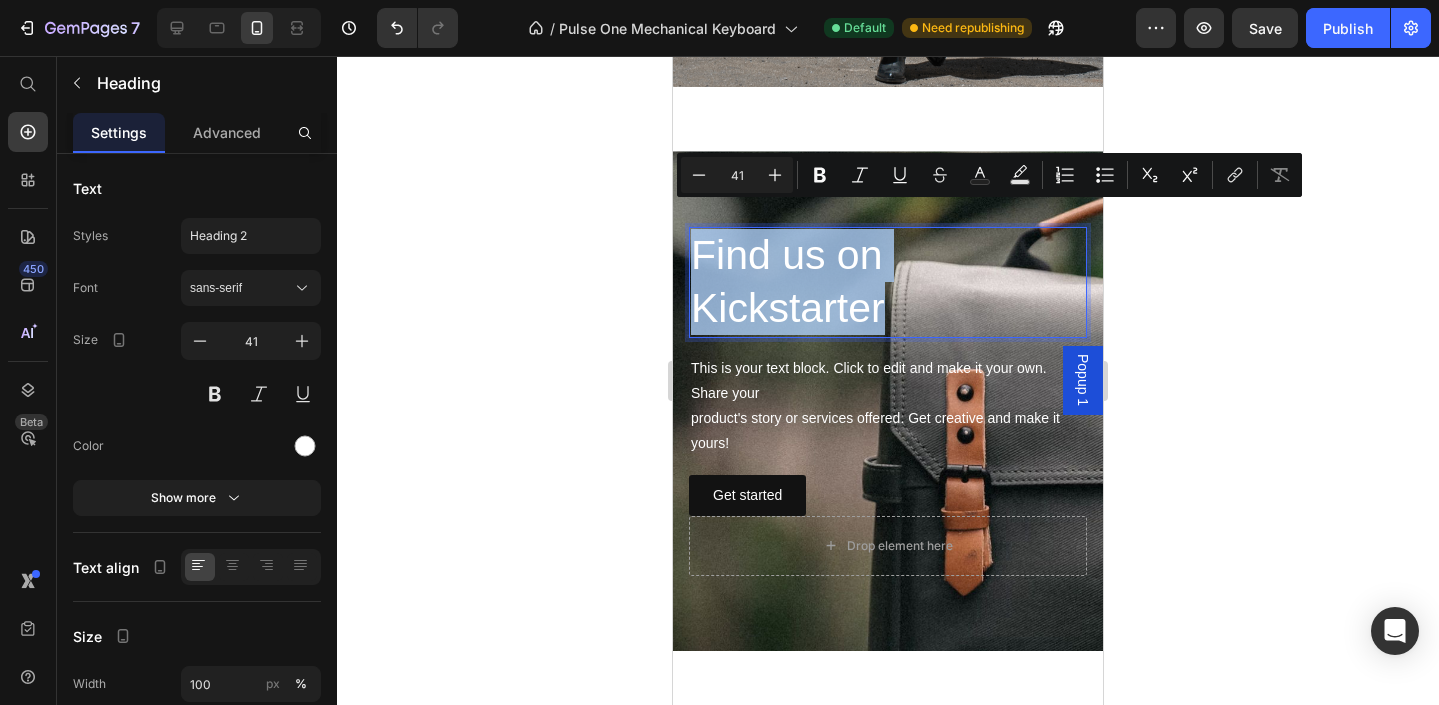 drag, startPoint x: 694, startPoint y: 248, endPoint x: 920, endPoint y: 286, distance: 229.17242 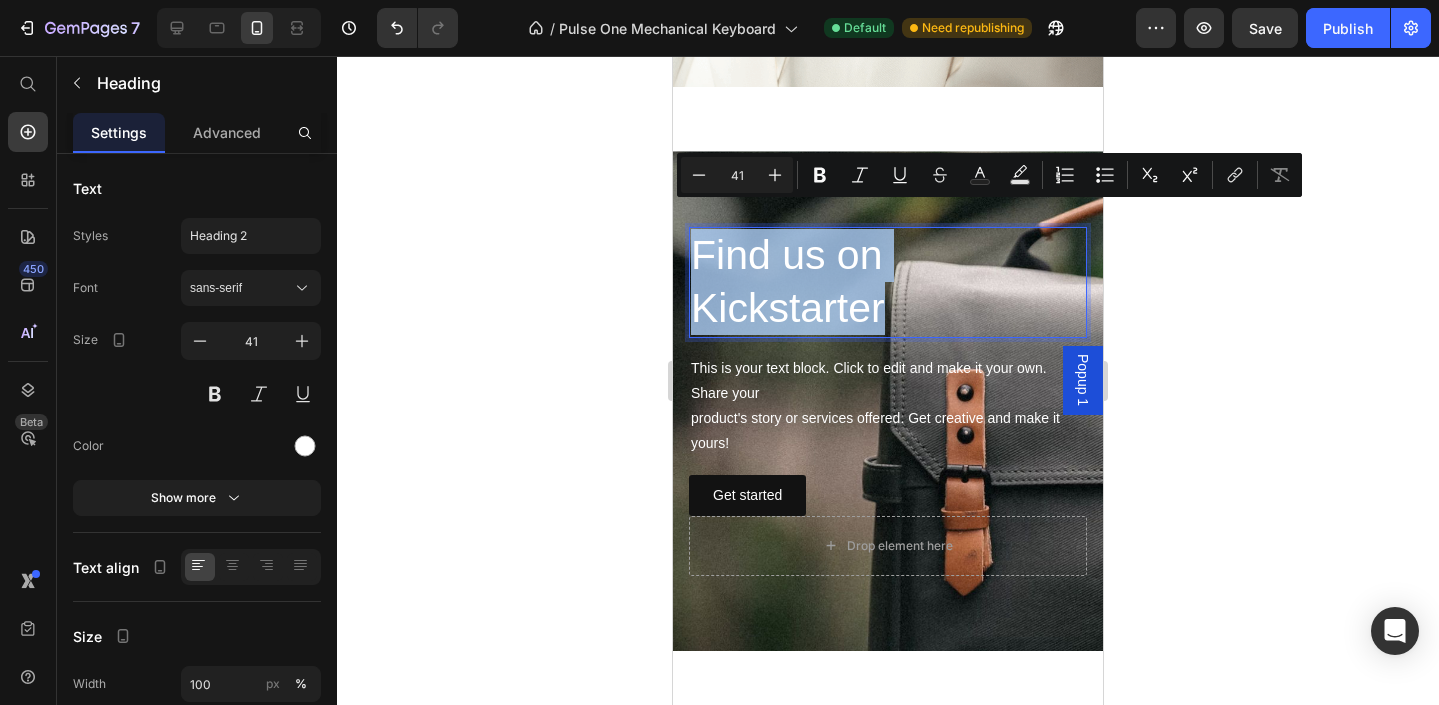 click on "Find us on Kickstarter" at bounding box center (888, 282) 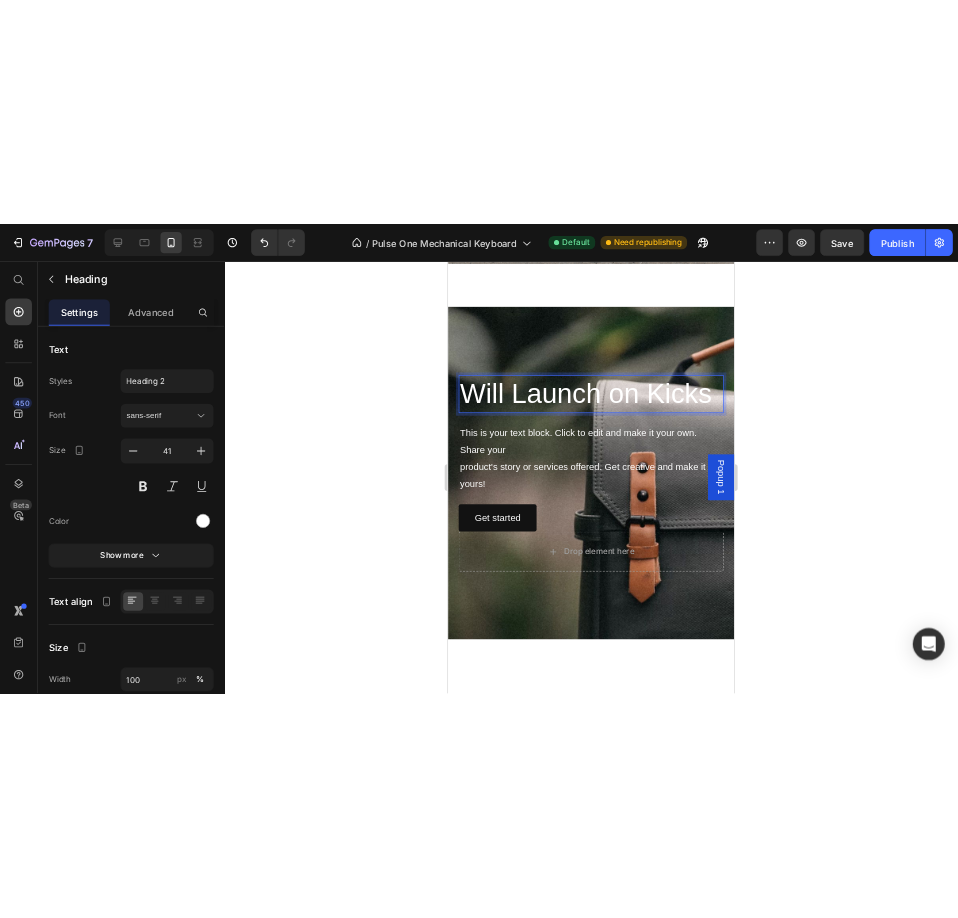 scroll, scrollTop: 2589, scrollLeft: 0, axis: vertical 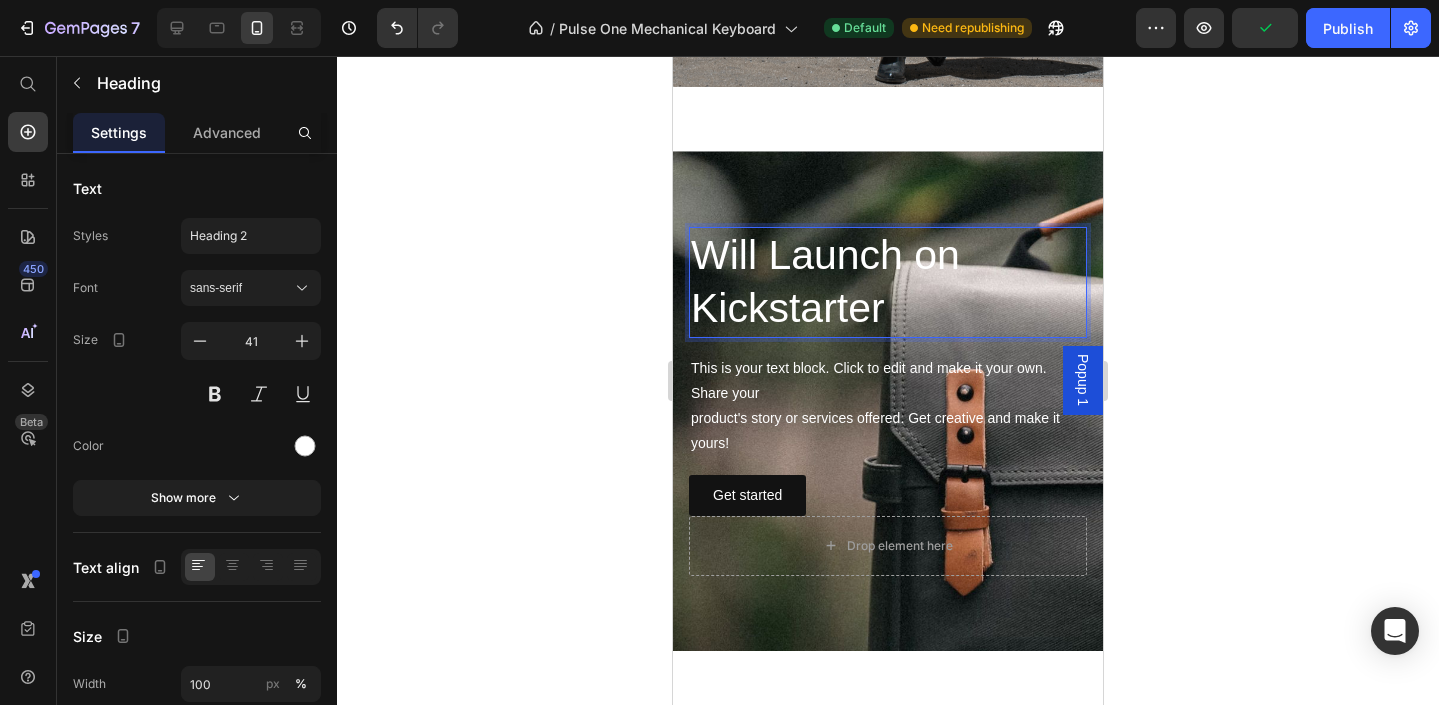 click on "Will Launch on Kickstarter" at bounding box center (888, 282) 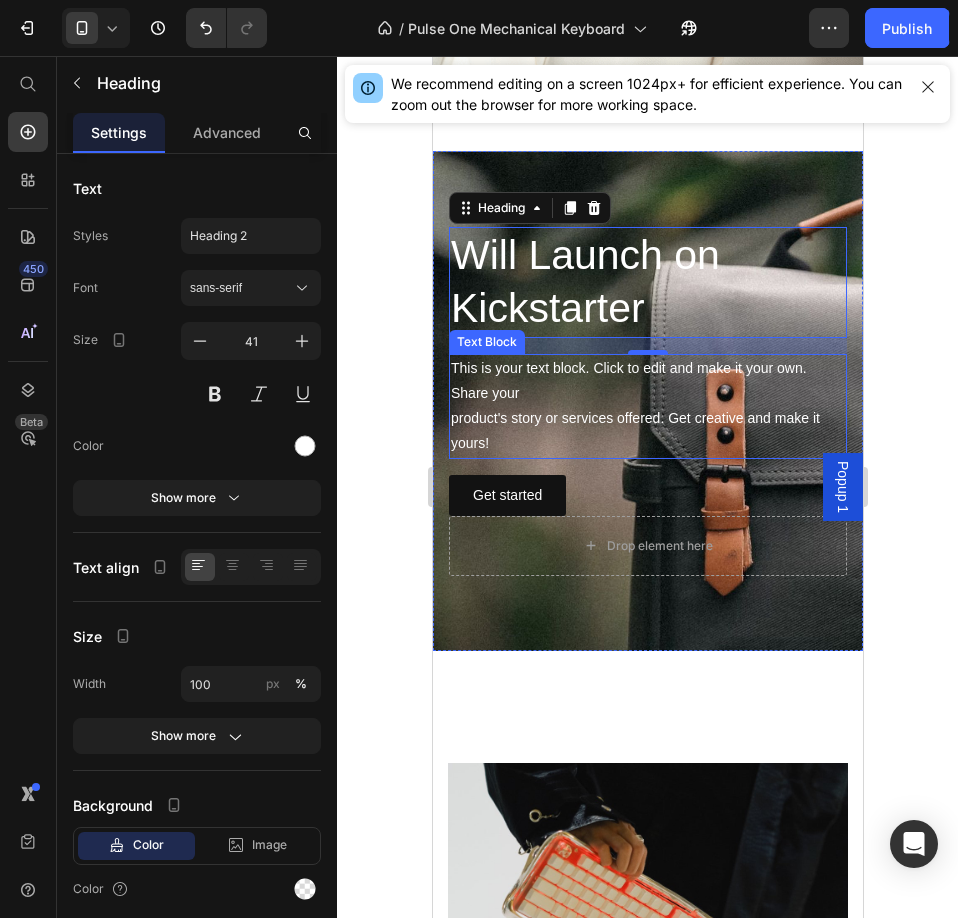 click on "This is your text block. Click to edit and make it your own. Share your                       product's story or services offered. Get creative and make it yours!" at bounding box center [647, 406] 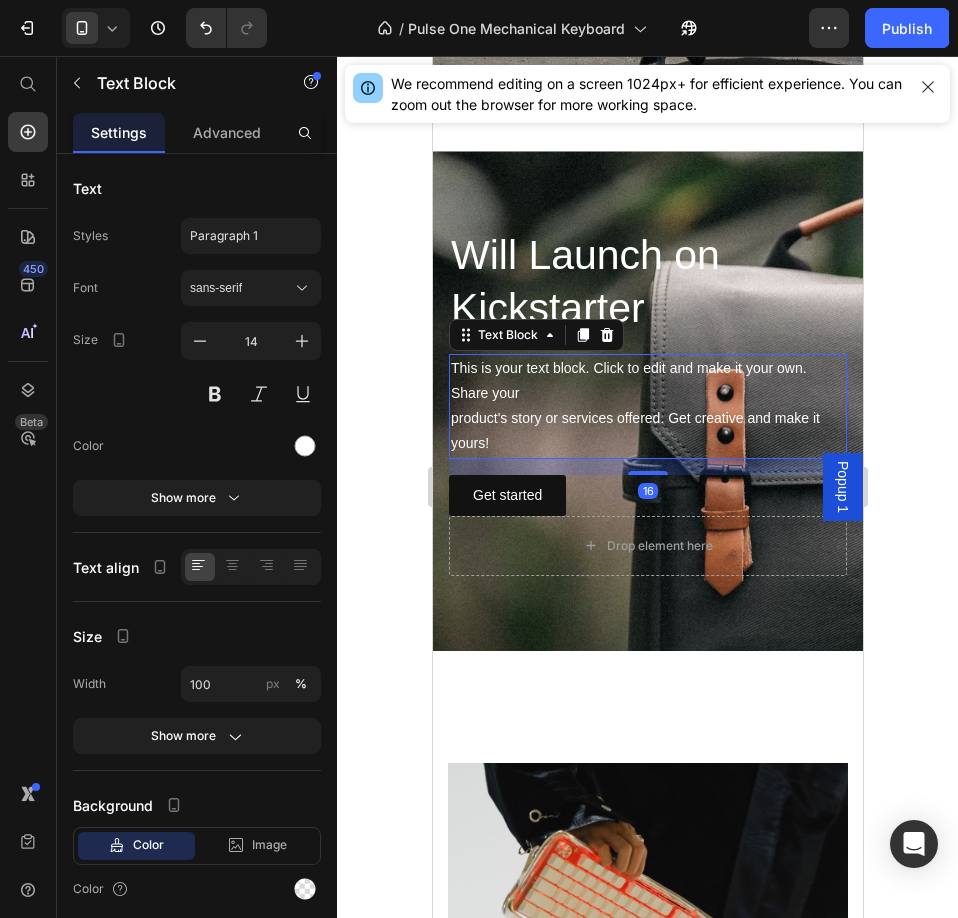 click on "This is your text block. Click to edit and make it your own. Share your                       product's story or services offered. Get creative and make it yours!" at bounding box center [647, 406] 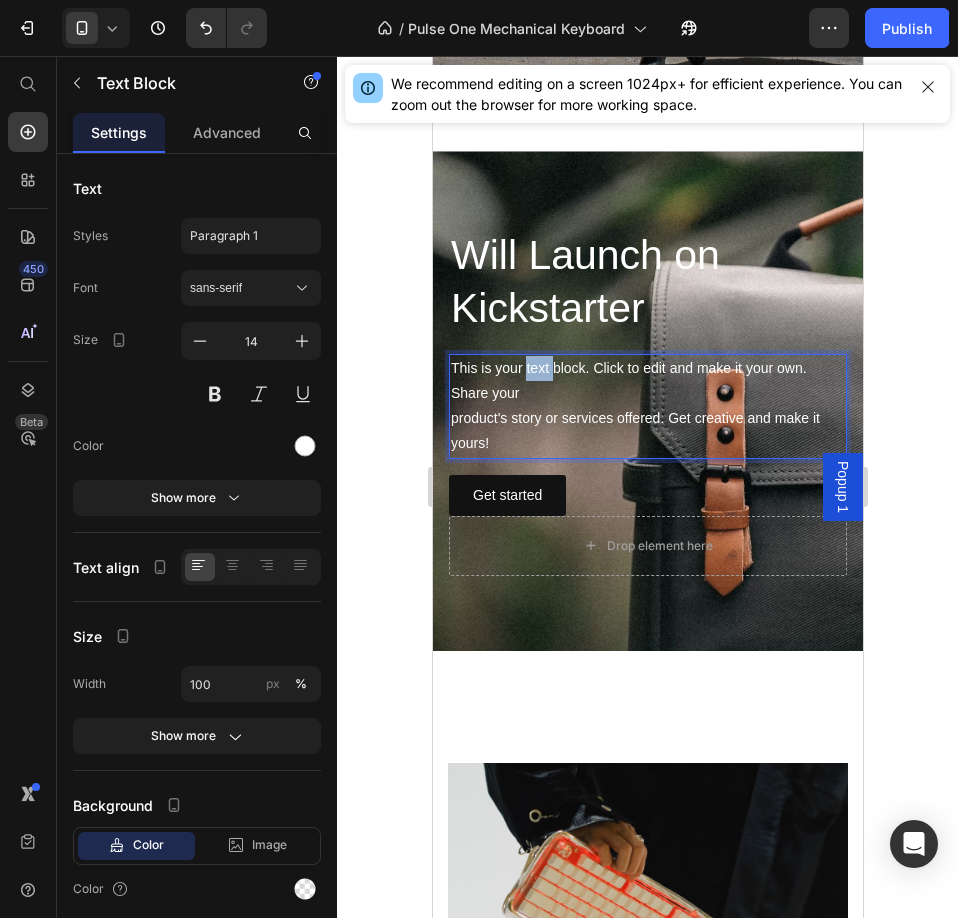 click on "This is your text block. Click to edit and make it your own. Share your product's story or services offered. Get creative and make it yours!" at bounding box center (647, 406) 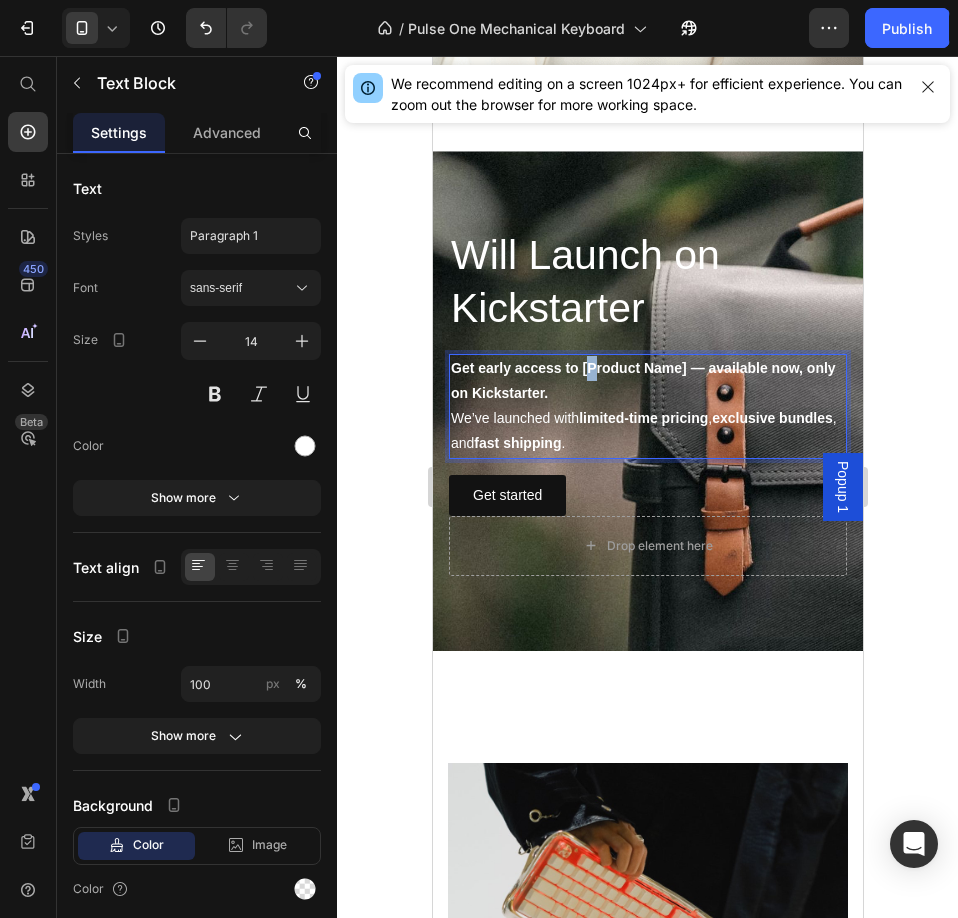 drag, startPoint x: 582, startPoint y: 351, endPoint x: 595, endPoint y: 353, distance: 13.152946 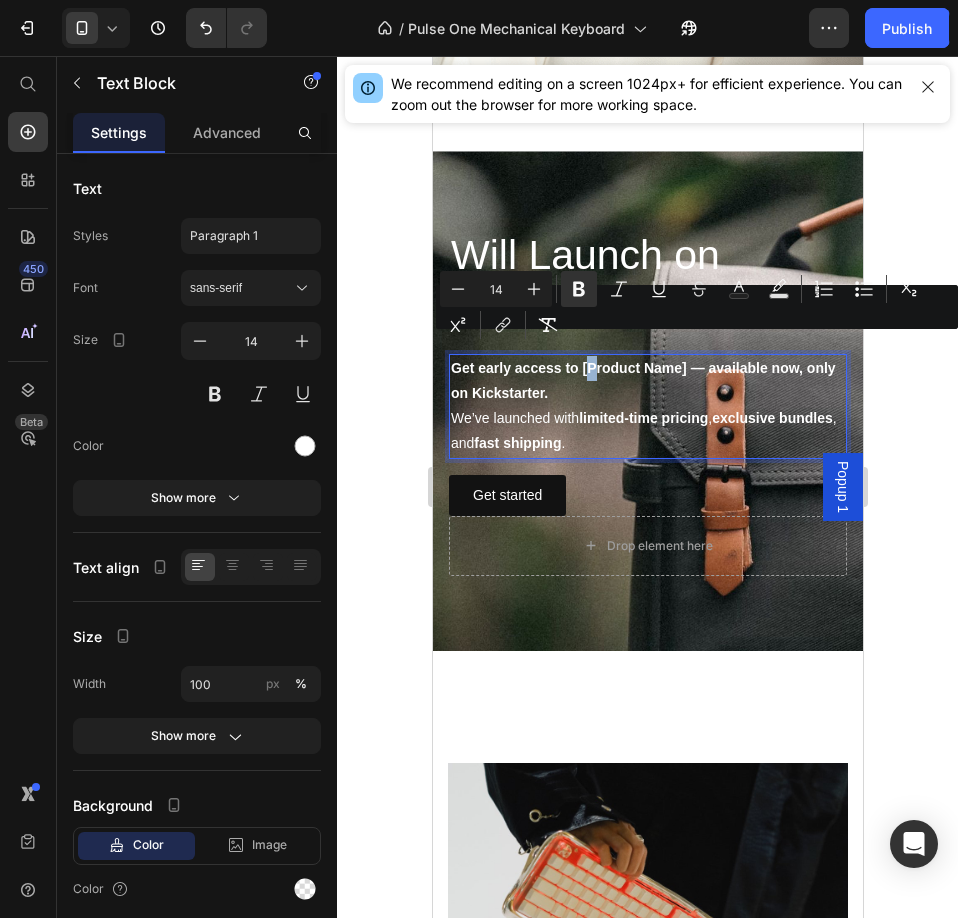 click on "Get early access to [Product Name] — available now, only on Kickstarter." at bounding box center [642, 380] 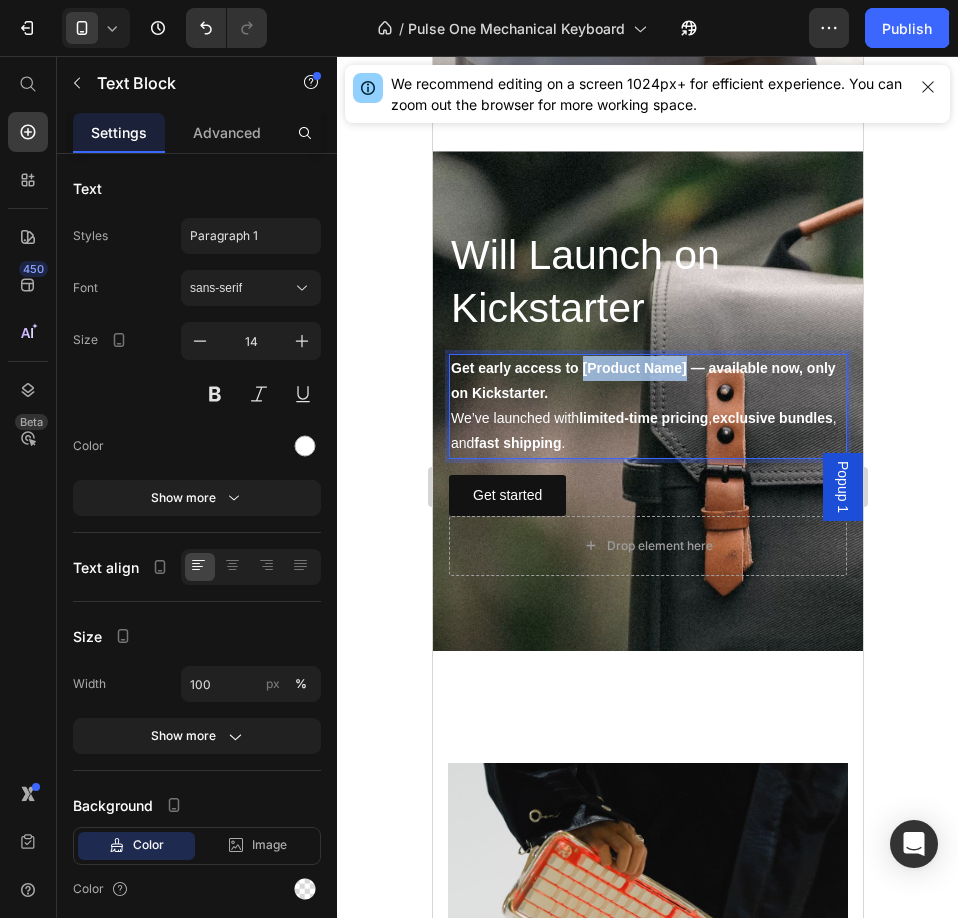 drag, startPoint x: 580, startPoint y: 353, endPoint x: 689, endPoint y: 355, distance: 109.01835 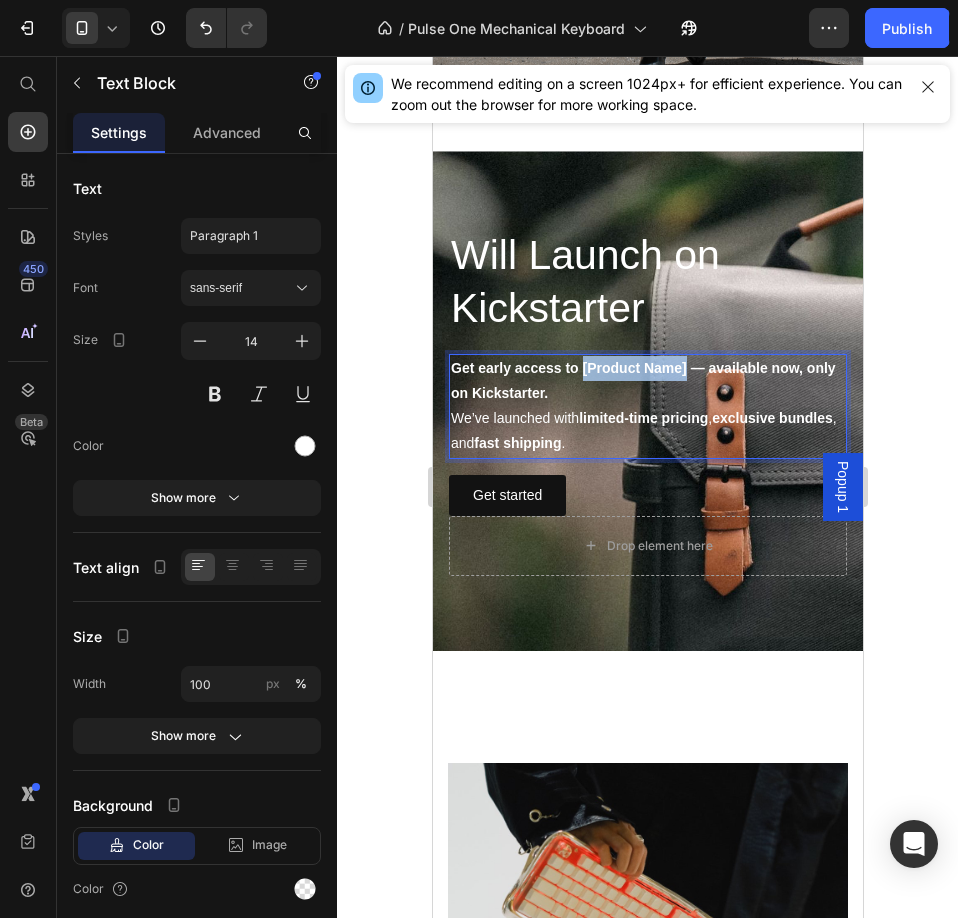 click on "Get early access to [Product Name] — available now, only on Kickstarter." at bounding box center [642, 380] 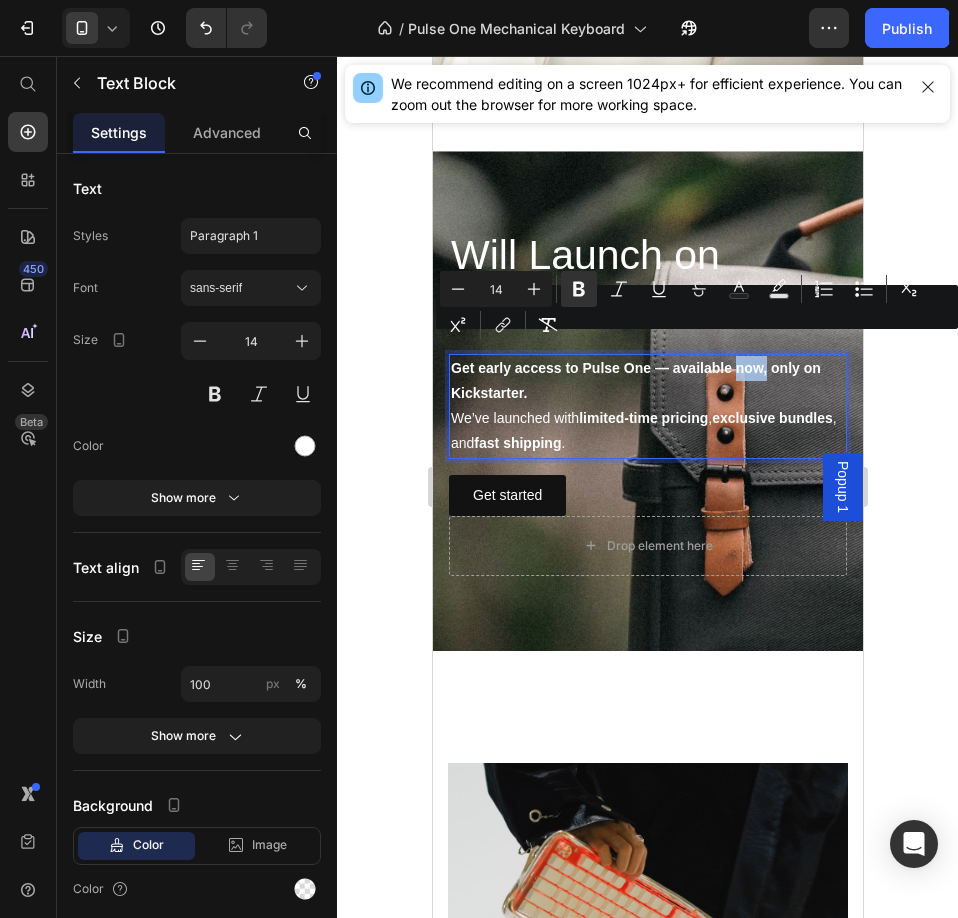 drag, startPoint x: 733, startPoint y: 353, endPoint x: 763, endPoint y: 358, distance: 30.413813 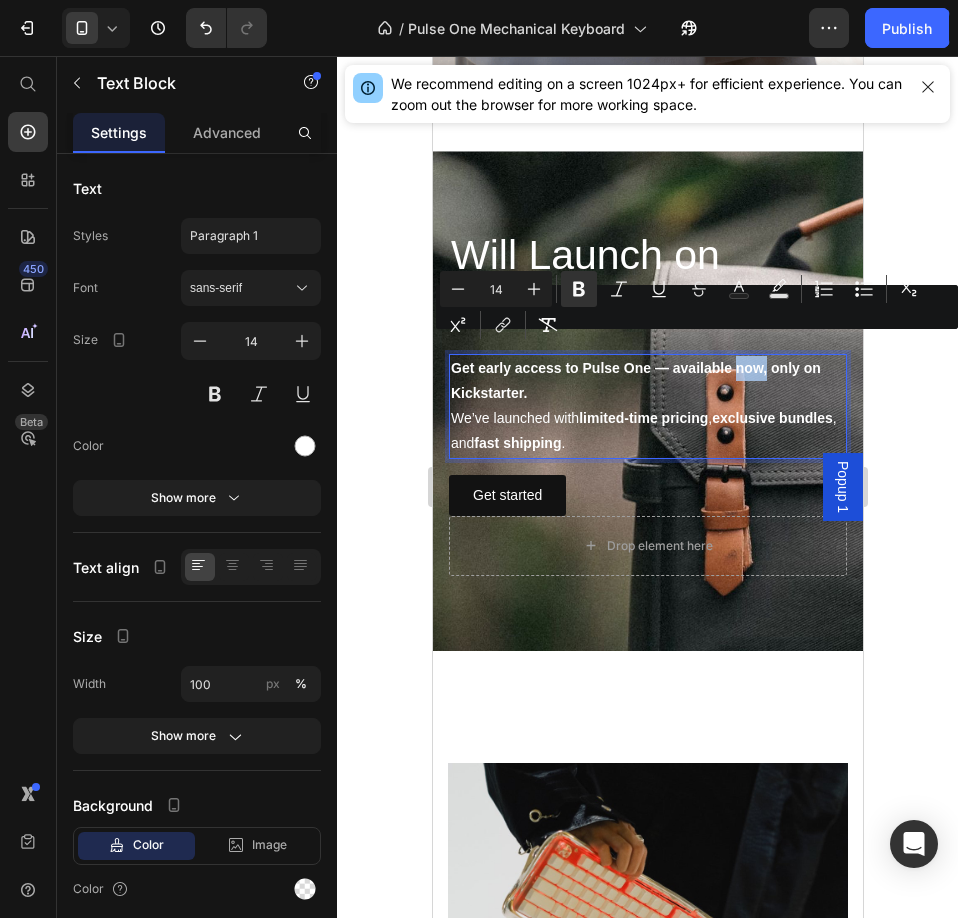 click on "Get early access to Pulse One — available now, only on Kickstarter." at bounding box center (635, 380) 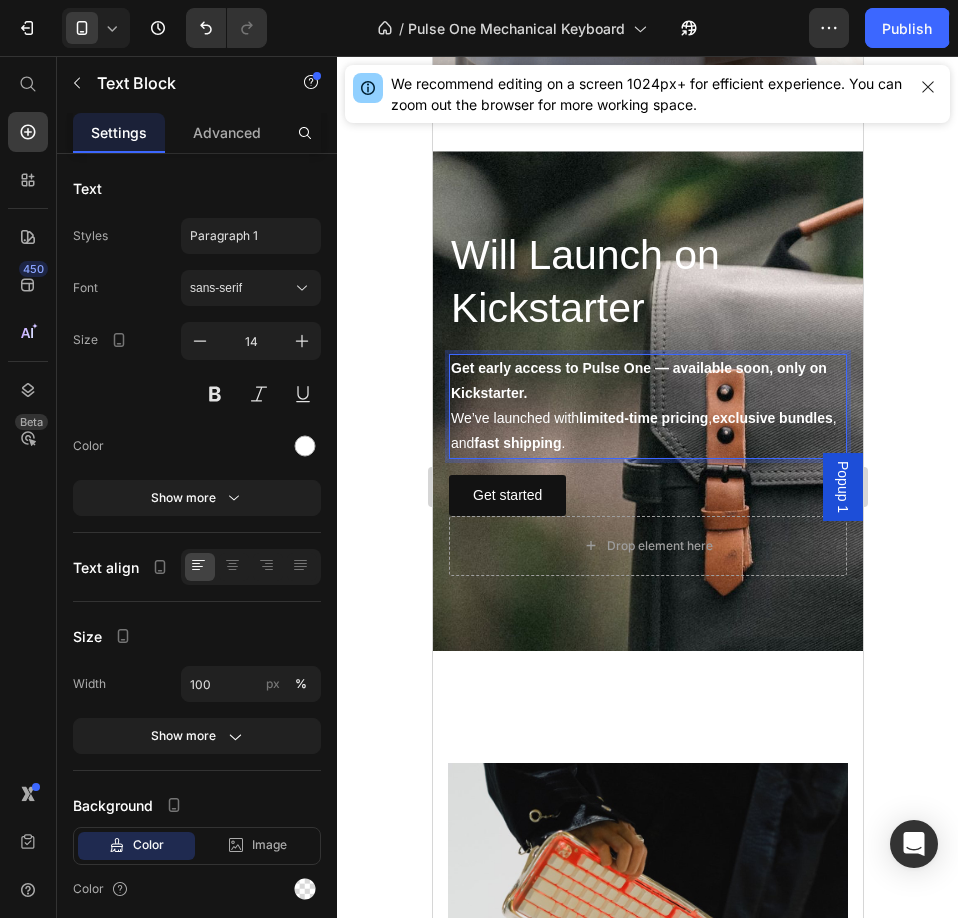 click on "Get early access to Pulse One — available soon, only on Kickstarter. We’ve launched with  limited-time pricing ,  exclusive bundles , and  fast shipping ." at bounding box center [647, 406] 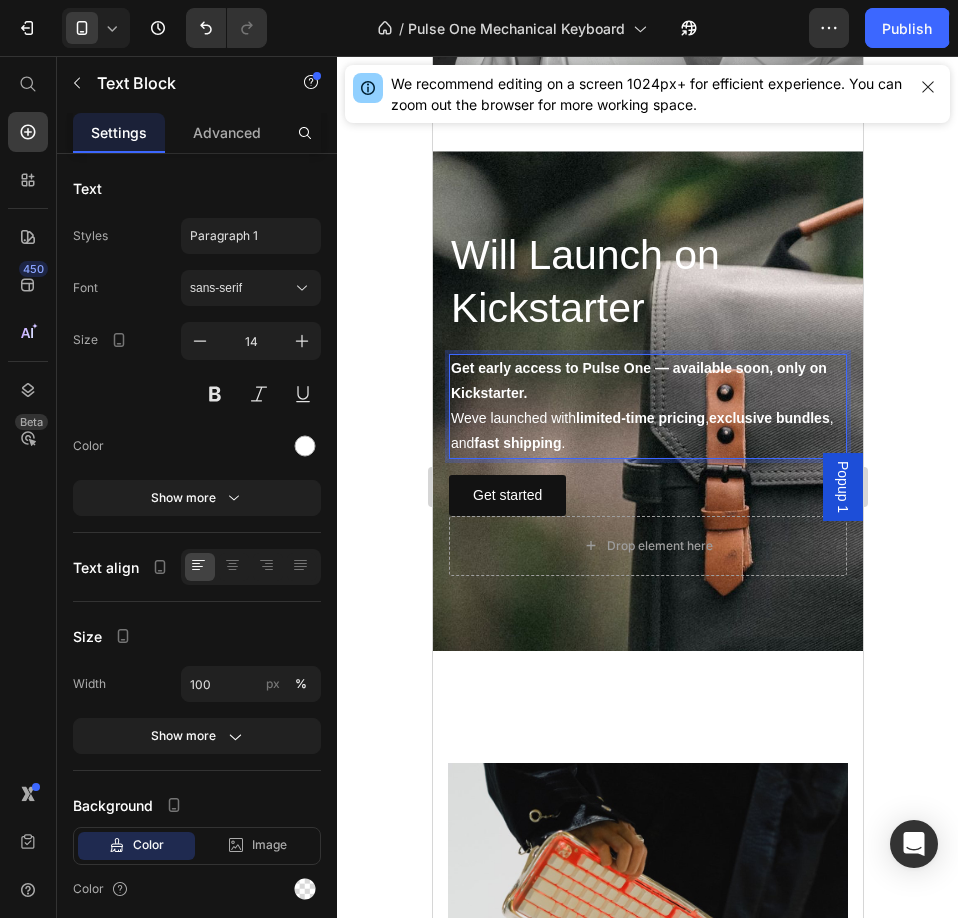 type 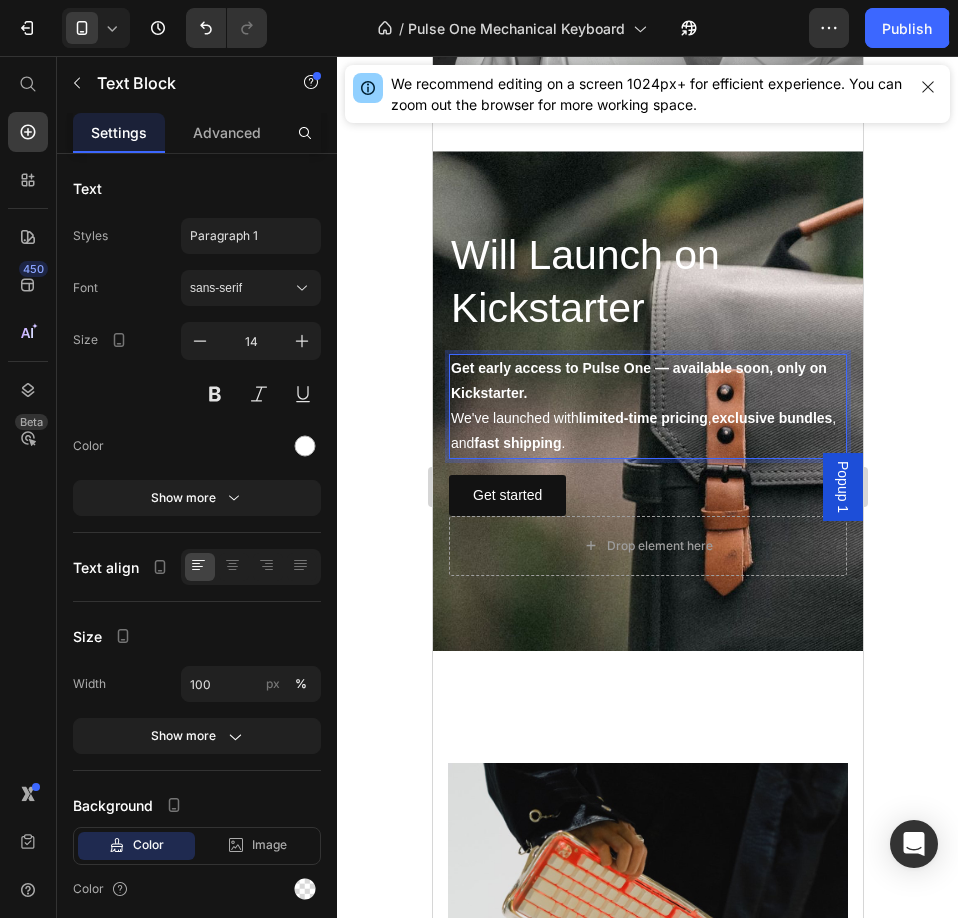 click on "Get early access to Pulse One — available soon, only on Kickstarter. We've launched with  limited-time pricing ,  exclusive bundles , and  fast shipping ." at bounding box center [647, 406] 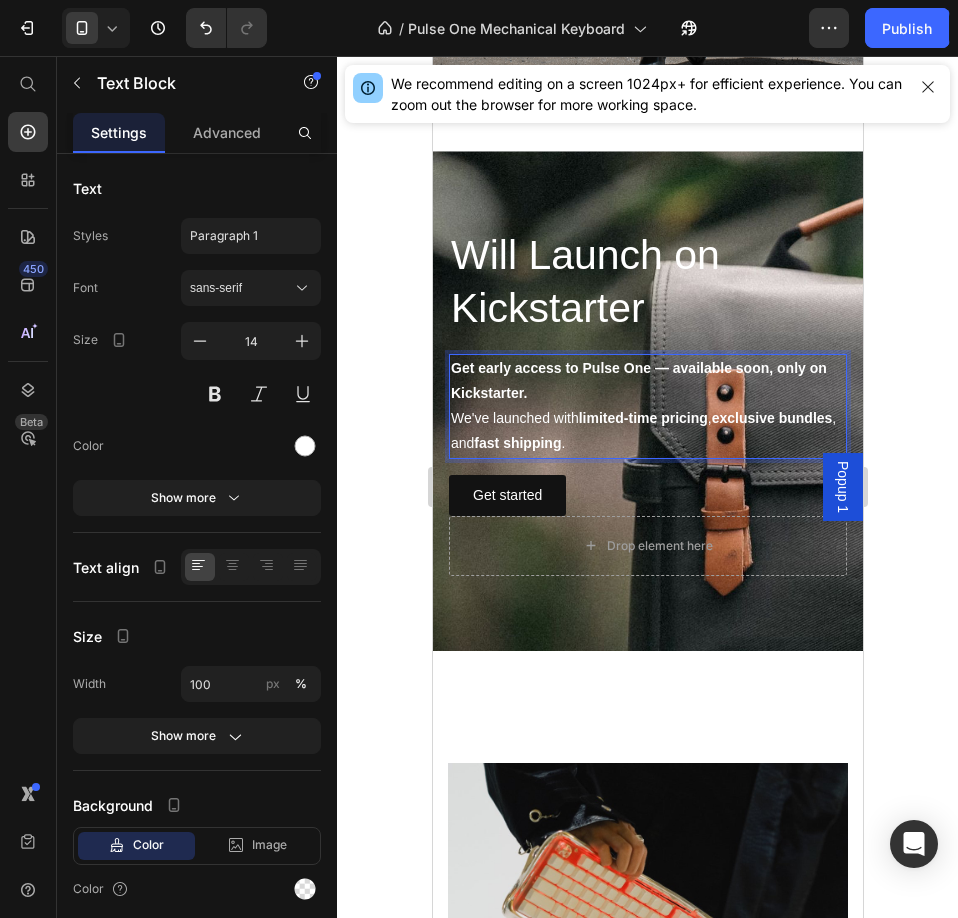 click on "Get early access to Pulse One — available soon, only on Kickstarter. We've launched with  limited-time pricing ,  exclusive bundles , and  fast shipping ." at bounding box center (647, 406) 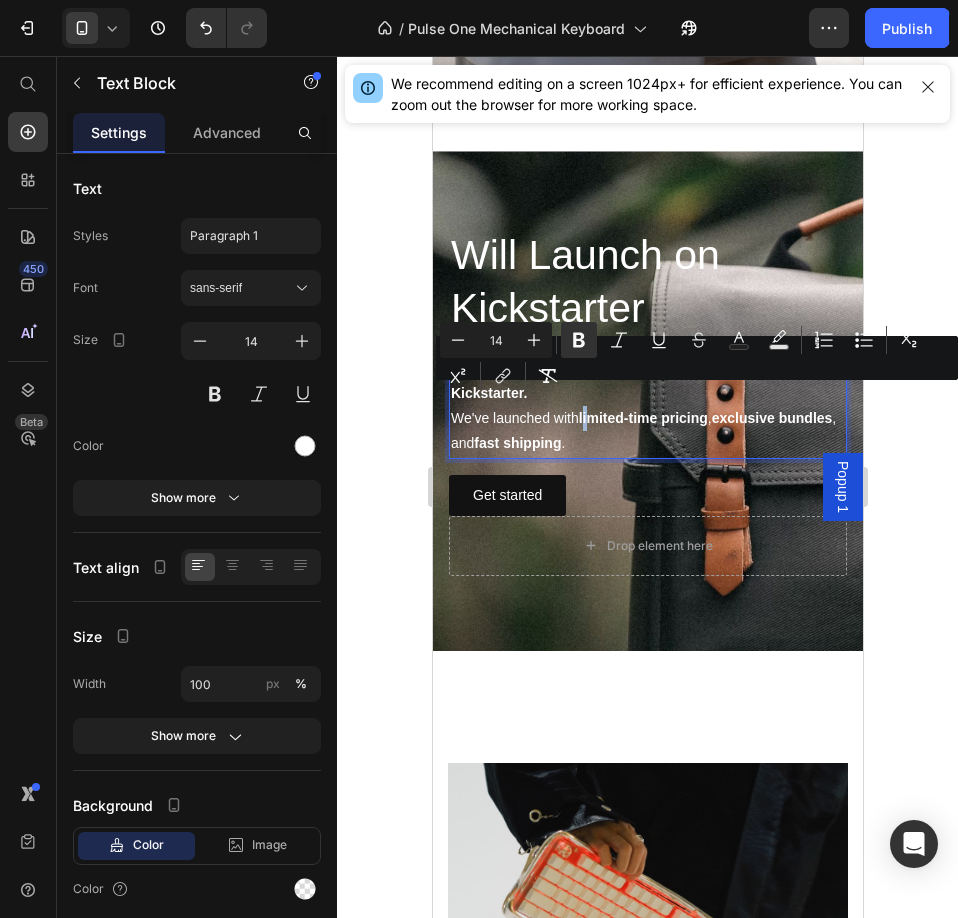 click on "limited-time pricing" at bounding box center [642, 418] 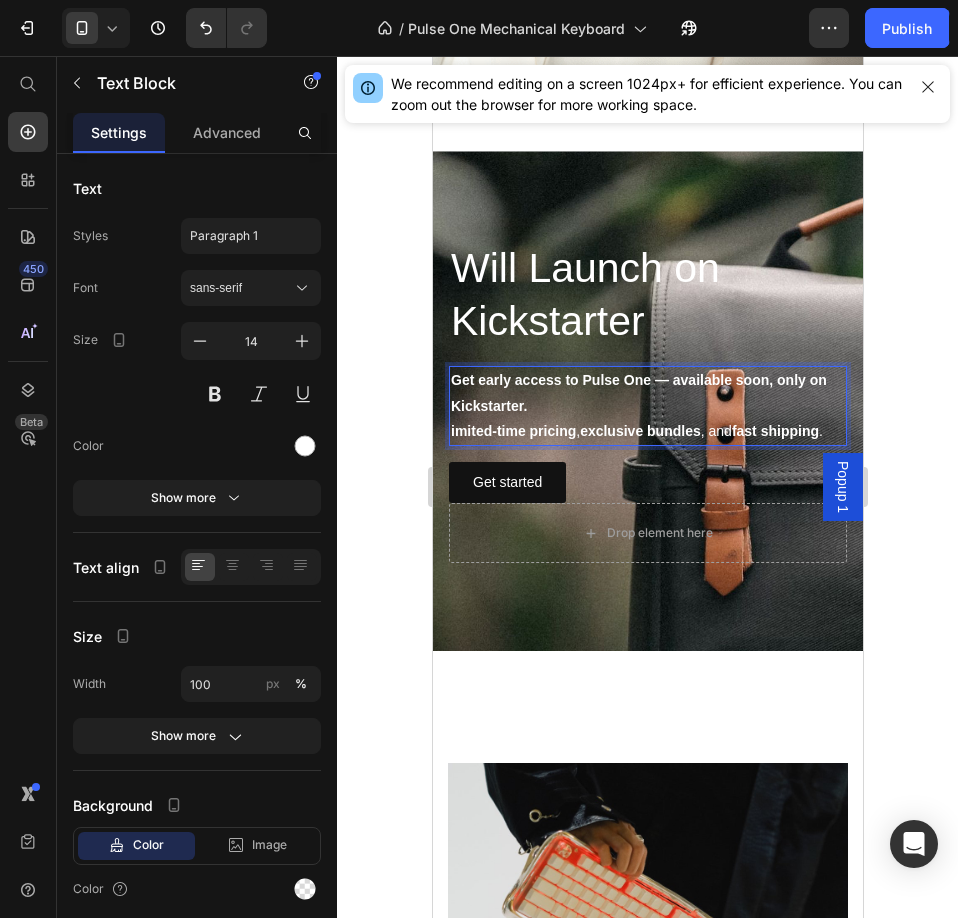 scroll, scrollTop: 2601, scrollLeft: 0, axis: vertical 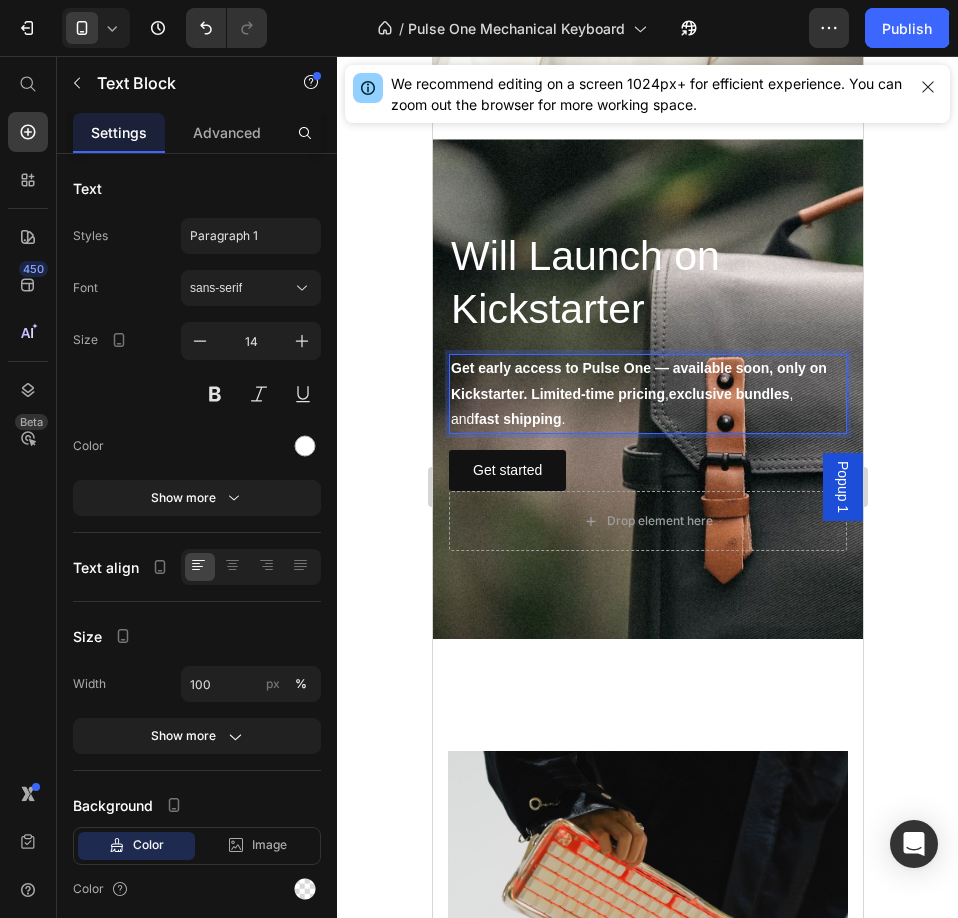click on "Get early access to Pulse One — available soon, only on Kickstarter. Limited-time pricing ,  exclusive bundles , and  fast shipping ." at bounding box center [647, 394] 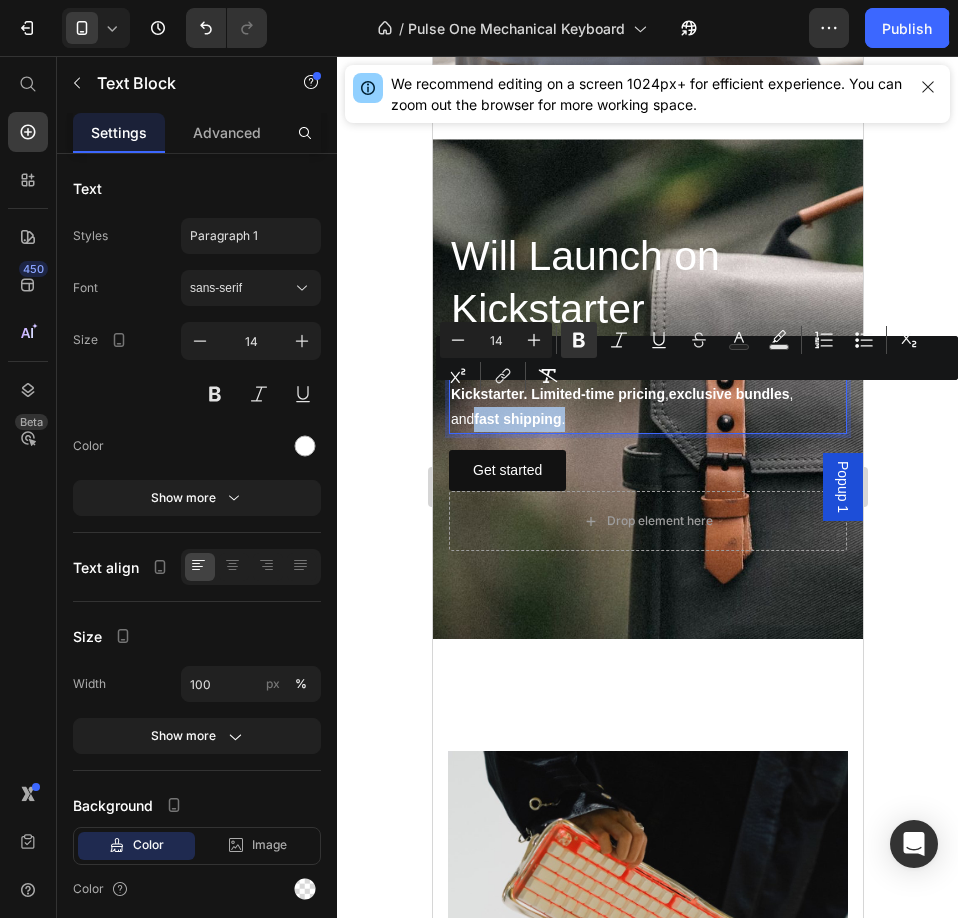 drag, startPoint x: 576, startPoint y: 404, endPoint x: 477, endPoint y: 406, distance: 99.0202 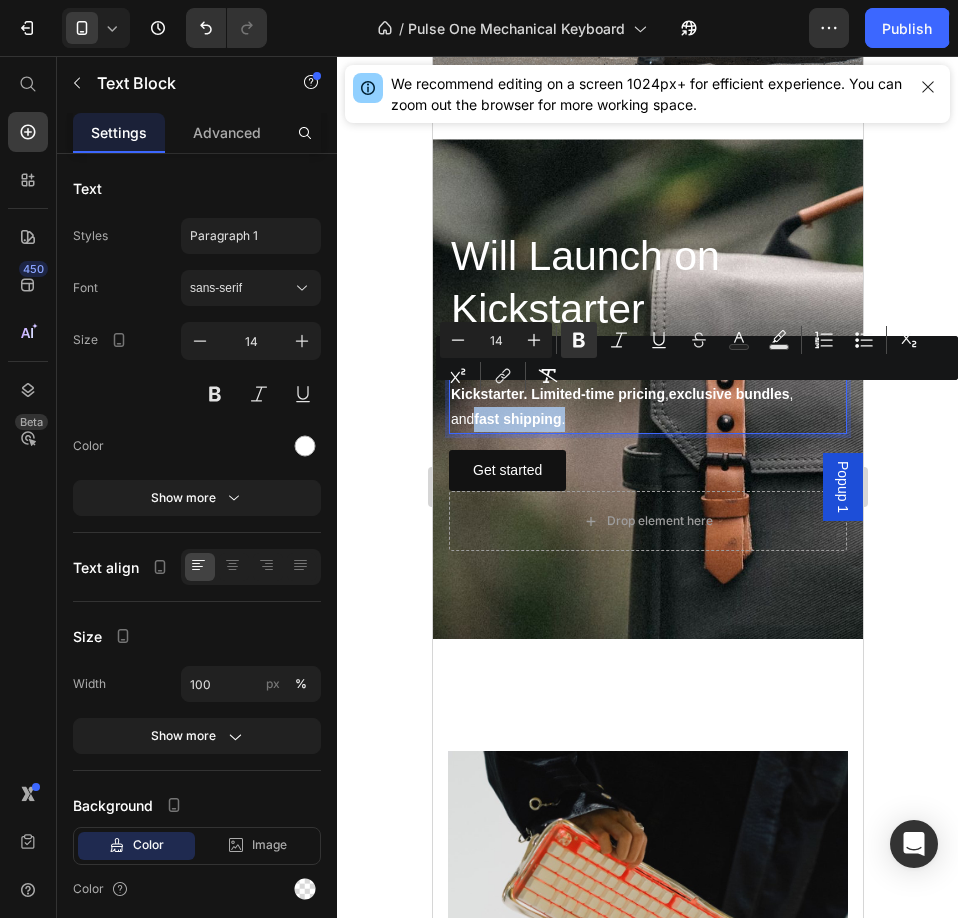 click on "Get early access to Pulse One — available soon, only on Kickstarter. Limited-time pricing ,  exclusive bundles , and  fast shipping ." at bounding box center [647, 394] 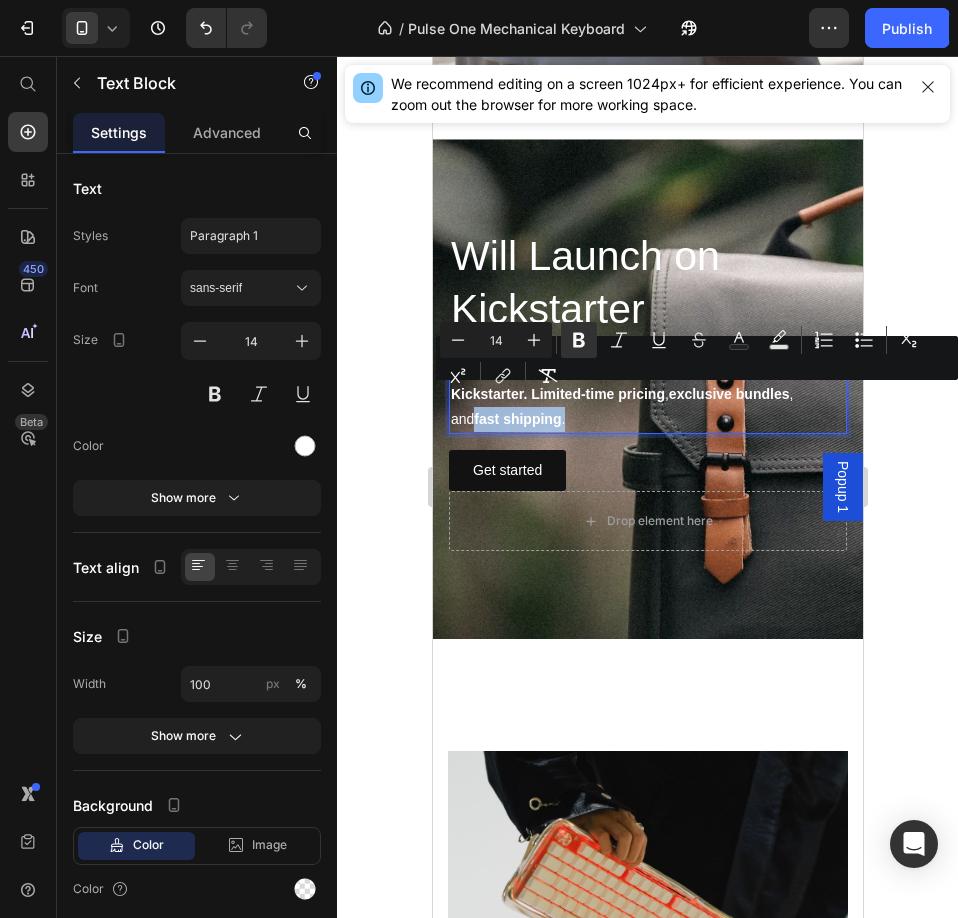 click on "Get early access to Pulse One — available soon, only on Kickstarter. Limited-time pricing ,  exclusive bundles , and  fast shipping ." at bounding box center (647, 394) 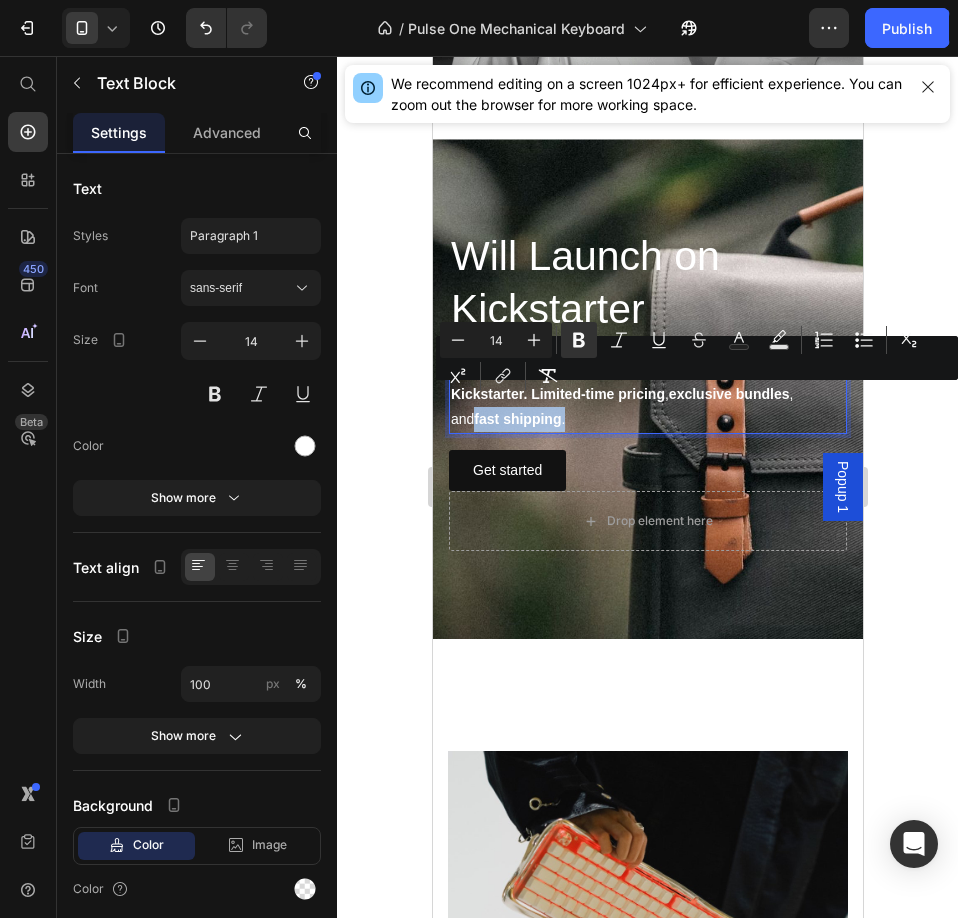 drag, startPoint x: 612, startPoint y: 401, endPoint x: 478, endPoint y: 408, distance: 134.18271 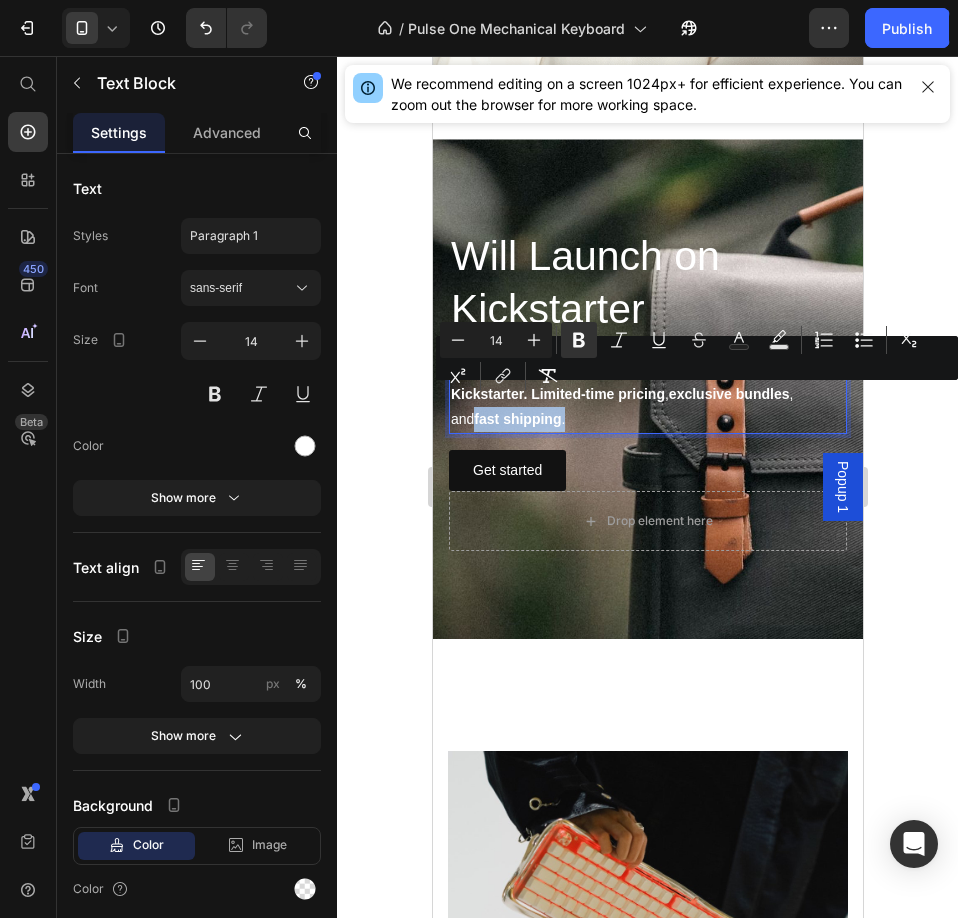click on "Get early access to Pulse One — available soon, only on Kickstarter. Limited-time pricing ,  exclusive bundles , and  fast shipping ." at bounding box center [647, 394] 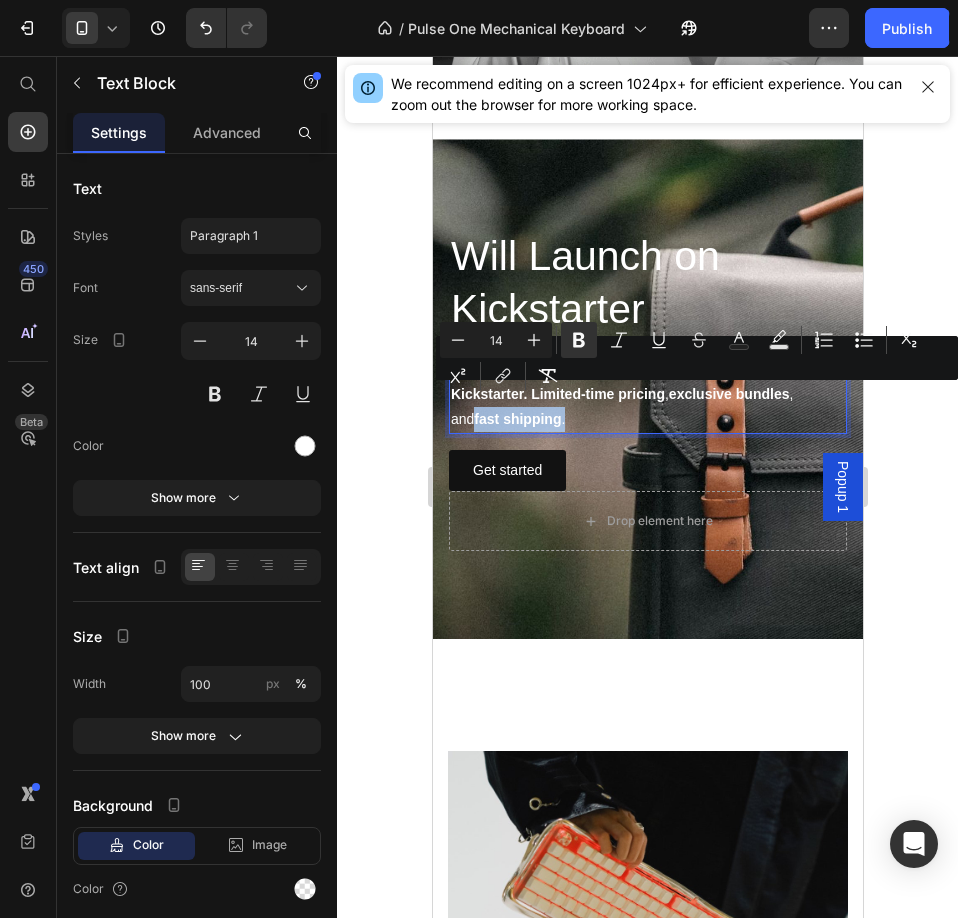 click on "Get early access to Pulse One — available soon, only on Kickstarter. Limited-time pricing ,  exclusive bundles , and  fast shipping ." at bounding box center [647, 394] 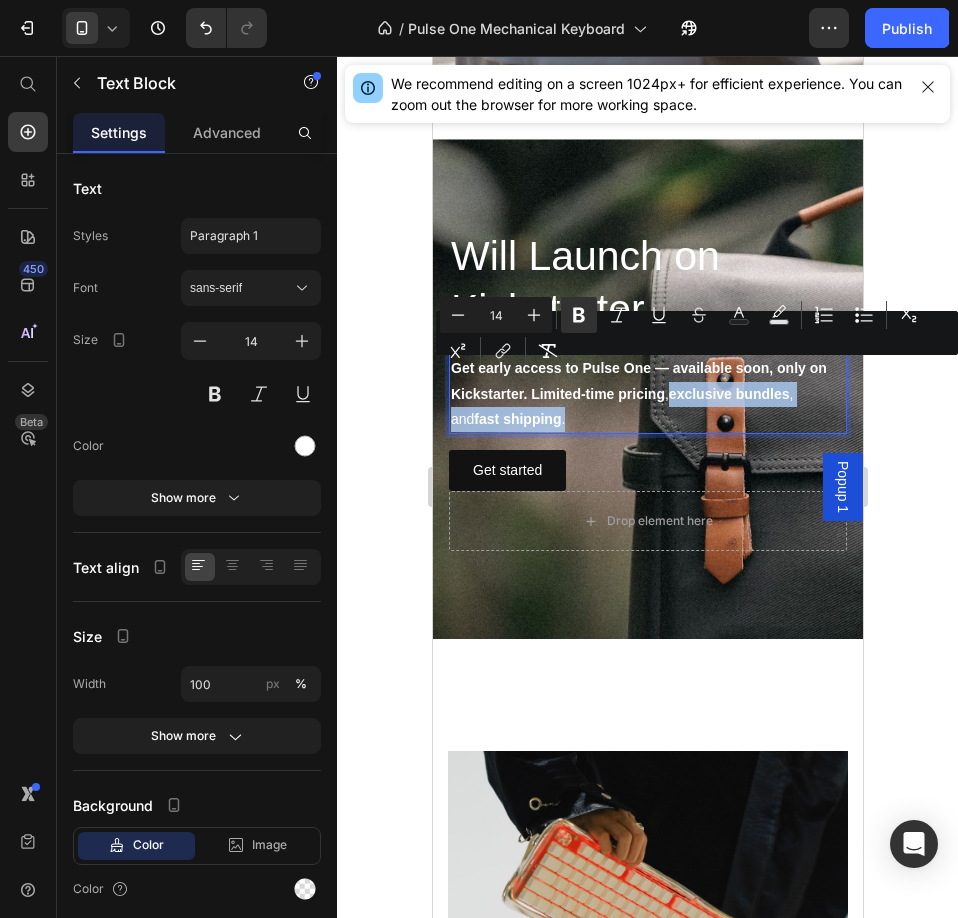 drag, startPoint x: 673, startPoint y: 402, endPoint x: 679, endPoint y: 374, distance: 28.635643 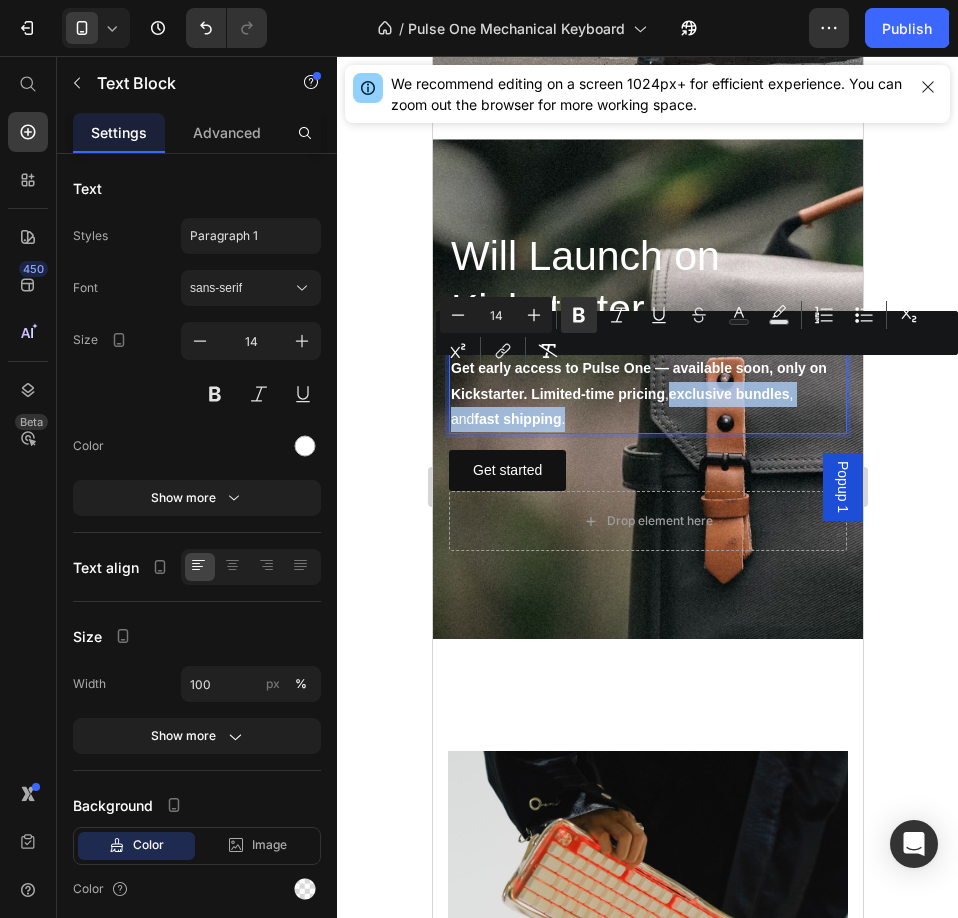 click on "Get early access to Pulse One — available soon, only on Kickstarter. Limited-time pricing ,  exclusive bundles , and  fast shipping ." at bounding box center (647, 394) 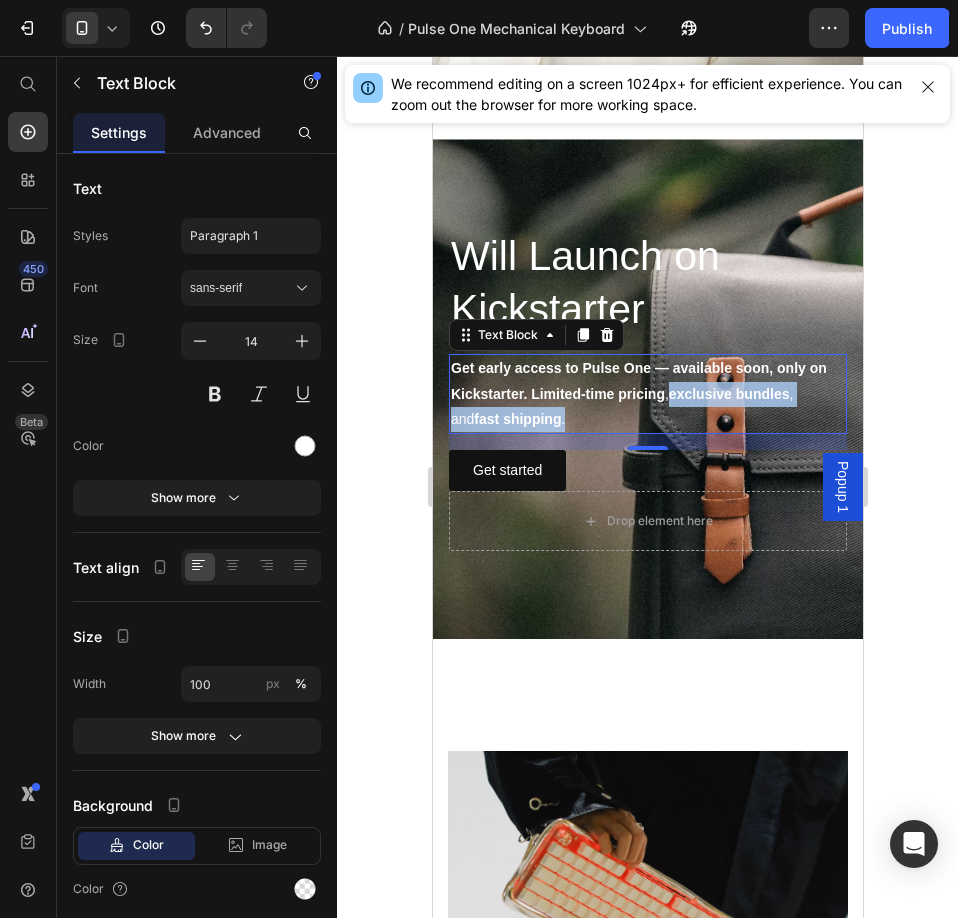 click on "Get early access to Pulse One — available soon, only on Kickstarter. Limited-time pricing ,  exclusive bundles , and  fast shipping ." at bounding box center [647, 394] 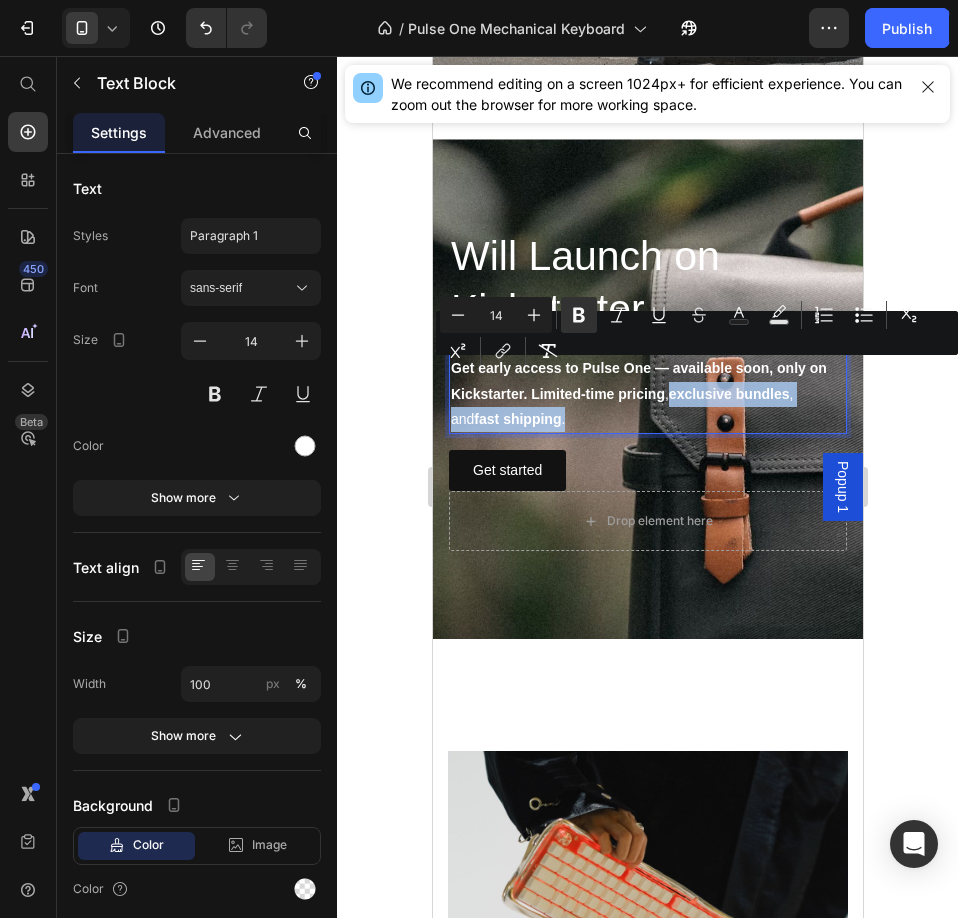 drag, startPoint x: 681, startPoint y: 402, endPoint x: 682, endPoint y: 372, distance: 30.016663 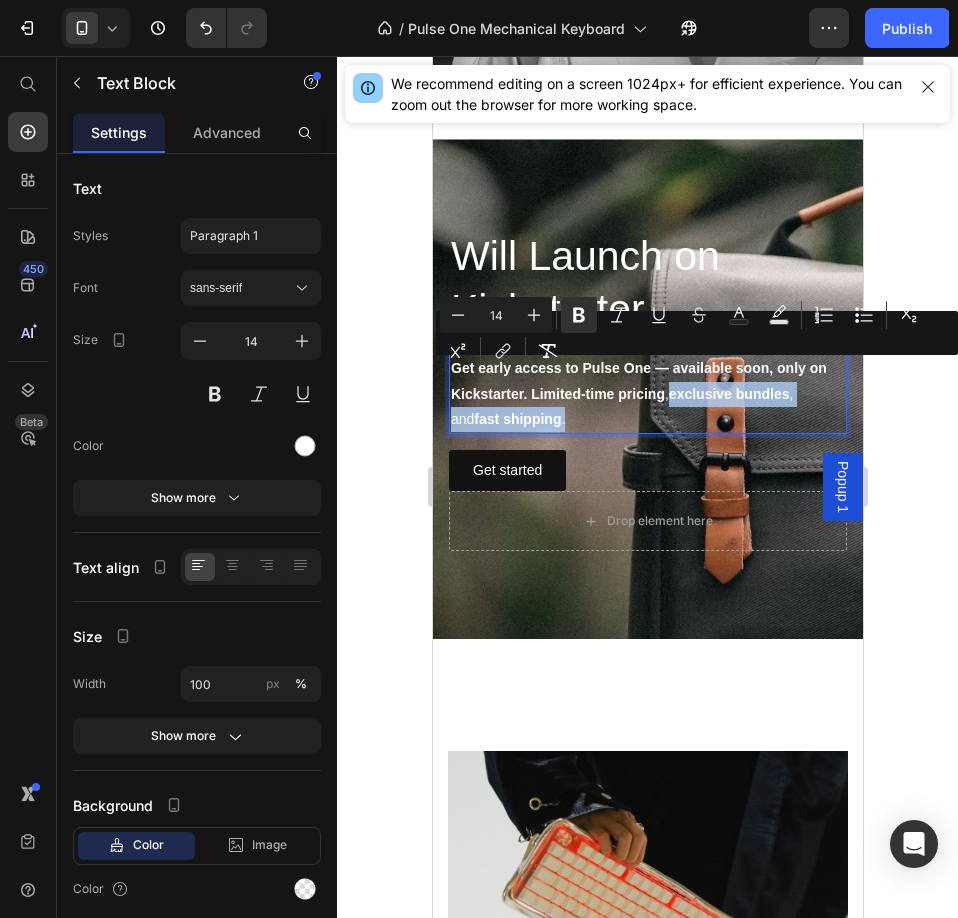 click on "Get early access to Pulse One — available soon, only on Kickstarter. Limited-time pricing ,  exclusive bundles , and  fast shipping ." at bounding box center [647, 394] 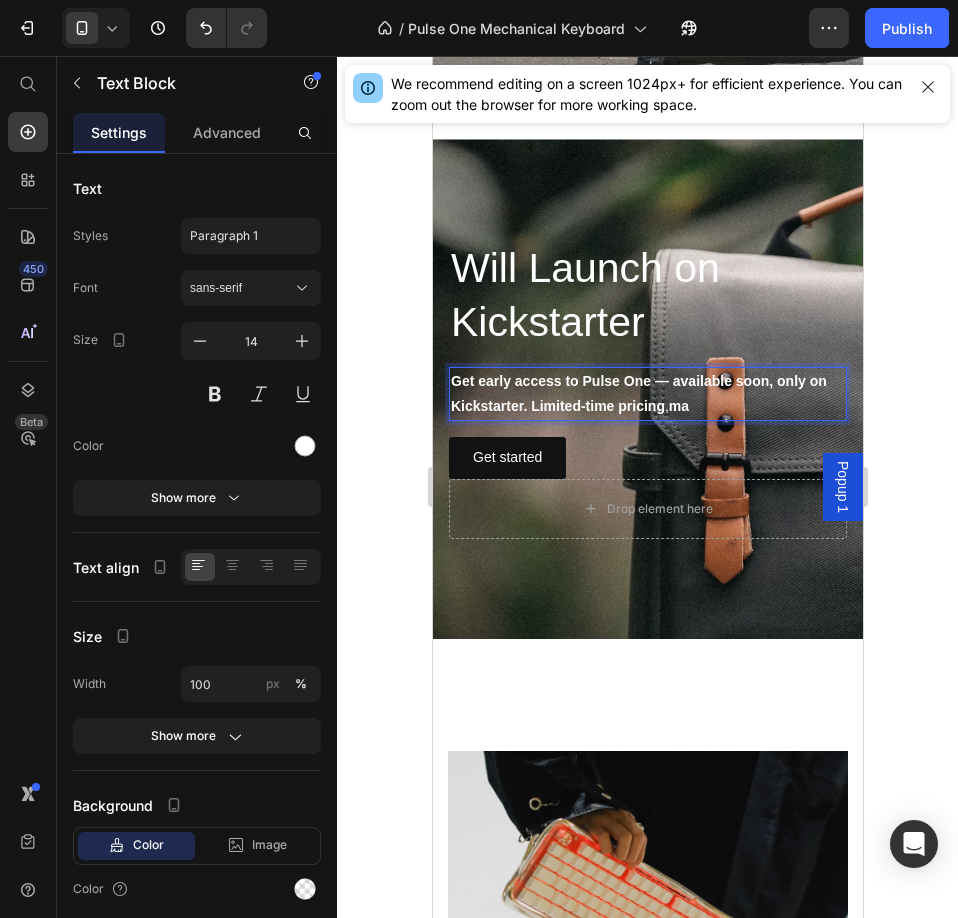 scroll, scrollTop: 2614, scrollLeft: 0, axis: vertical 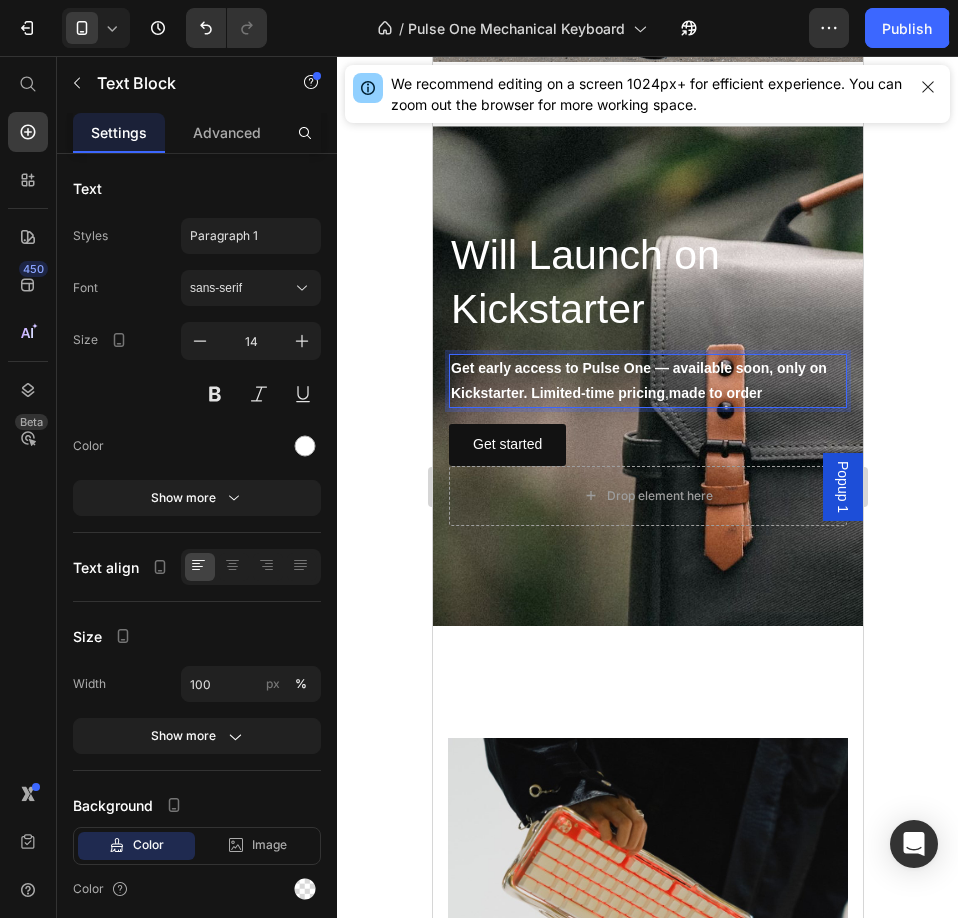 click on "Get early access to Pulse One — available soon, only on Kickstarter. Limited-time pricing" at bounding box center (638, 380) 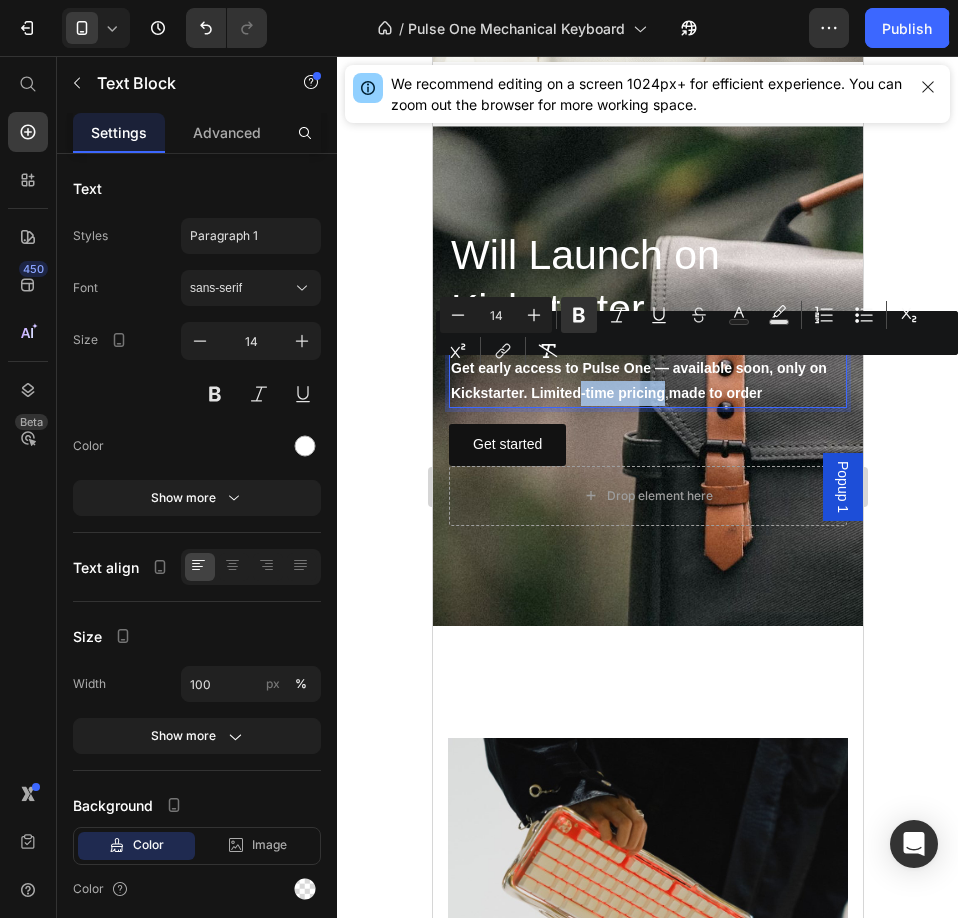 drag, startPoint x: 585, startPoint y: 375, endPoint x: 670, endPoint y: 376, distance: 85.00588 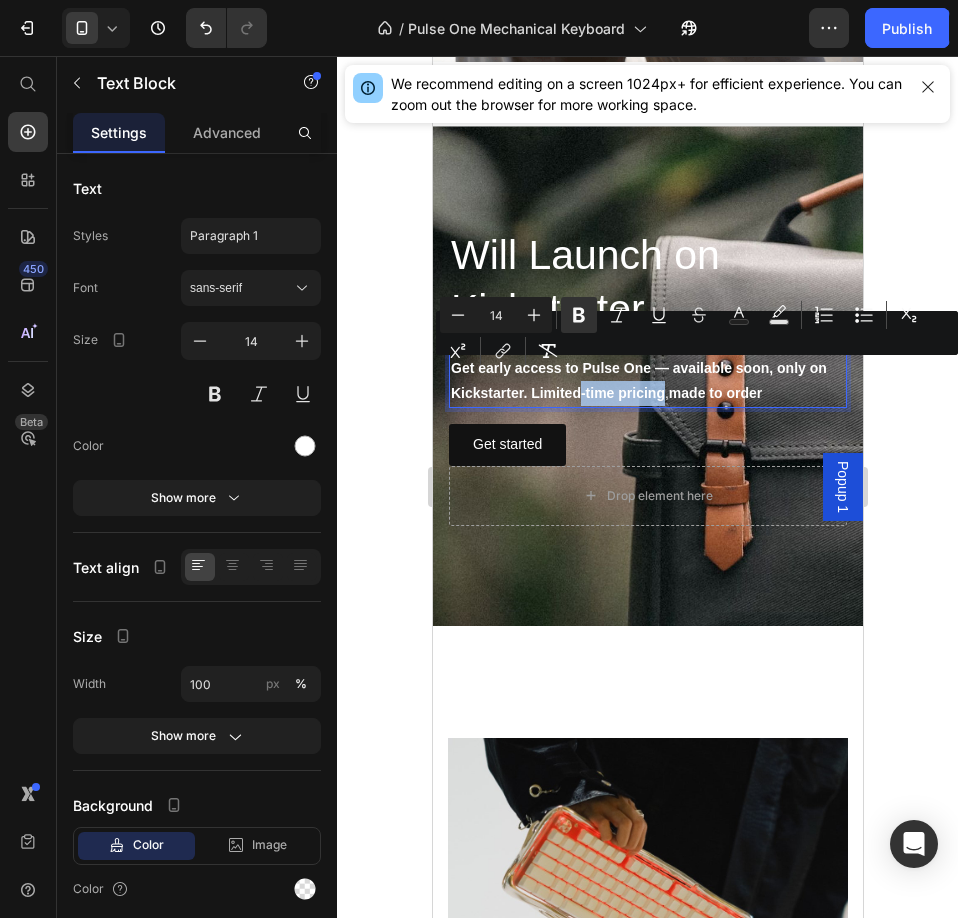 click on "Get early access to Pulse One — available soon, only on Kickstarter. Limited-time pricing" at bounding box center [638, 380] 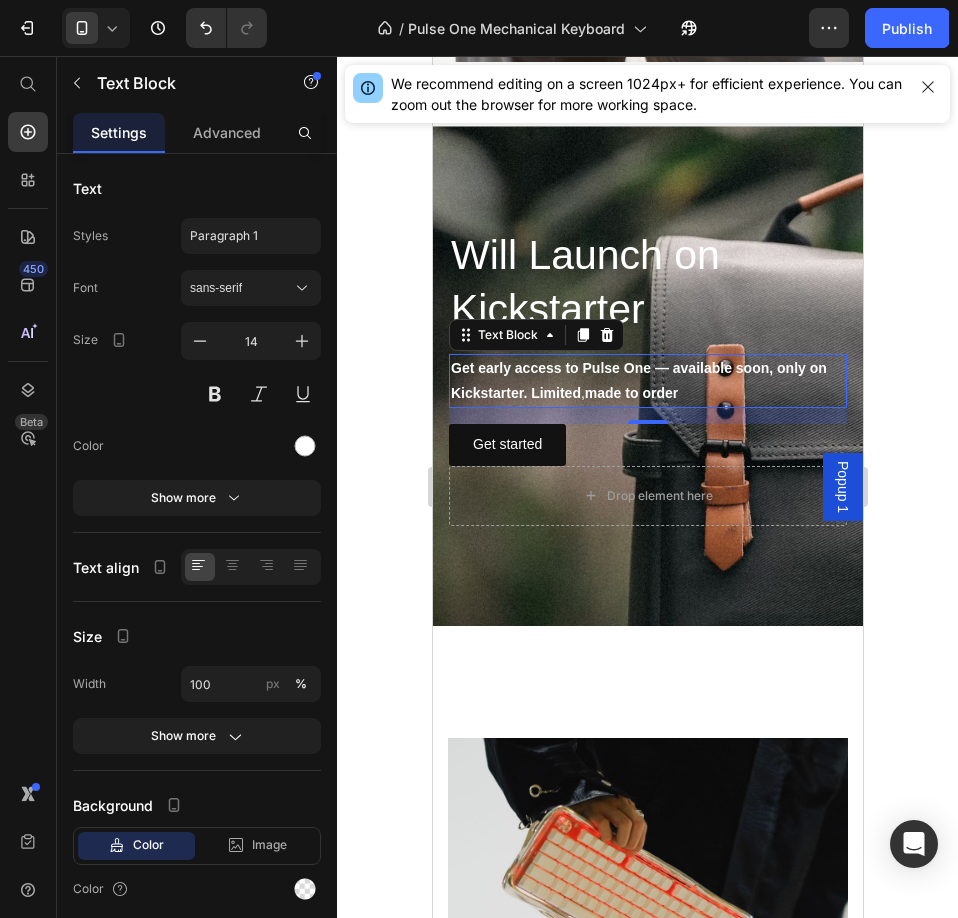 click on "Get early access to Pulse One — available soon, only on Kickstarter. Limited" at bounding box center (638, 380) 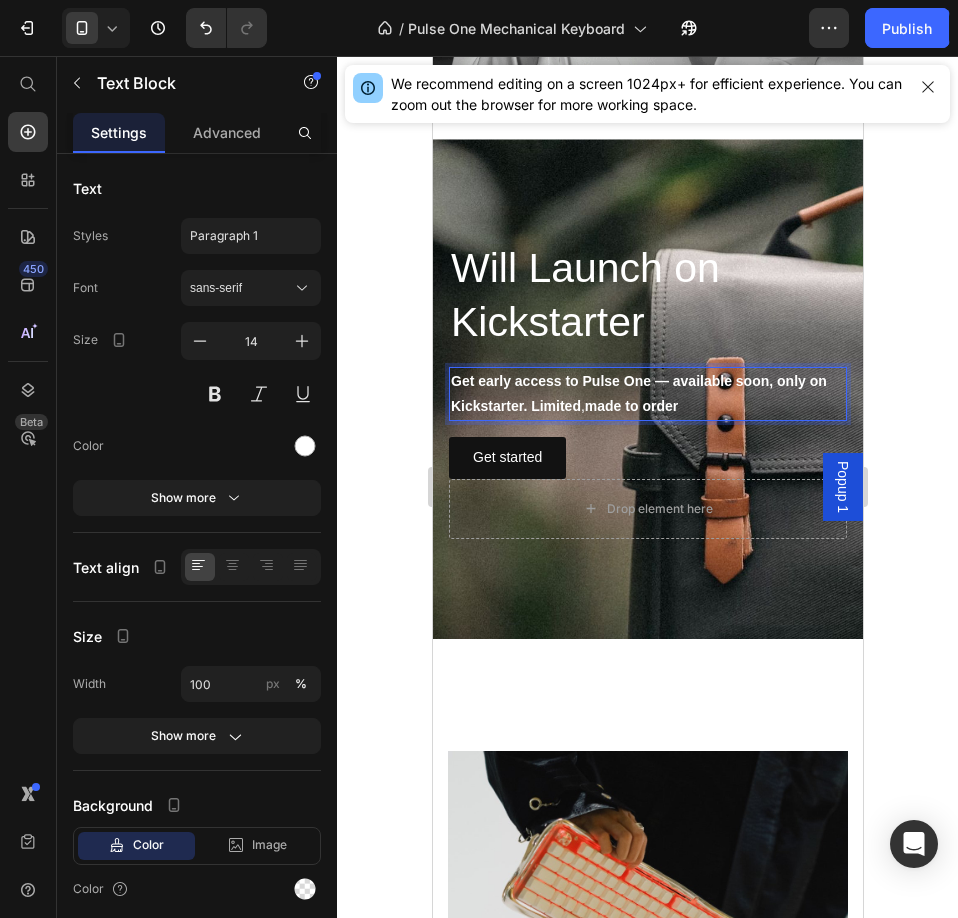 scroll, scrollTop: 2614, scrollLeft: 0, axis: vertical 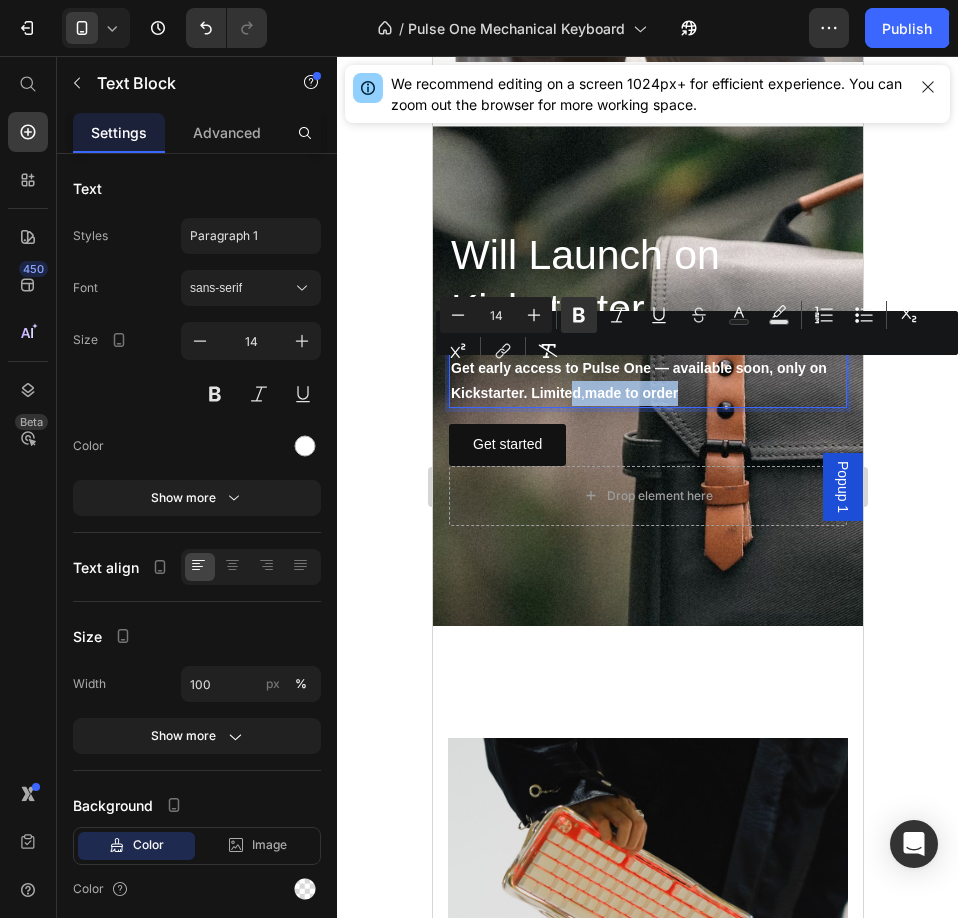 drag, startPoint x: 703, startPoint y: 371, endPoint x: 579, endPoint y: 373, distance: 124.01613 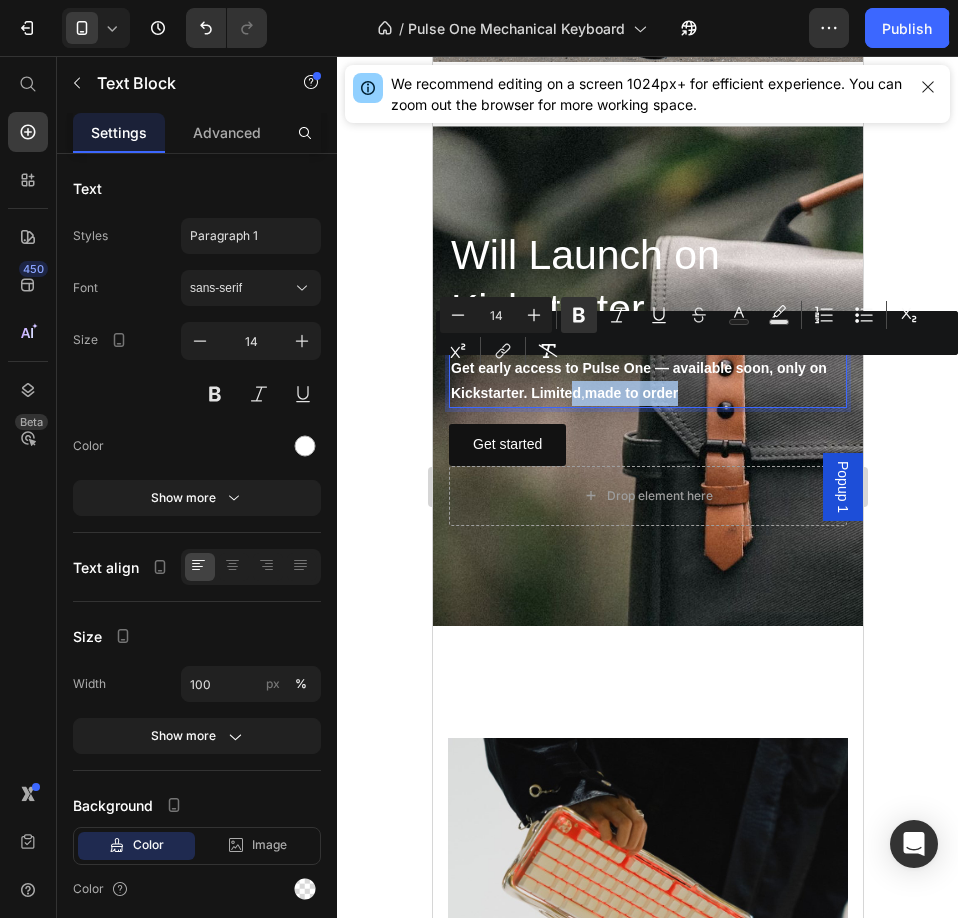click on "Get early access to Pulse One — available soon, only on Kickstarter. Limited  ,  made to order" at bounding box center [647, 381] 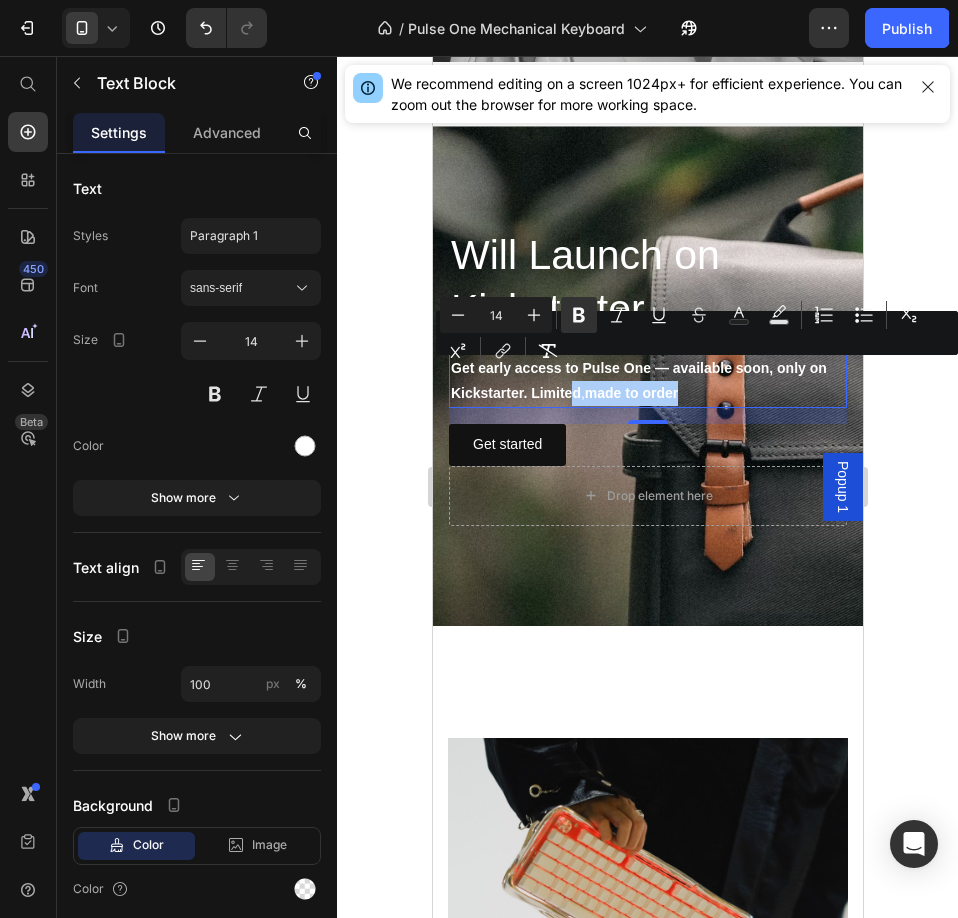 click on "Minus 14 Plus Bold Italic Underline       Strikethrough
Text Color
Text Background Color Numbered List Bulleted List Subscript Superscript       link Remove Format" at bounding box center [697, 333] 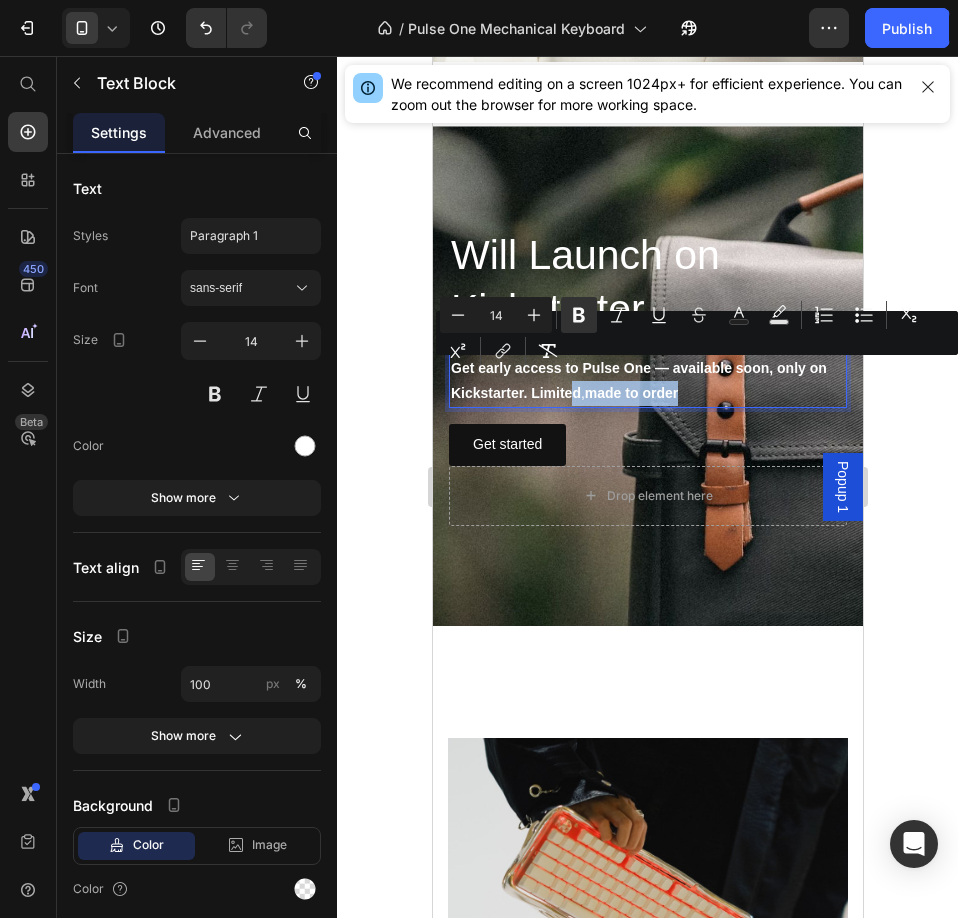 click on "Get early access to Pulse One — available soon, only on Kickstarter. Limited  ,  made to order" at bounding box center [647, 381] 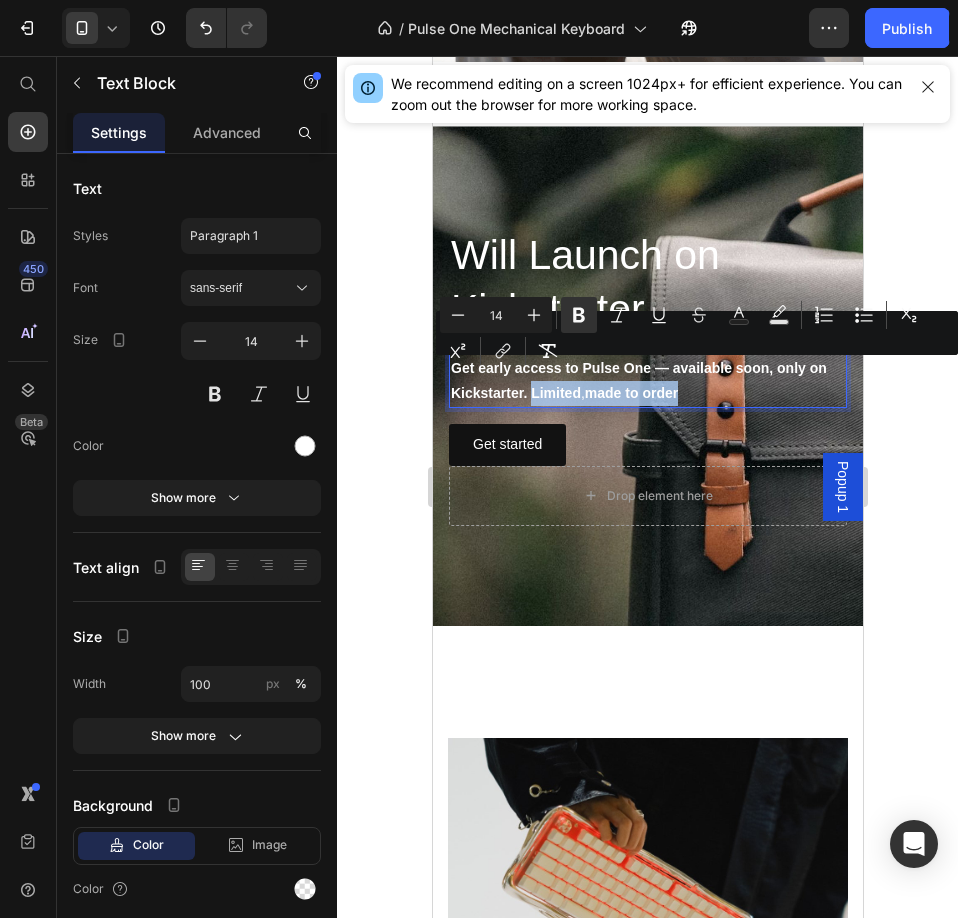 drag, startPoint x: 700, startPoint y: 376, endPoint x: 533, endPoint y: 380, distance: 167.0479 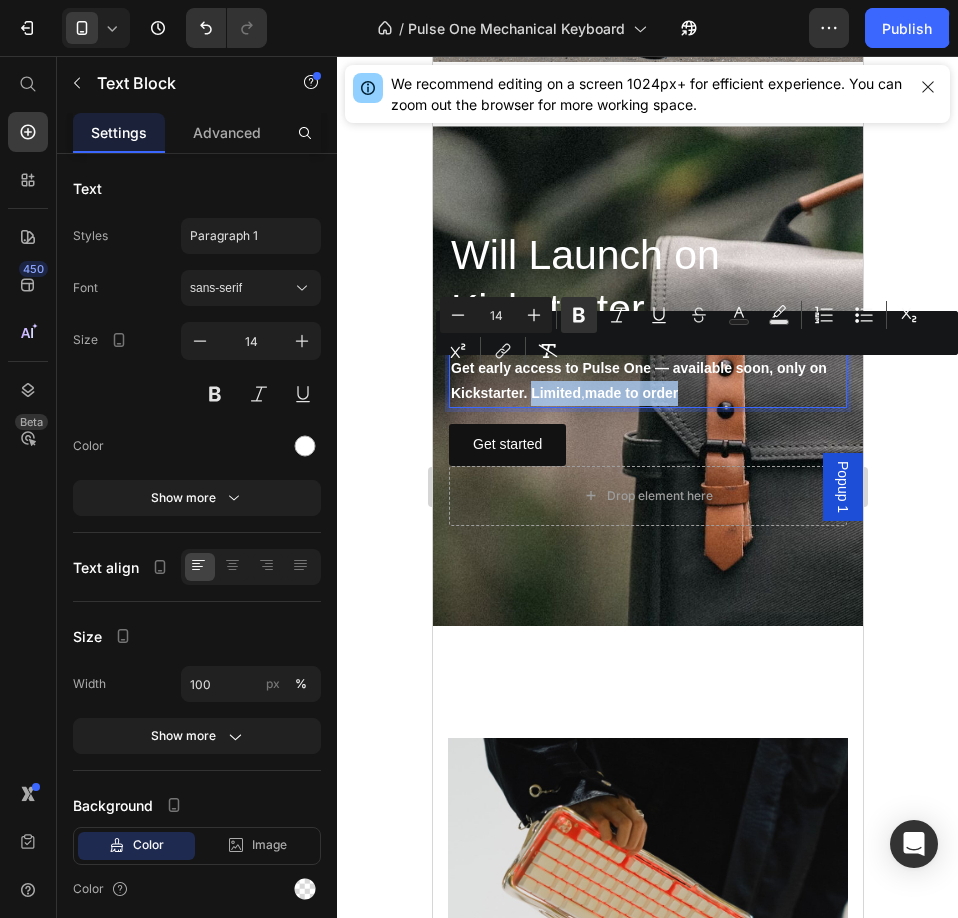click on "Get early access to Pulse One — available soon, only on Kickstarter. Limited  ,  made to order" at bounding box center (647, 381) 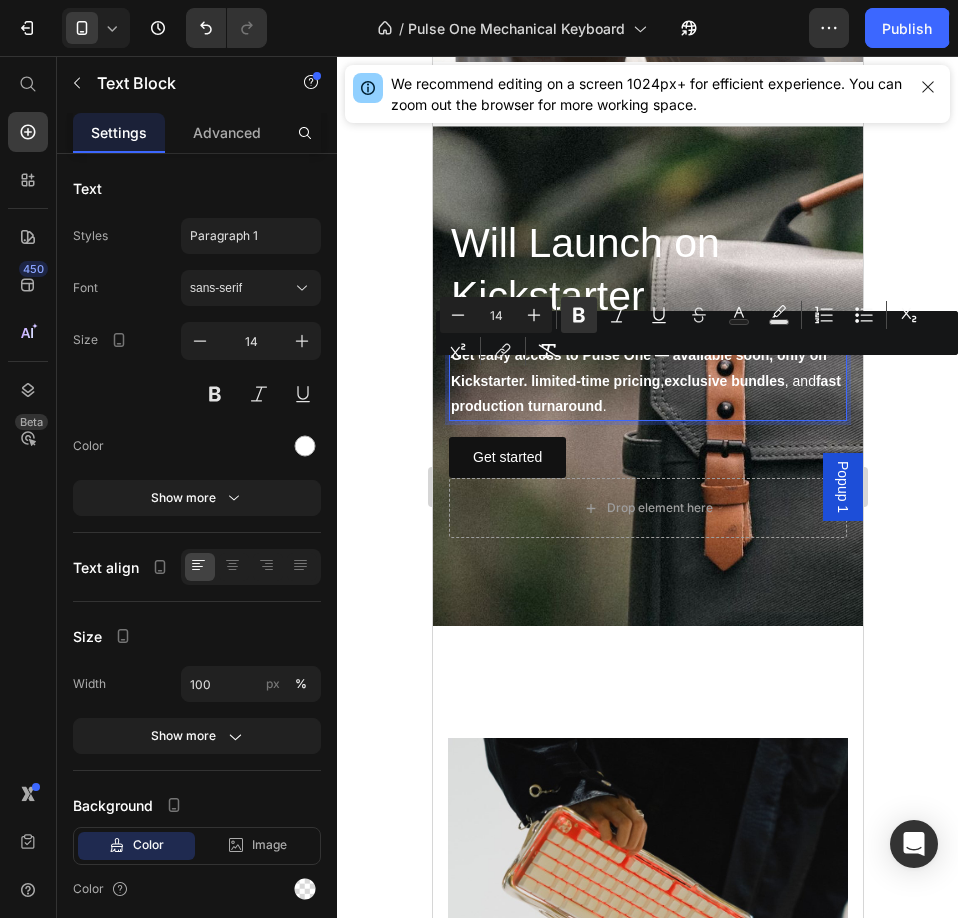 scroll, scrollTop: 2601, scrollLeft: 0, axis: vertical 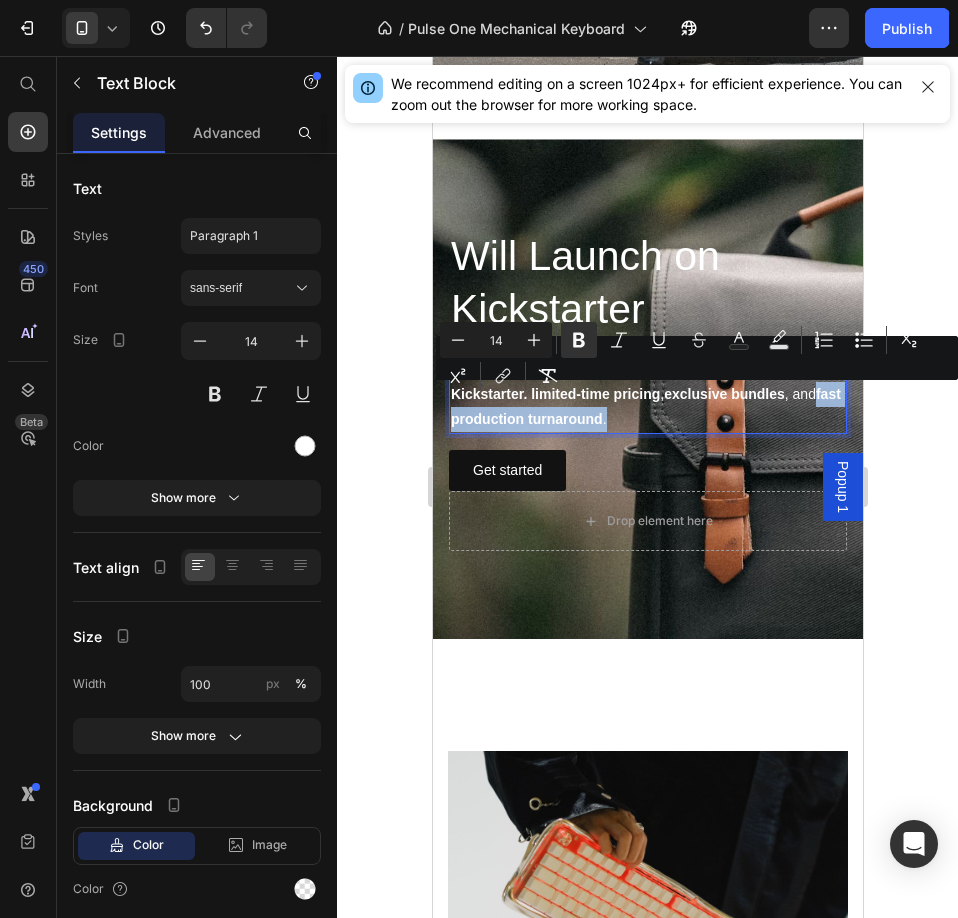 drag, startPoint x: 681, startPoint y: 397, endPoint x: 480, endPoint y: 405, distance: 201.15913 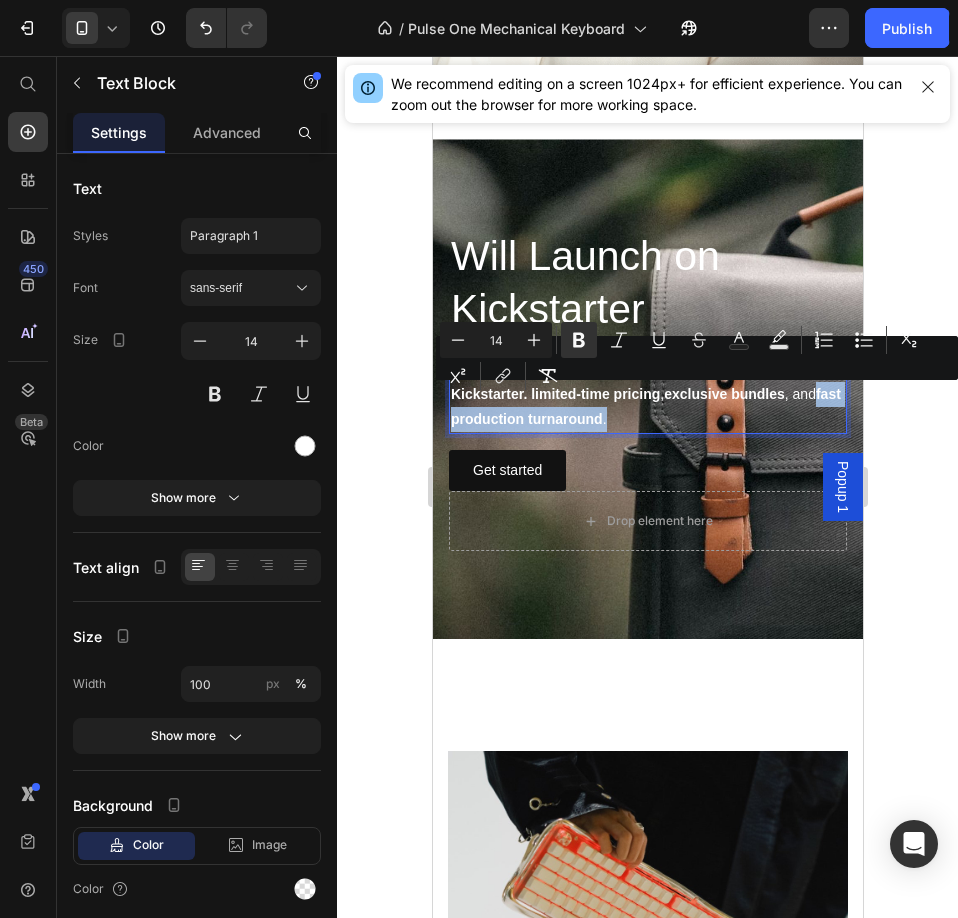 click on "Get early access to Pulse One — available soon, only on Kickstarter. limited-time pricing ,  exclusive bundles , and  fast production turnaround ." at bounding box center [647, 394] 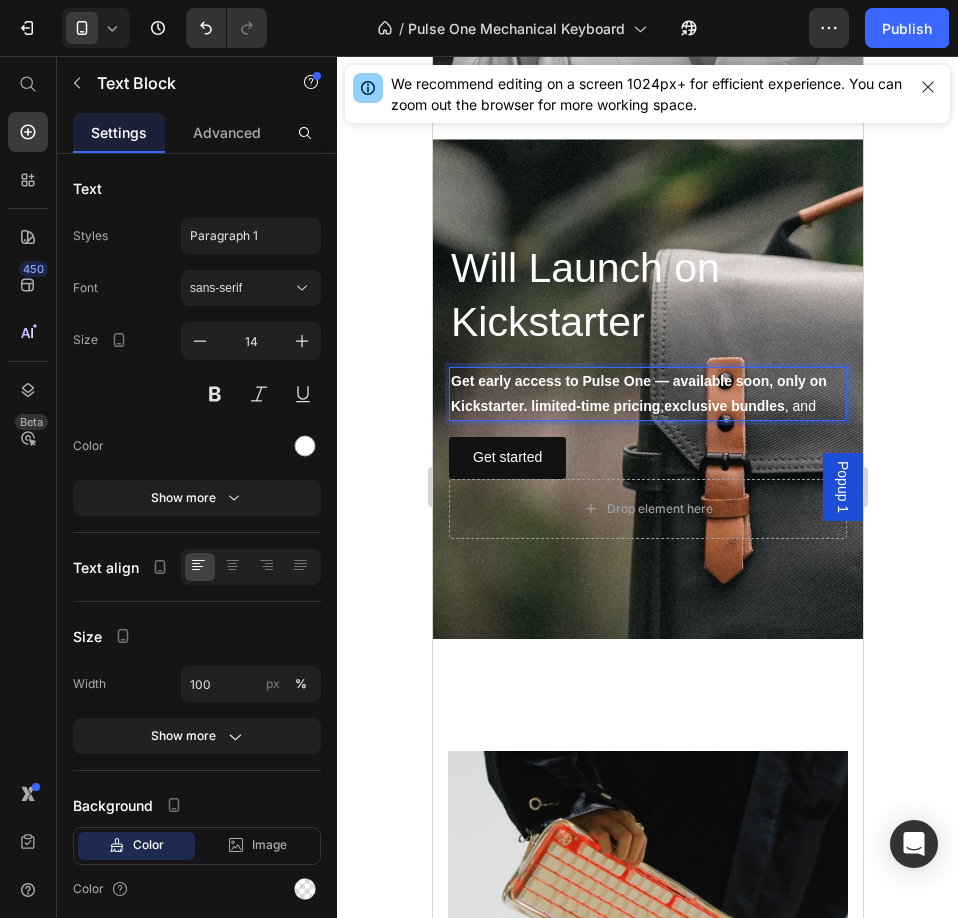 scroll, scrollTop: 2614, scrollLeft: 0, axis: vertical 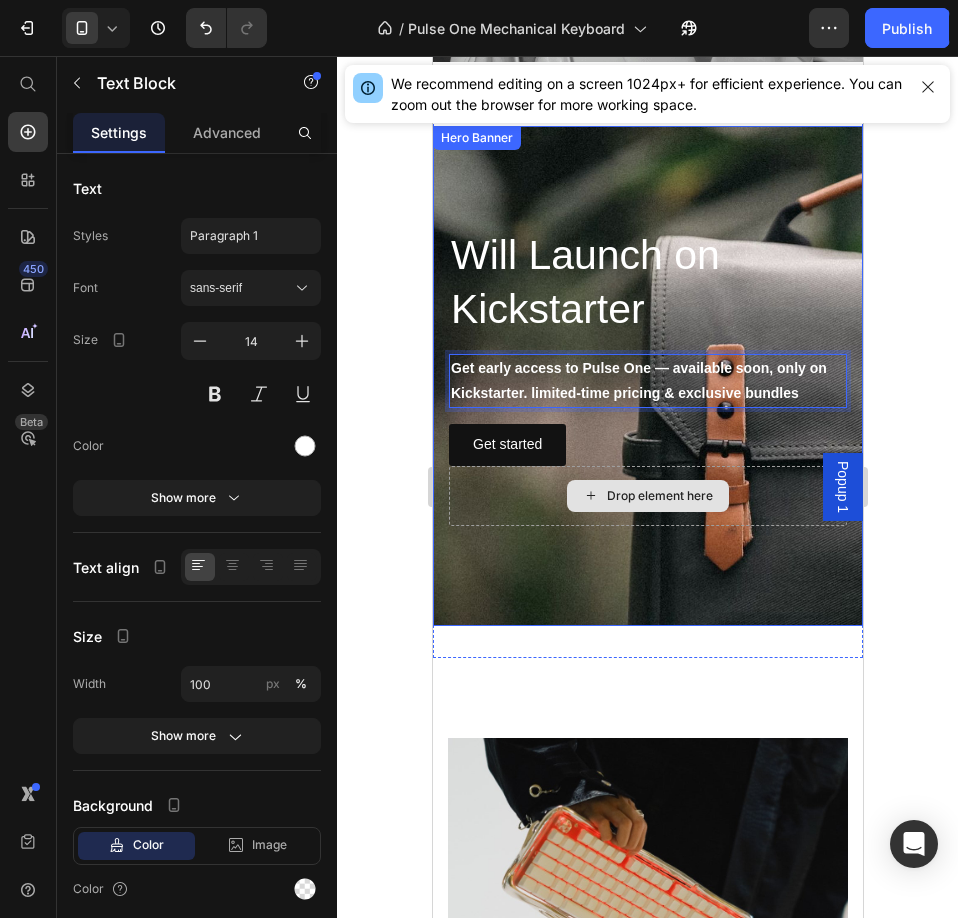 click on "Drop element here" at bounding box center [647, 496] 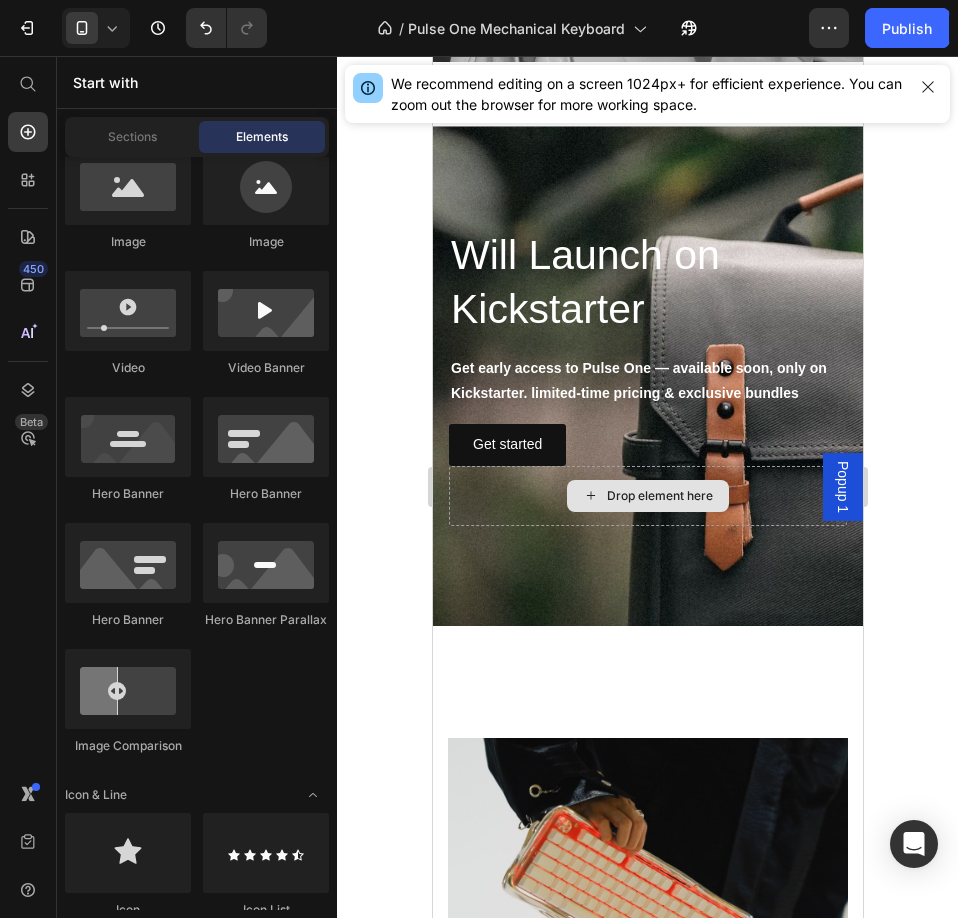 click on "Drop element here" at bounding box center (659, 496) 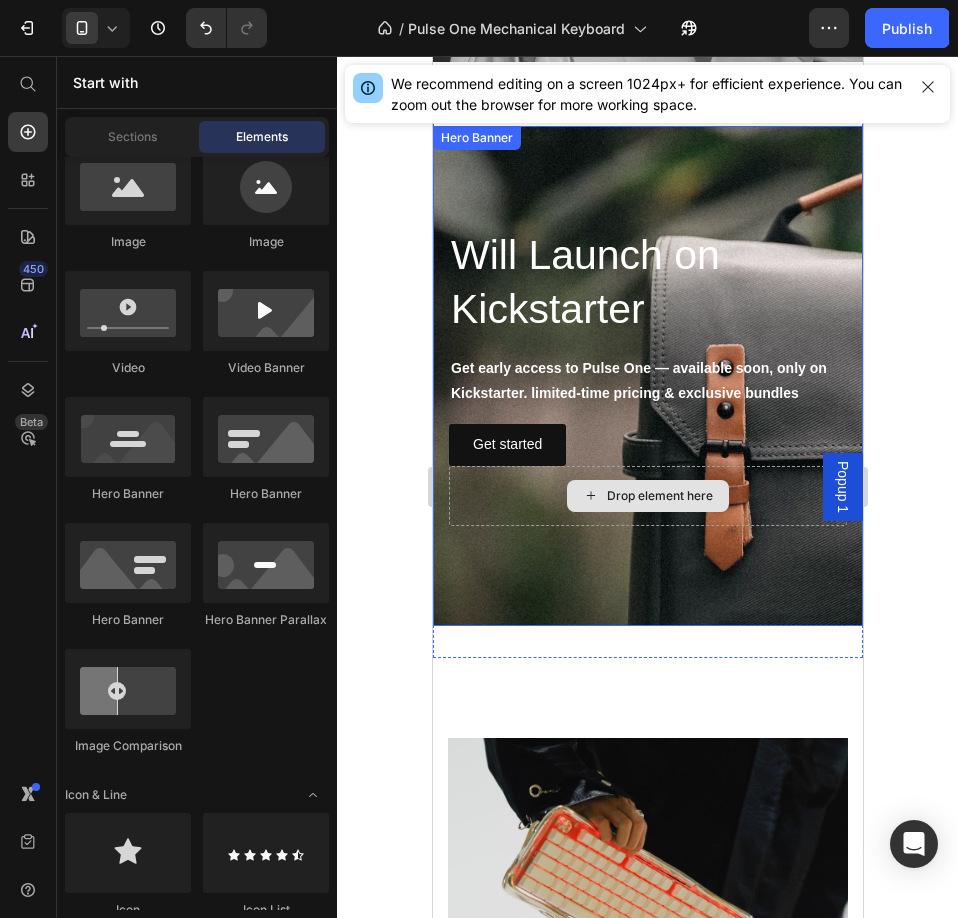 click on "Drop element here" at bounding box center [659, 496] 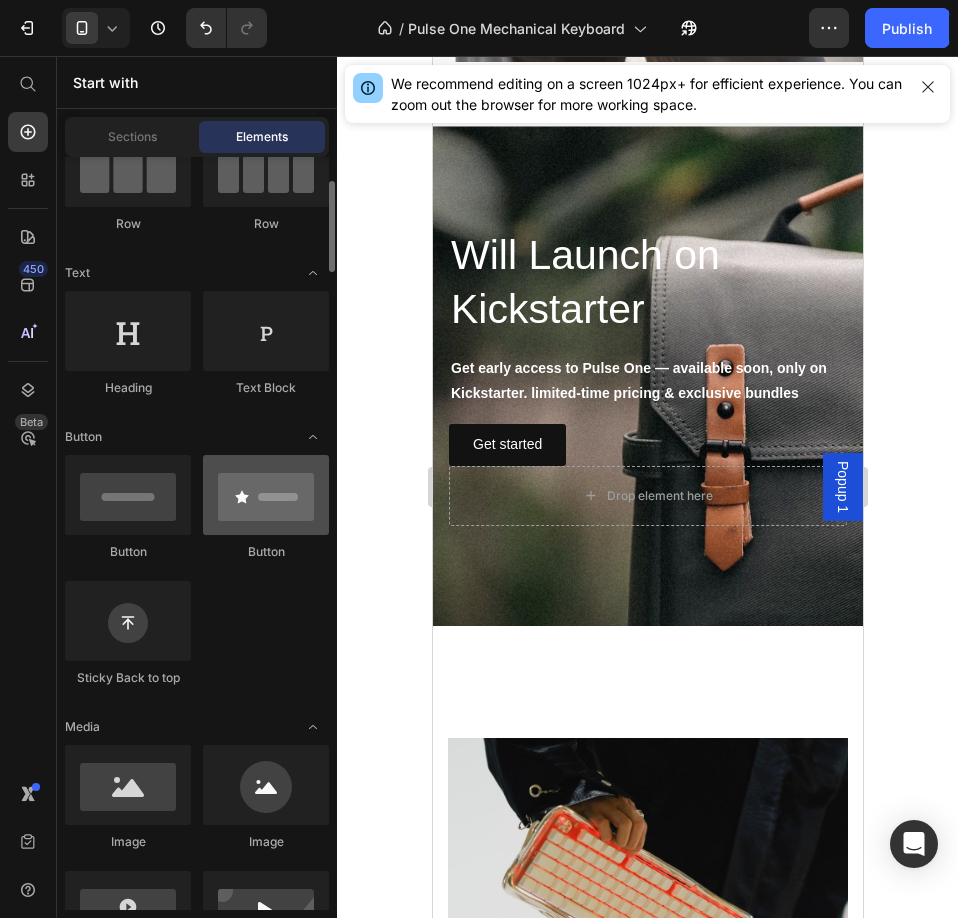 scroll, scrollTop: 300, scrollLeft: 0, axis: vertical 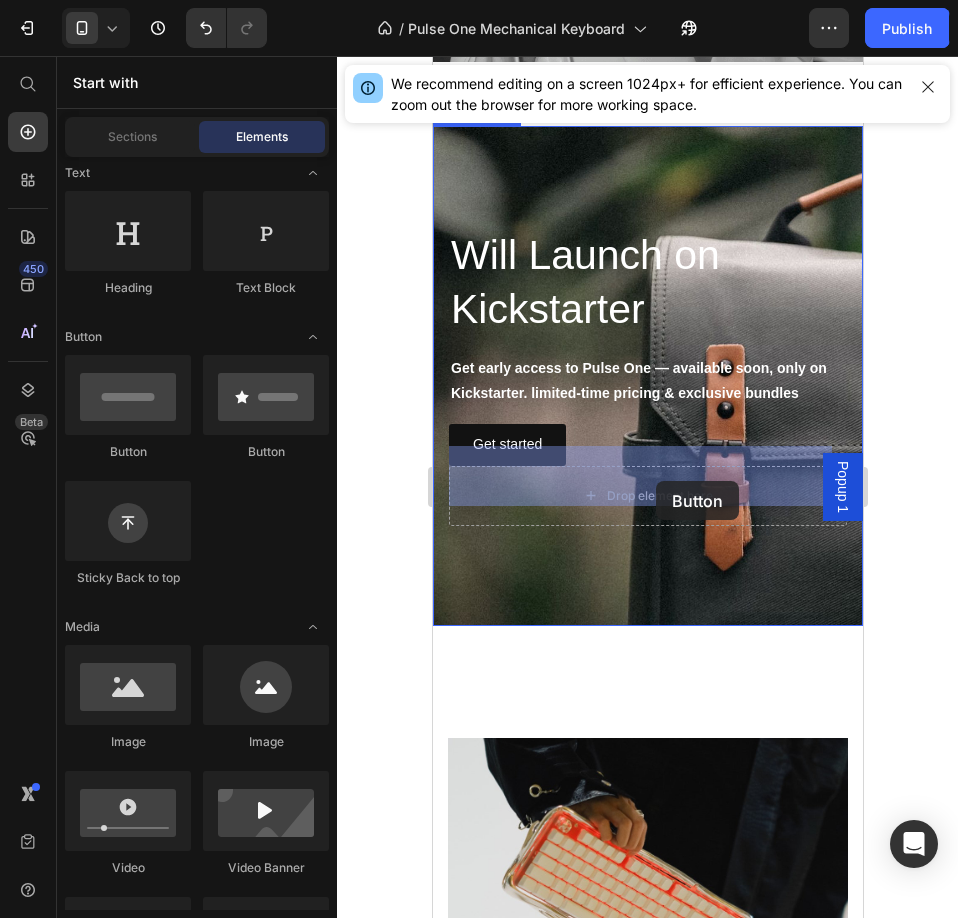 drag, startPoint x: 577, startPoint y: 474, endPoint x: 655, endPoint y: 480, distance: 78.23043 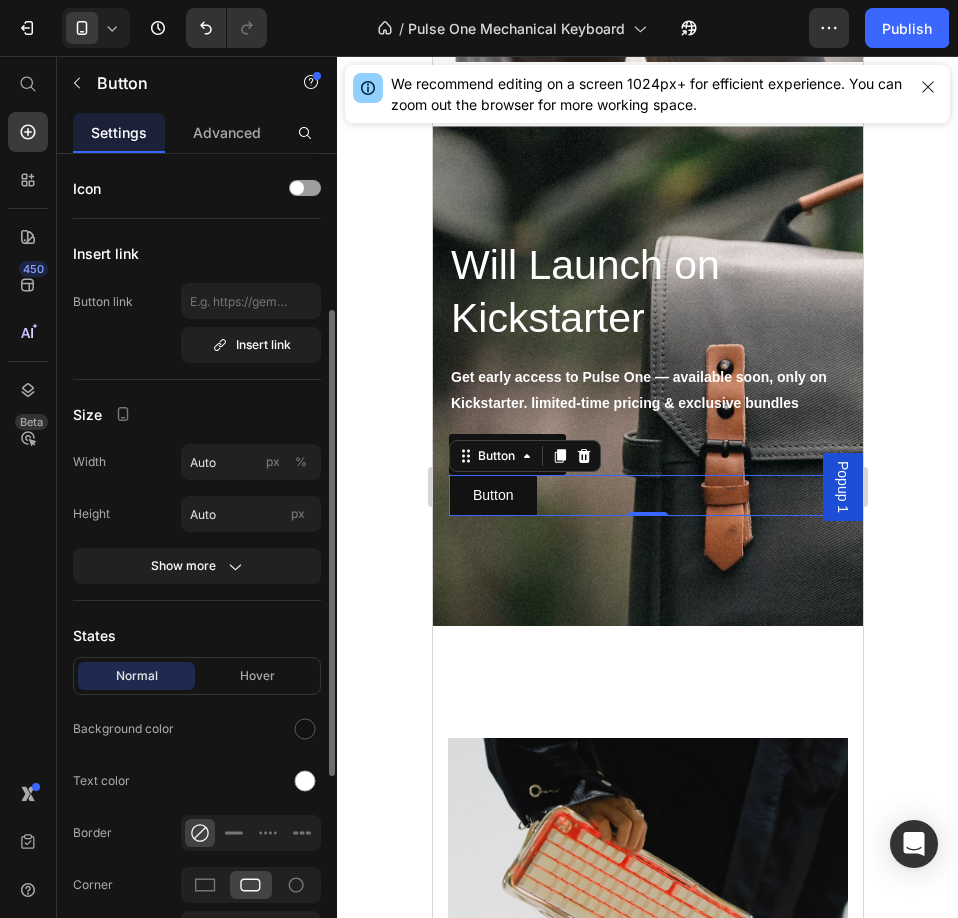 scroll, scrollTop: 200, scrollLeft: 0, axis: vertical 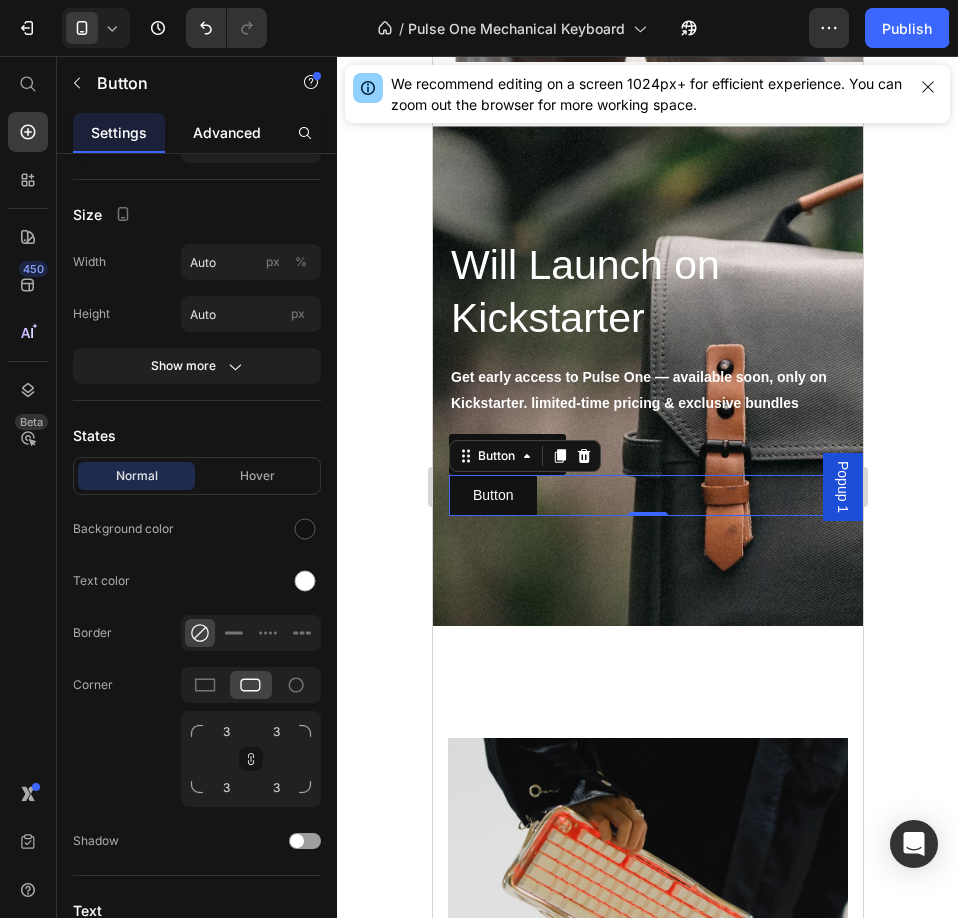 click on "Advanced" at bounding box center [227, 132] 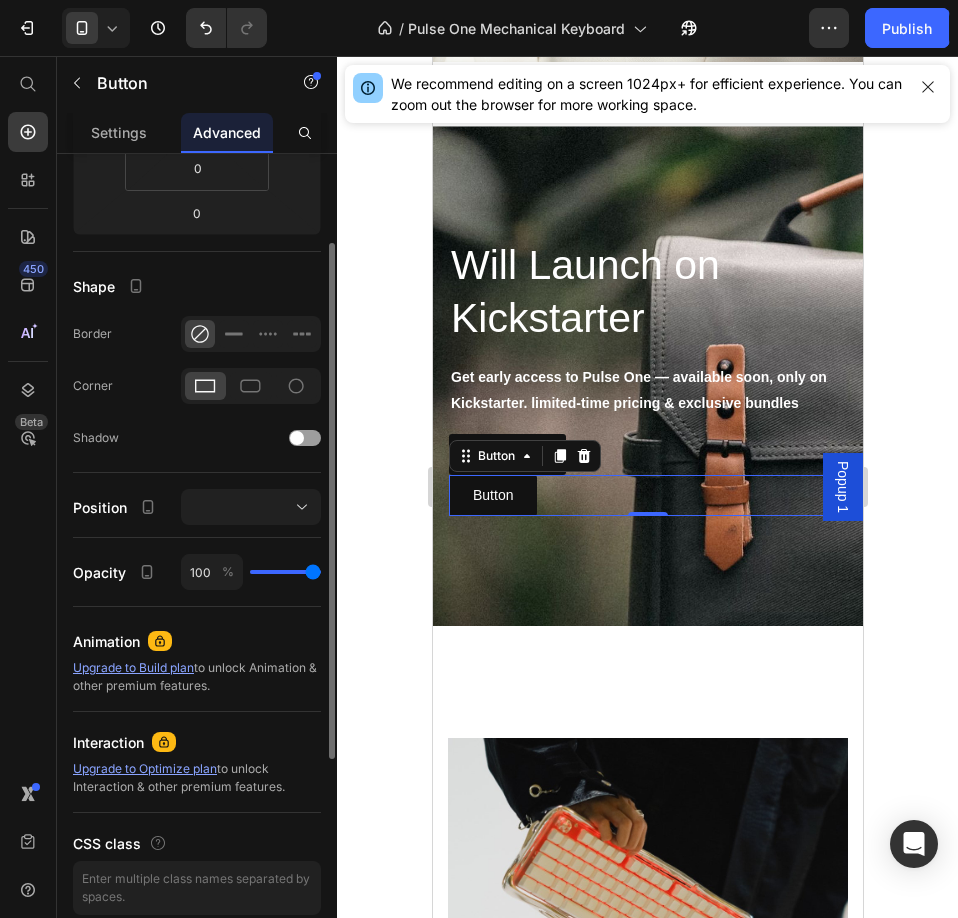 scroll, scrollTop: 0, scrollLeft: 0, axis: both 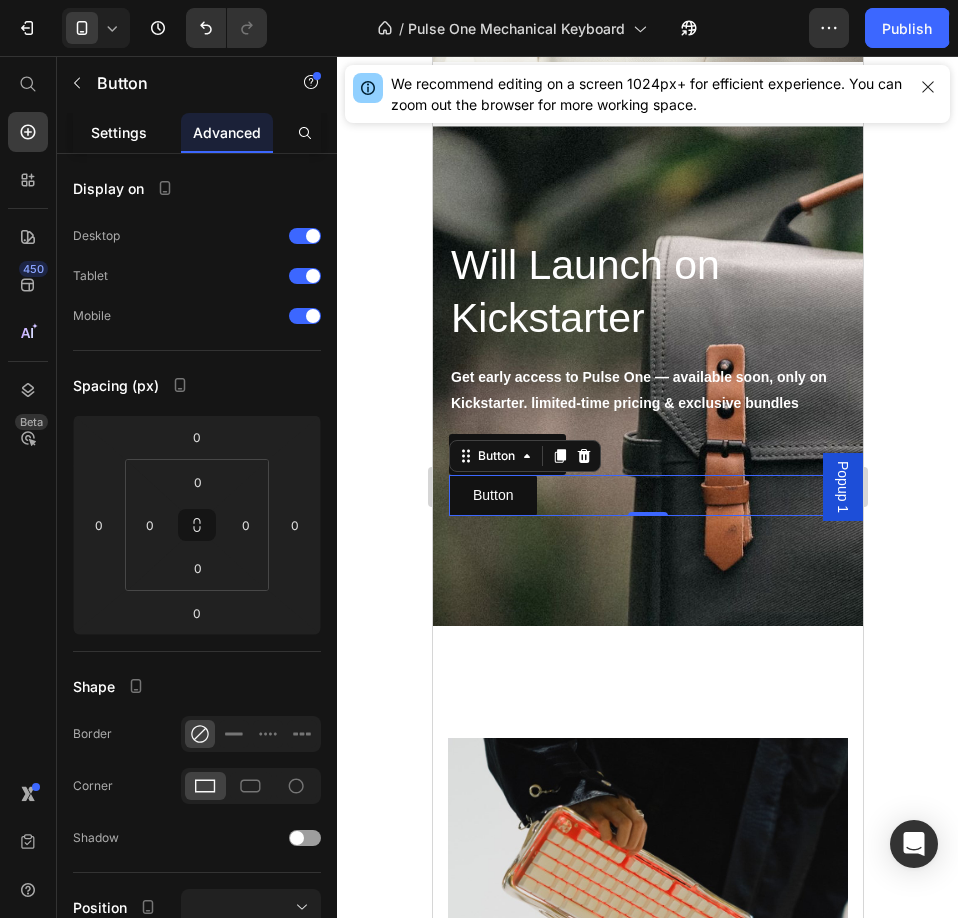click on "Settings" 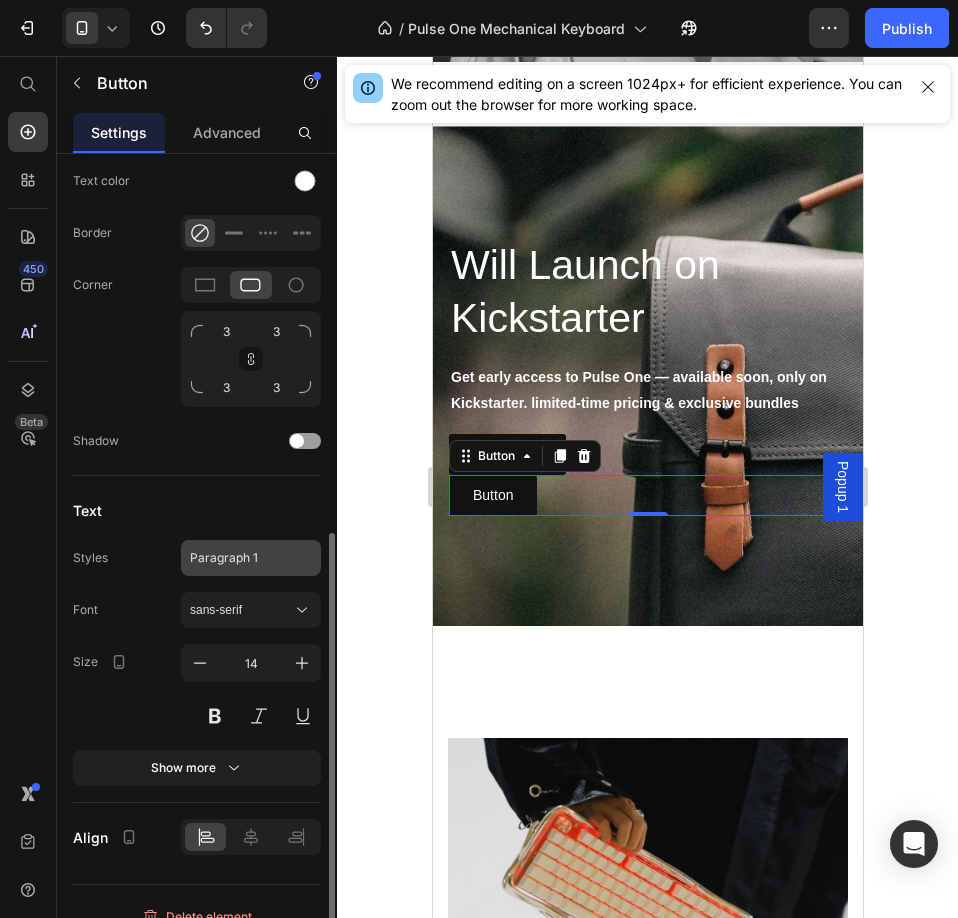 scroll, scrollTop: 624, scrollLeft: 0, axis: vertical 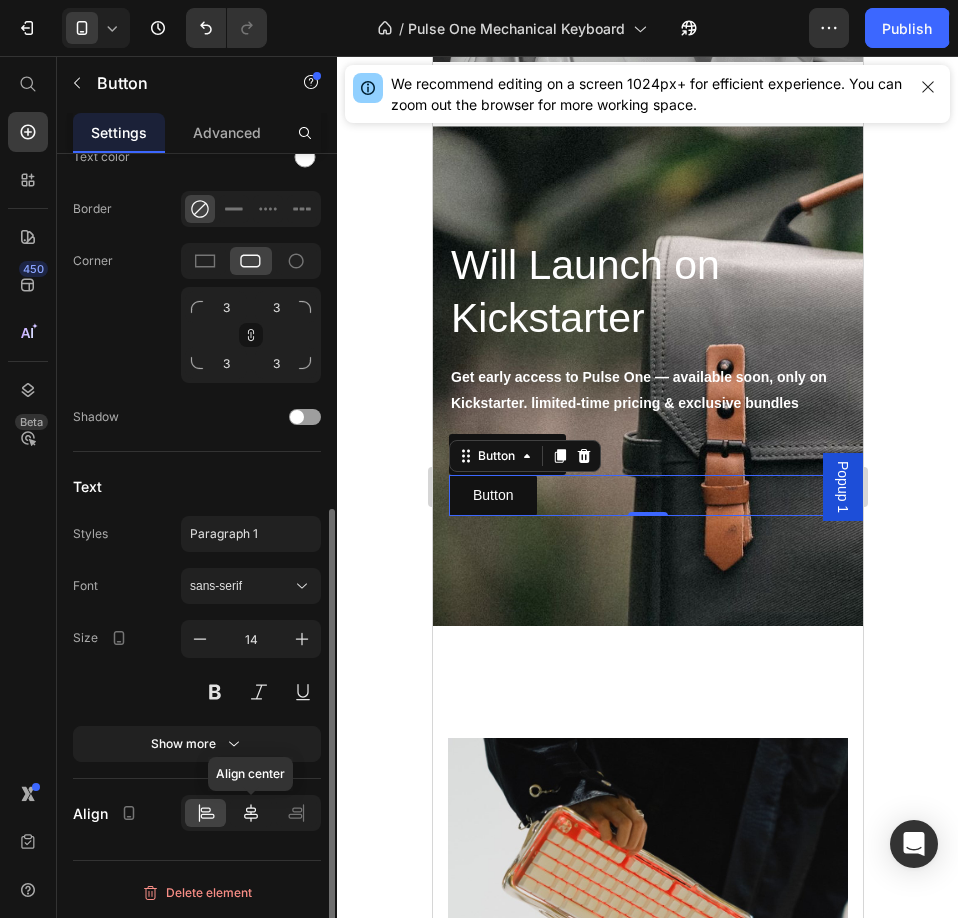 click 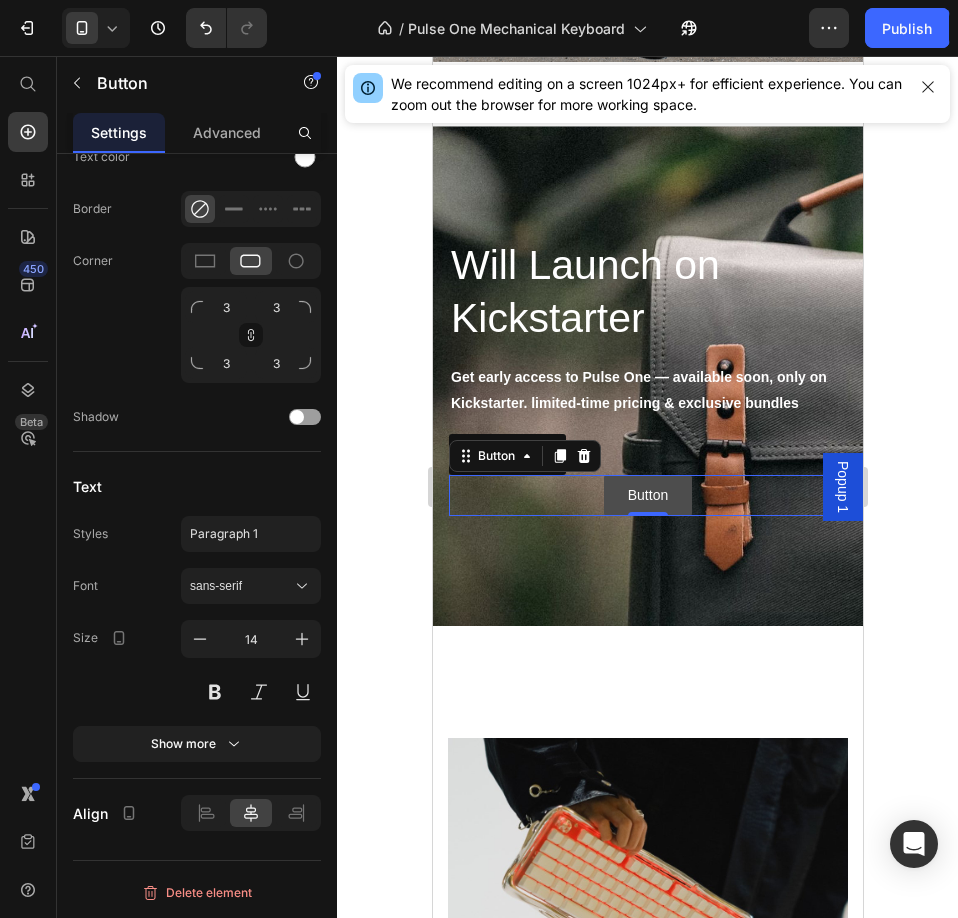 click on "Button" at bounding box center (647, 495) 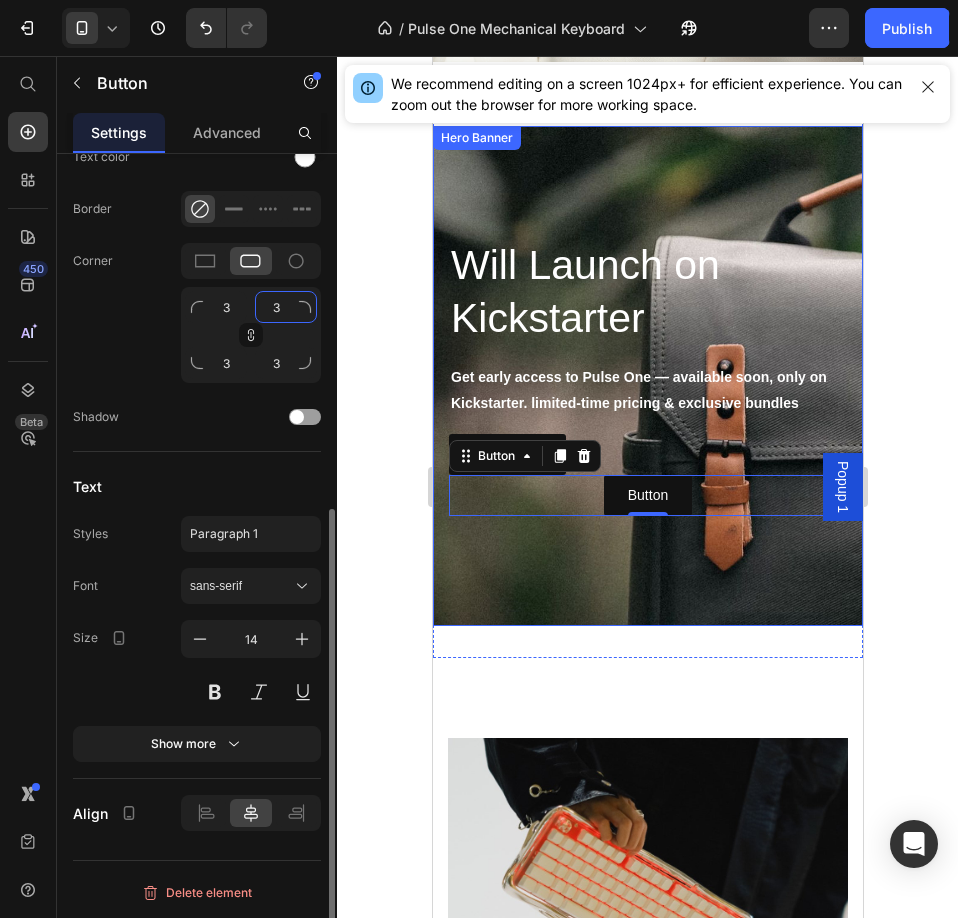 click on "3" 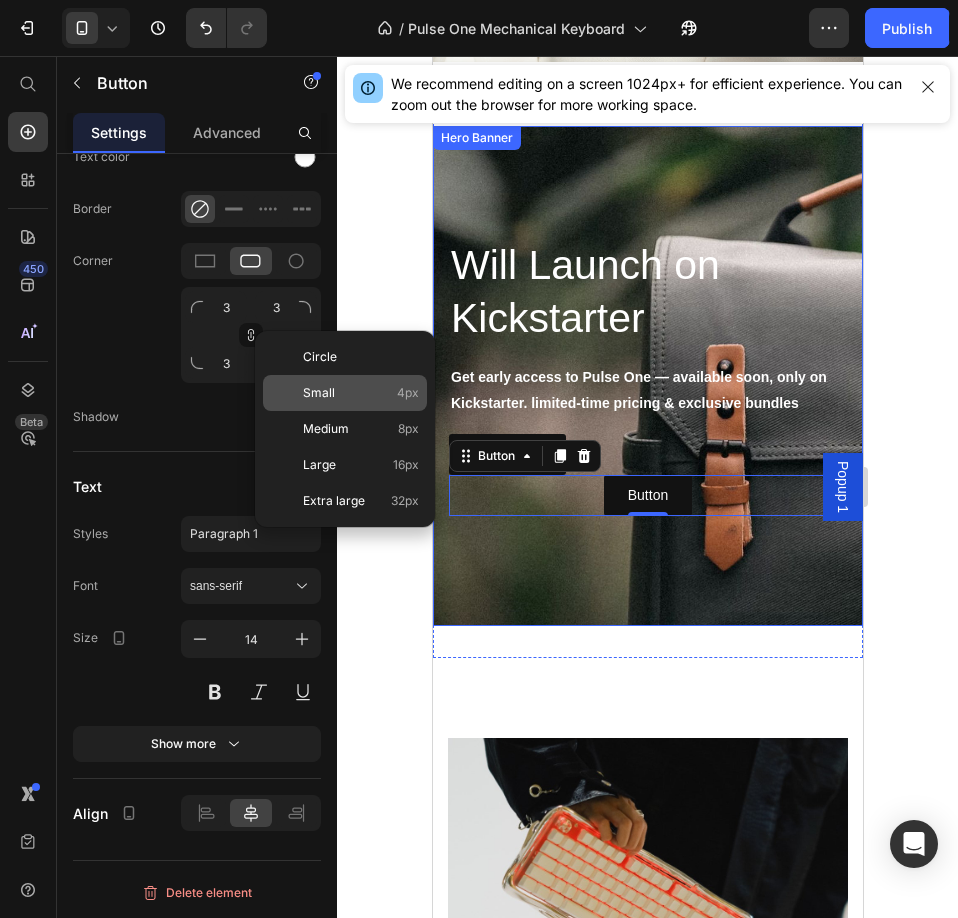 click on "Small" at bounding box center (319, 393) 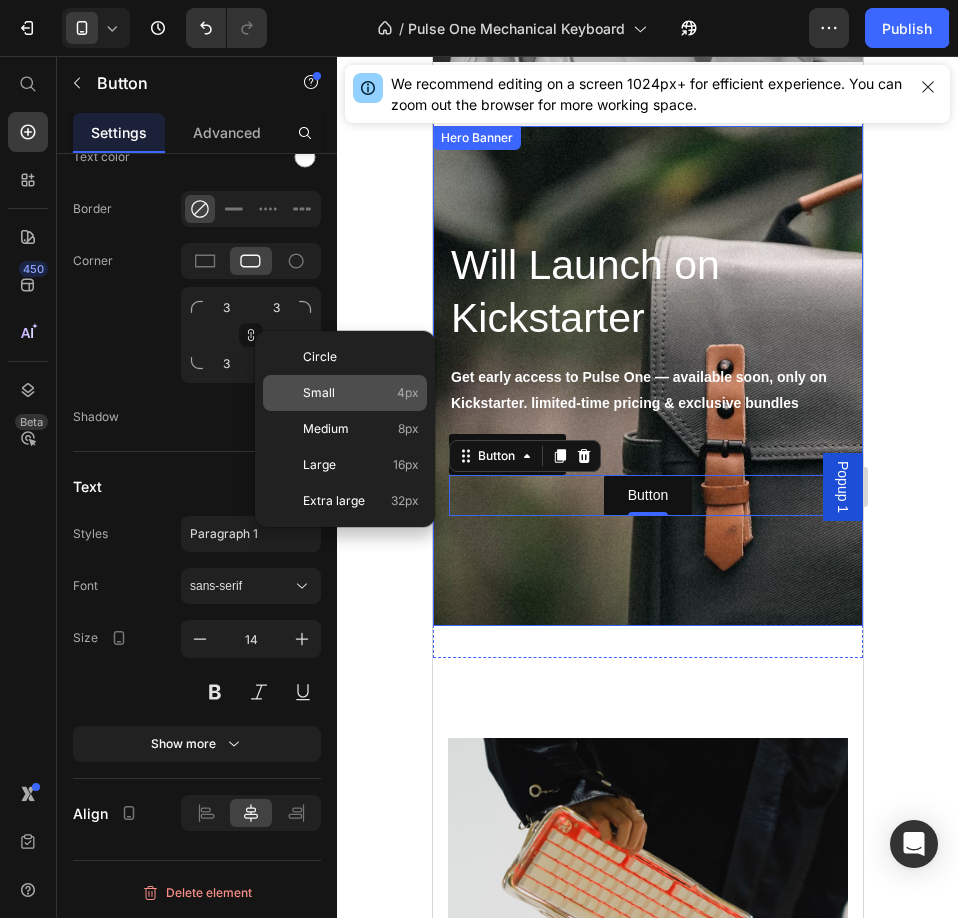 type on "4" 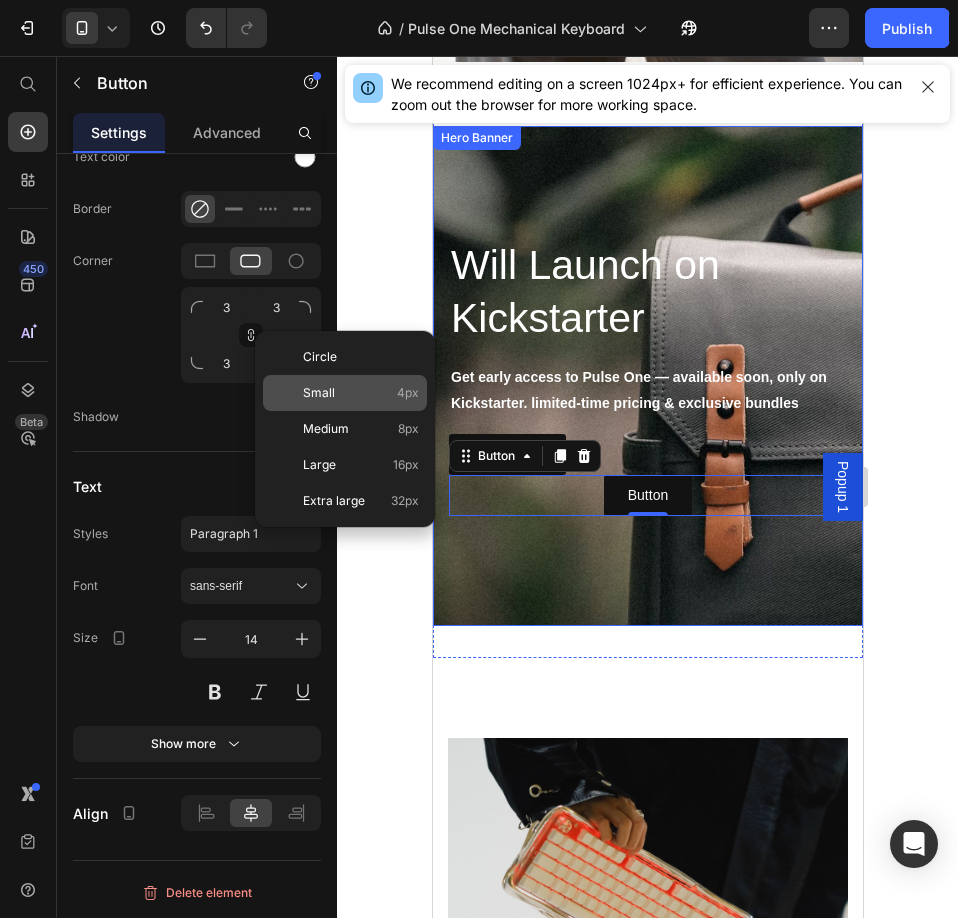 type on "4" 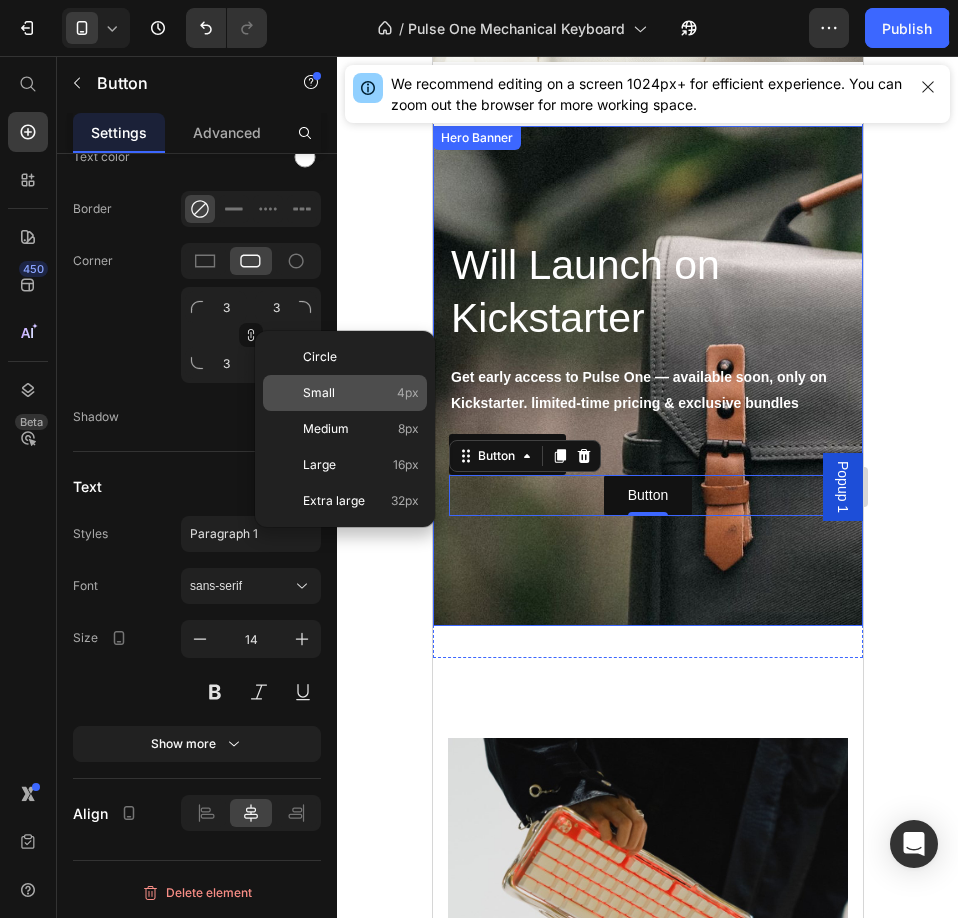 type on "4" 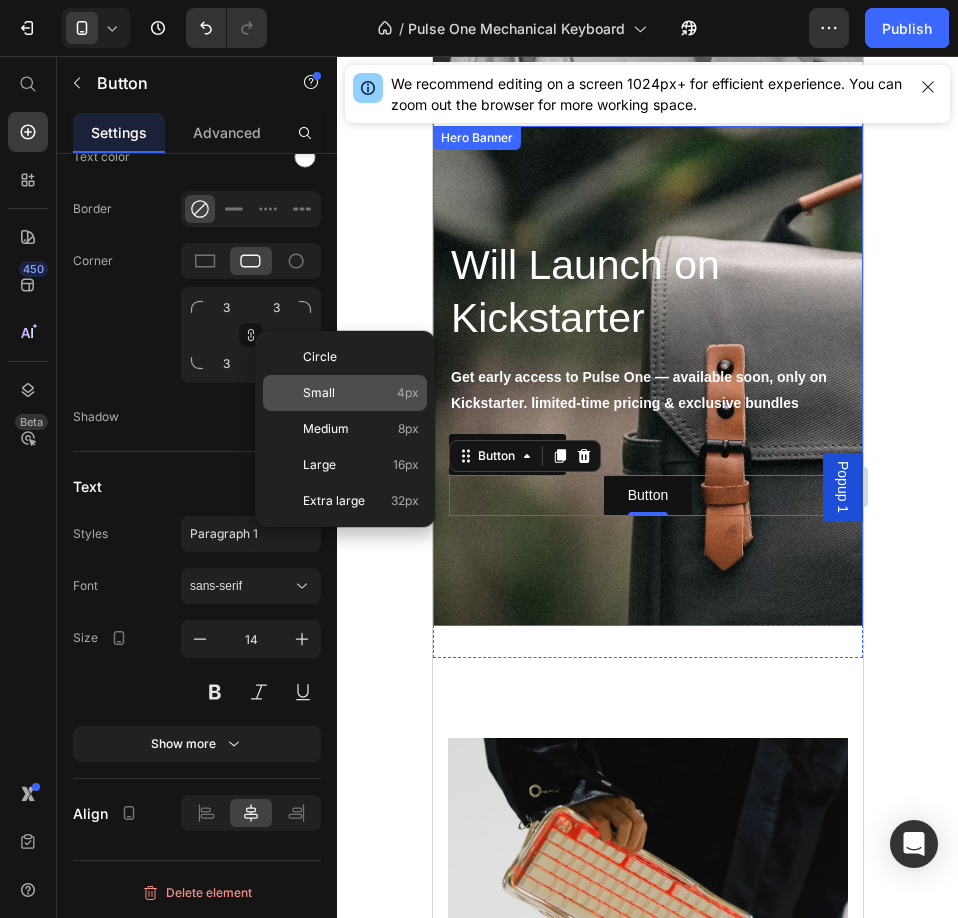 type on "4" 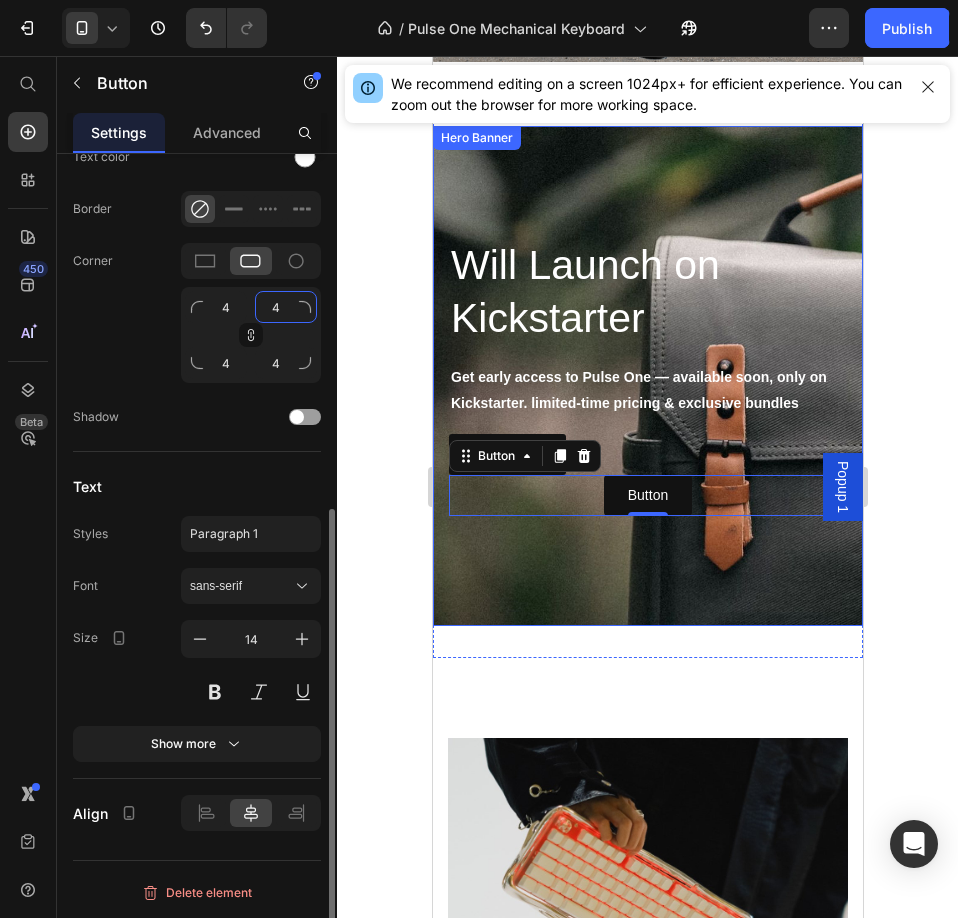 click on "4" 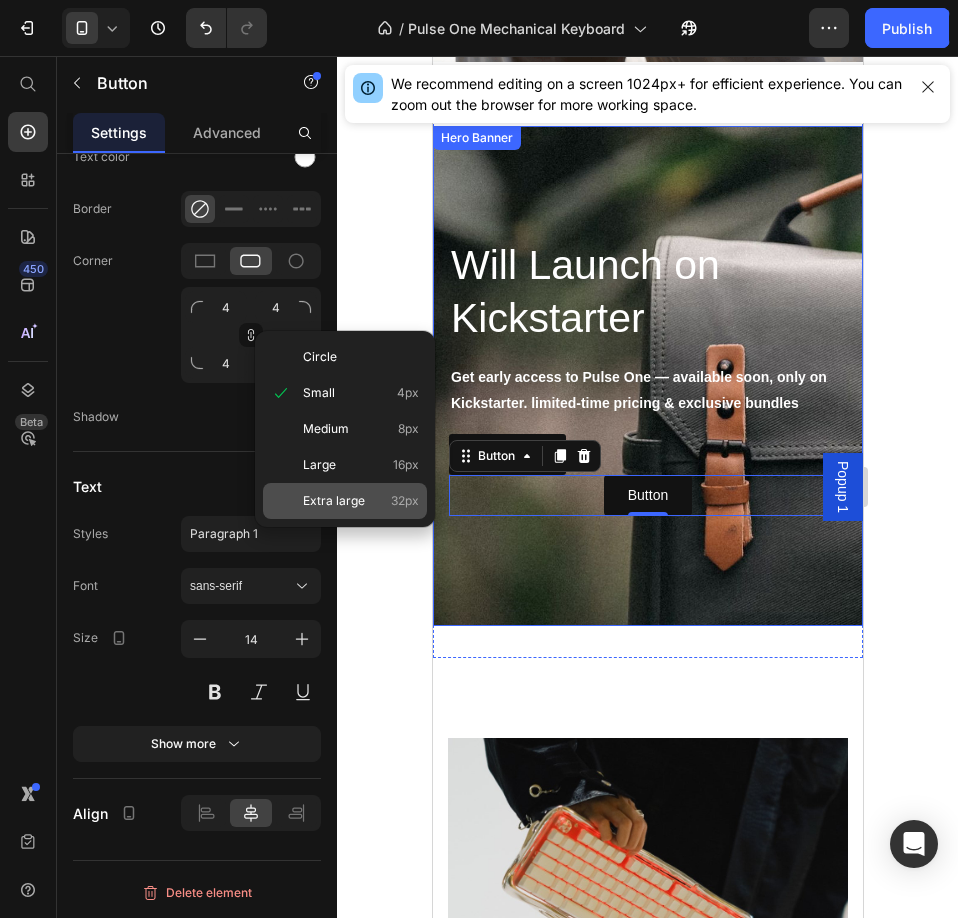click on "Extra large" at bounding box center (334, 501) 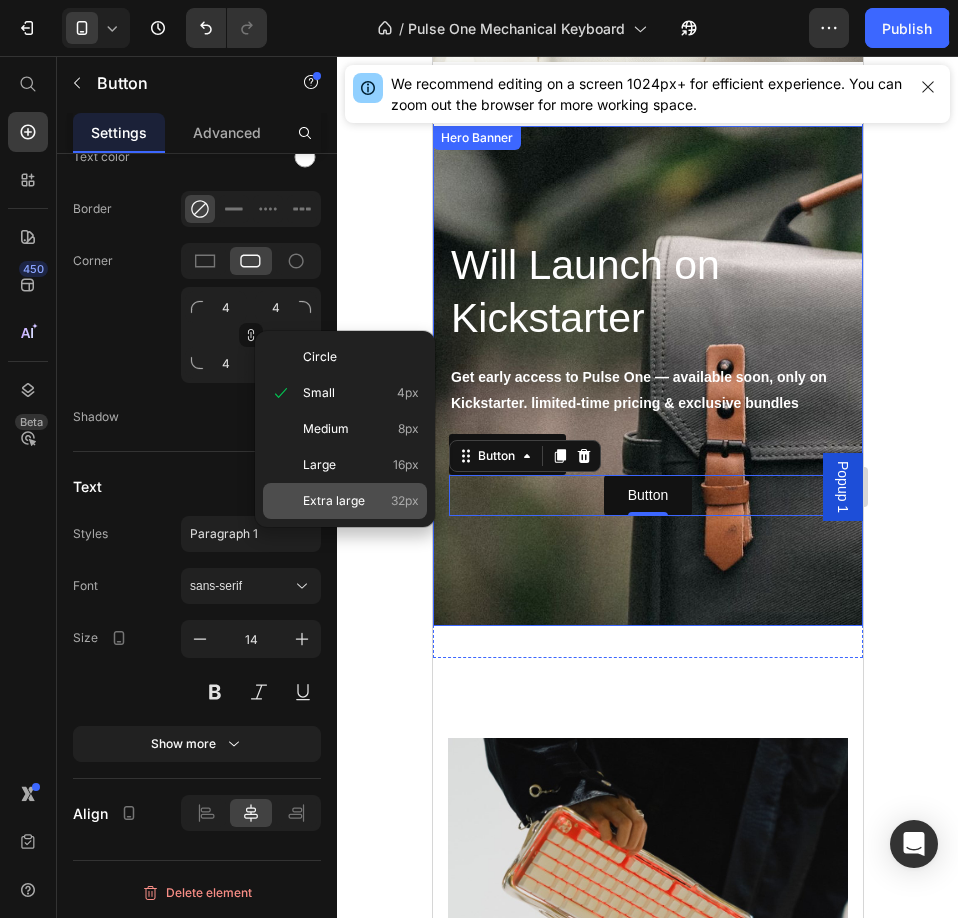type on "32" 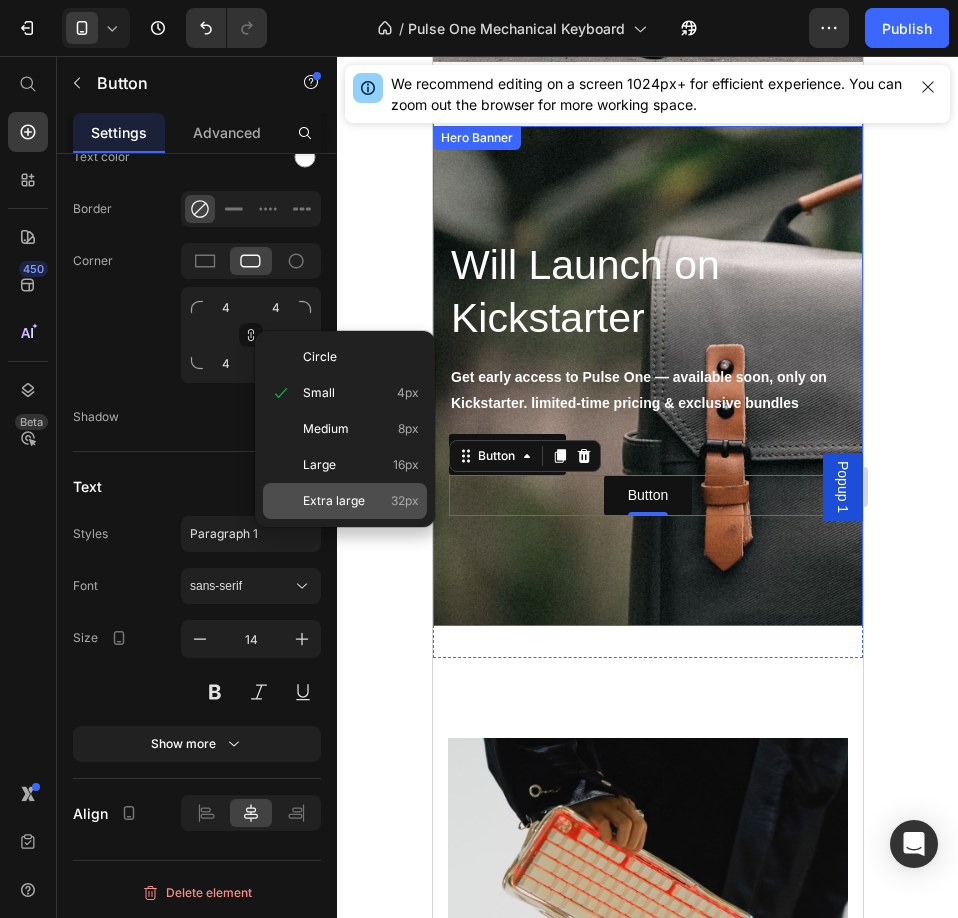 type on "32" 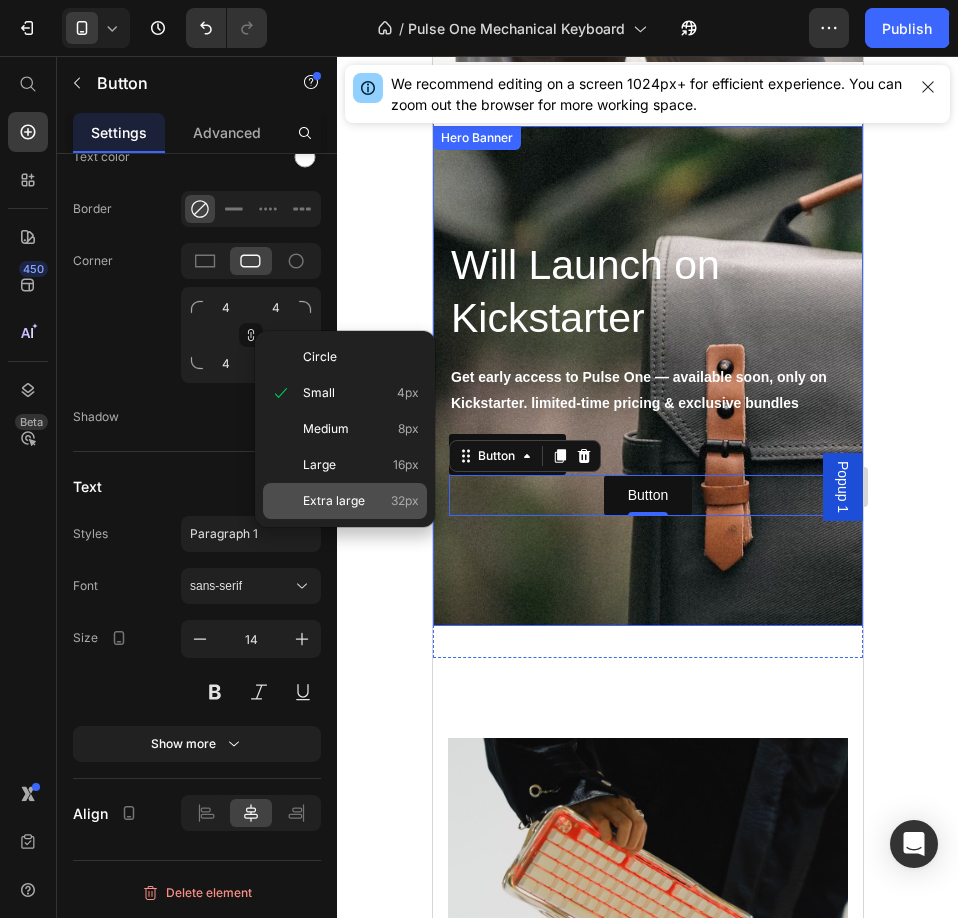 type on "32" 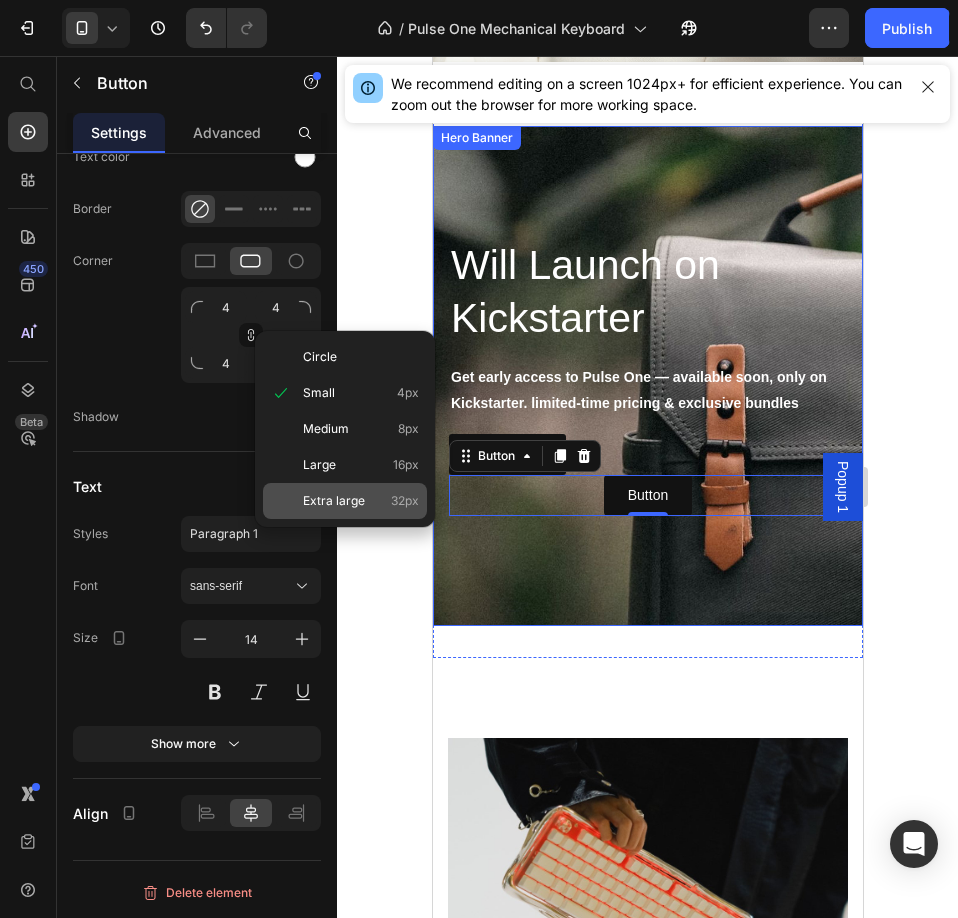 type on "32" 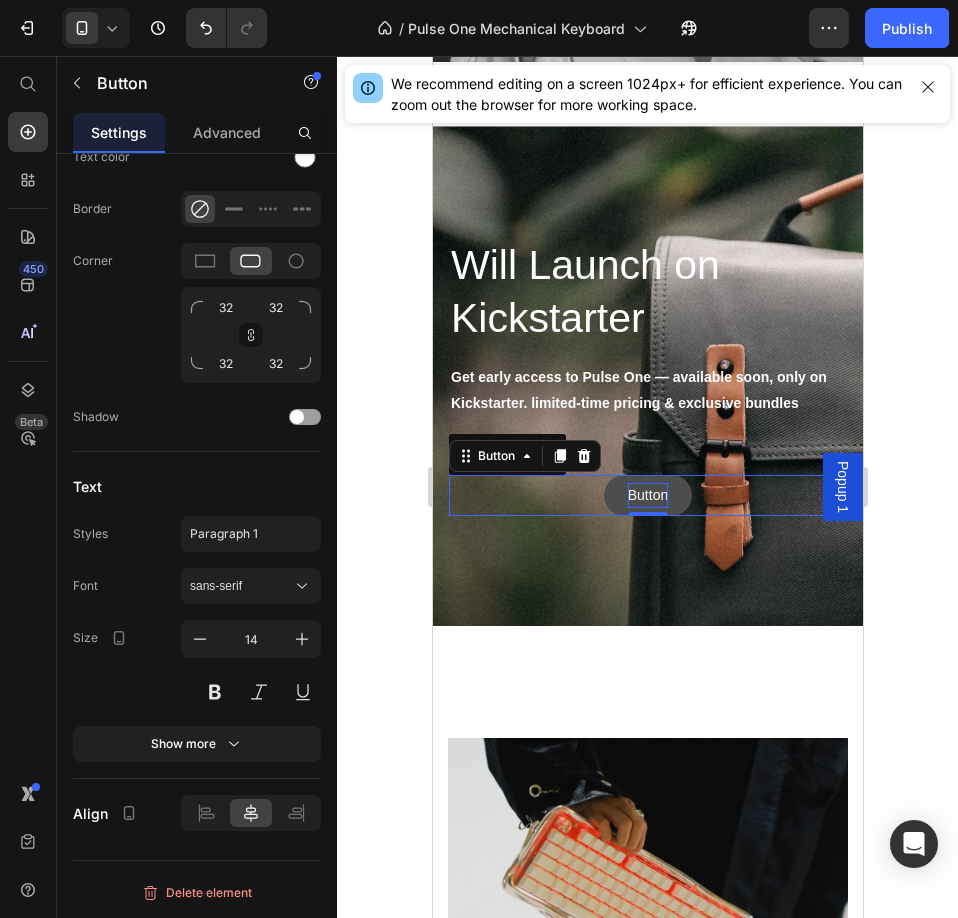 click on "Button" at bounding box center [647, 495] 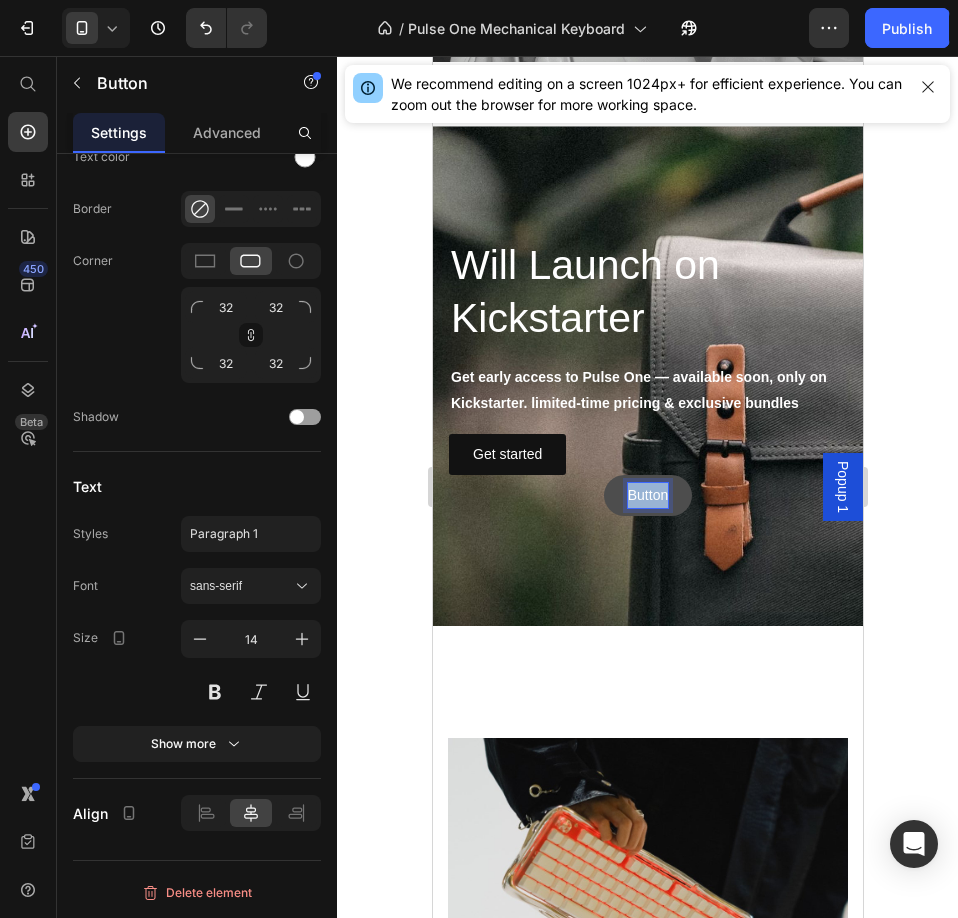click on "Button" at bounding box center [647, 495] 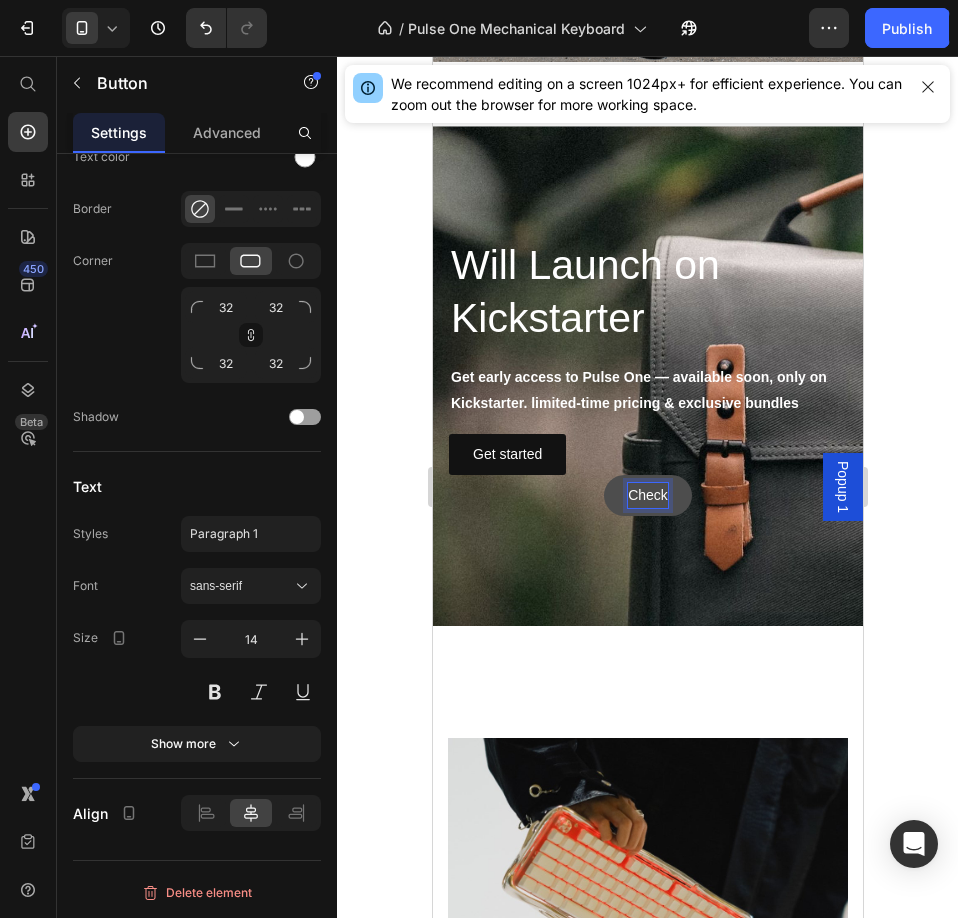click on "Check" at bounding box center (647, 495) 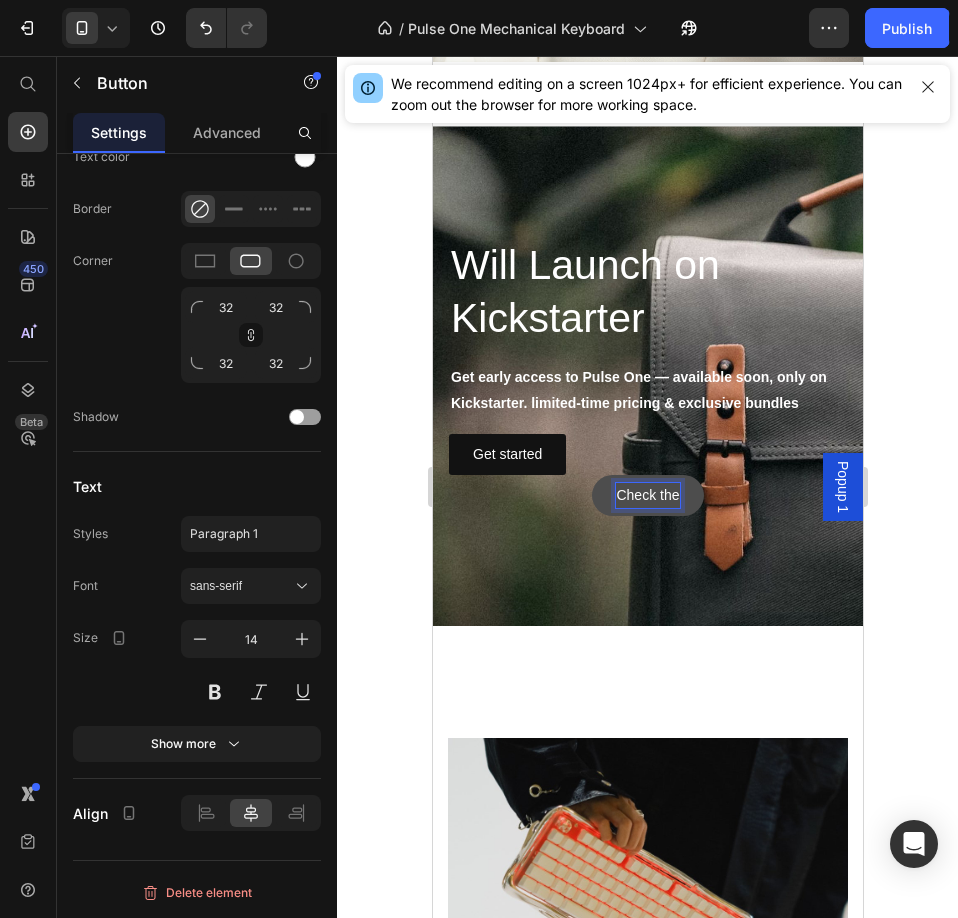 click on "Check the" at bounding box center [646, 495] 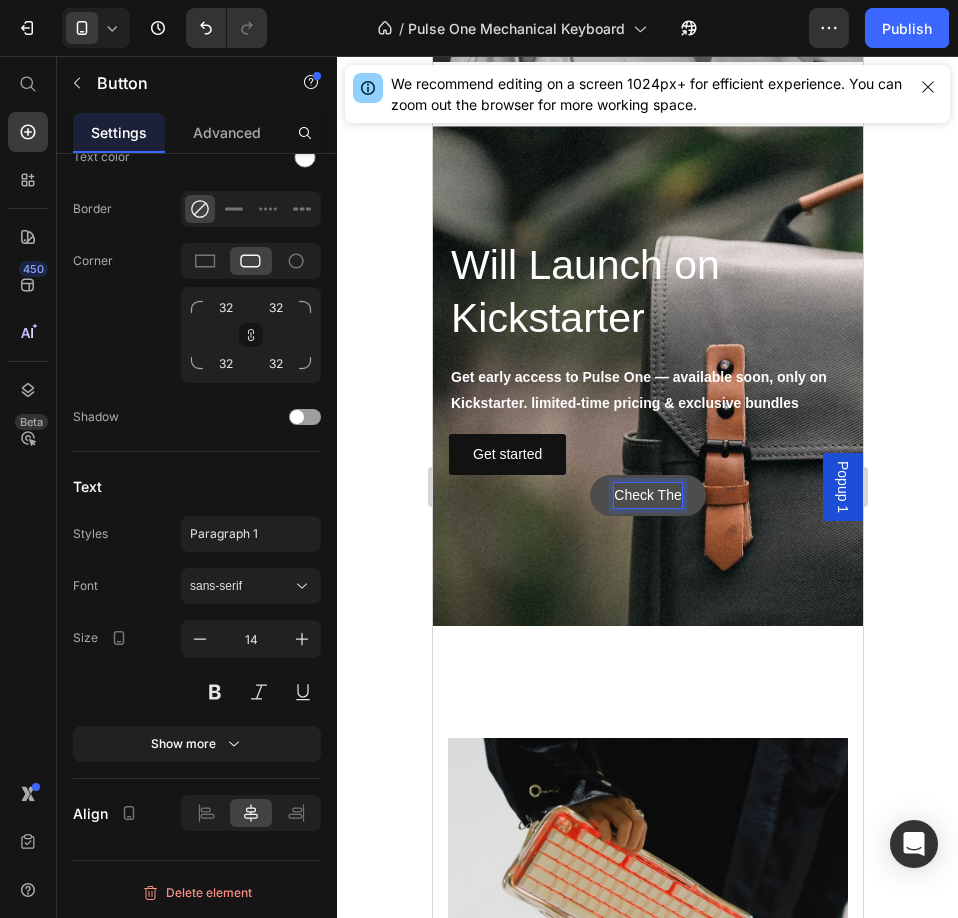 click on "Check The" at bounding box center [646, 495] 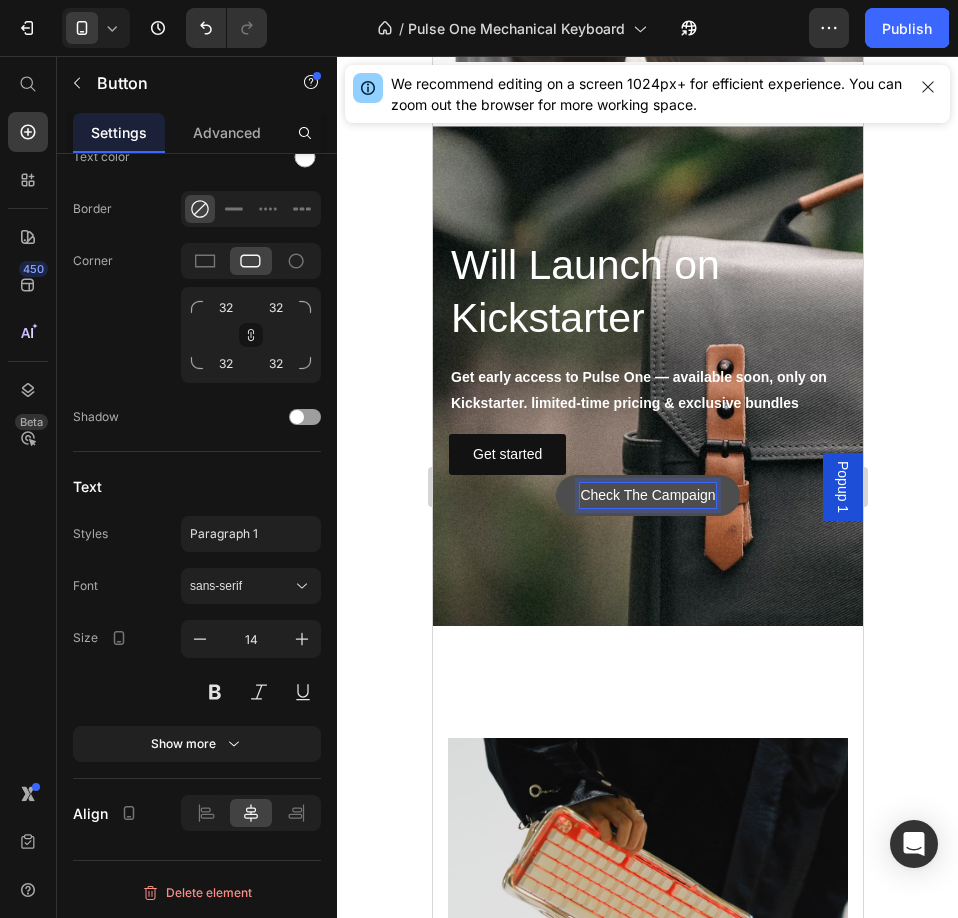 click on "Check The Campaign" at bounding box center (646, 495) 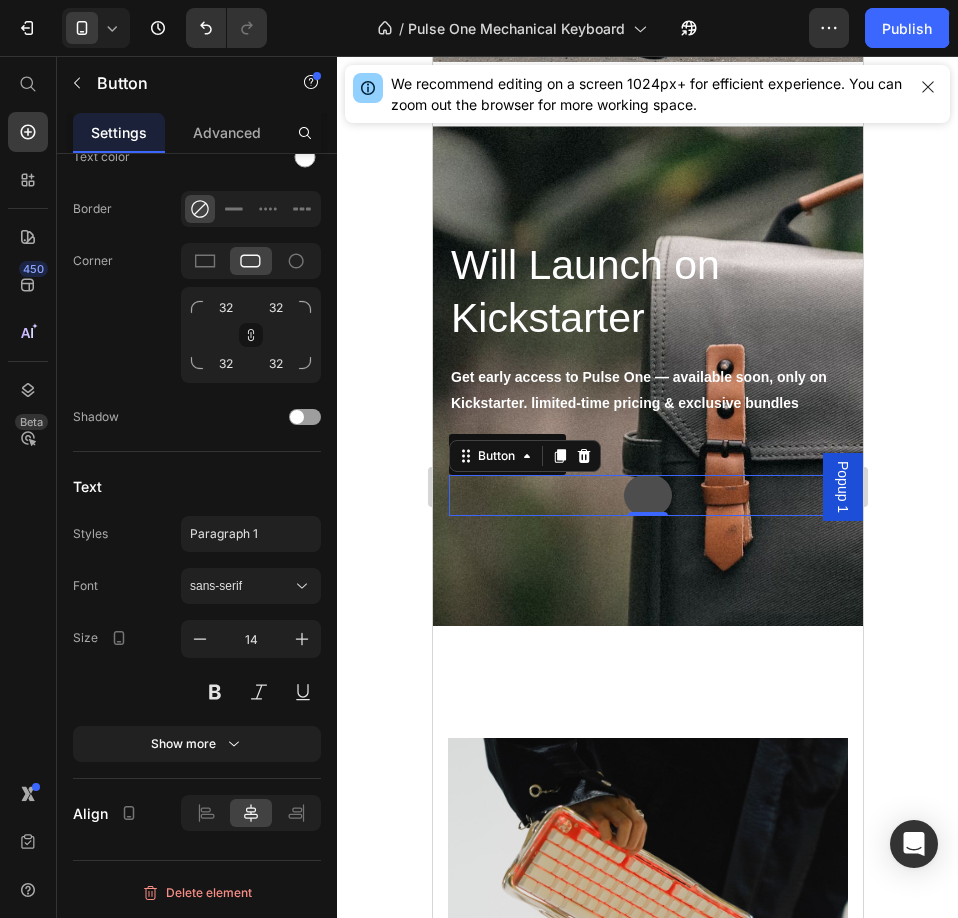 click at bounding box center [647, 495] 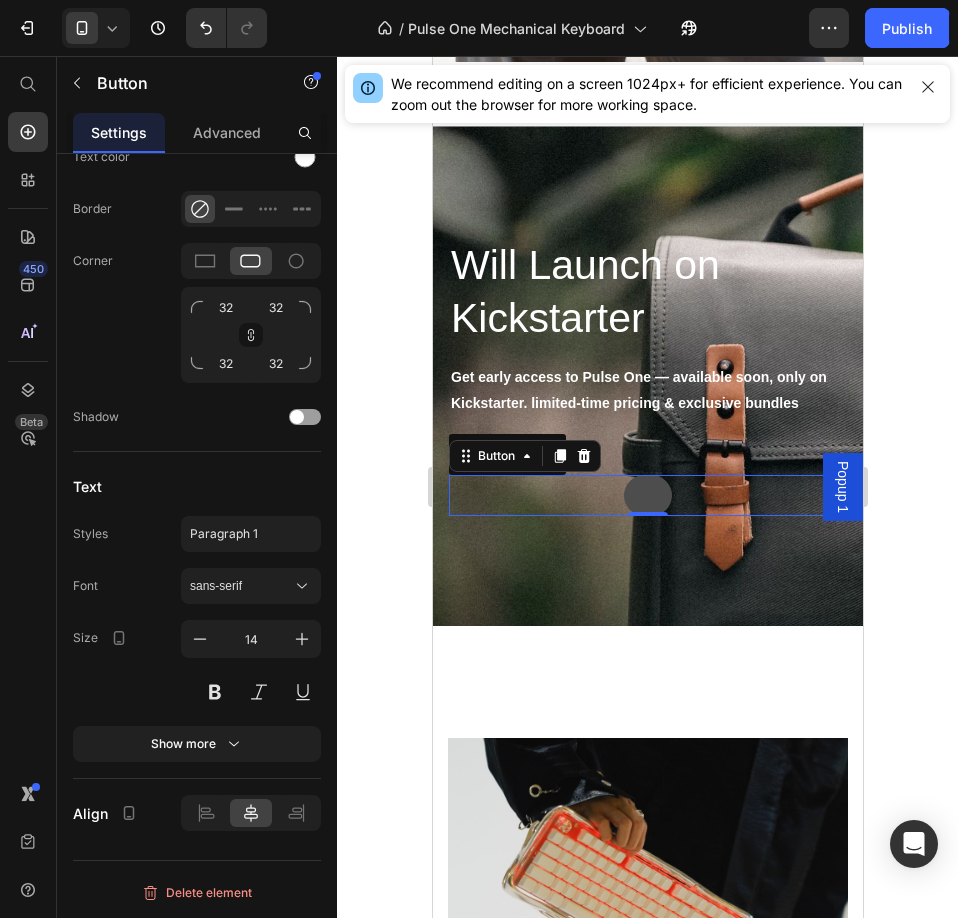 type 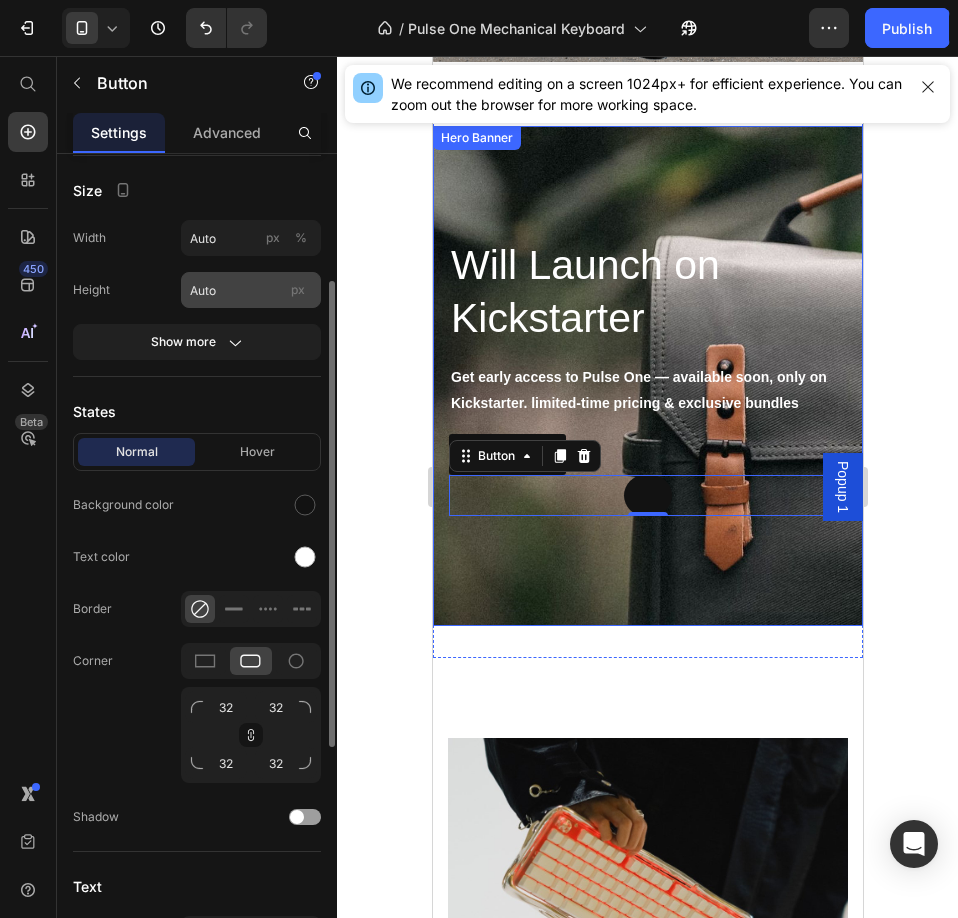 scroll, scrollTop: 0, scrollLeft: 0, axis: both 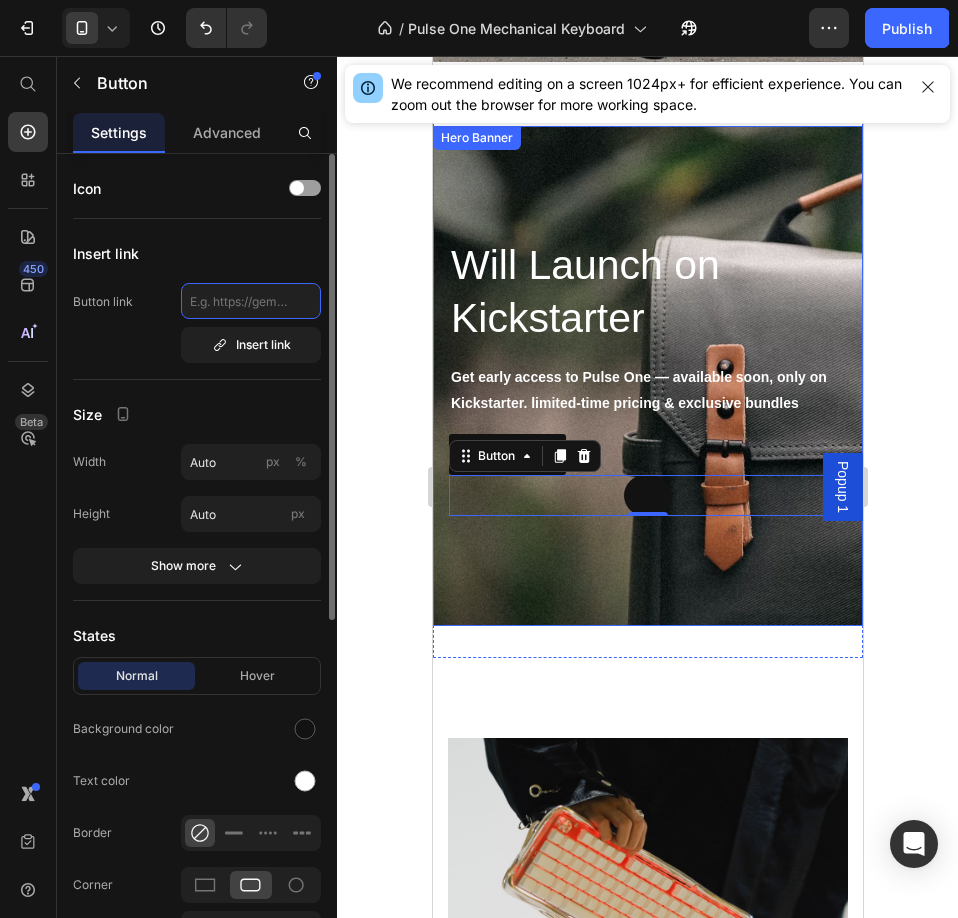 click 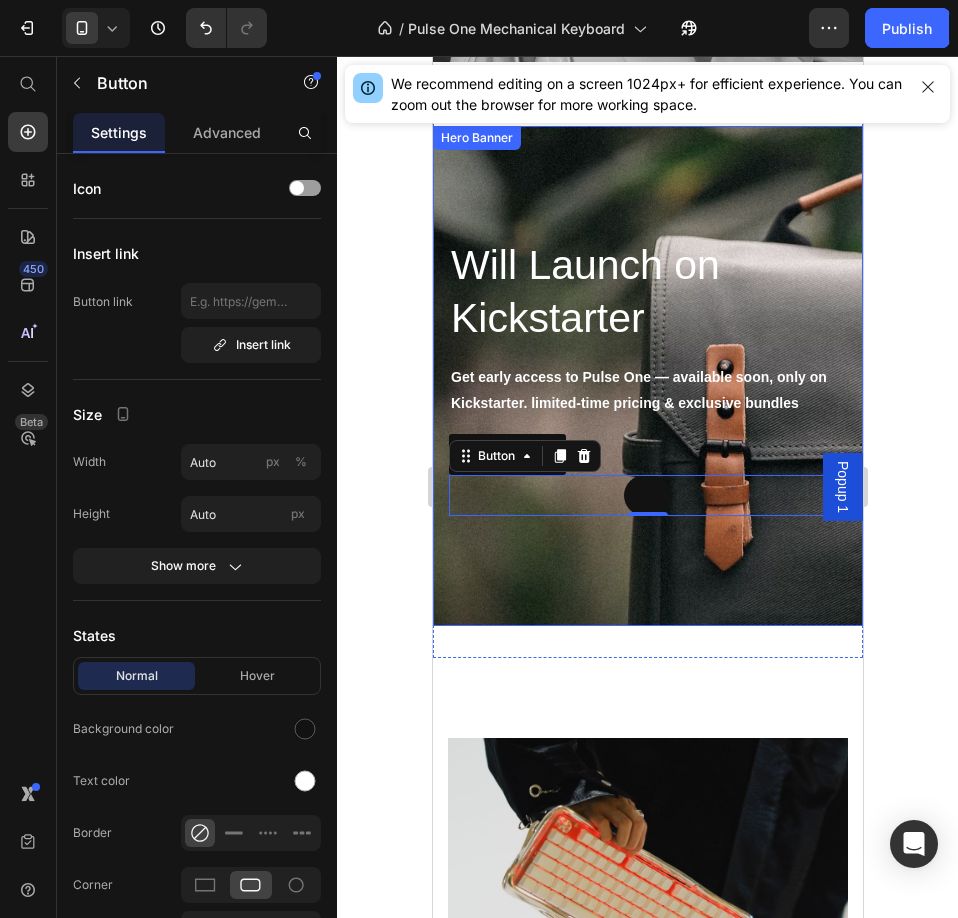 click at bounding box center (647, 376) 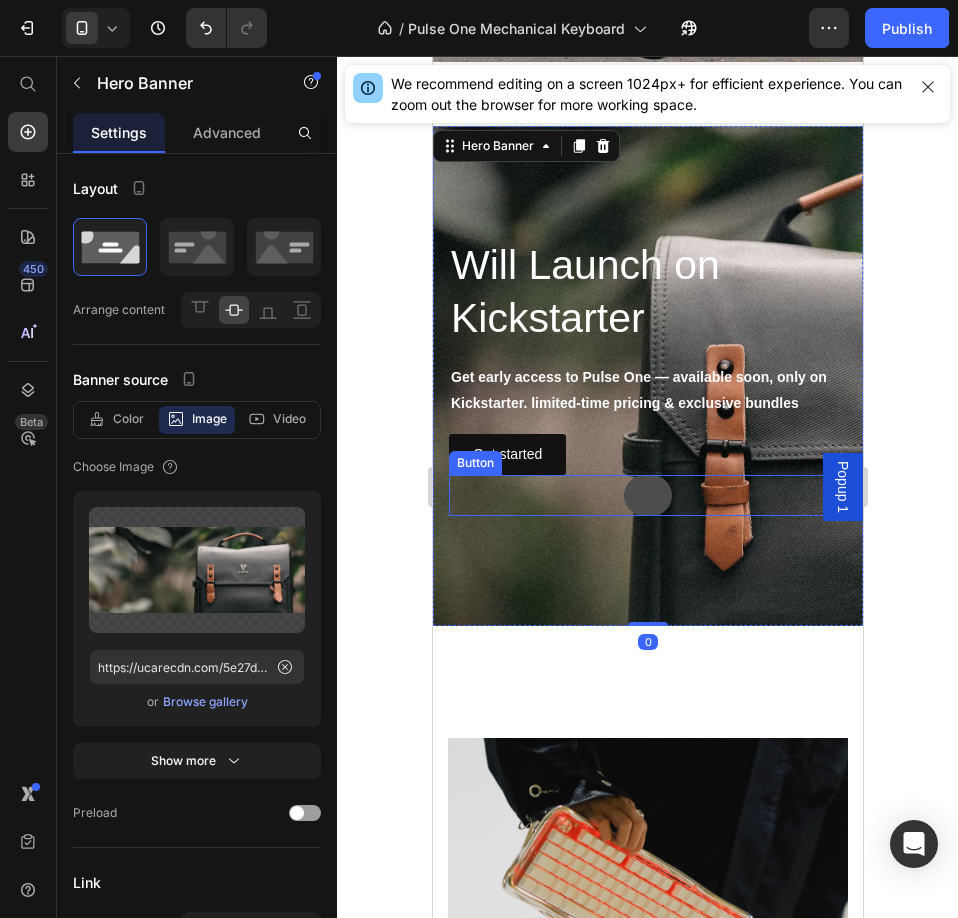 click at bounding box center (647, 495) 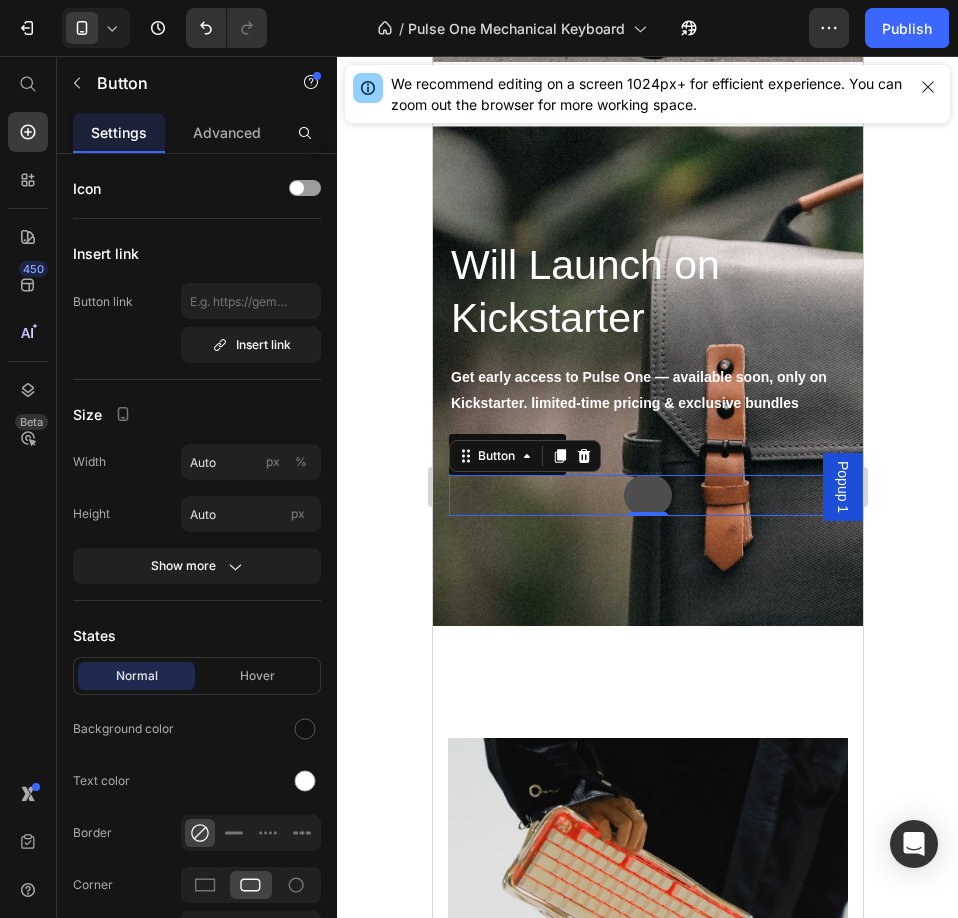 click at bounding box center [647, 495] 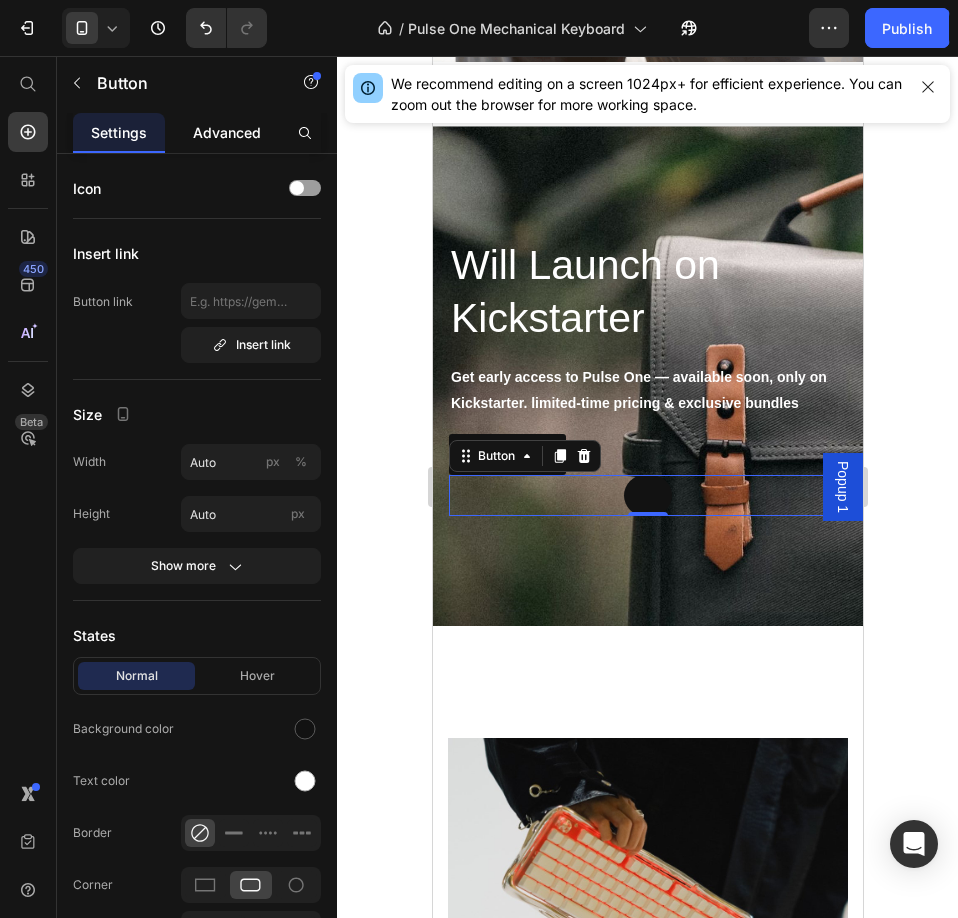 click on "Advanced" 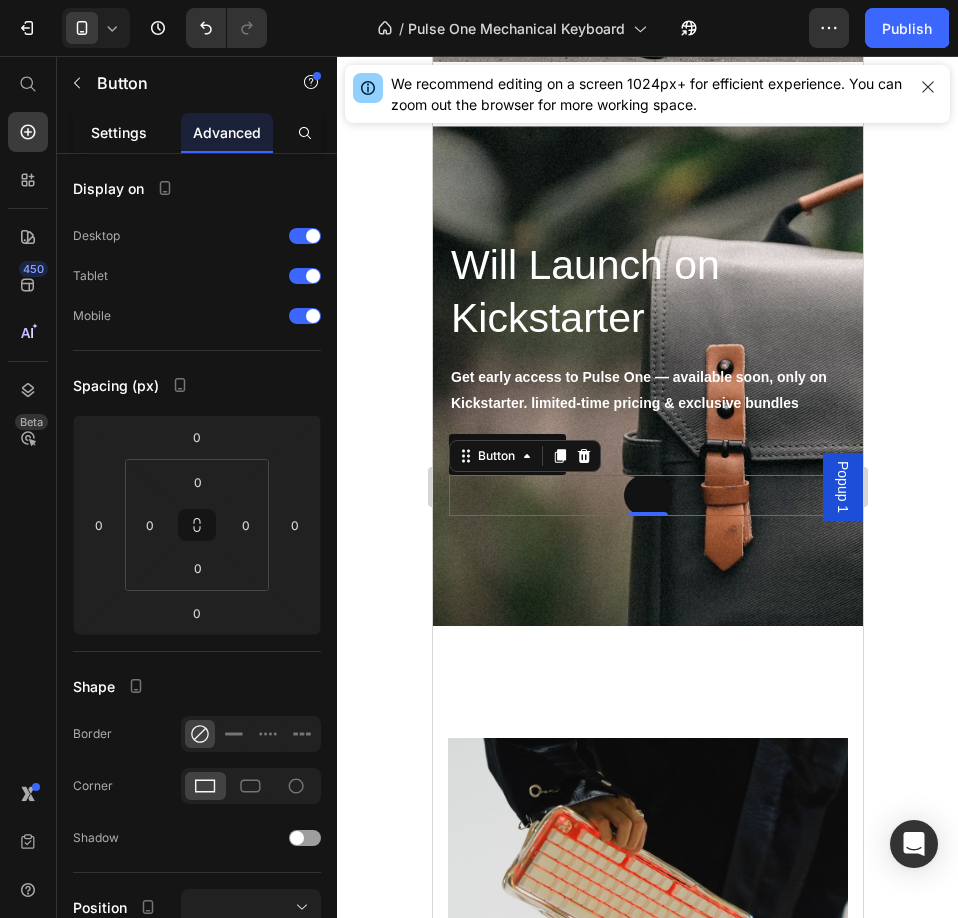 click on "Settings" at bounding box center [119, 132] 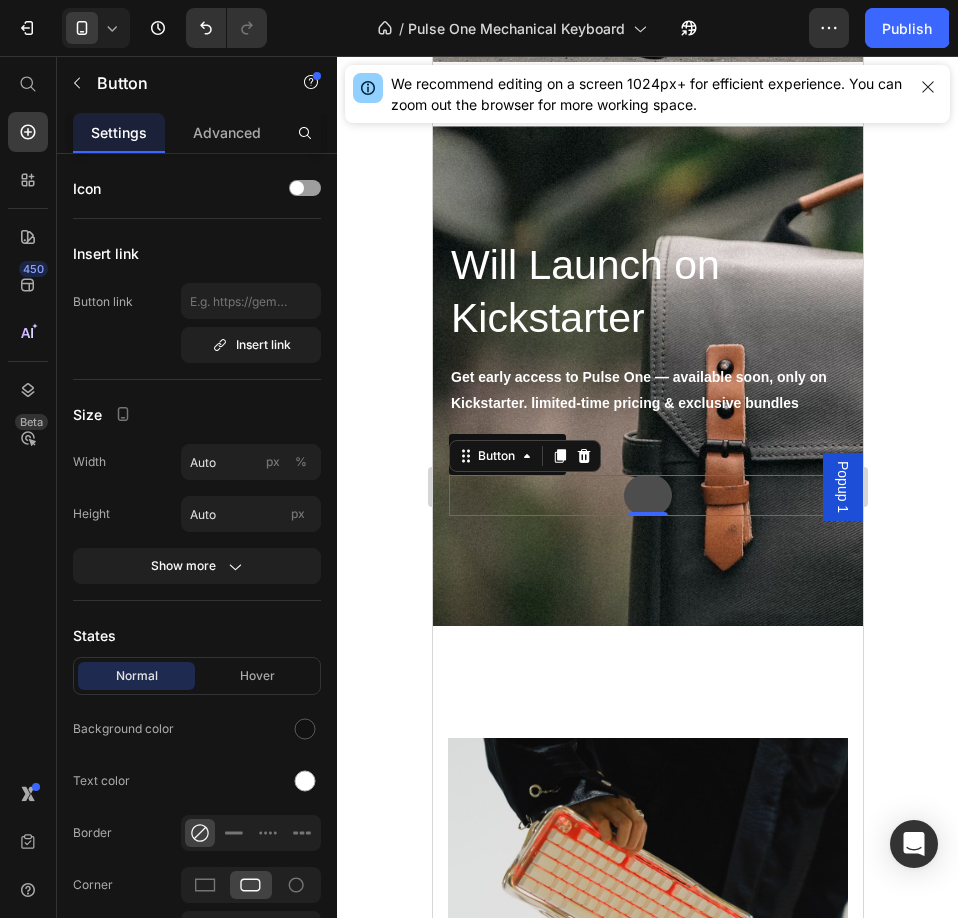 click at bounding box center (647, 495) 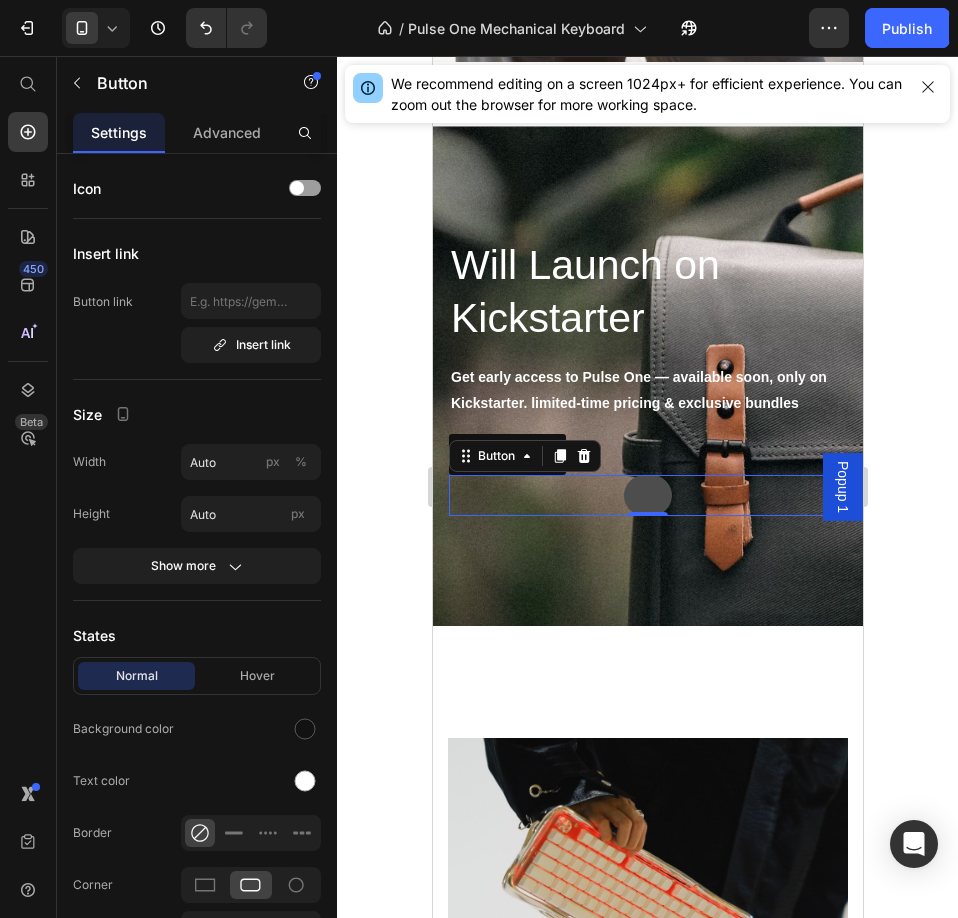 click at bounding box center (647, 495) 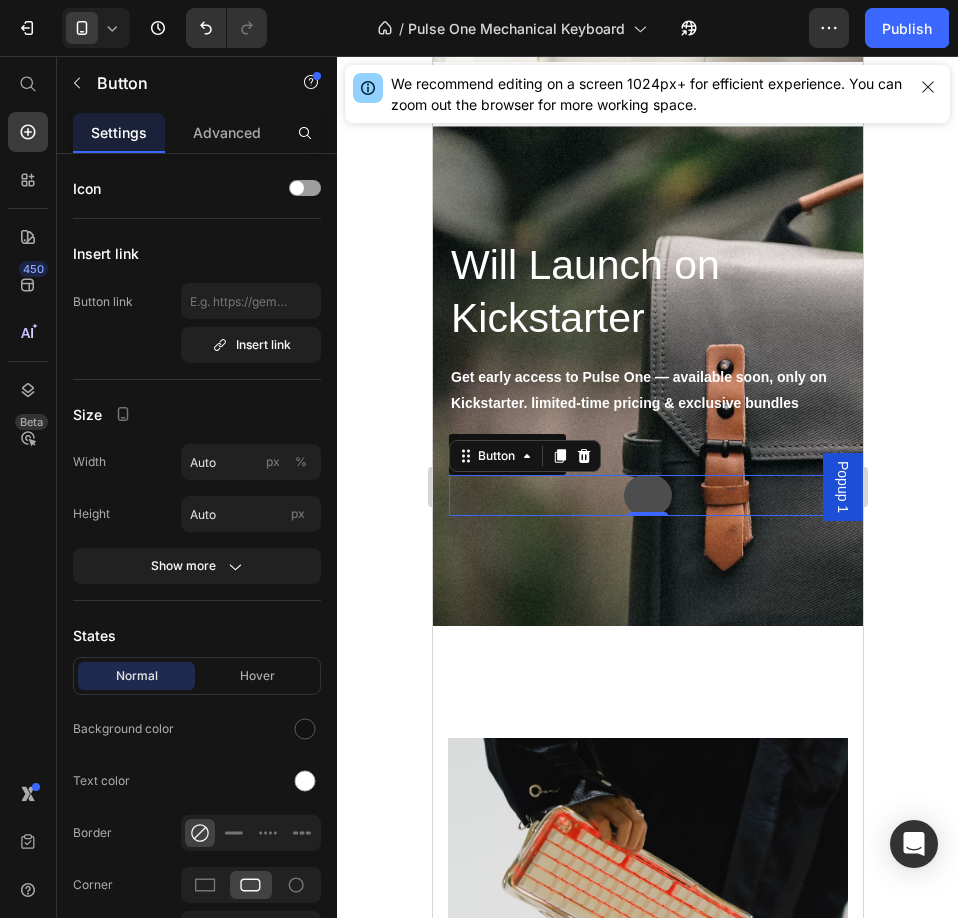 click at bounding box center [647, 495] 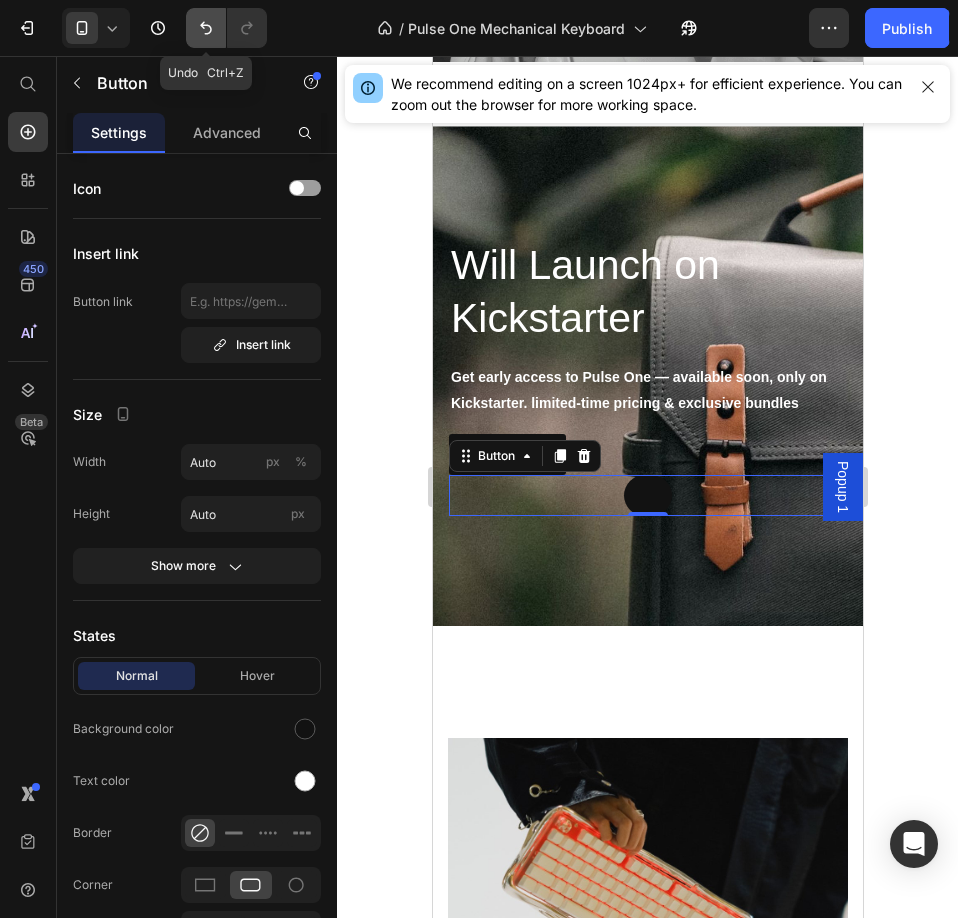 click 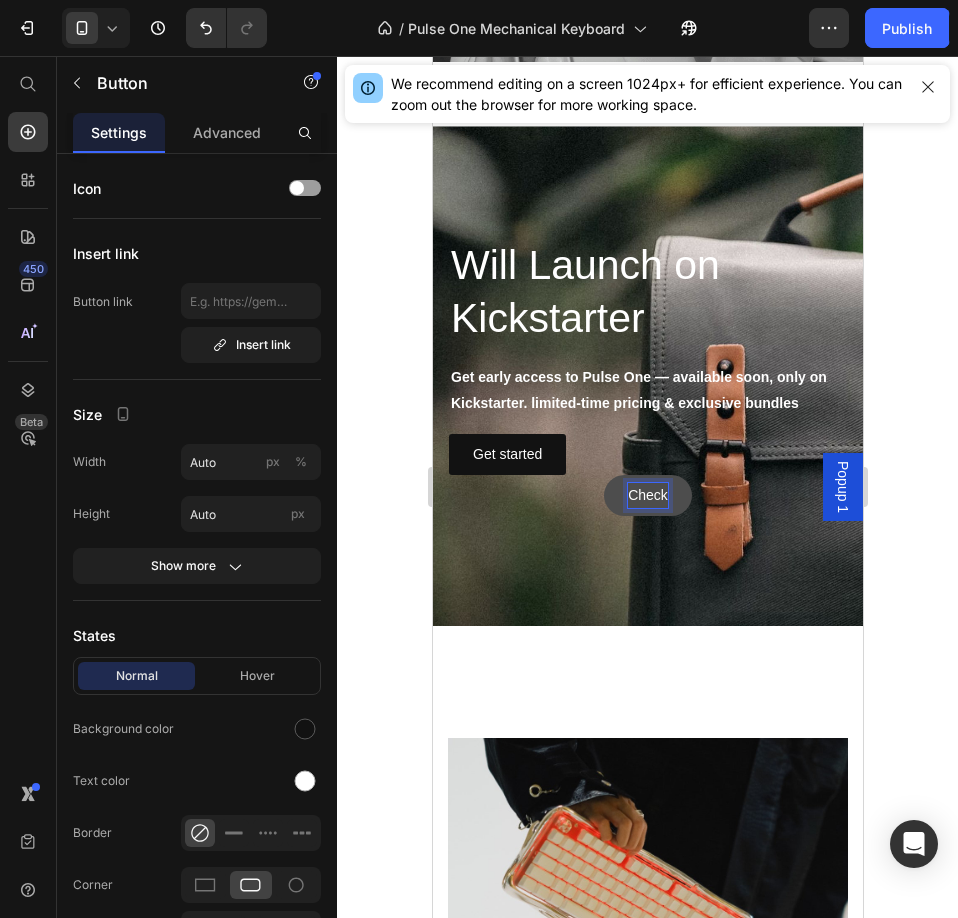 click on "Check" at bounding box center [647, 495] 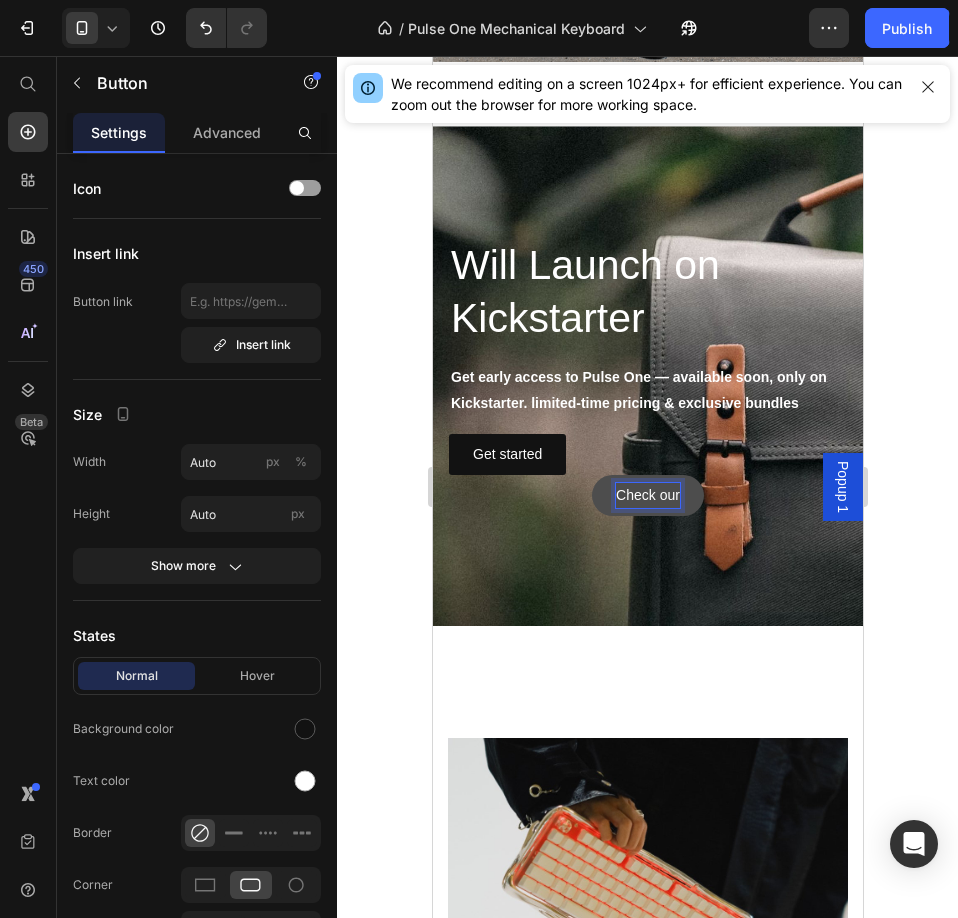 click on "Check our" at bounding box center [647, 495] 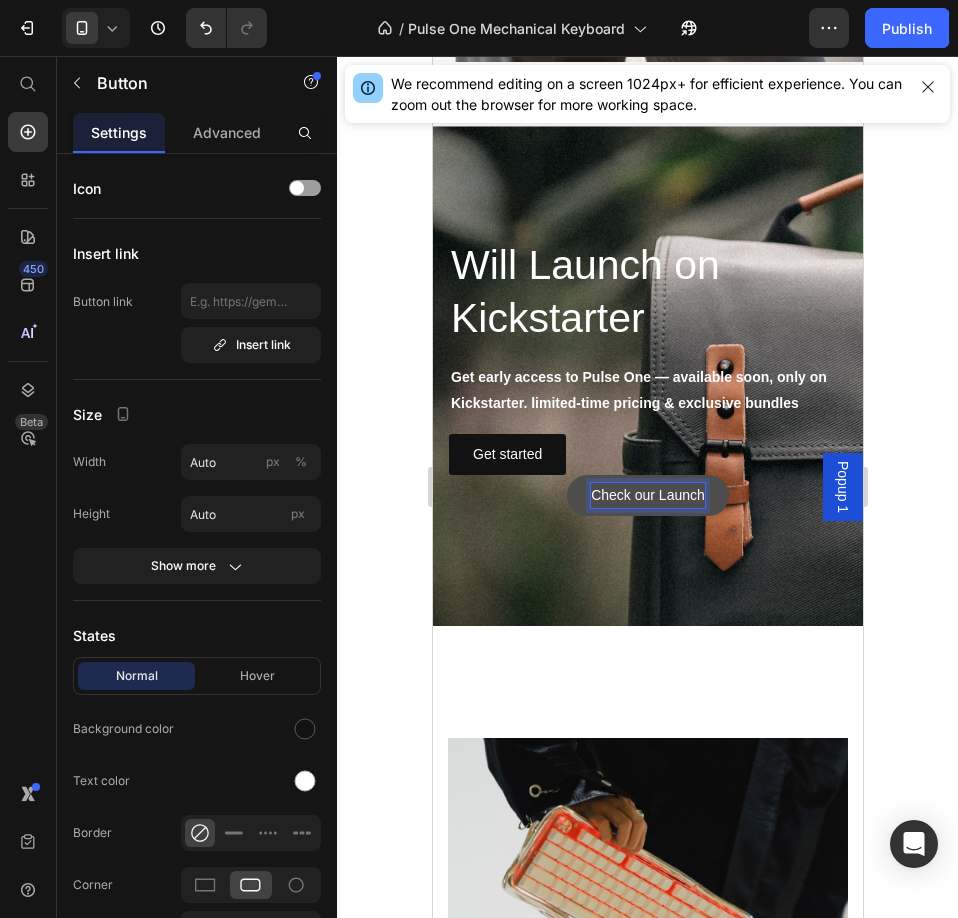 click on "Check our Launch" at bounding box center (647, 495) 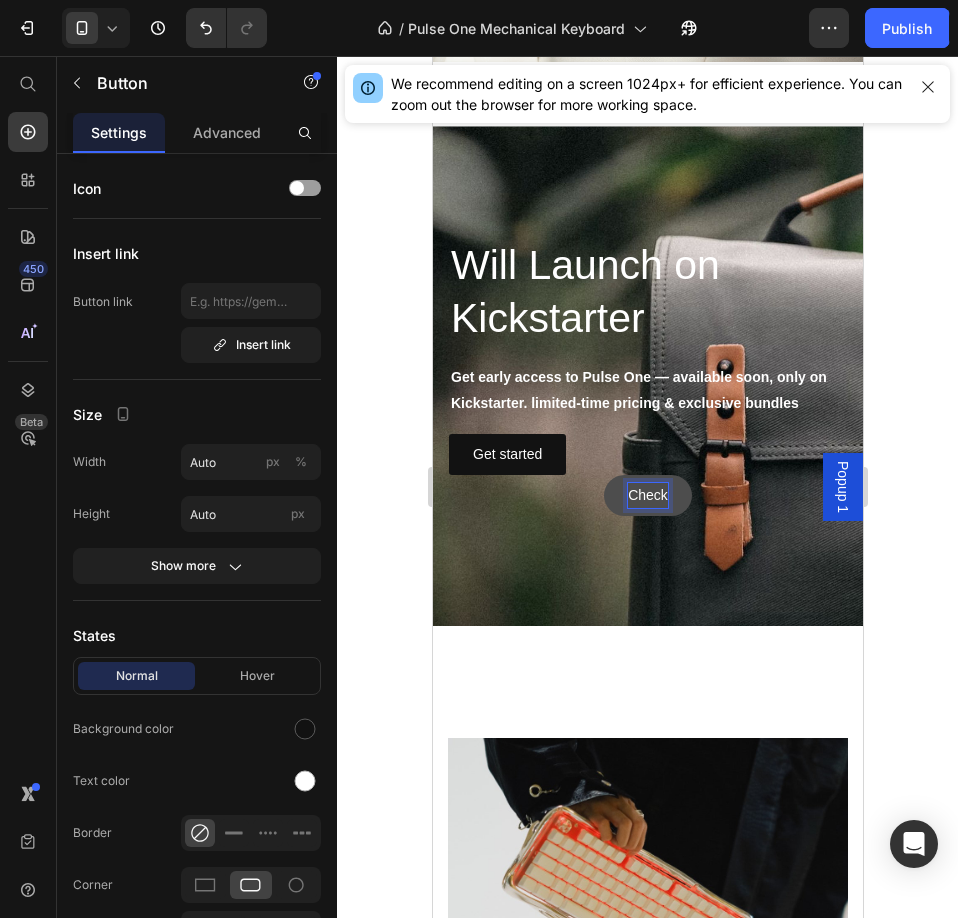 click on "Check" at bounding box center (647, 495) 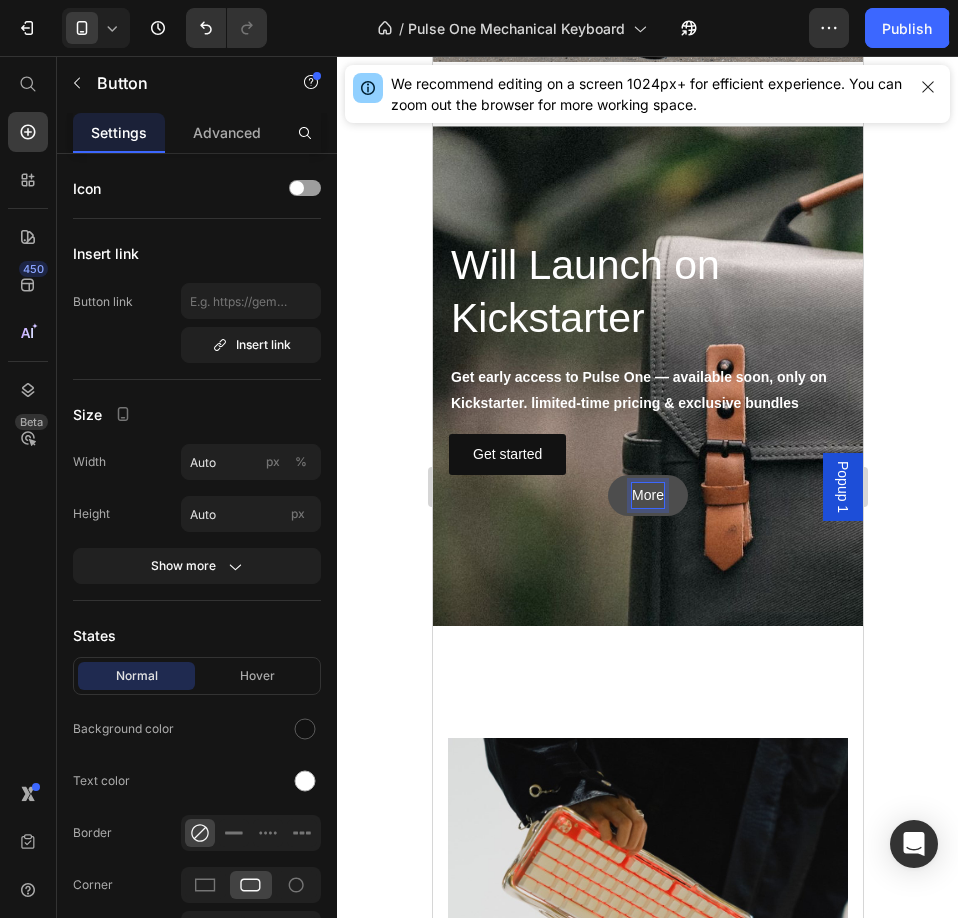 click on "More" at bounding box center [647, 495] 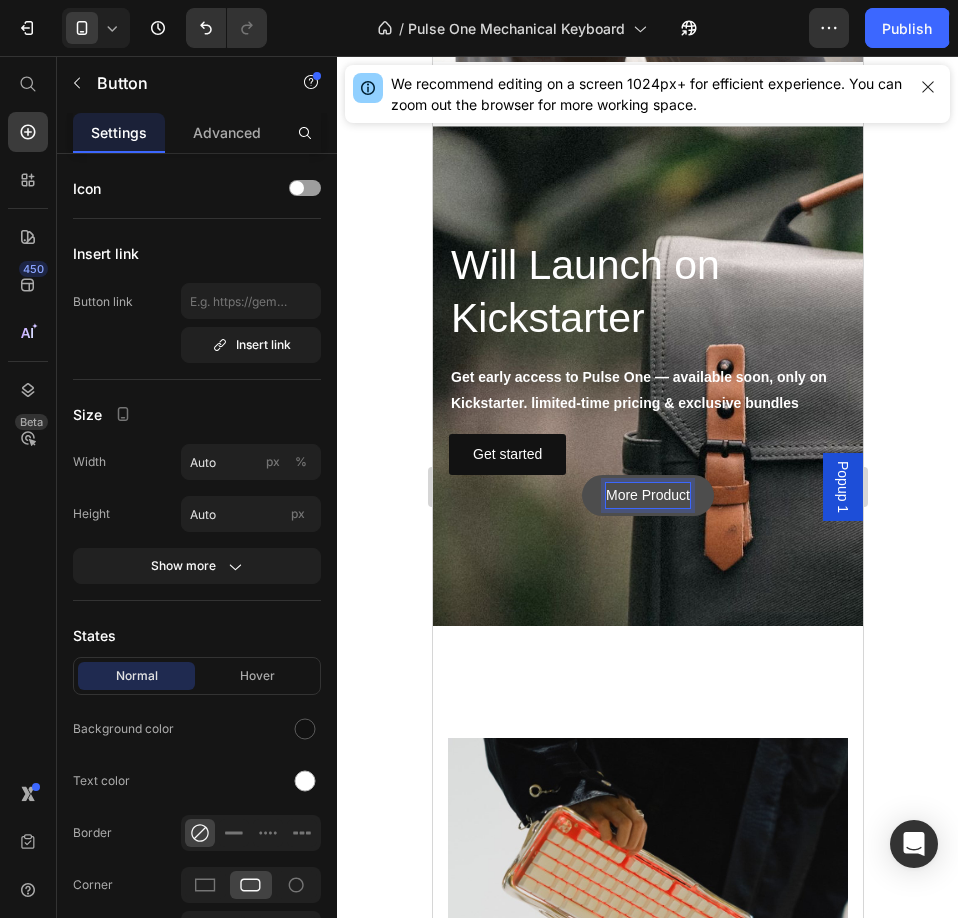 click on "More Product" at bounding box center (647, 495) 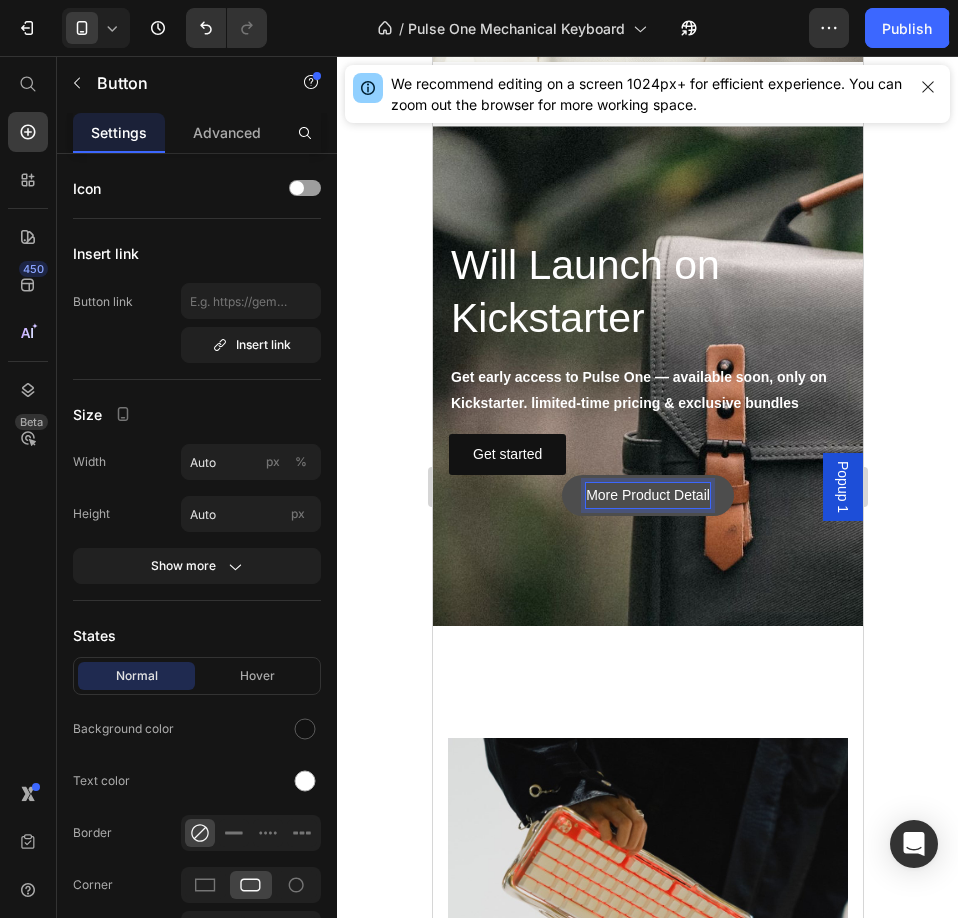 click on "More Product Detail" at bounding box center (647, 495) 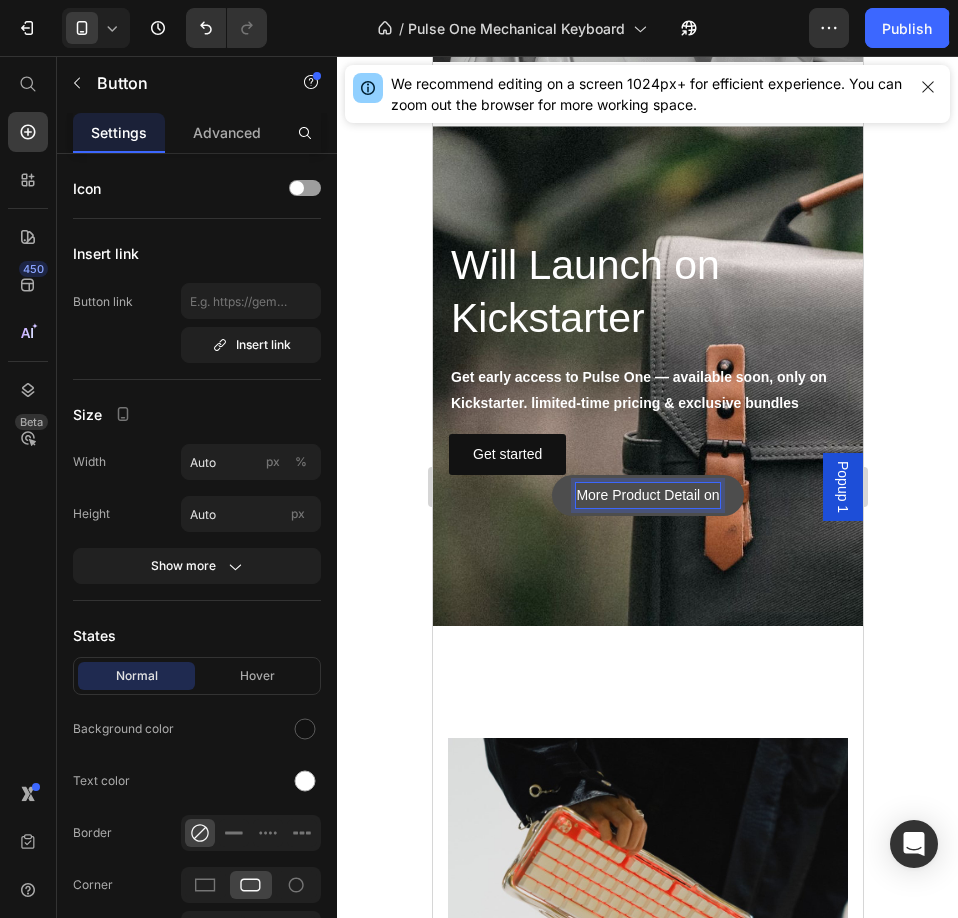 click on "More Product Detail on" at bounding box center (646, 495) 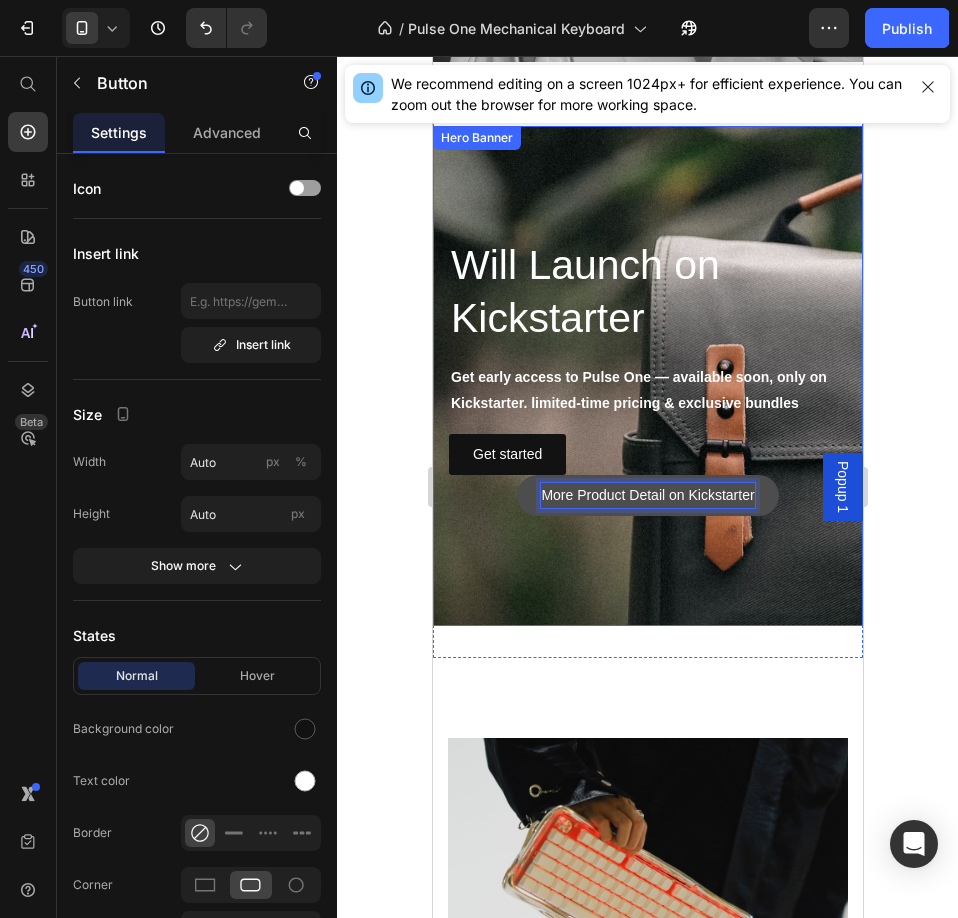click at bounding box center [647, 376] 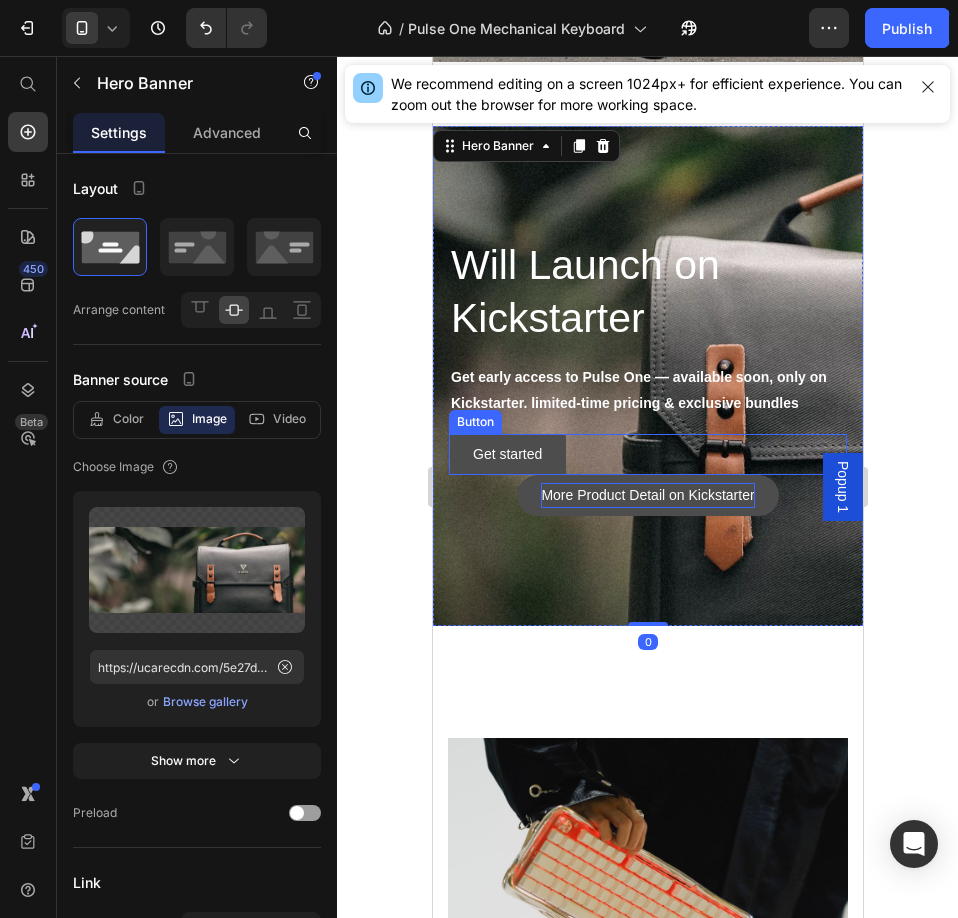 click on "Get started" at bounding box center [506, 454] 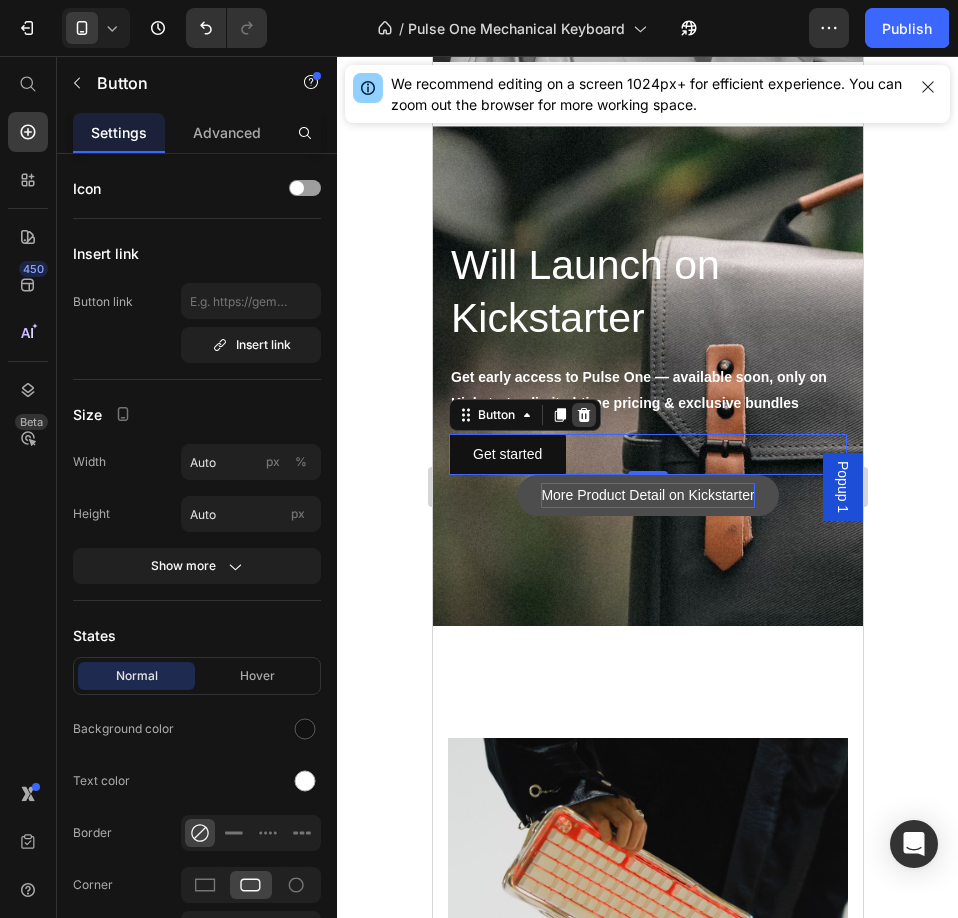 click 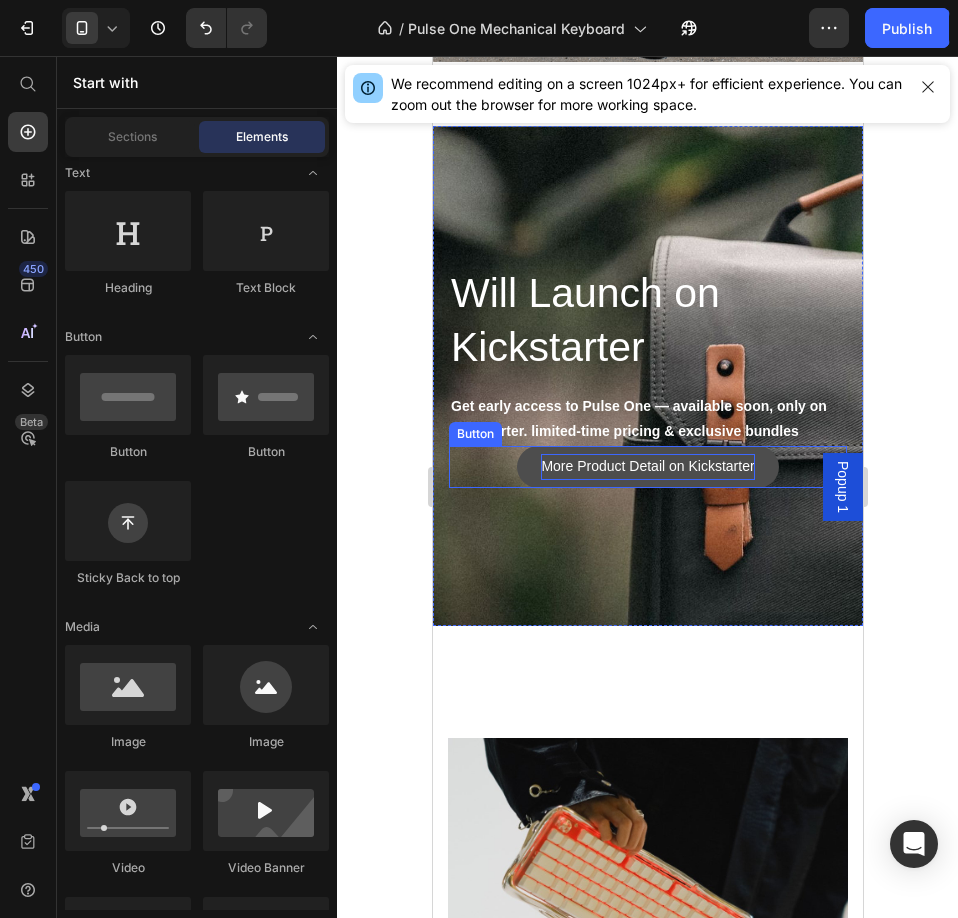 click on "More Product Detail on Kickstarter" at bounding box center [646, 466] 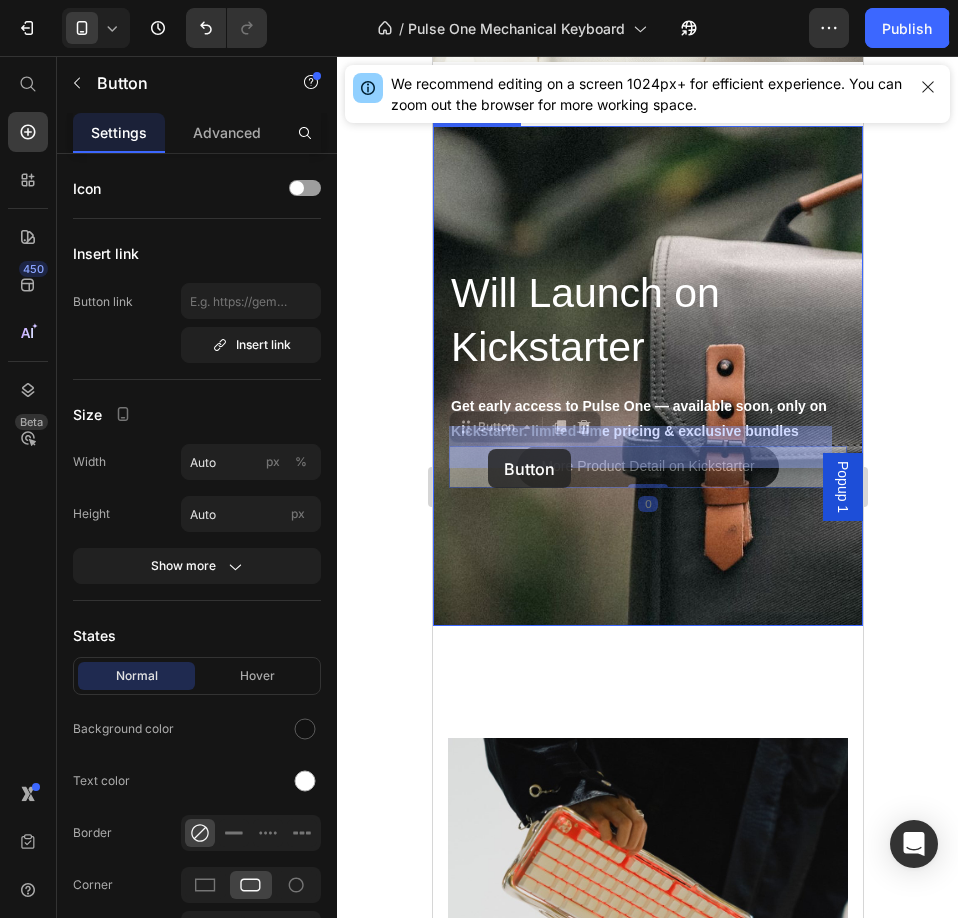 drag, startPoint x: 469, startPoint y: 412, endPoint x: 487, endPoint y: 449, distance: 41.14608 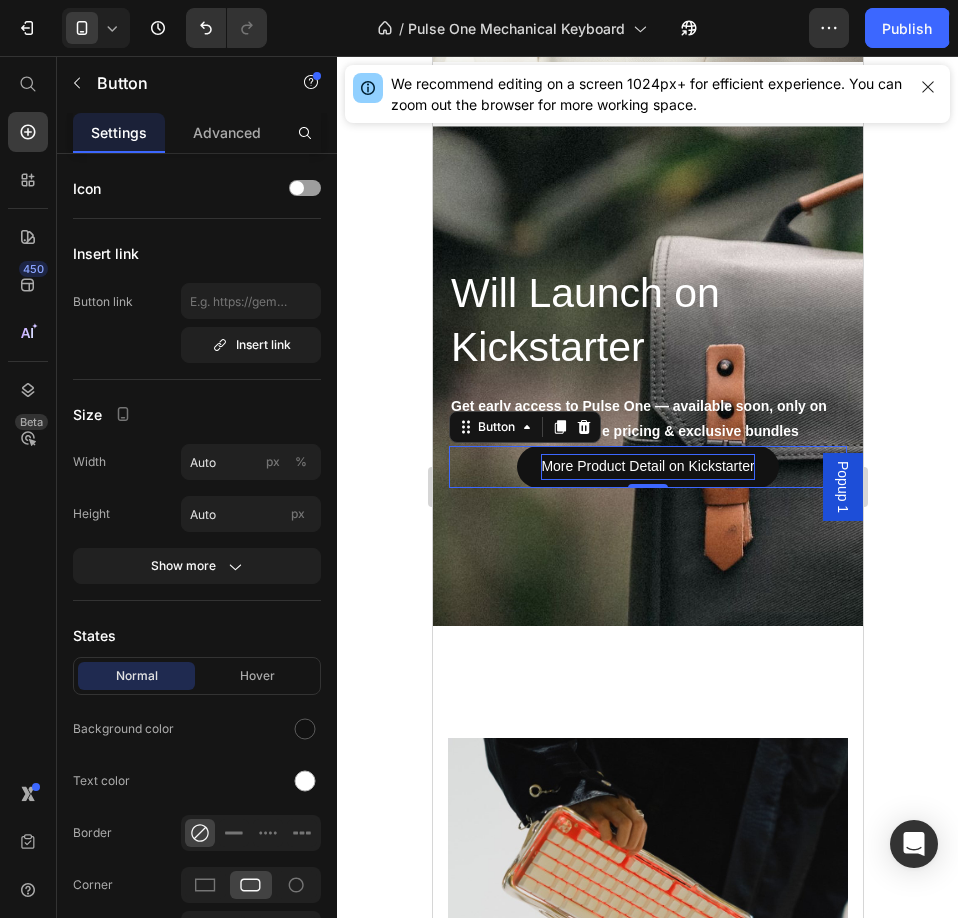 click on "More Product Detail on Kickstarter Button   0" at bounding box center (647, 466) 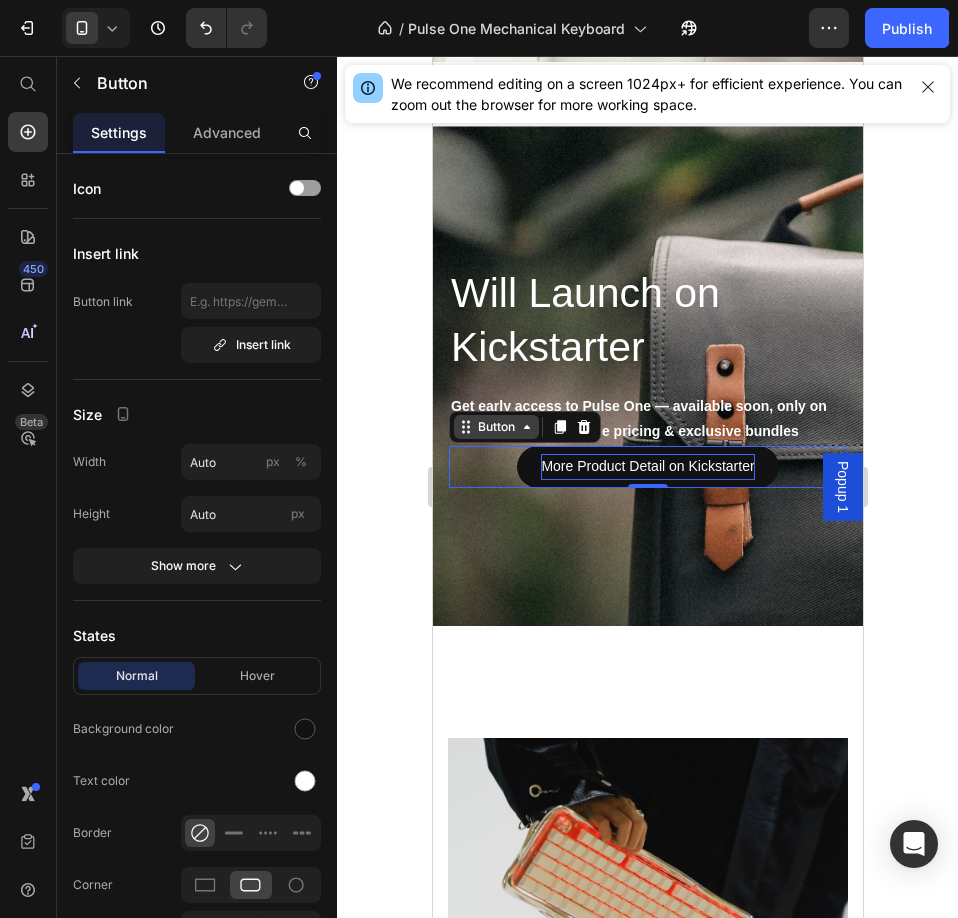 click 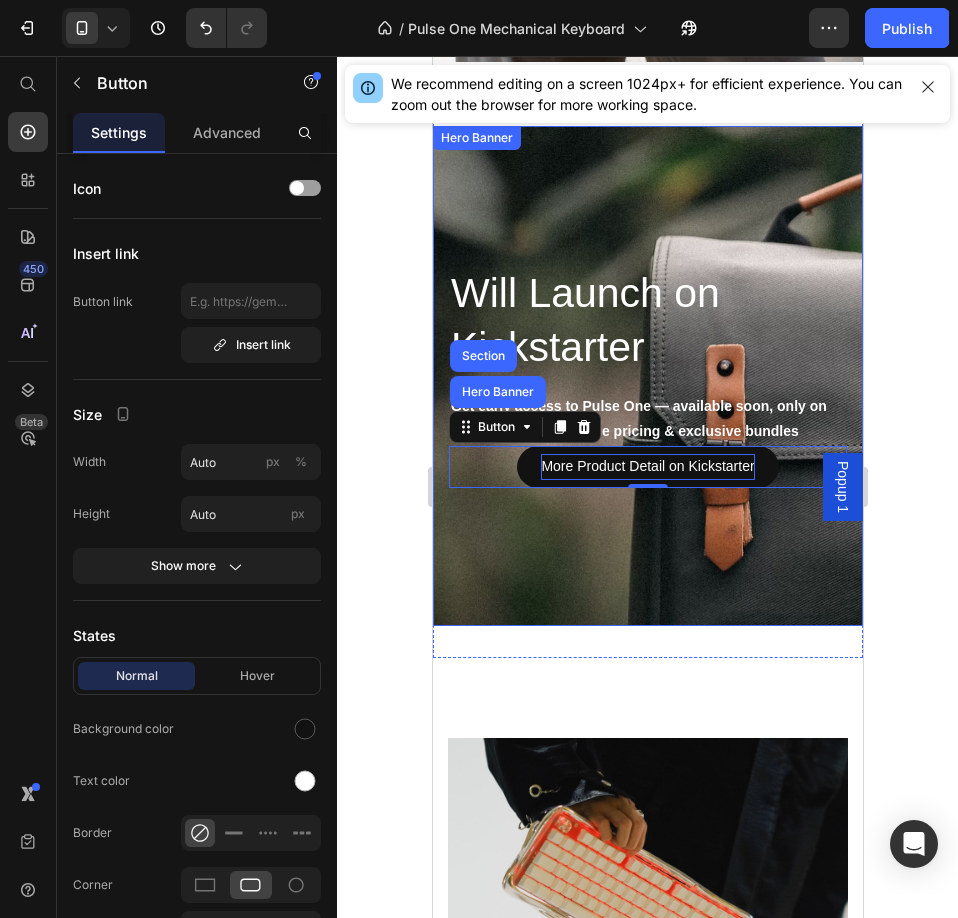 click at bounding box center (647, 376) 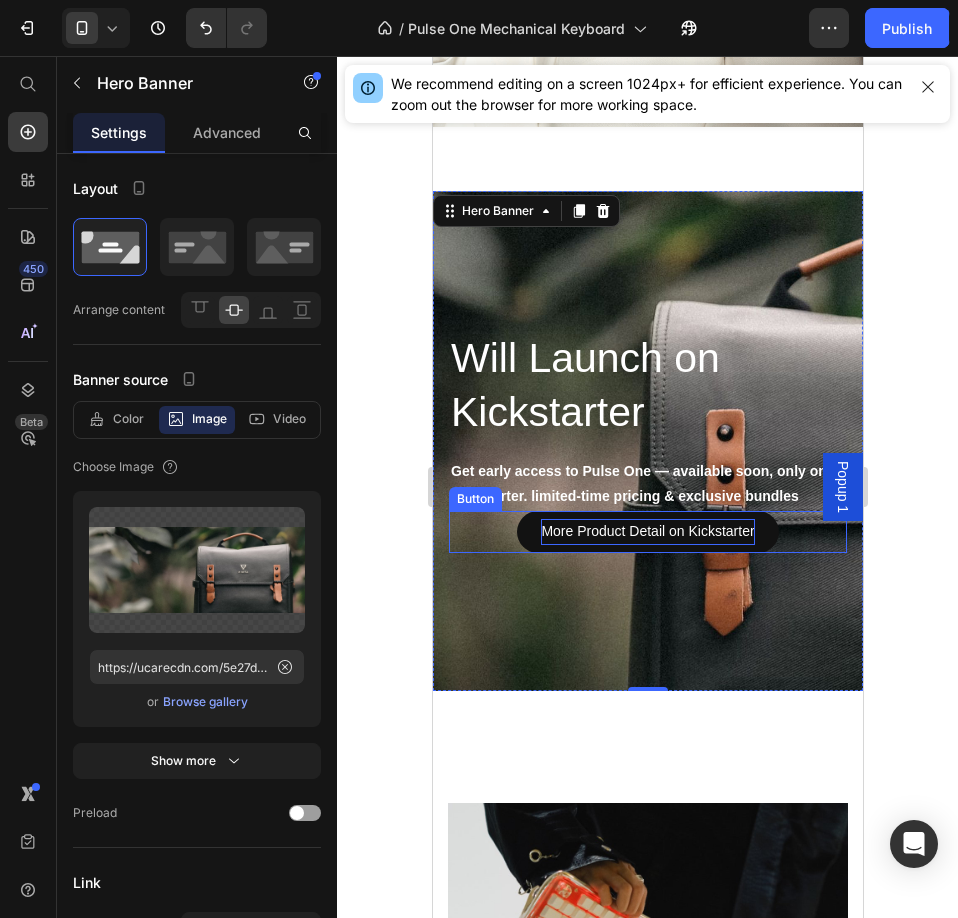scroll, scrollTop: 2855, scrollLeft: 0, axis: vertical 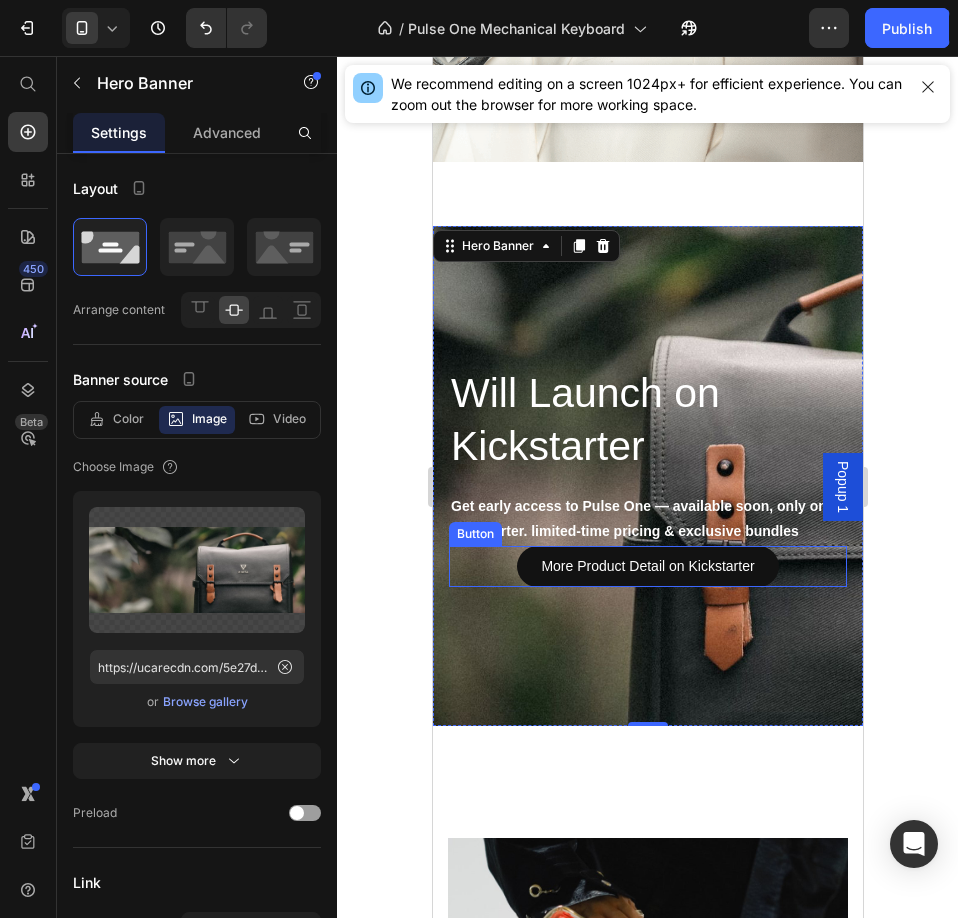 click on "Button" at bounding box center [474, 534] 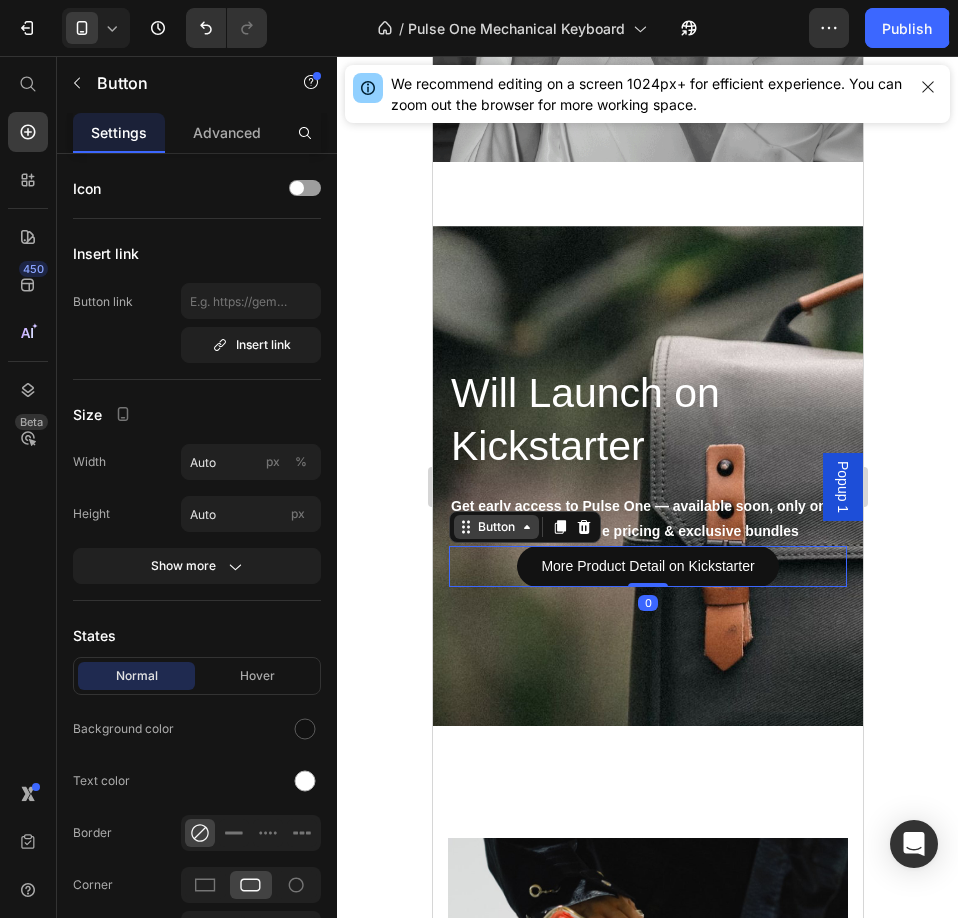 click 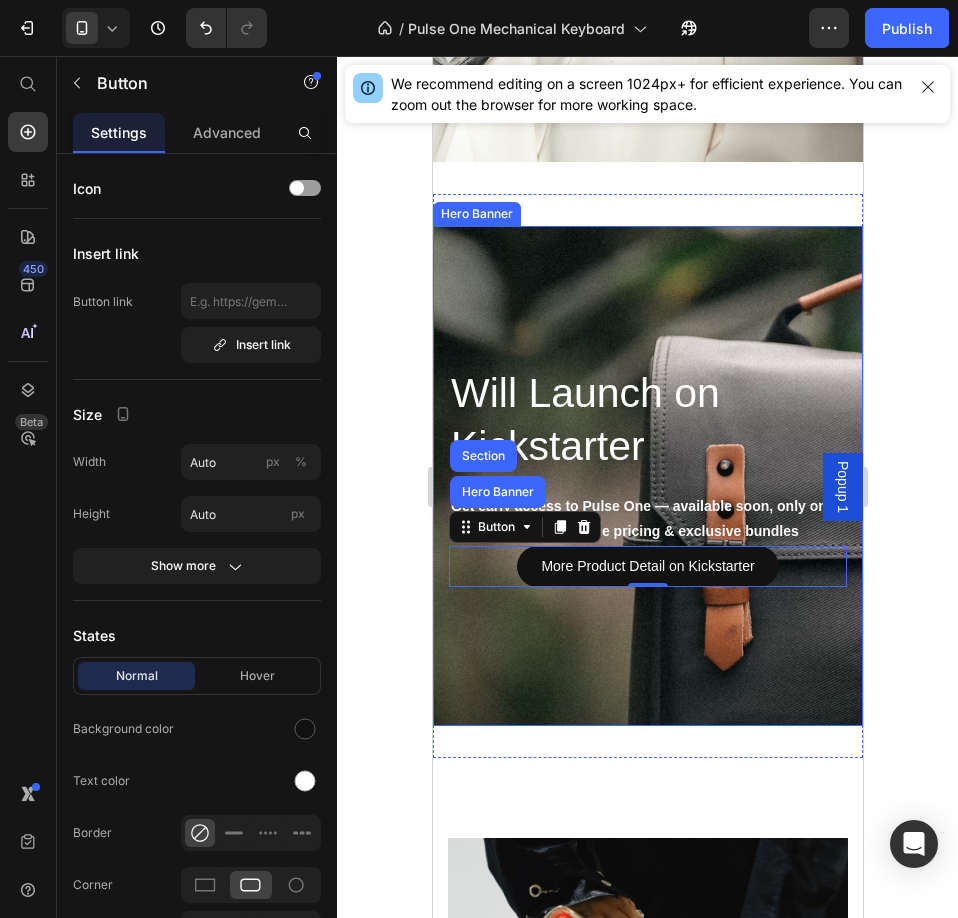 click at bounding box center [647, 476] 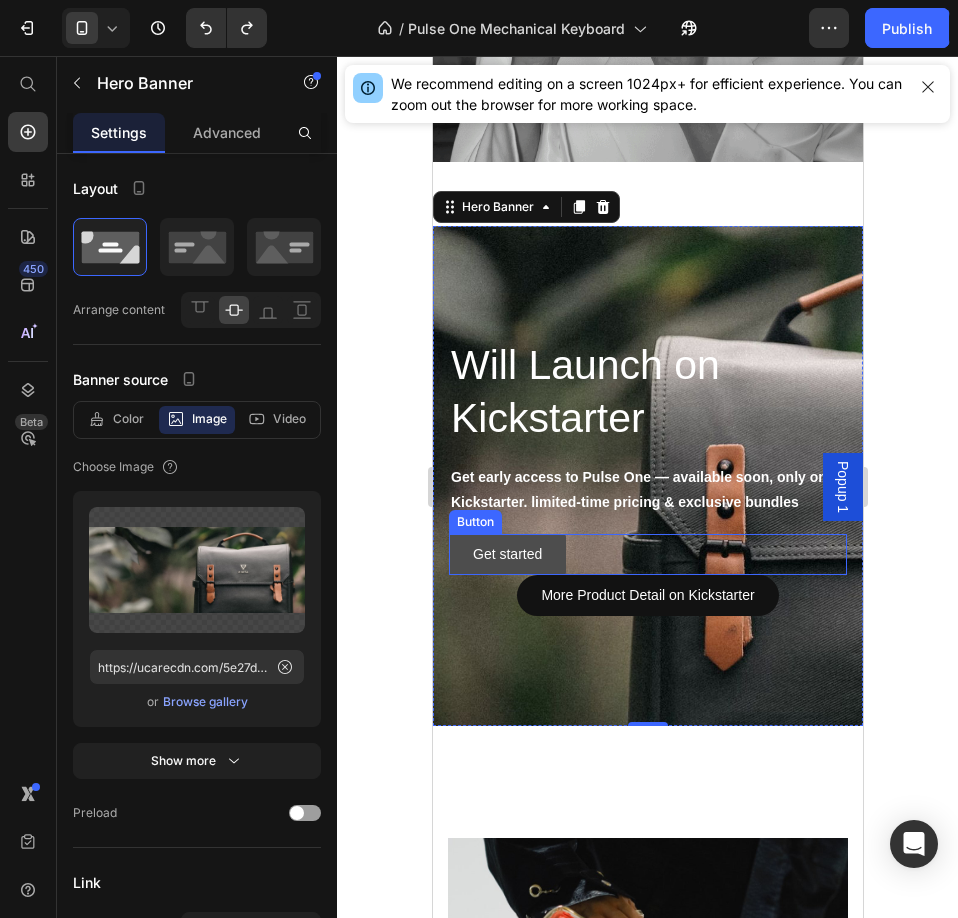 click on "Get started" at bounding box center (506, 554) 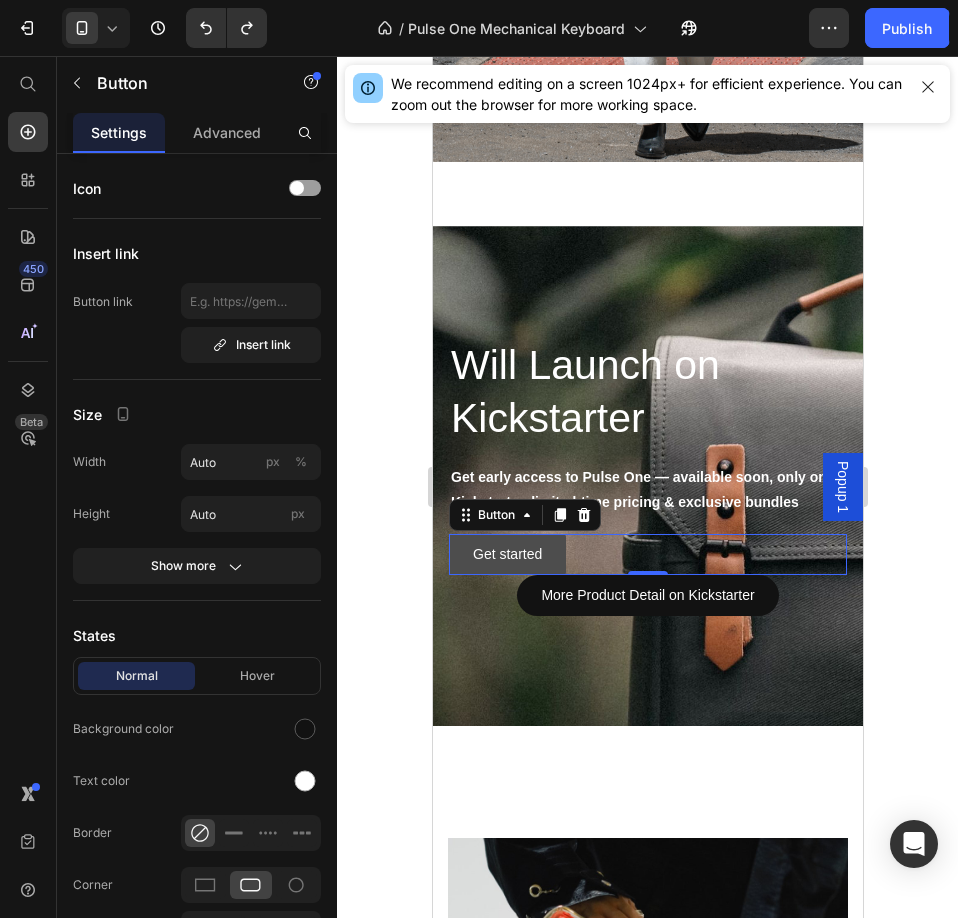 click on "Get started" at bounding box center [506, 554] 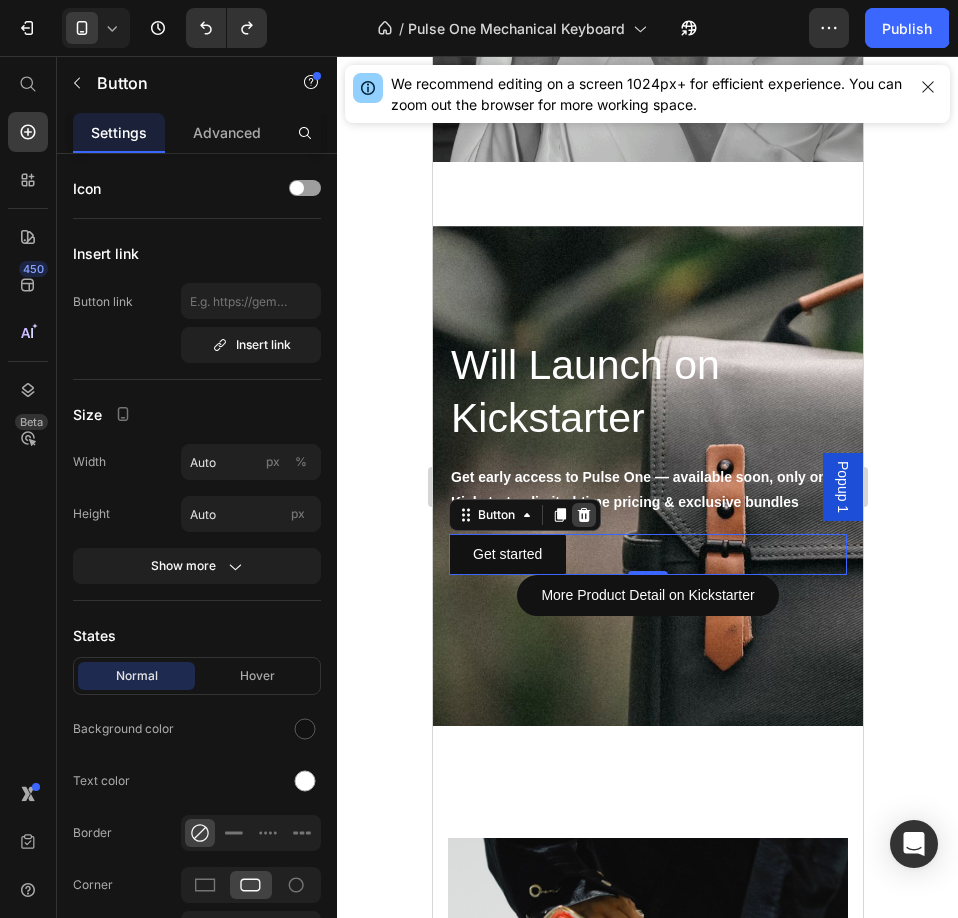 click 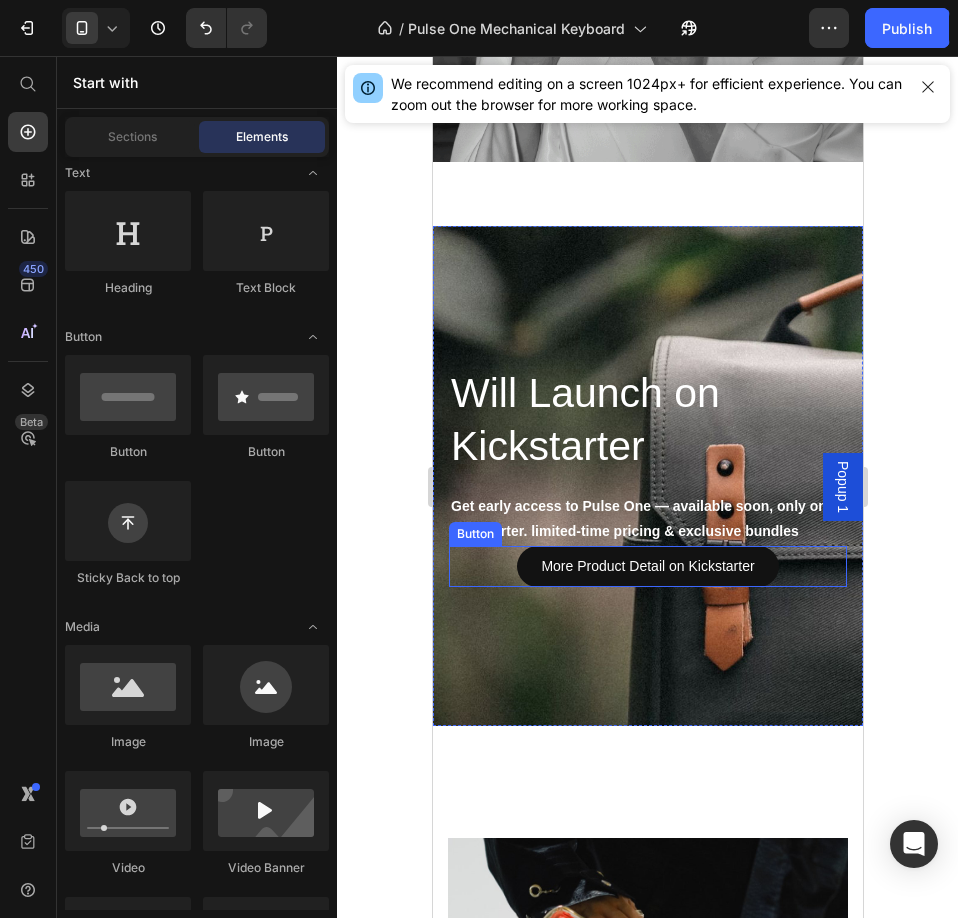 click on "More Product Detail on Kickstarter Button" at bounding box center [647, 566] 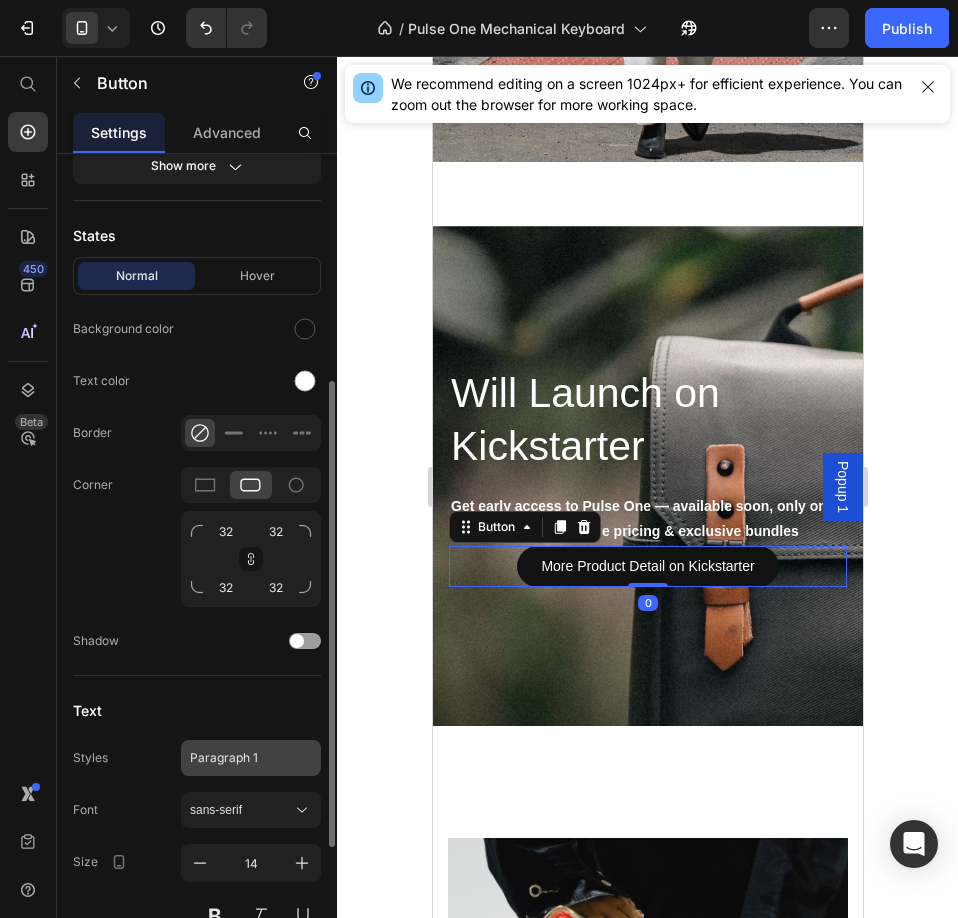 scroll, scrollTop: 500, scrollLeft: 0, axis: vertical 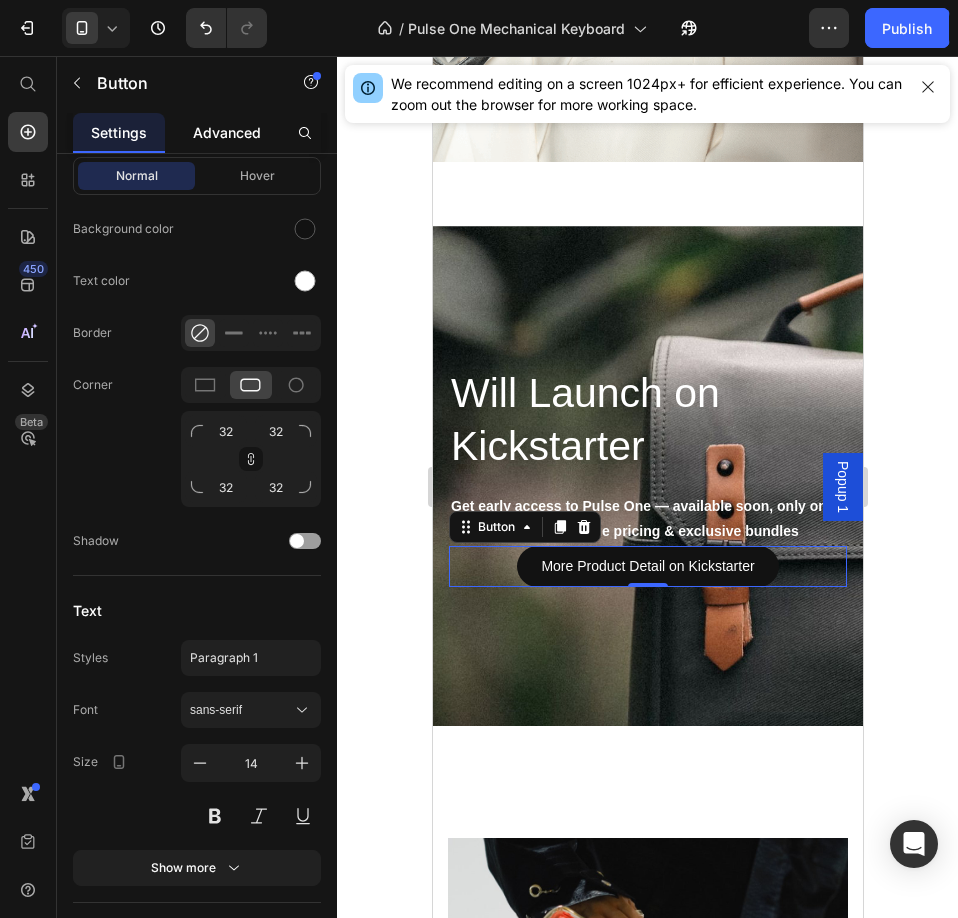 click on "Advanced" at bounding box center (227, 132) 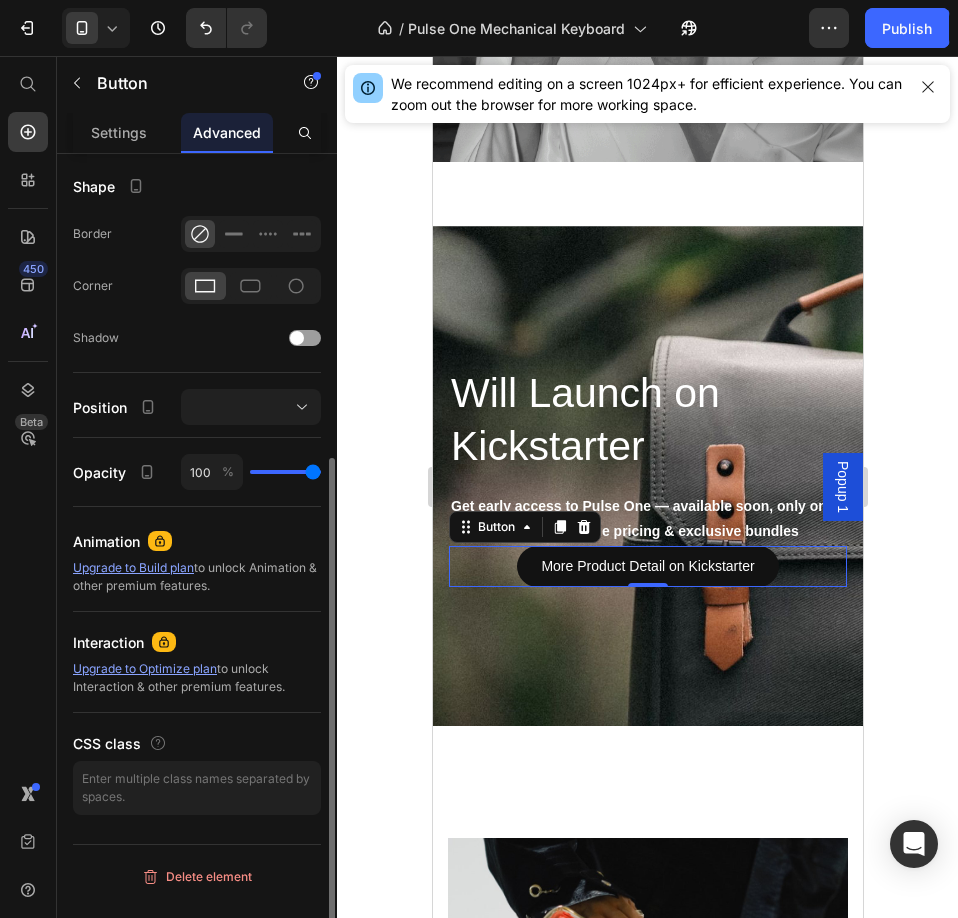 scroll, scrollTop: 0, scrollLeft: 0, axis: both 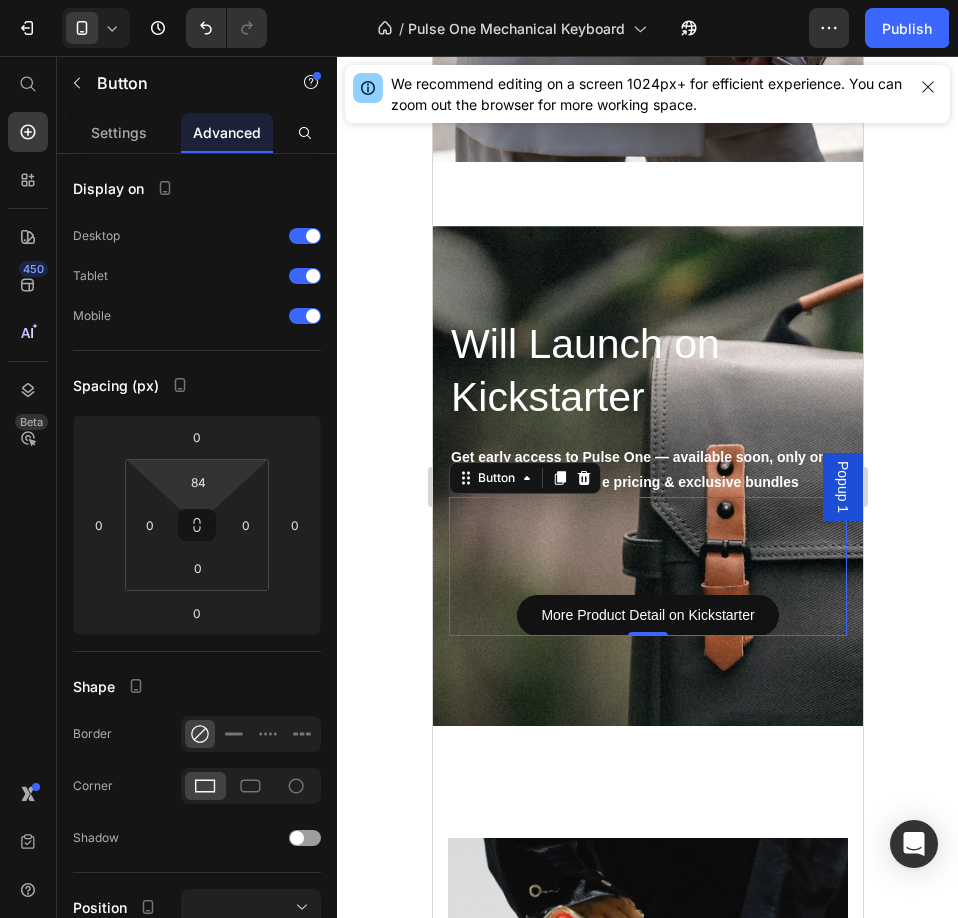 type on "82" 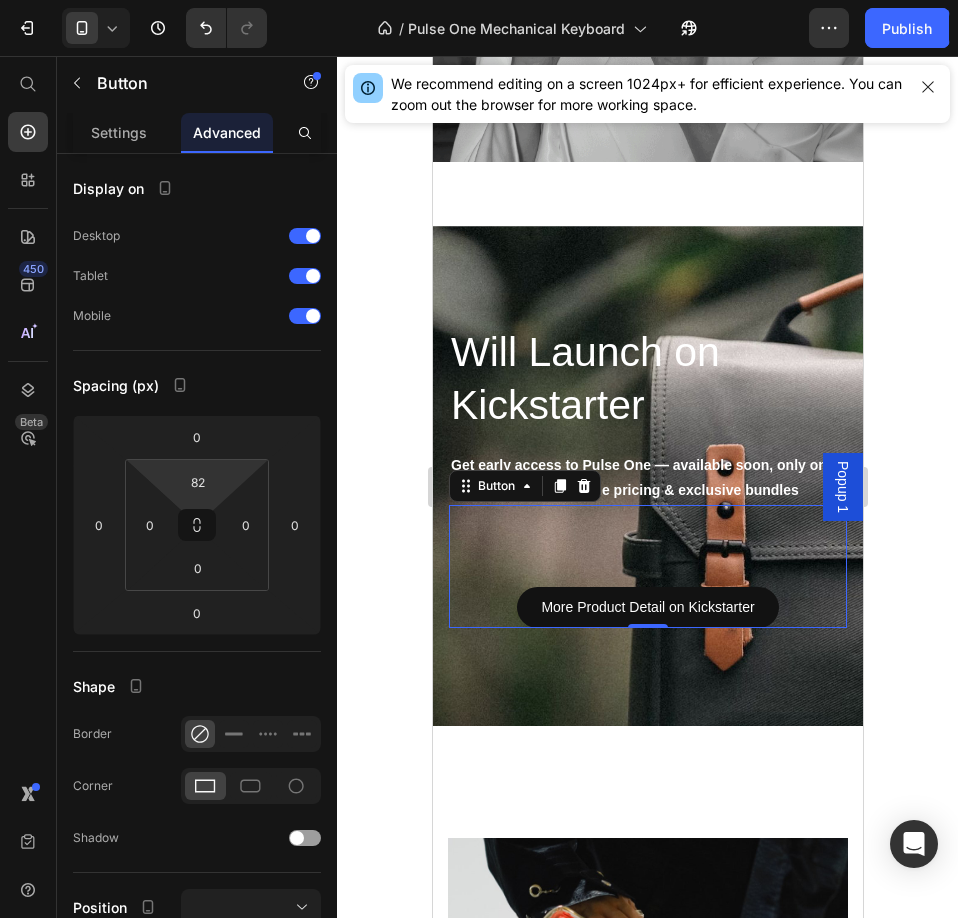 drag, startPoint x: 231, startPoint y: 479, endPoint x: 232, endPoint y: 438, distance: 41.01219 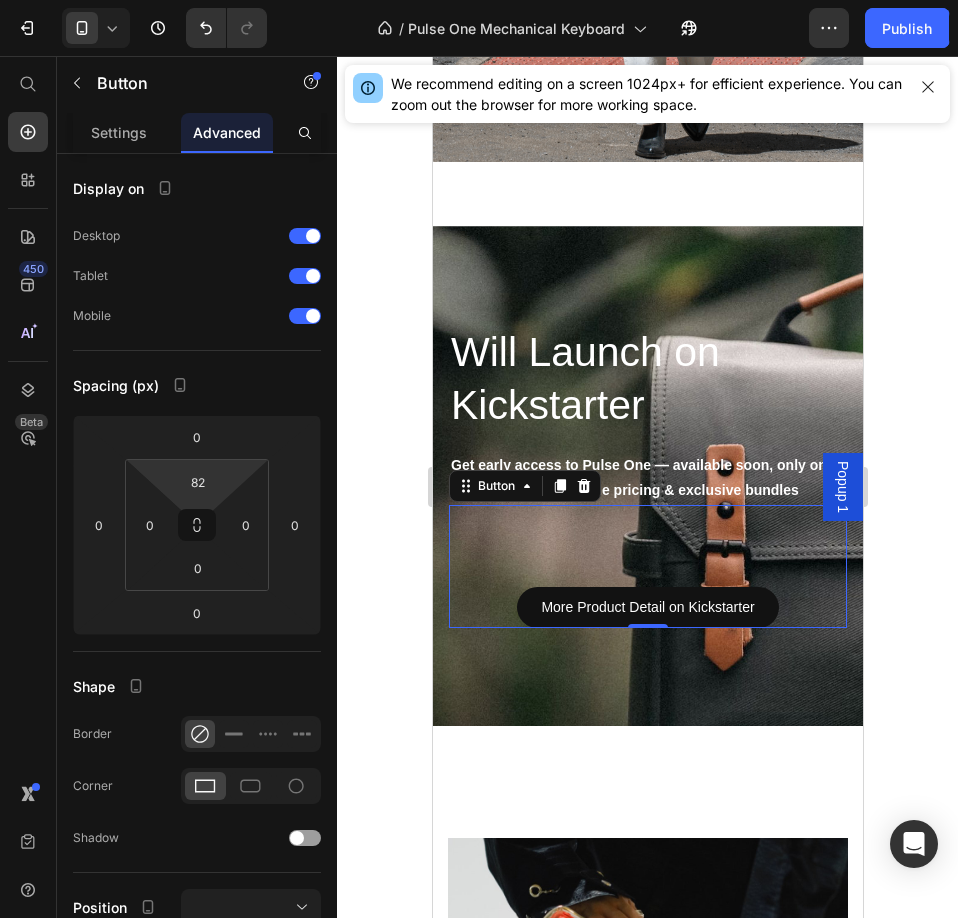 click on "7   /  Pulse One Mechanical Keyboard Default Need republishing Preview  Save   Publish  450 Beta Start with Sections Elements Hero Section Product Detail Brands Trusted Badges Guarantee Product Breakdown How to use Testimonials Compare Bundle FAQs Social Proof Brand Story Product List Collection Blog List Contact Sticky Add to Cart Custom Footer Browse Library 450 Layout
Row
Row
Row
Row Text
Heading
Text Block Button
Button
Button
Sticky Back to top Media
Image" at bounding box center [479, 0] 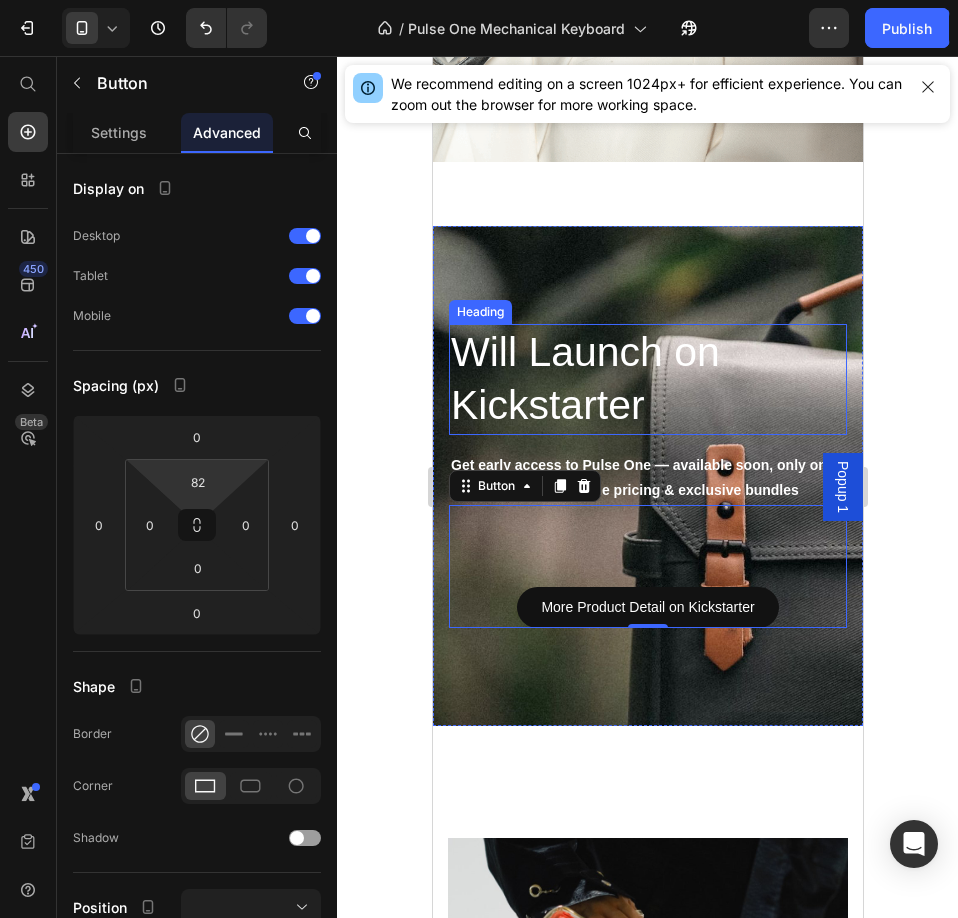 click at bounding box center [647, 476] 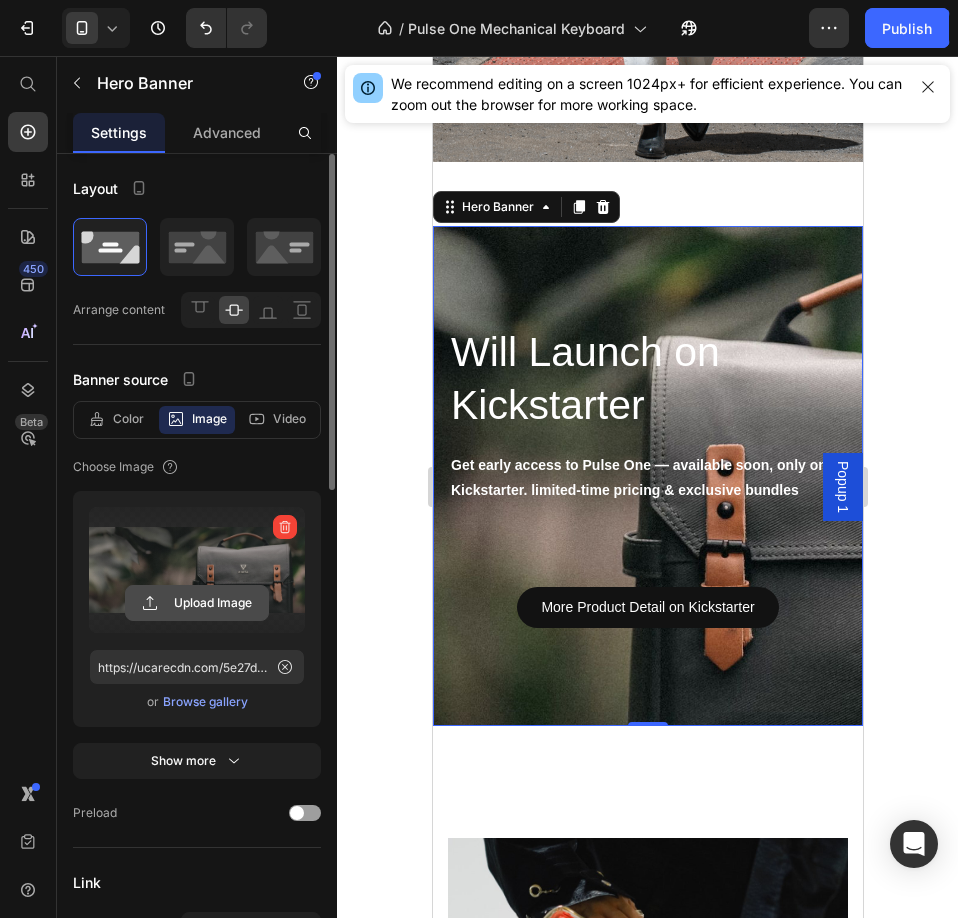 click 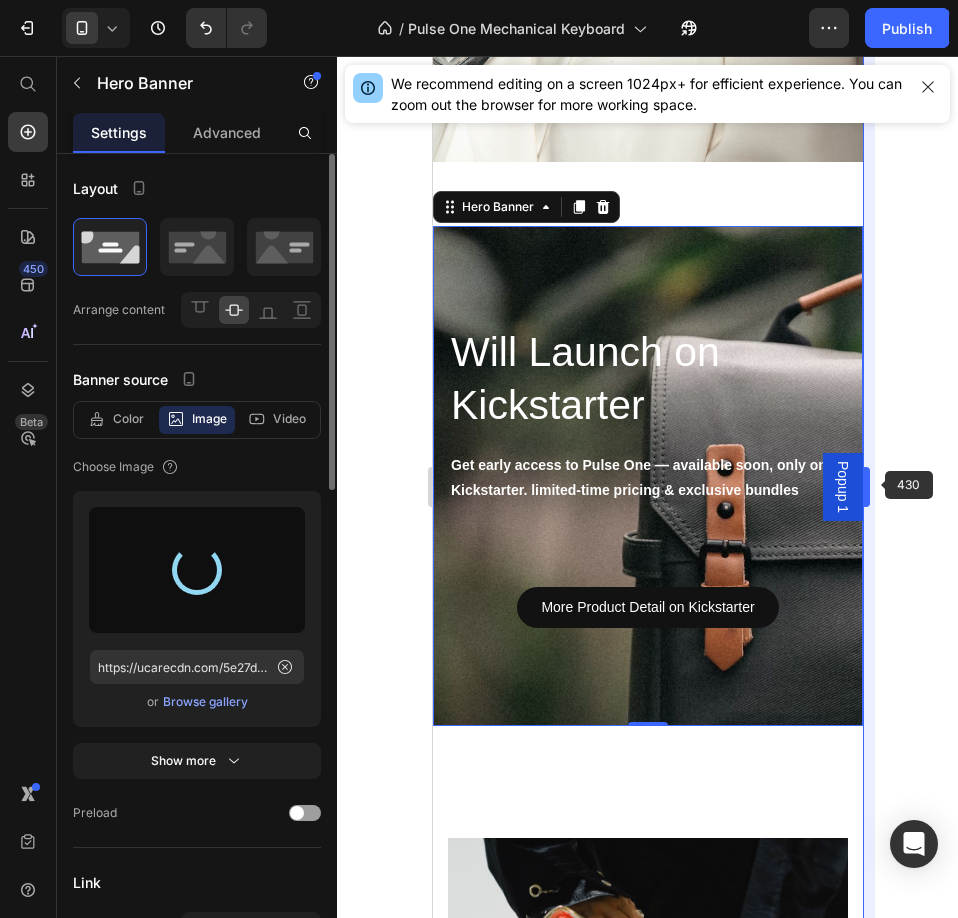 type on "https://cdn.shopify.com/s/files/1/0683/0633/7844/files/gempages_548232976727540616-de5cbc18-1933-4986-a858-9b622832327a.jpg" 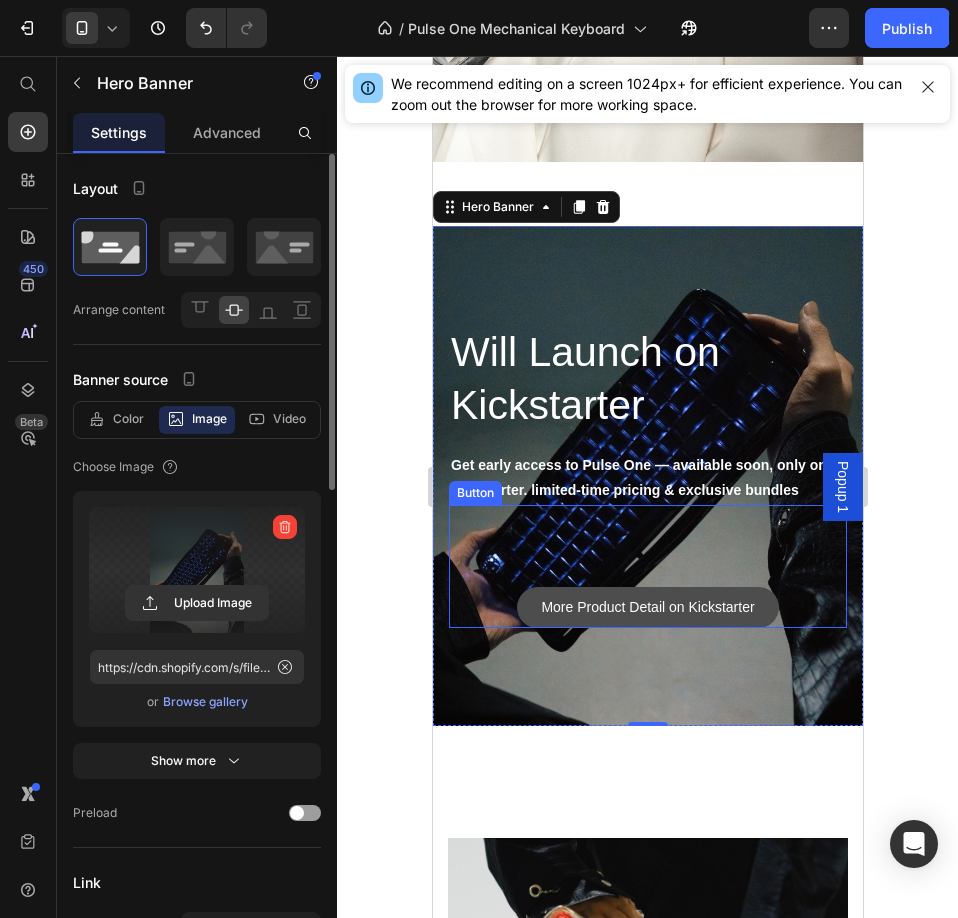click on "More Product Detail on Kickstarter" at bounding box center [646, 607] 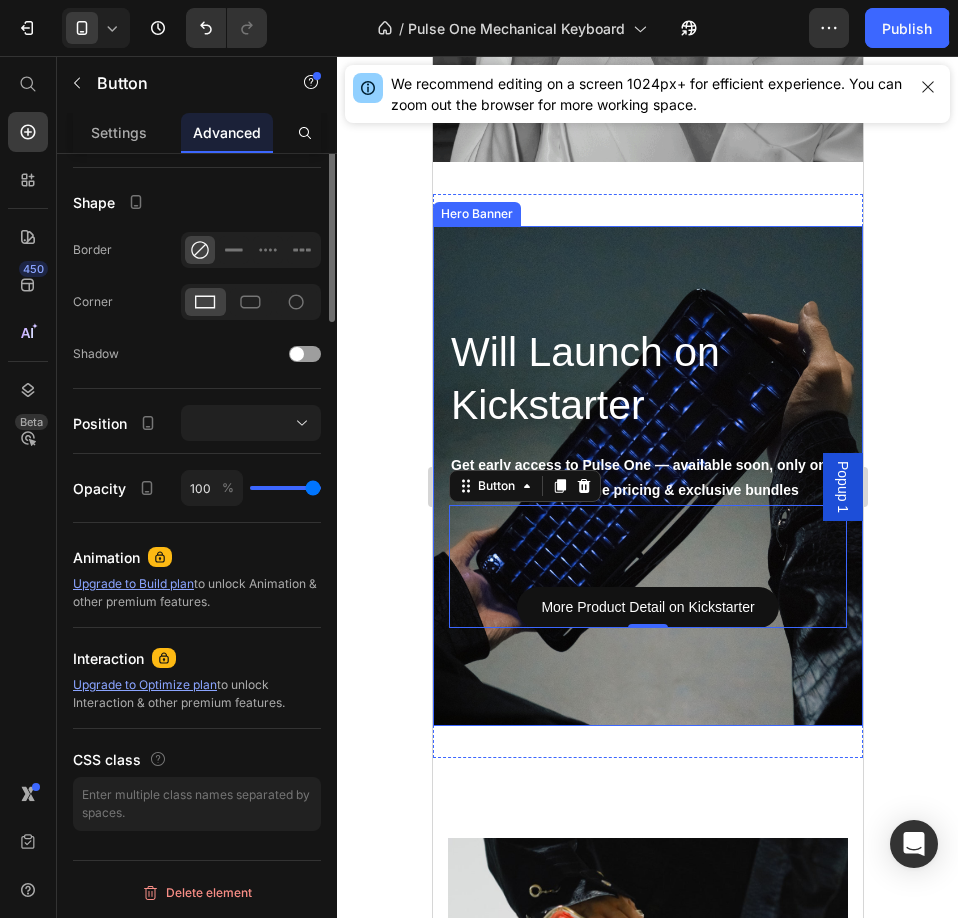 scroll, scrollTop: 0, scrollLeft: 0, axis: both 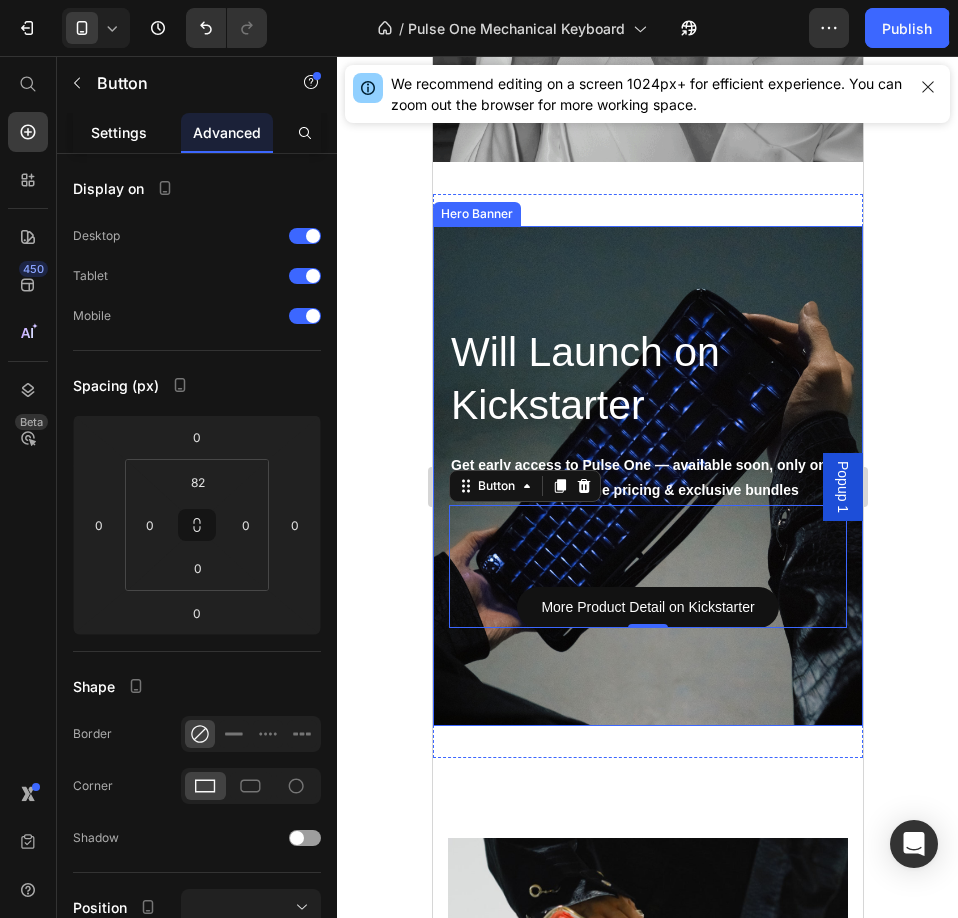 click on "Settings" at bounding box center [119, 132] 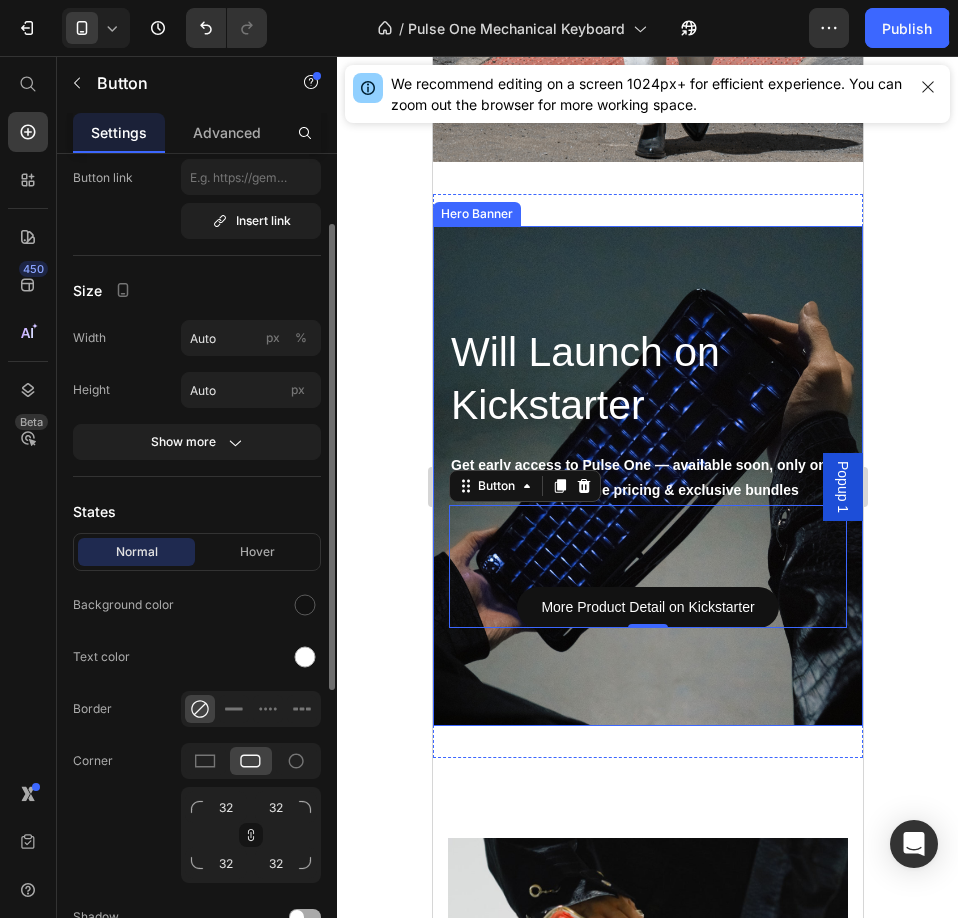 scroll, scrollTop: 0, scrollLeft: 0, axis: both 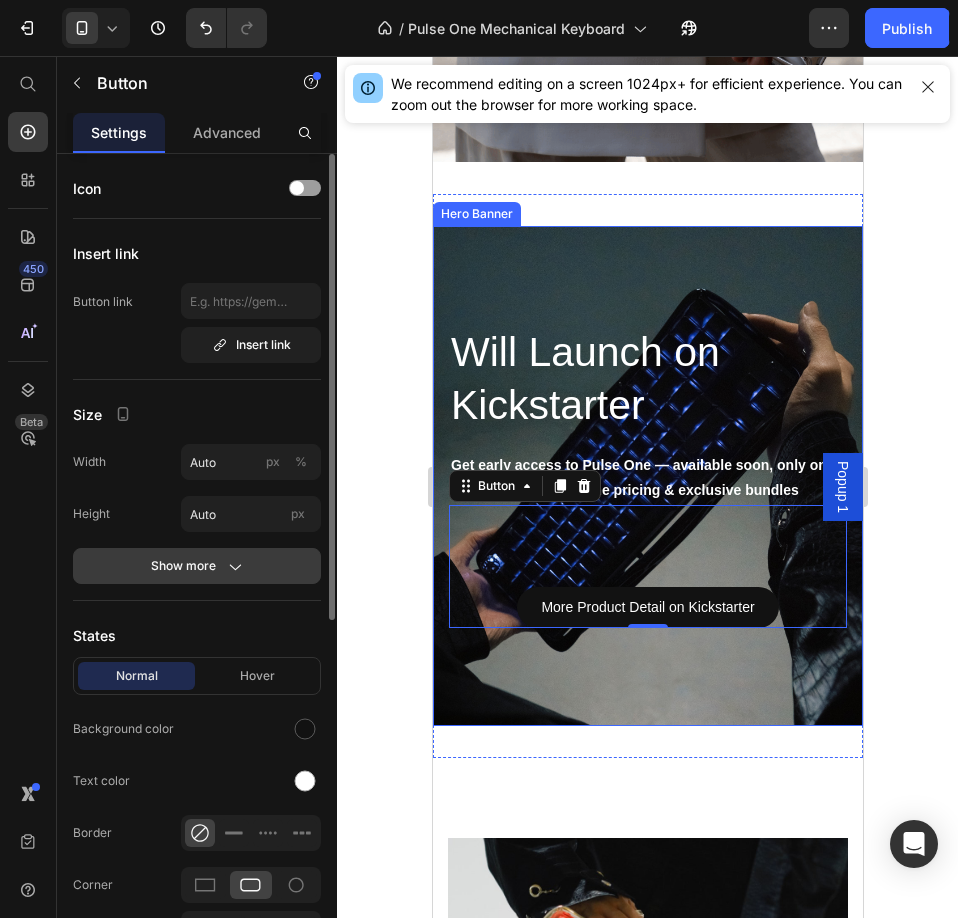 click on "Show more" 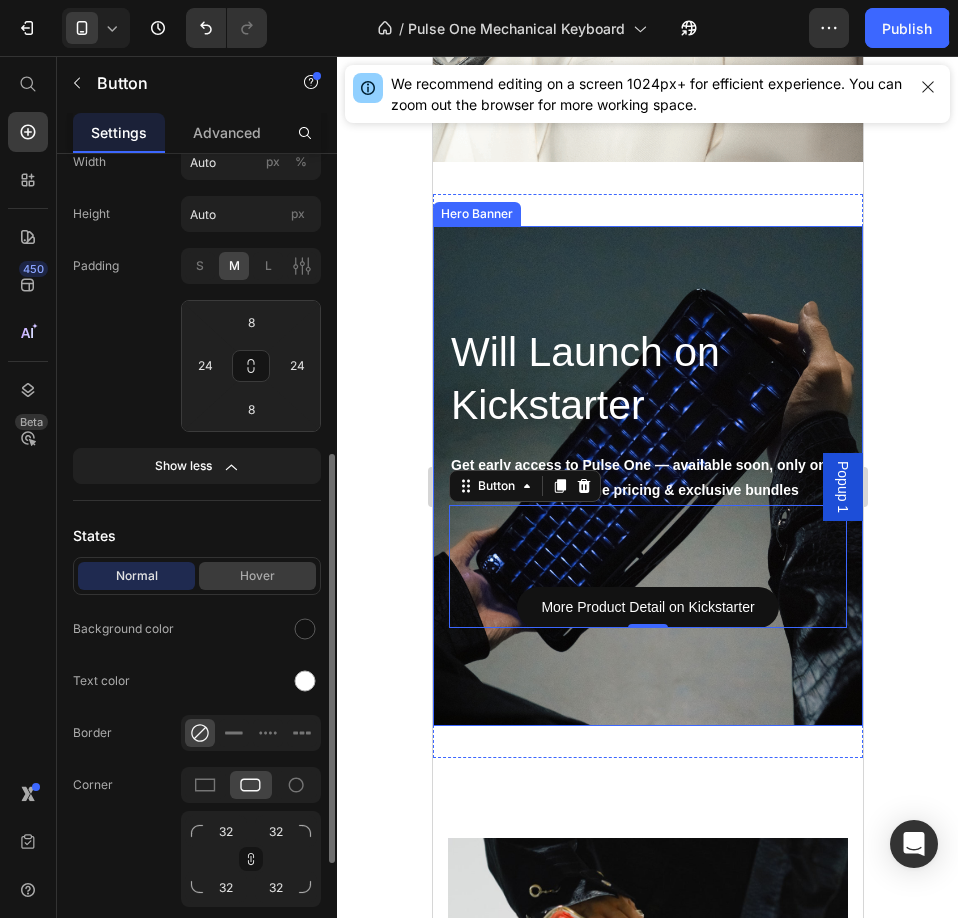 scroll, scrollTop: 400, scrollLeft: 0, axis: vertical 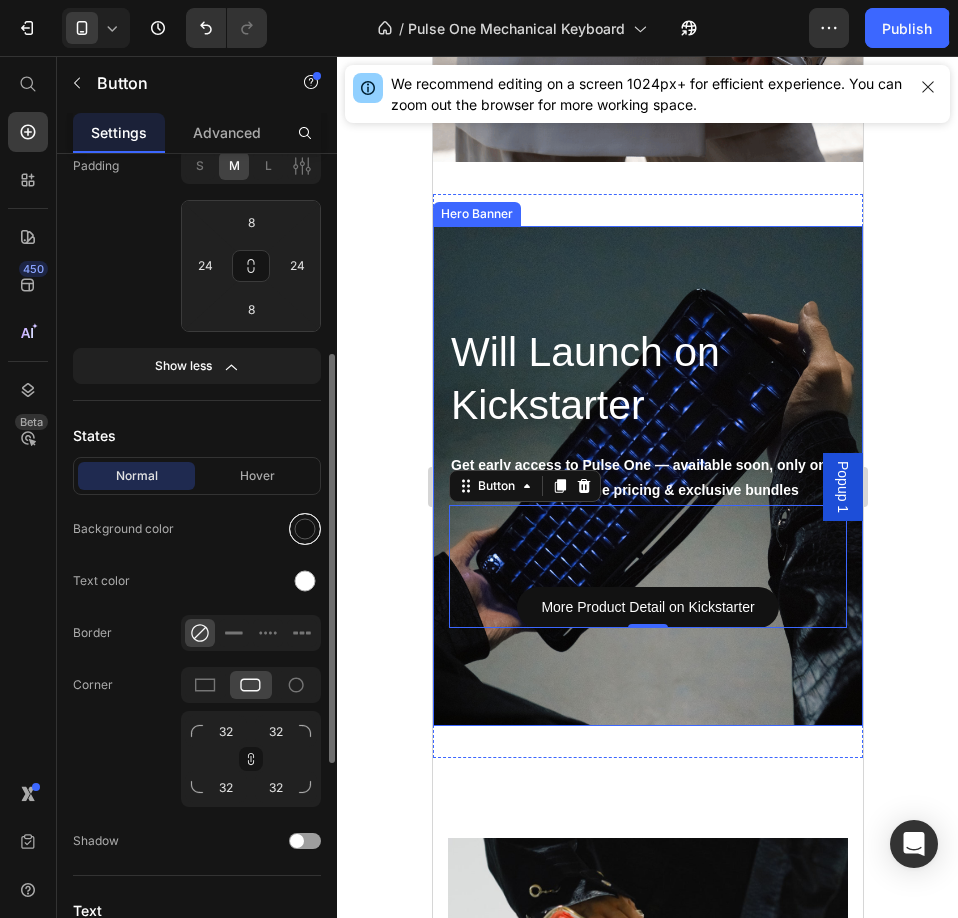 click at bounding box center (305, 529) 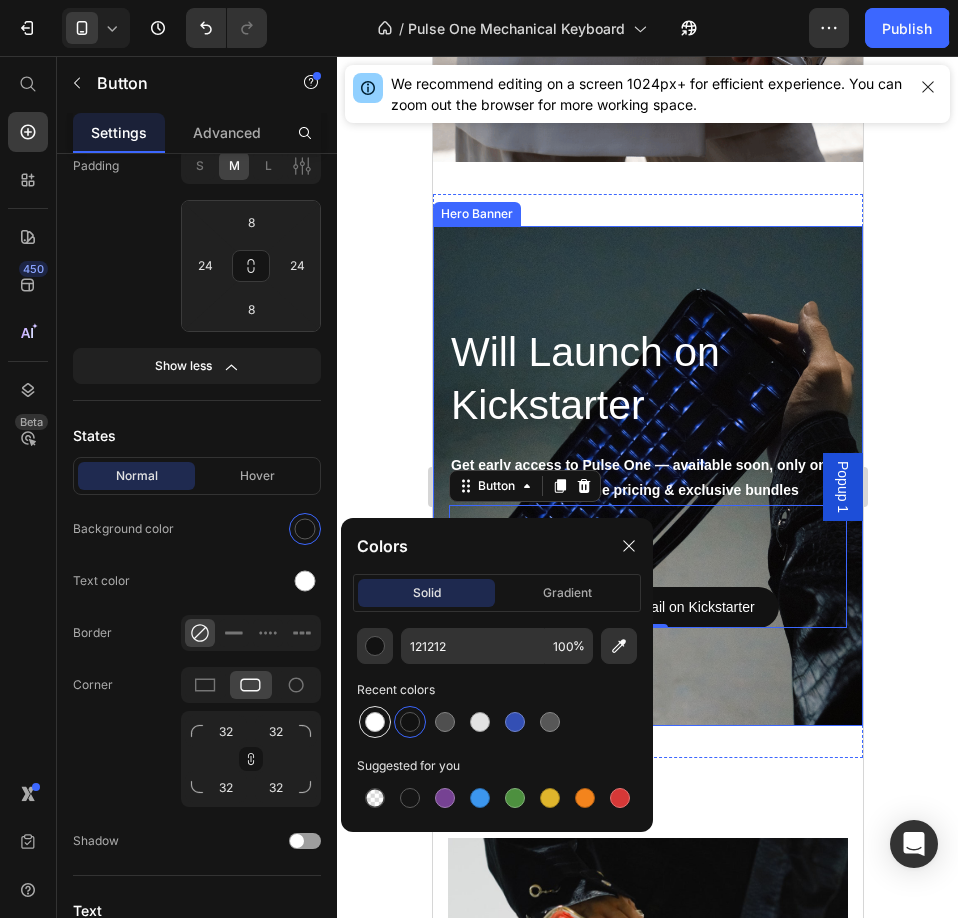 click at bounding box center (375, 722) 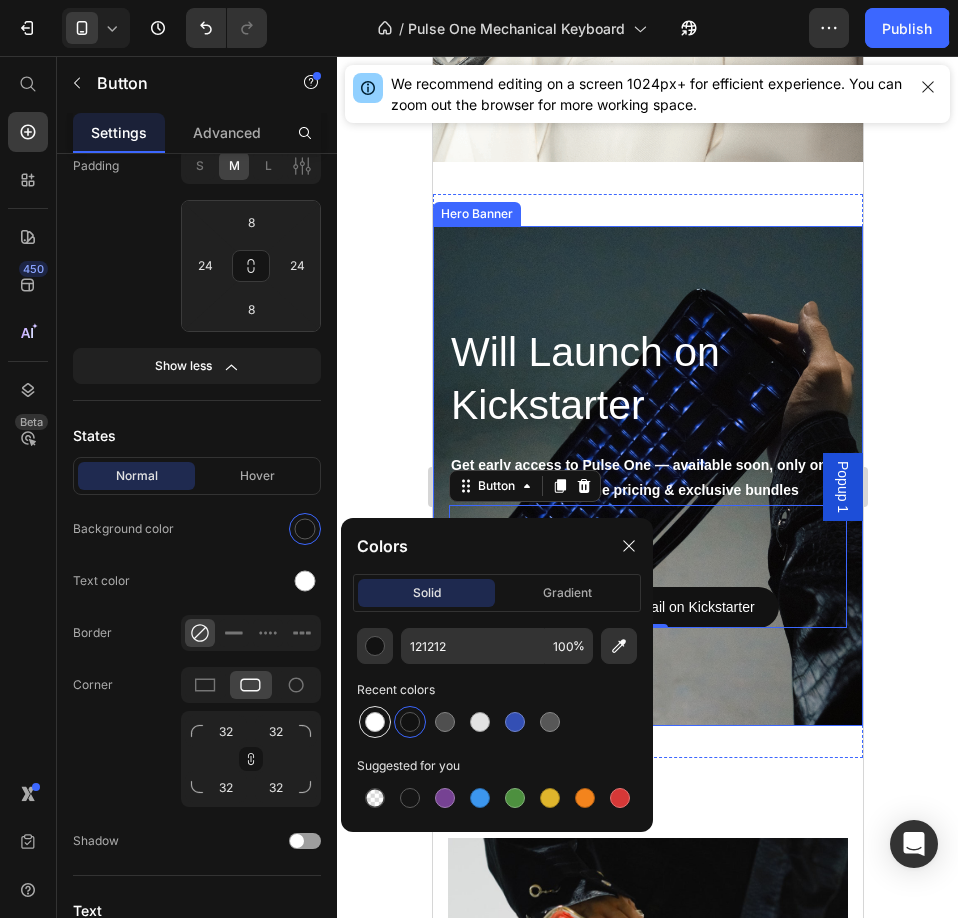 type on "FFFFFF" 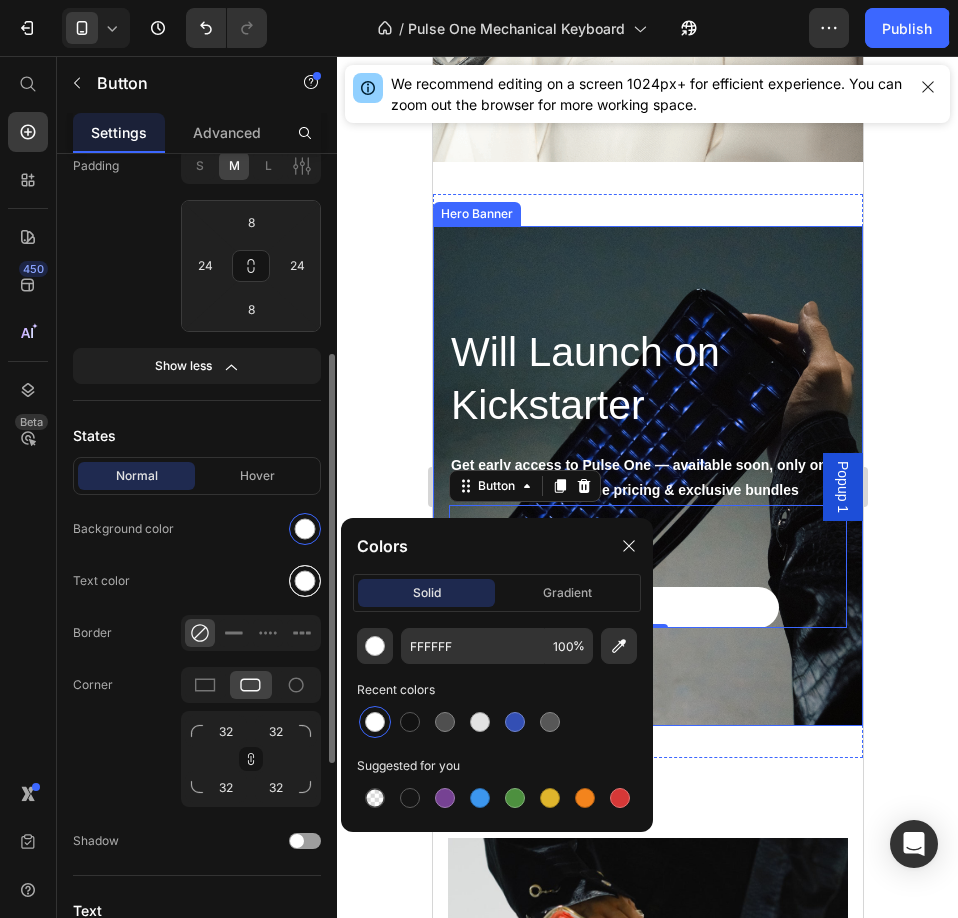 click at bounding box center [305, 581] 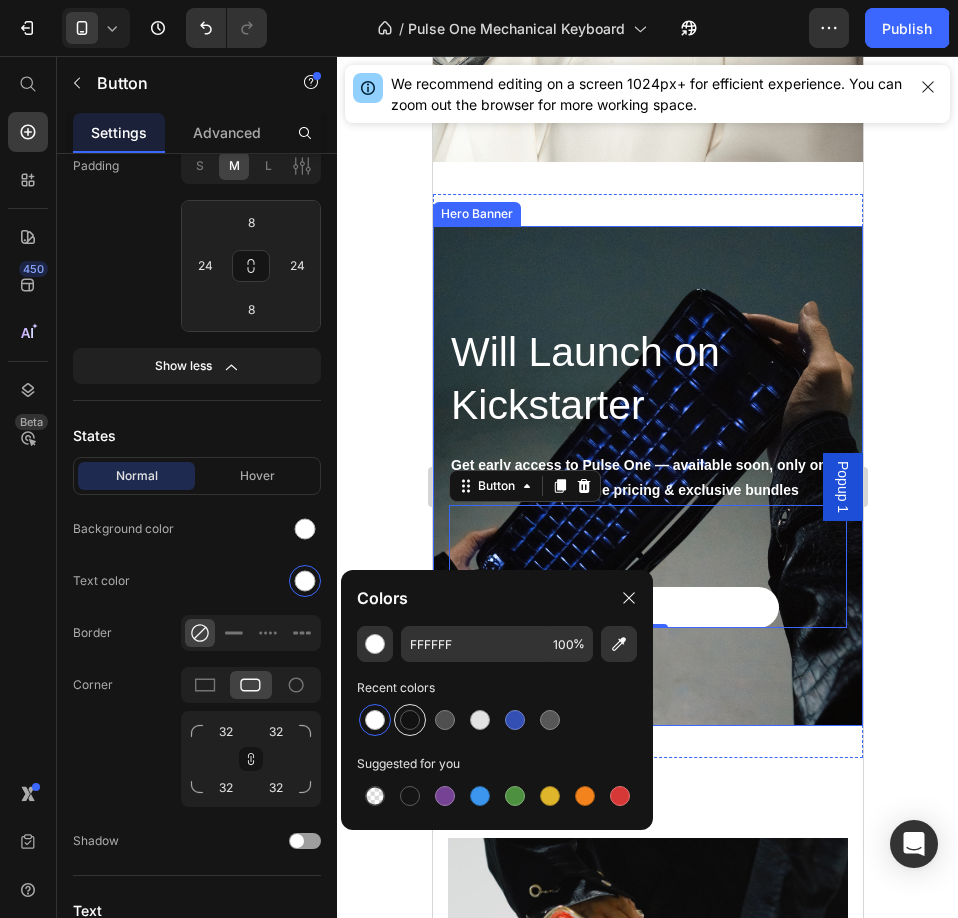 click at bounding box center (410, 720) 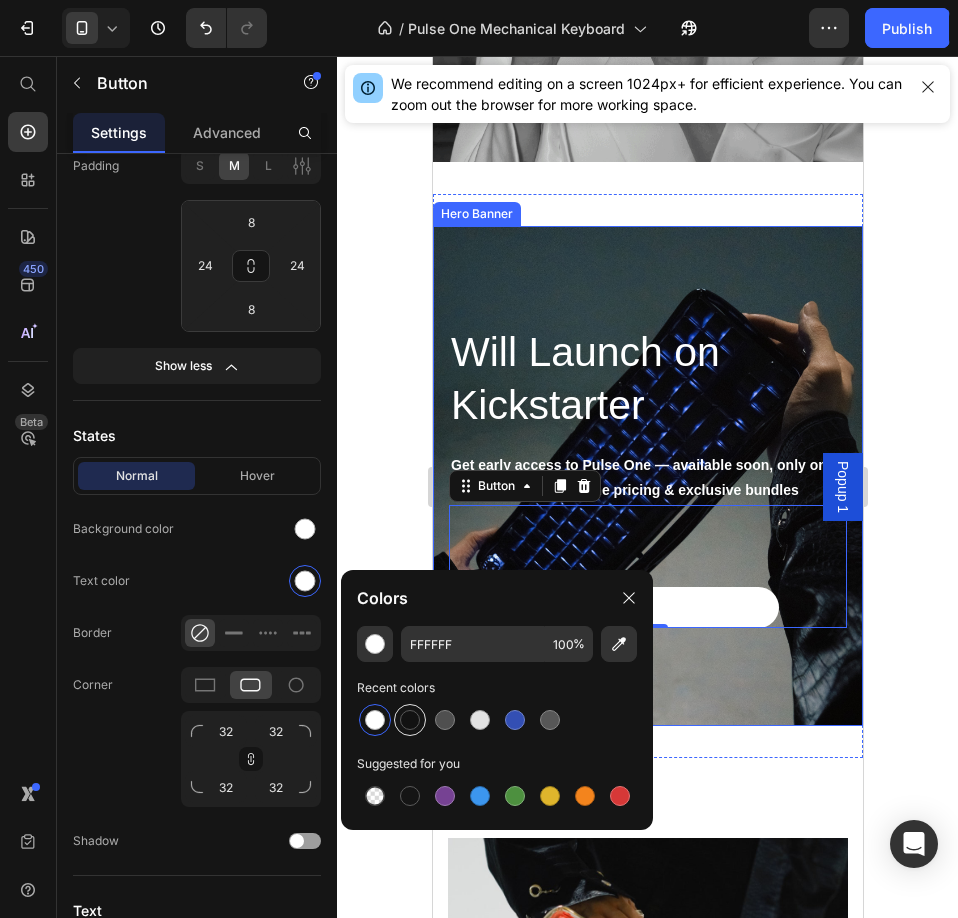 type on "121212" 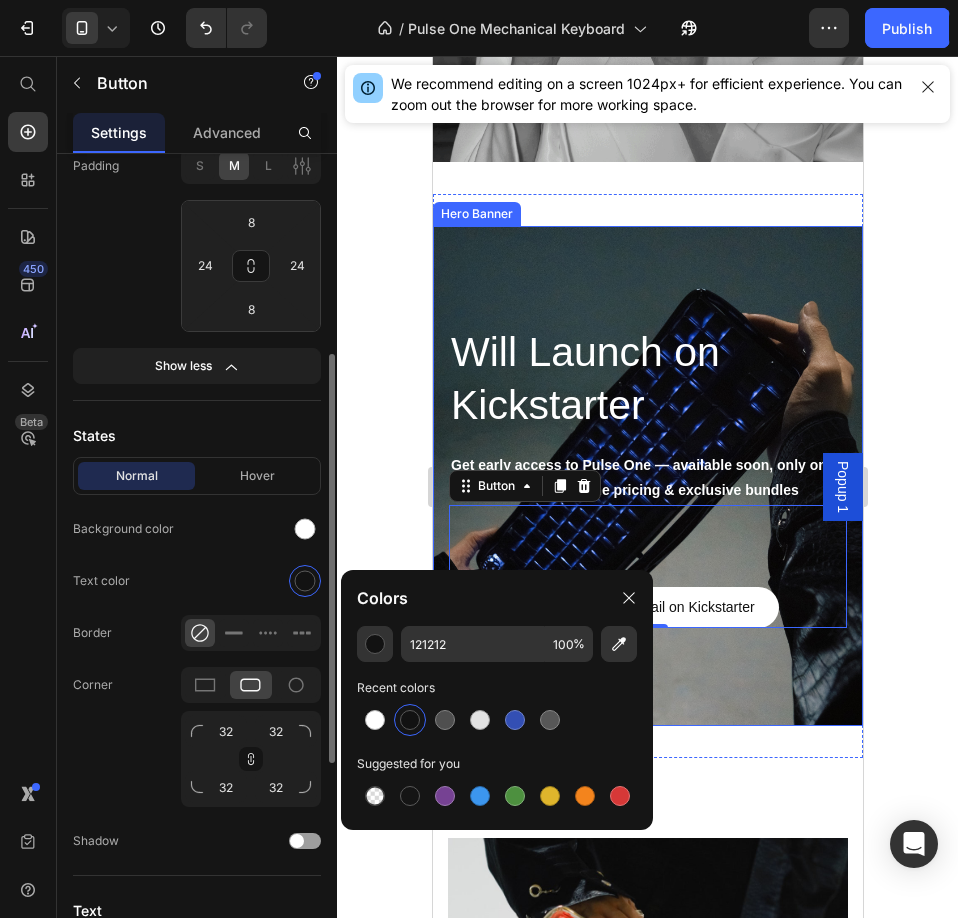click on "Text color" 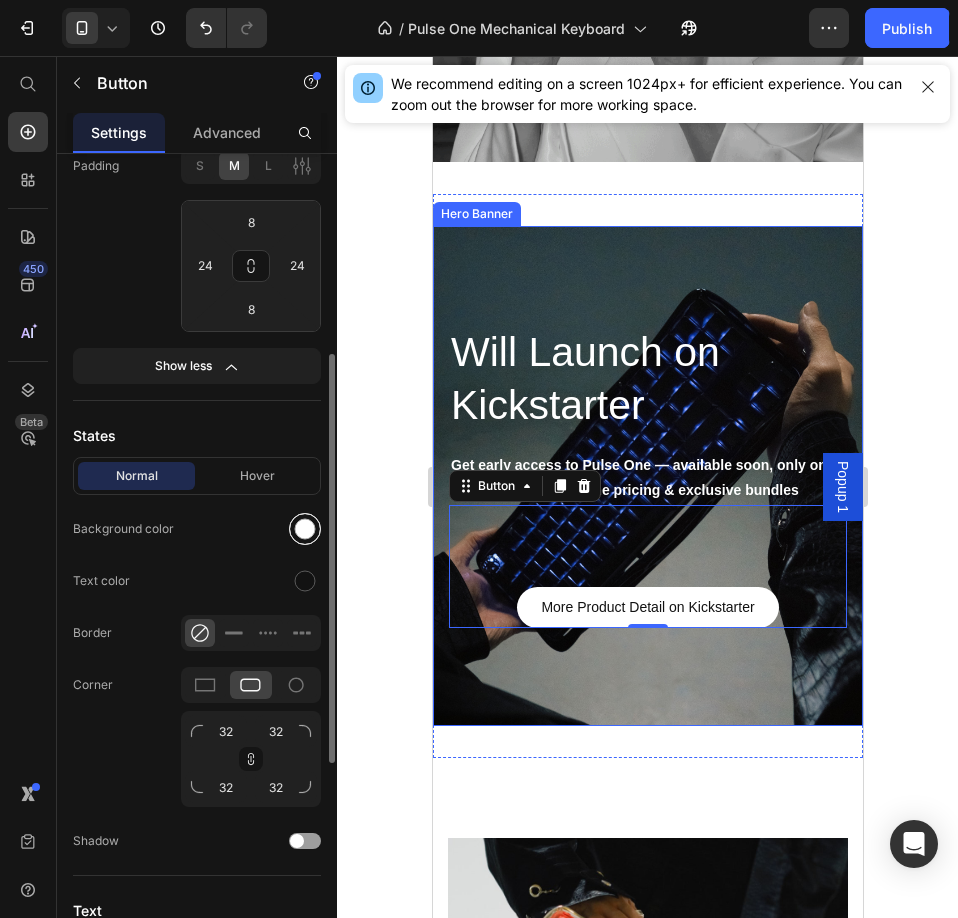 click at bounding box center (305, 529) 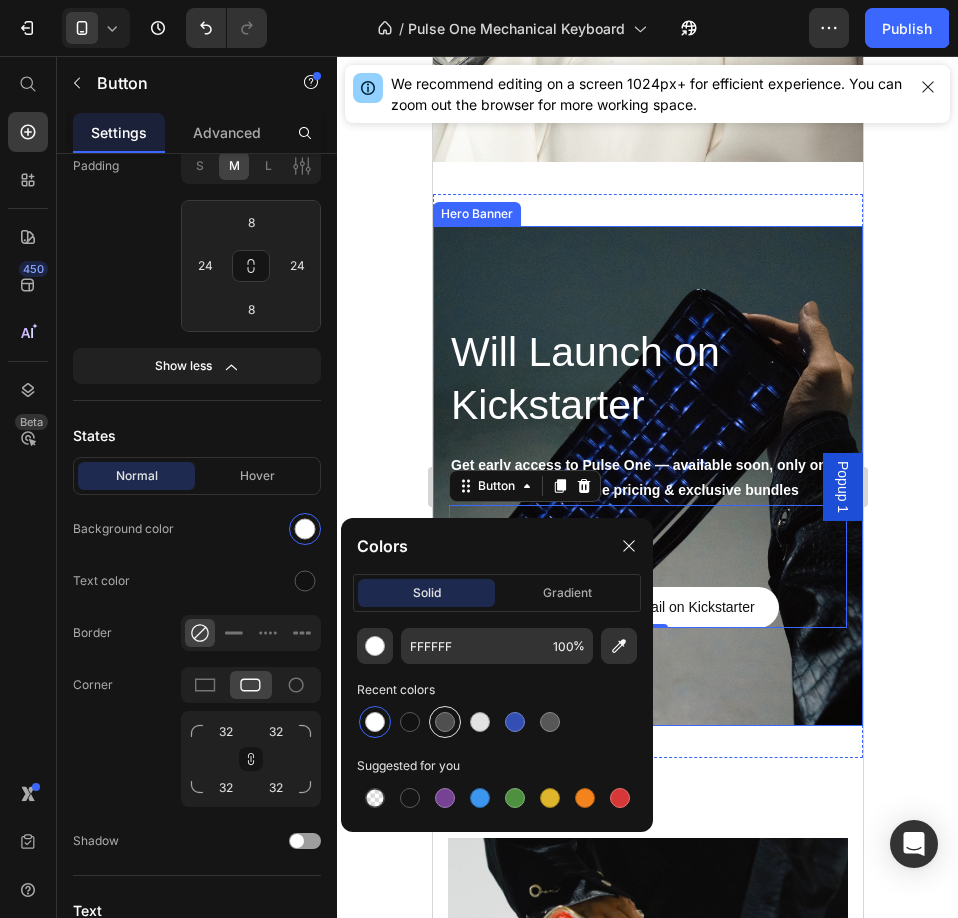 click at bounding box center [445, 722] 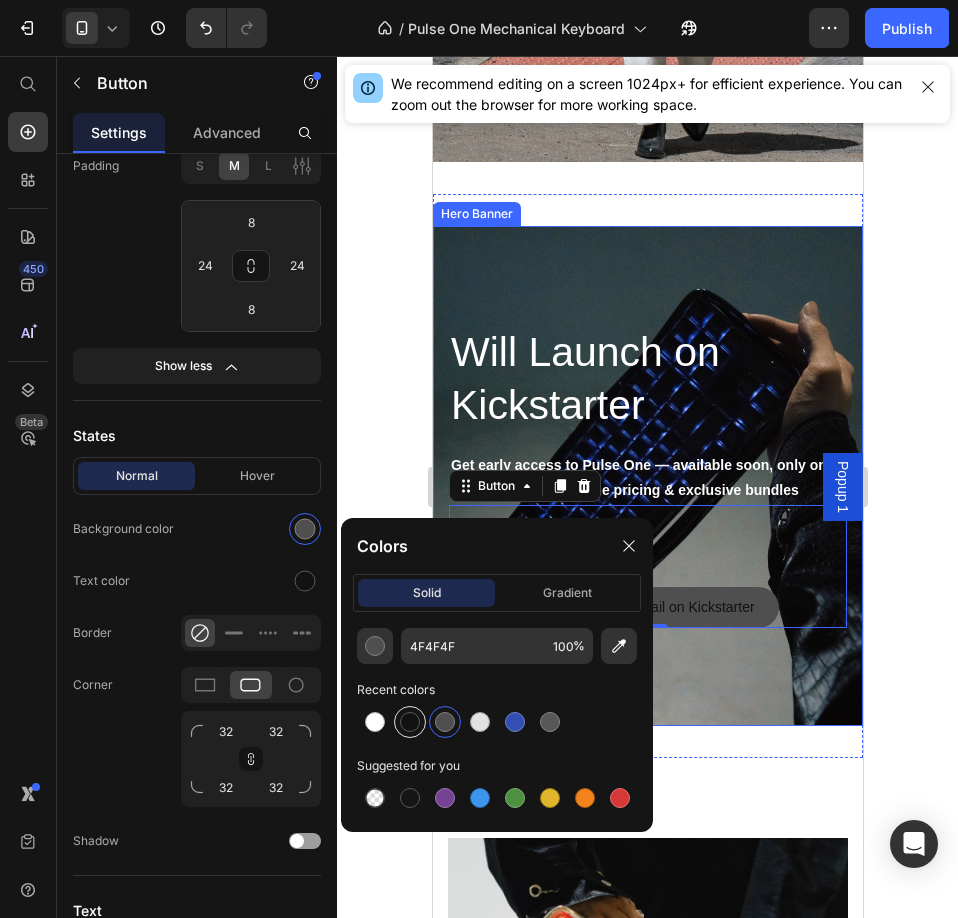 click at bounding box center (410, 722) 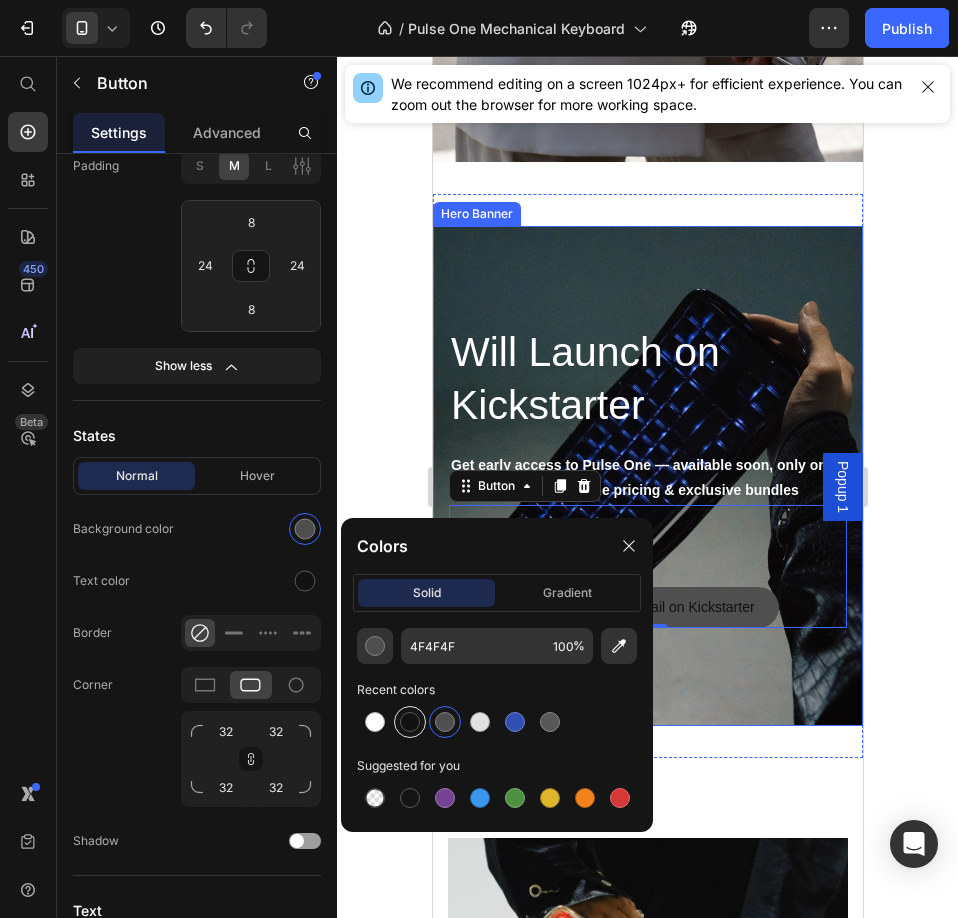 type on "121212" 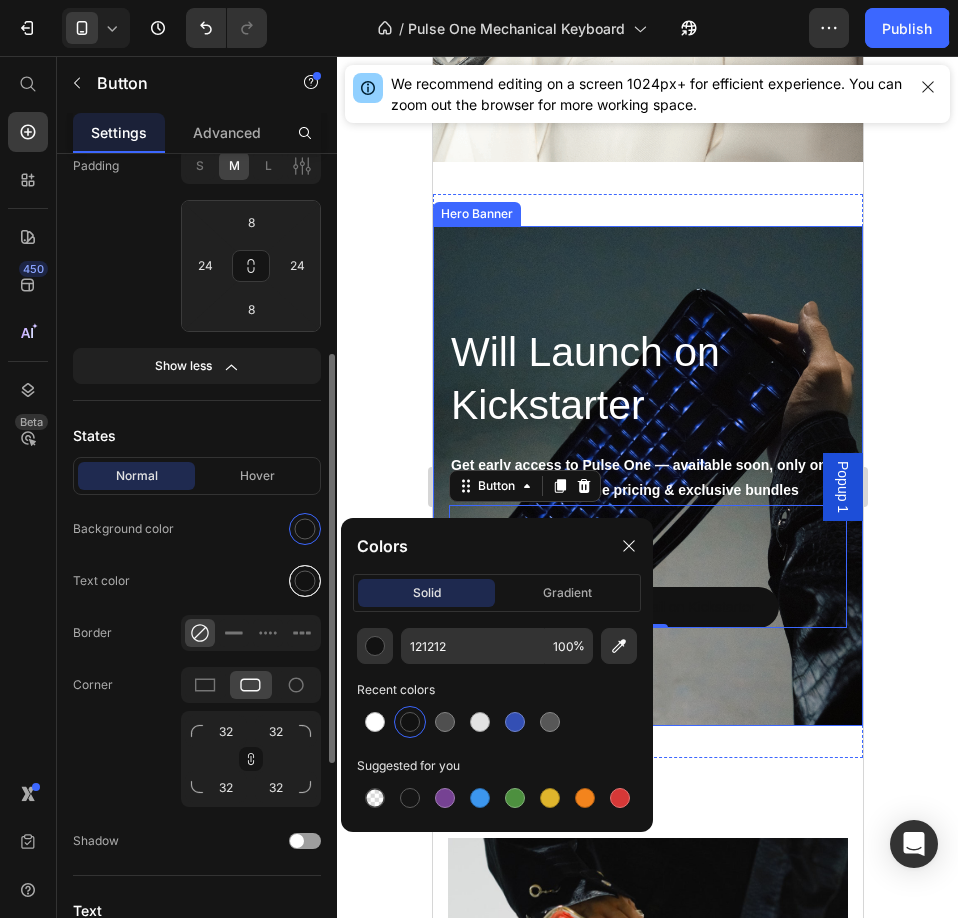 click at bounding box center (305, 581) 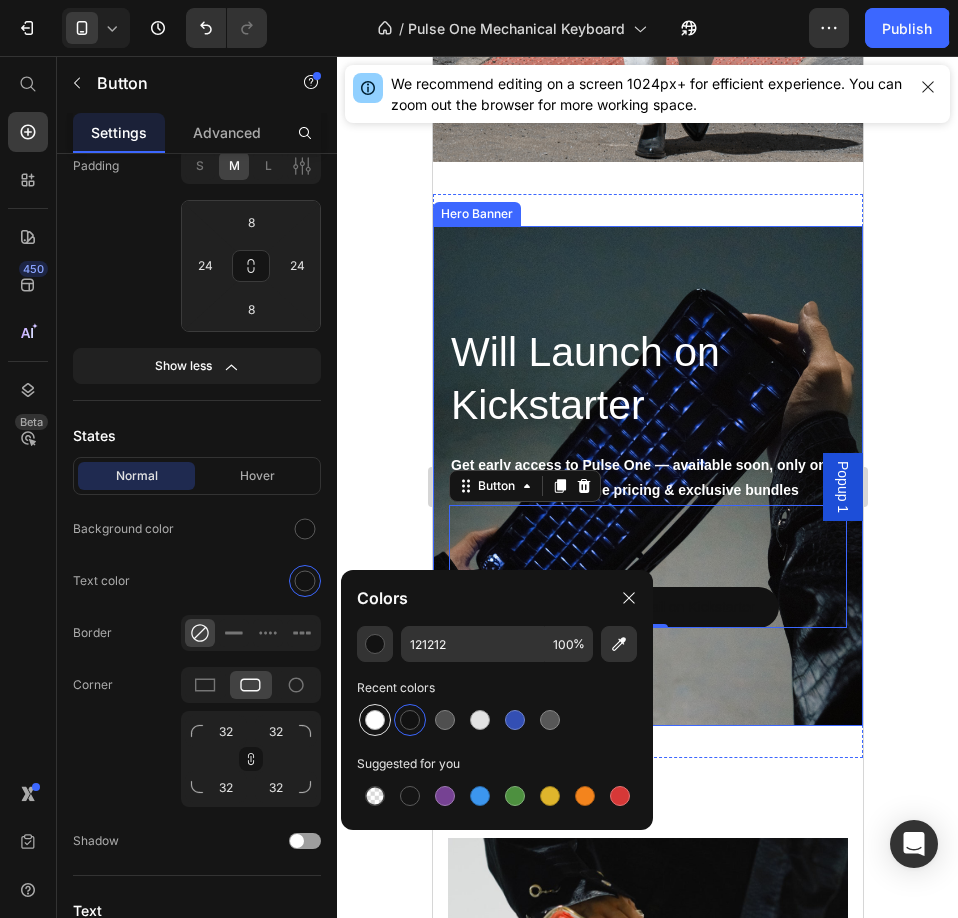 click at bounding box center [375, 720] 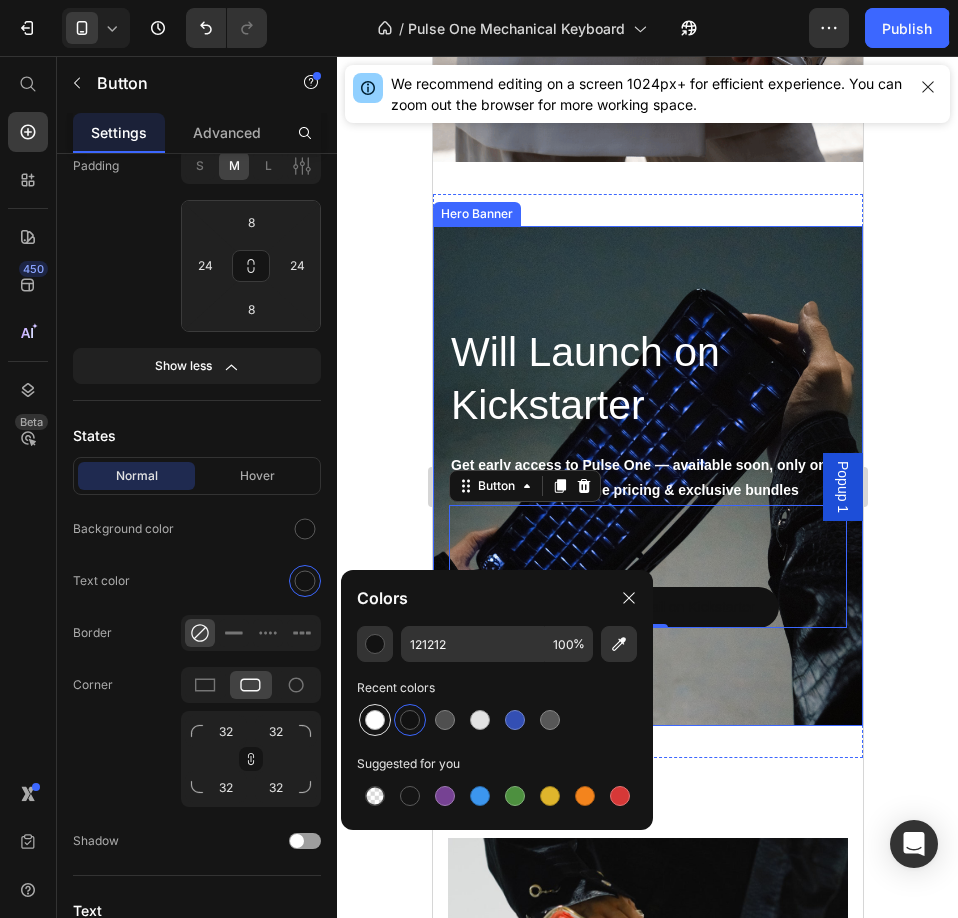 type on "FFFFFF" 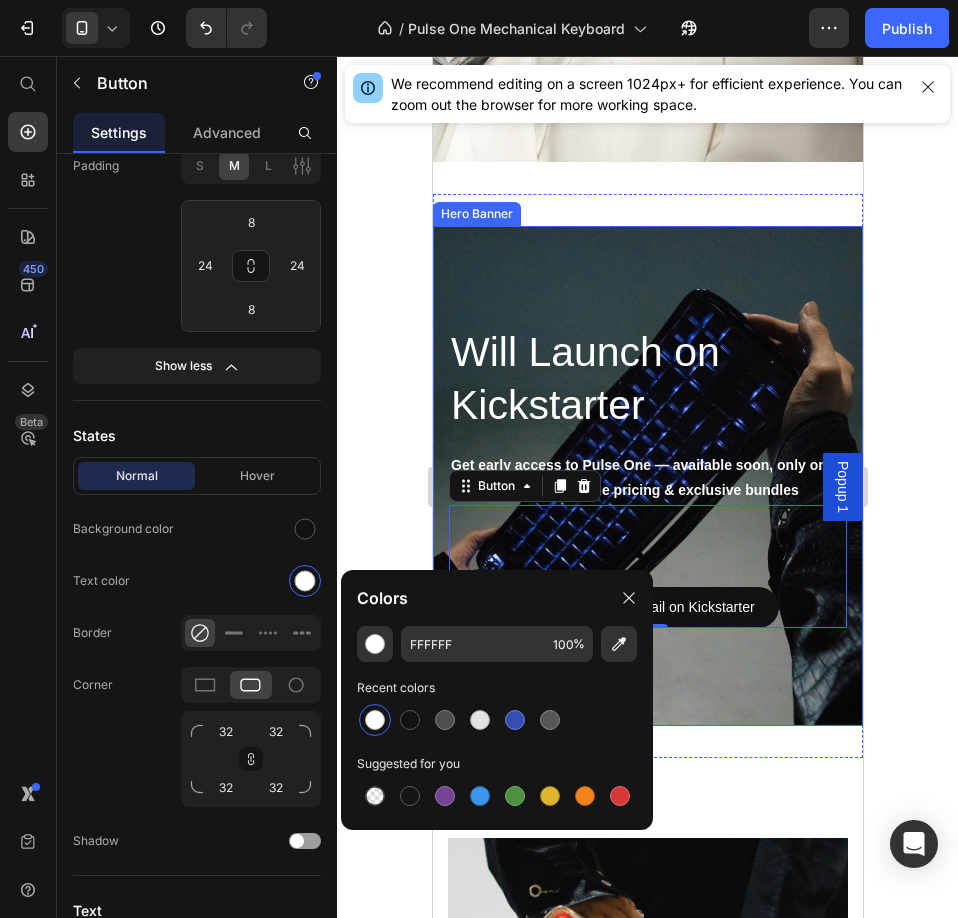 click at bounding box center [647, 476] 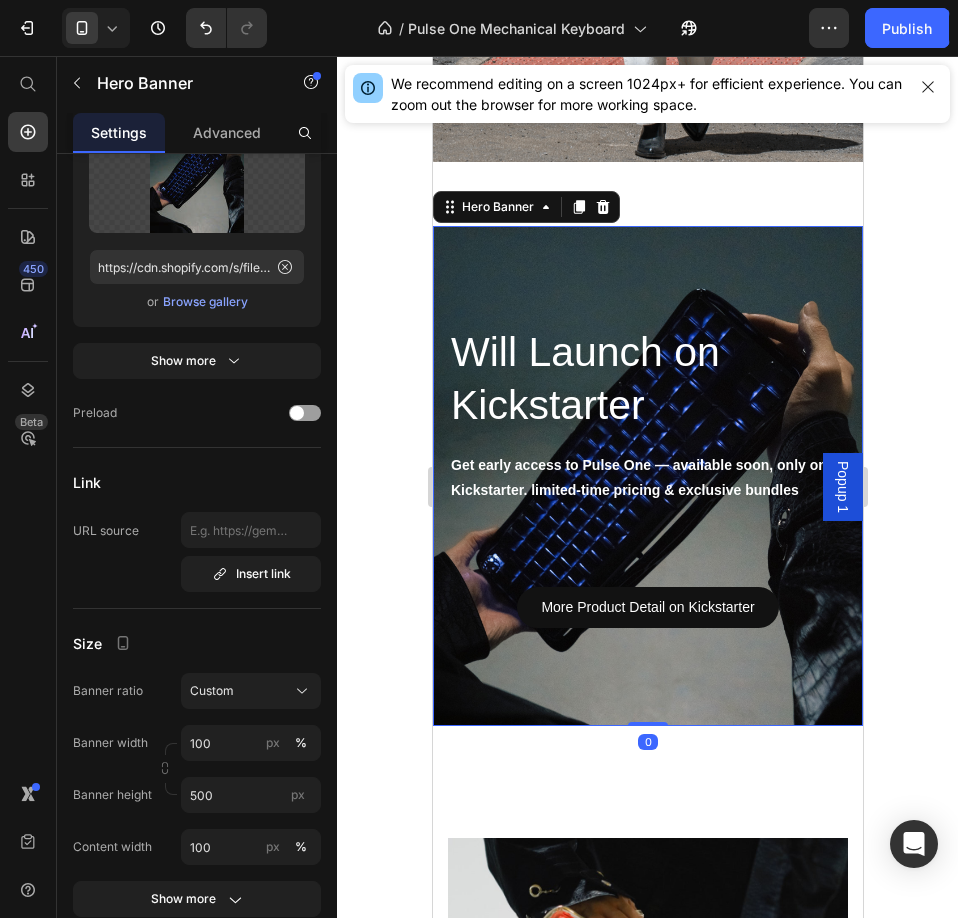 scroll, scrollTop: 0, scrollLeft: 0, axis: both 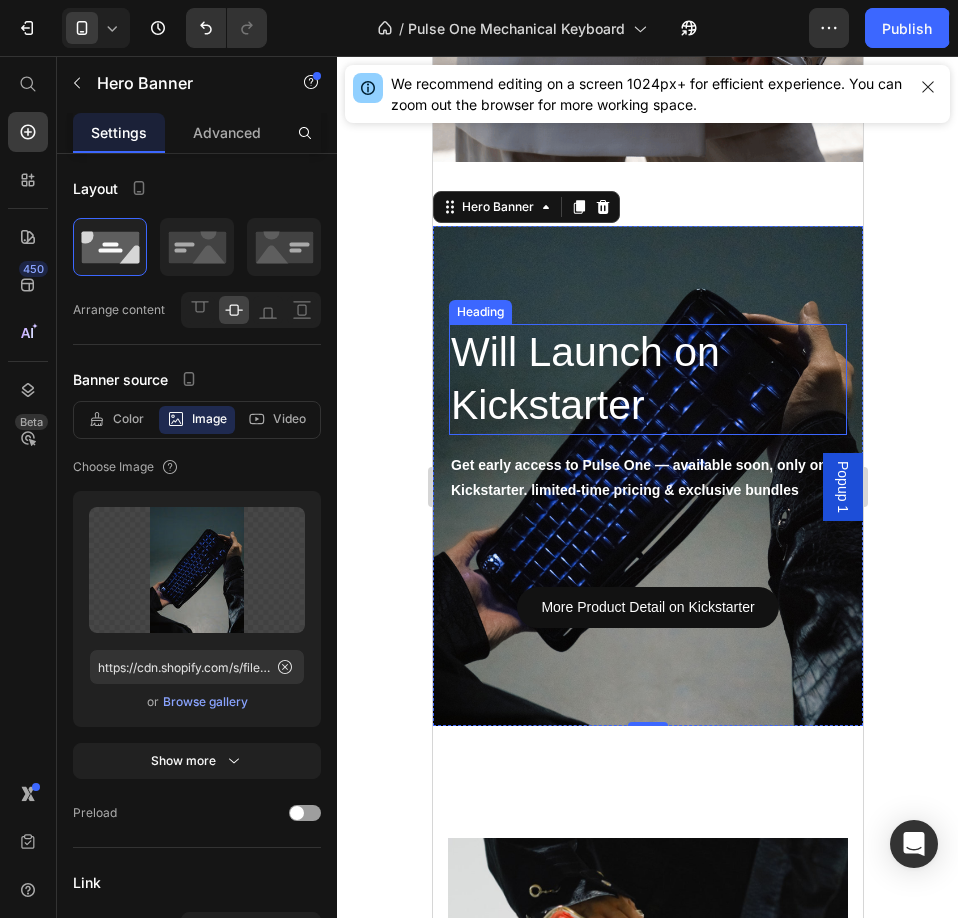 click on "Will Launch on Kickstarter" at bounding box center [647, 379] 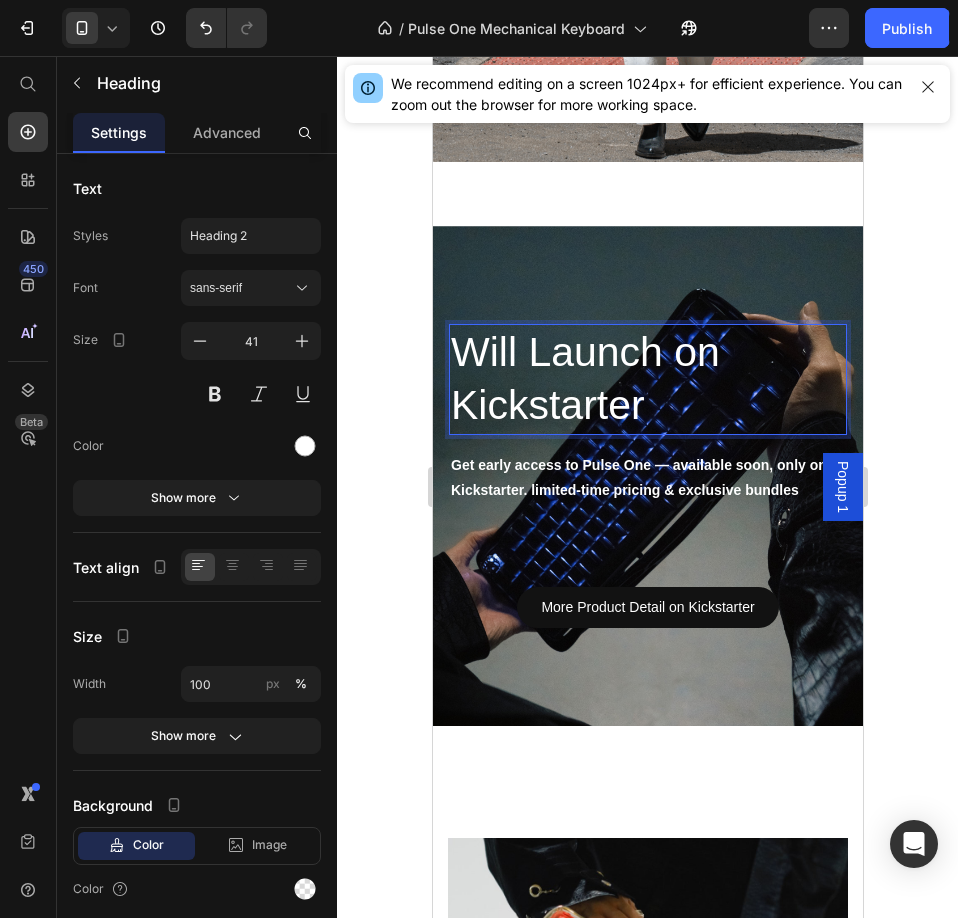 click on "Will Launch on Kickstarter" at bounding box center (647, 379) 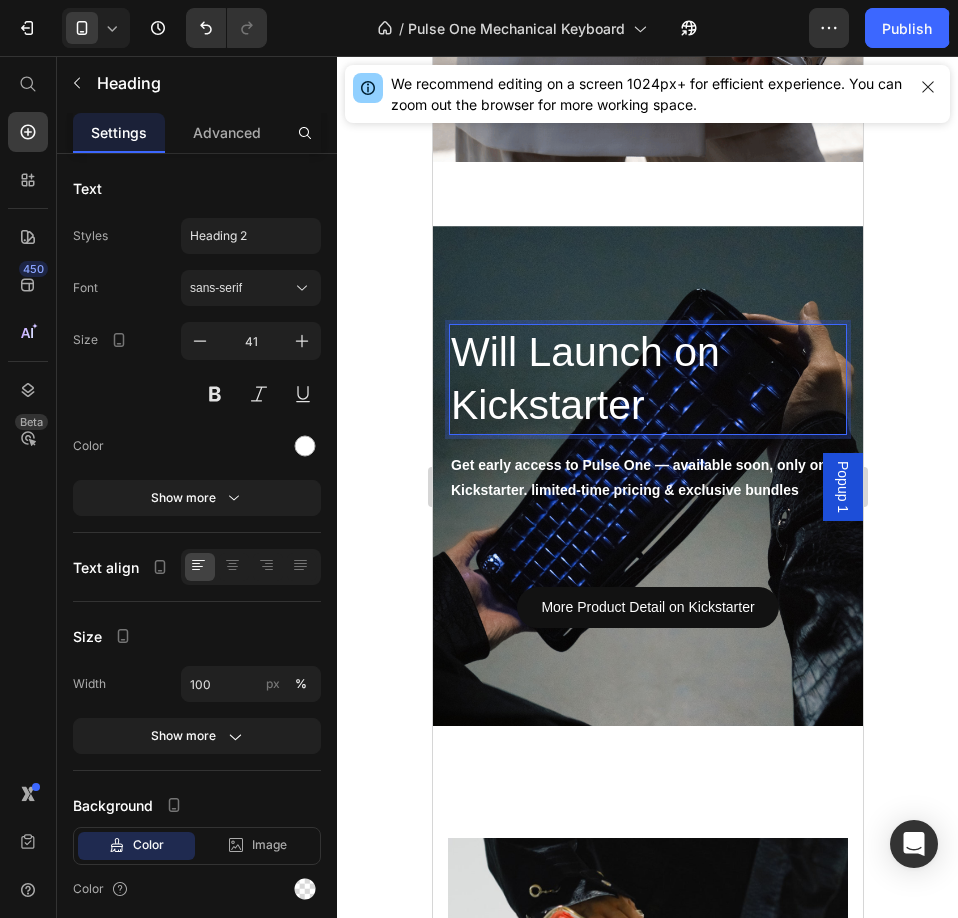 click on "Will Launch on Kickstarter" at bounding box center [647, 379] 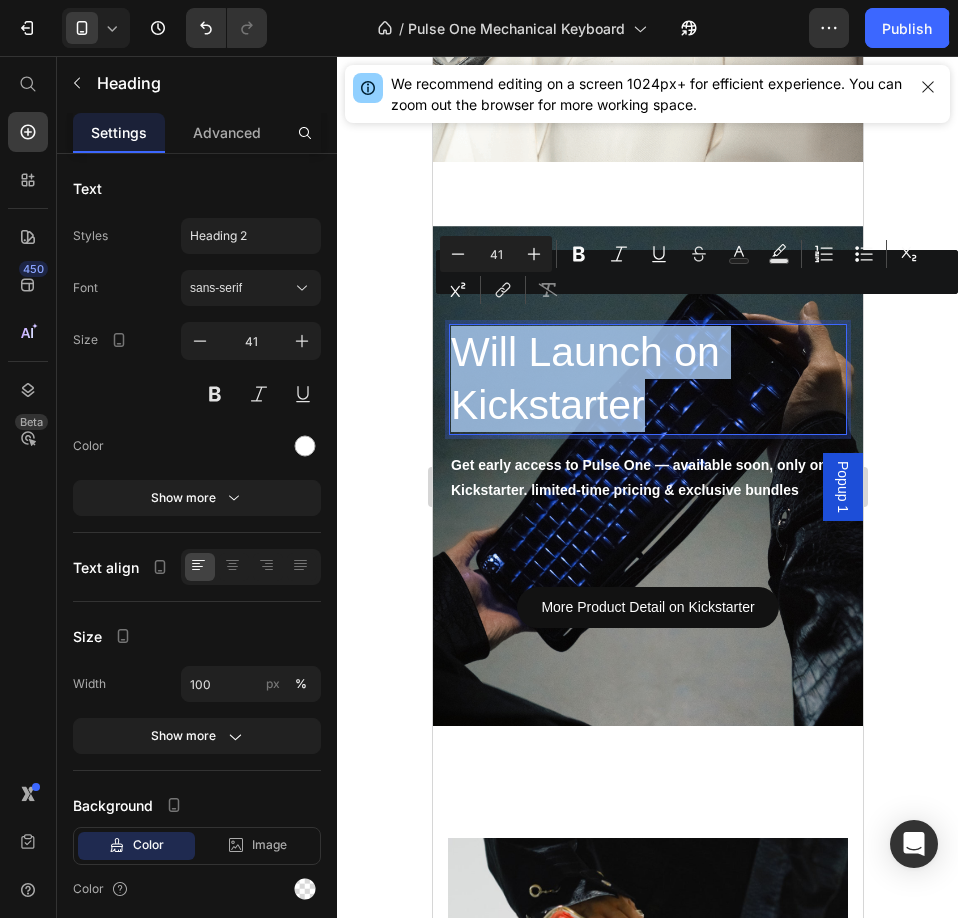 drag, startPoint x: 666, startPoint y: 387, endPoint x: 463, endPoint y: 329, distance: 211.12318 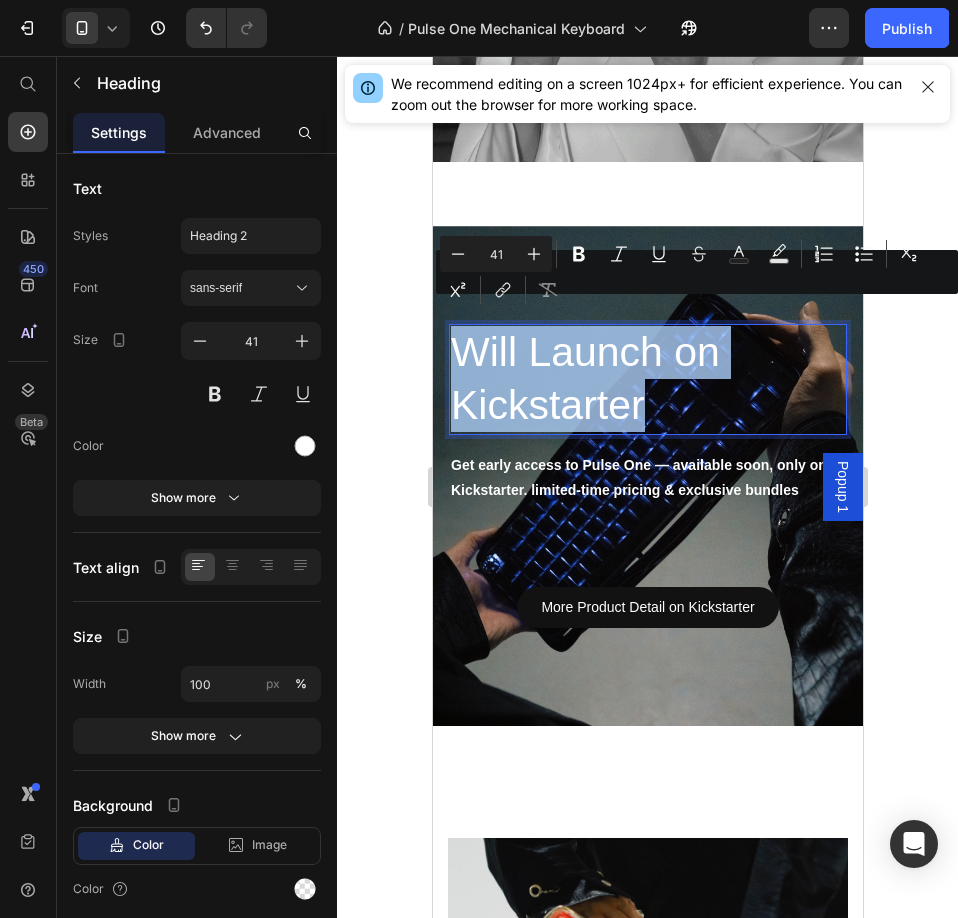 click on "Will Launch on Kickstarter" at bounding box center [647, 379] 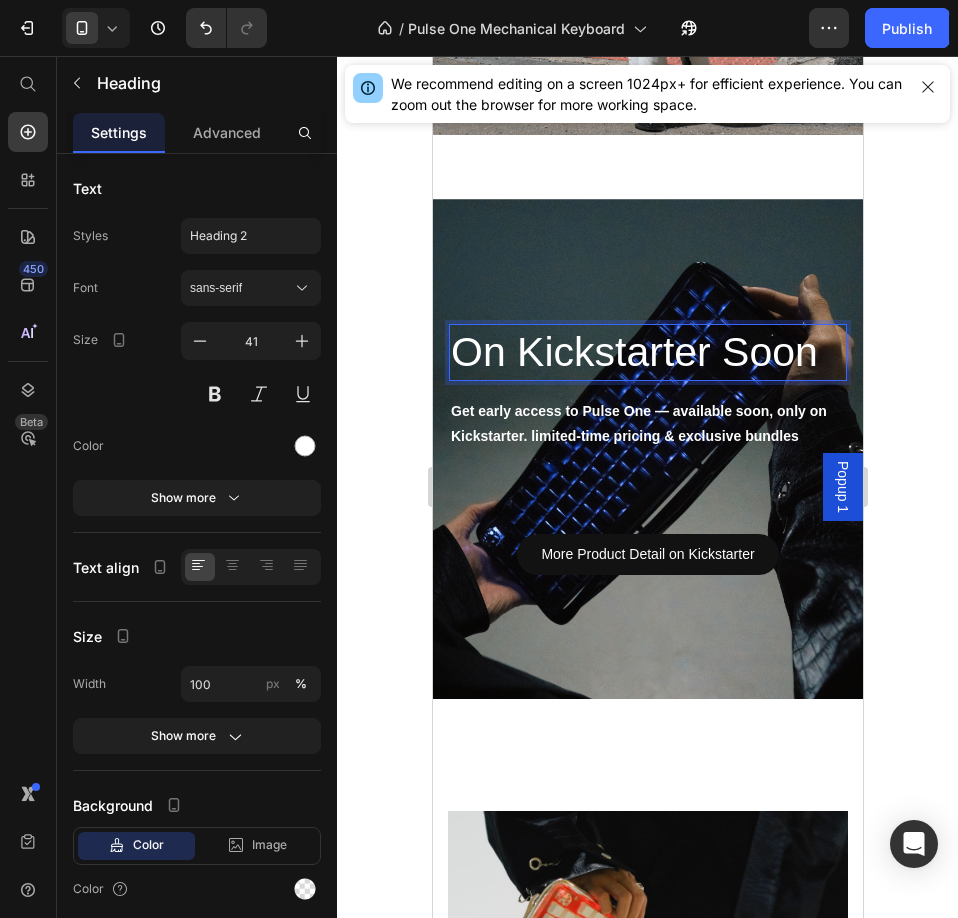 scroll, scrollTop: 2855, scrollLeft: 0, axis: vertical 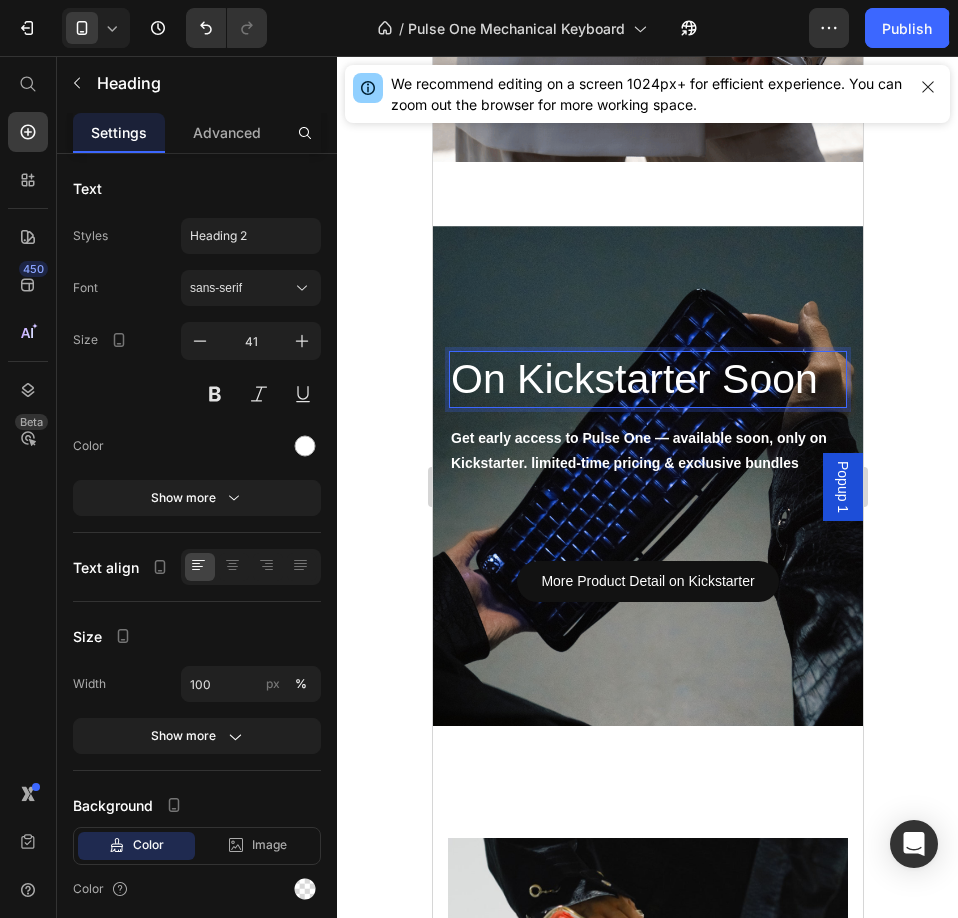 click on "On Kickstarter Soon" at bounding box center [647, 379] 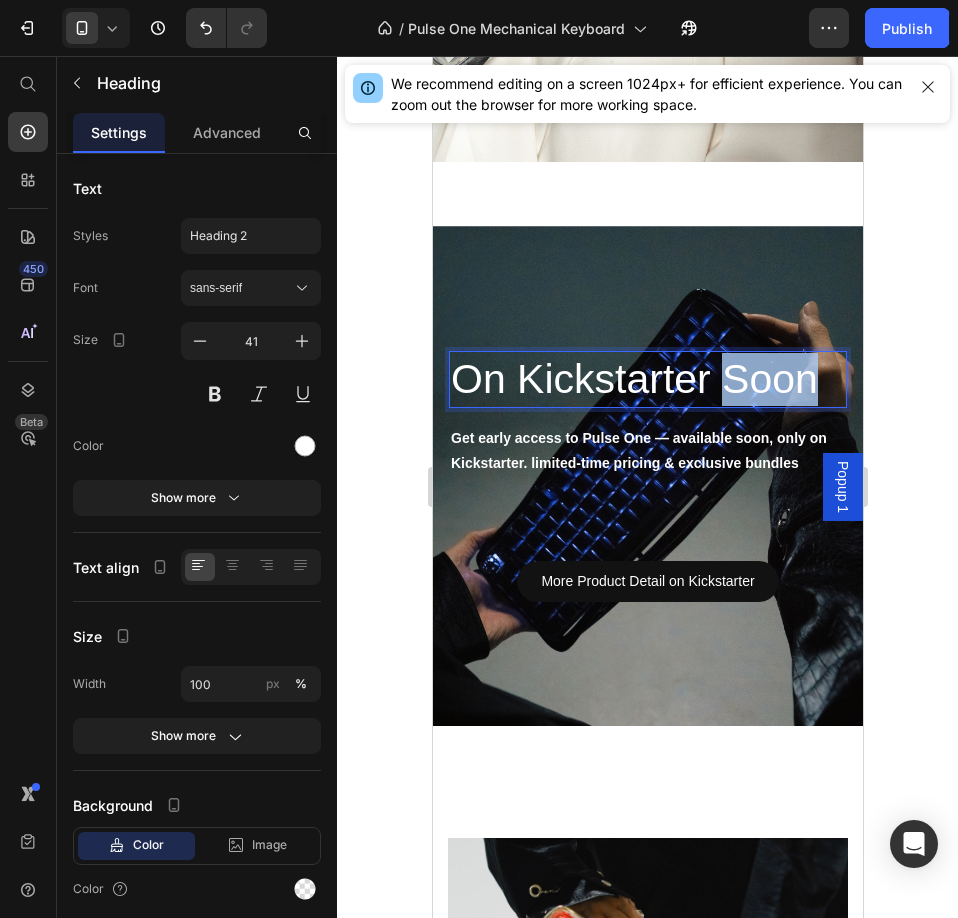 drag, startPoint x: 575, startPoint y: 397, endPoint x: 455, endPoint y: 399, distance: 120.01666 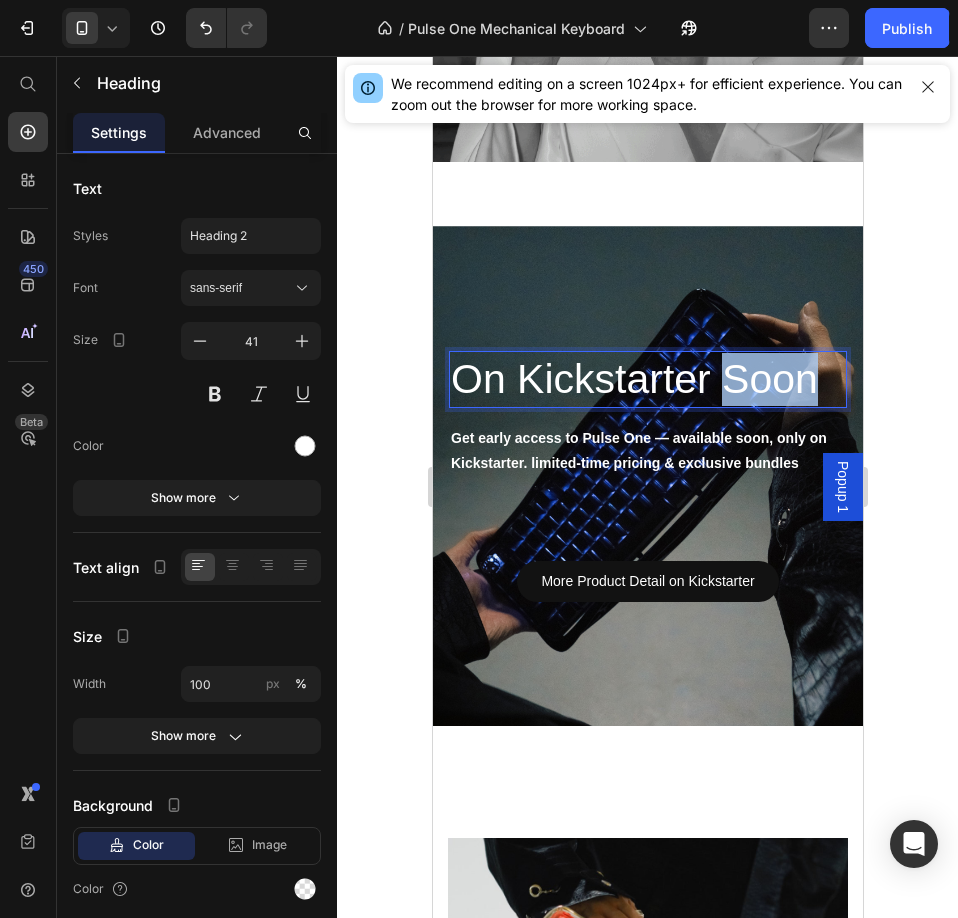 click on "On Kickstarter Soon" at bounding box center (647, 379) 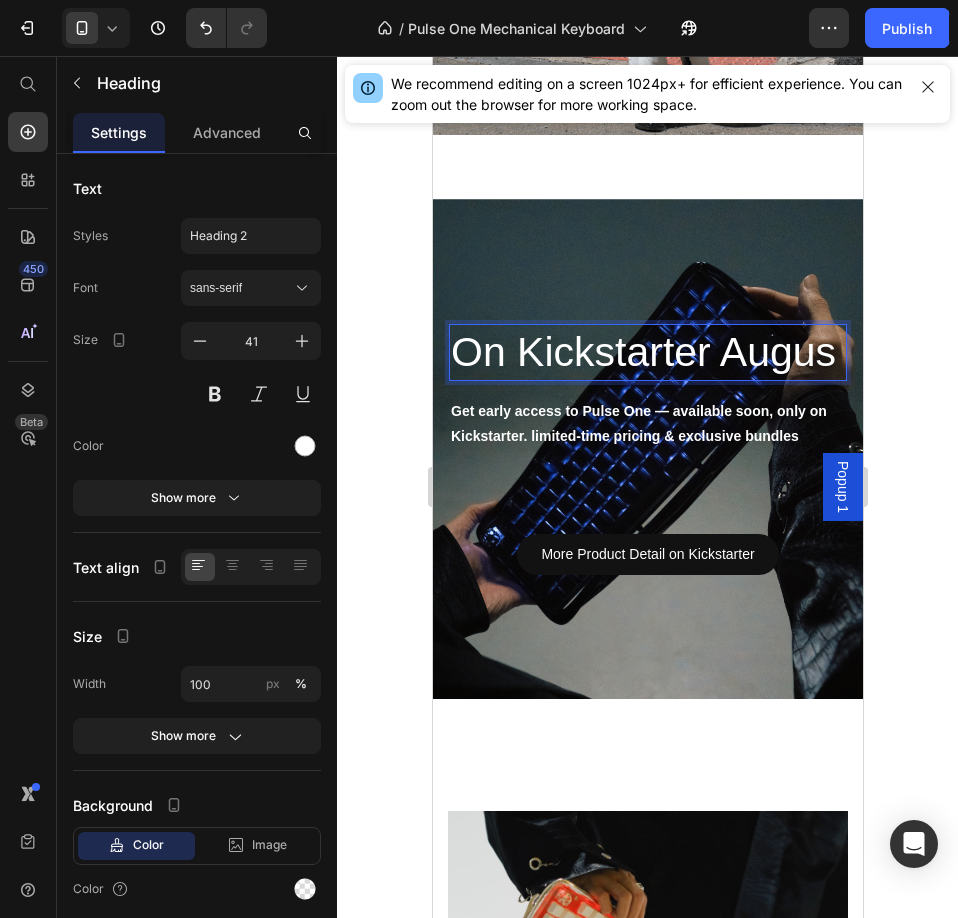 scroll, scrollTop: 2855, scrollLeft: 0, axis: vertical 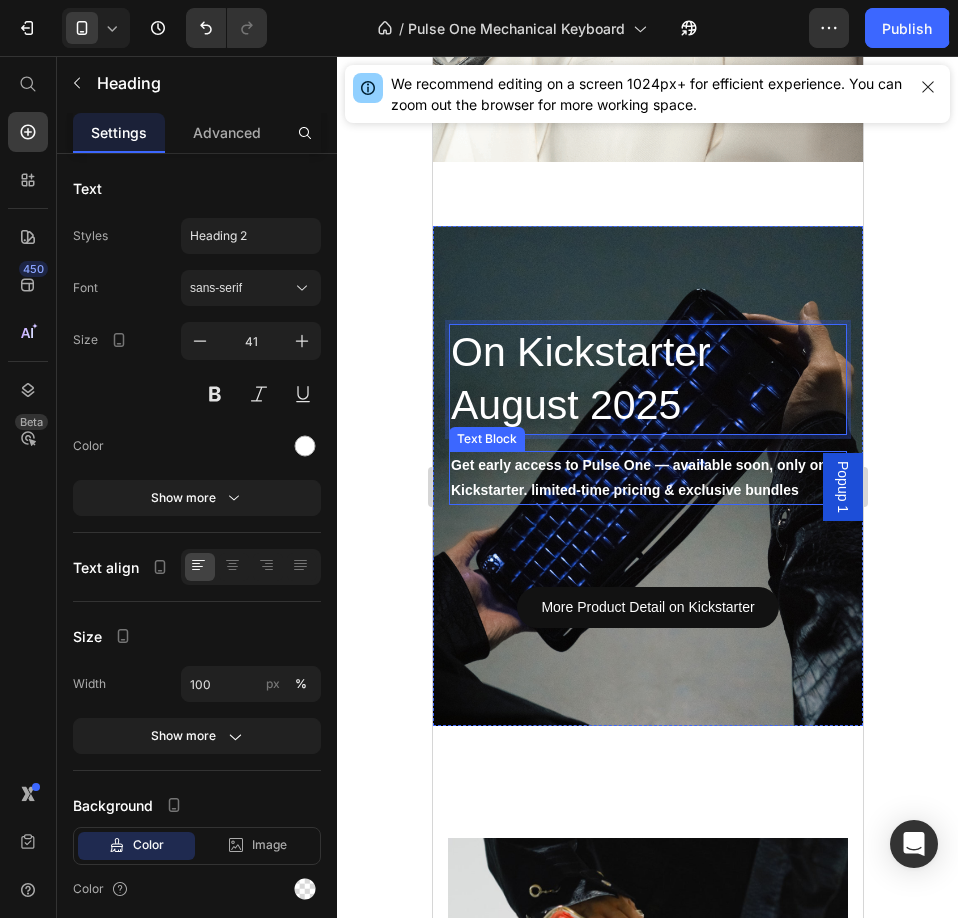 click on "Get early access to Pulse One — available soon, only on Kickstarter. limited-time pricing &" at bounding box center (638, 477) 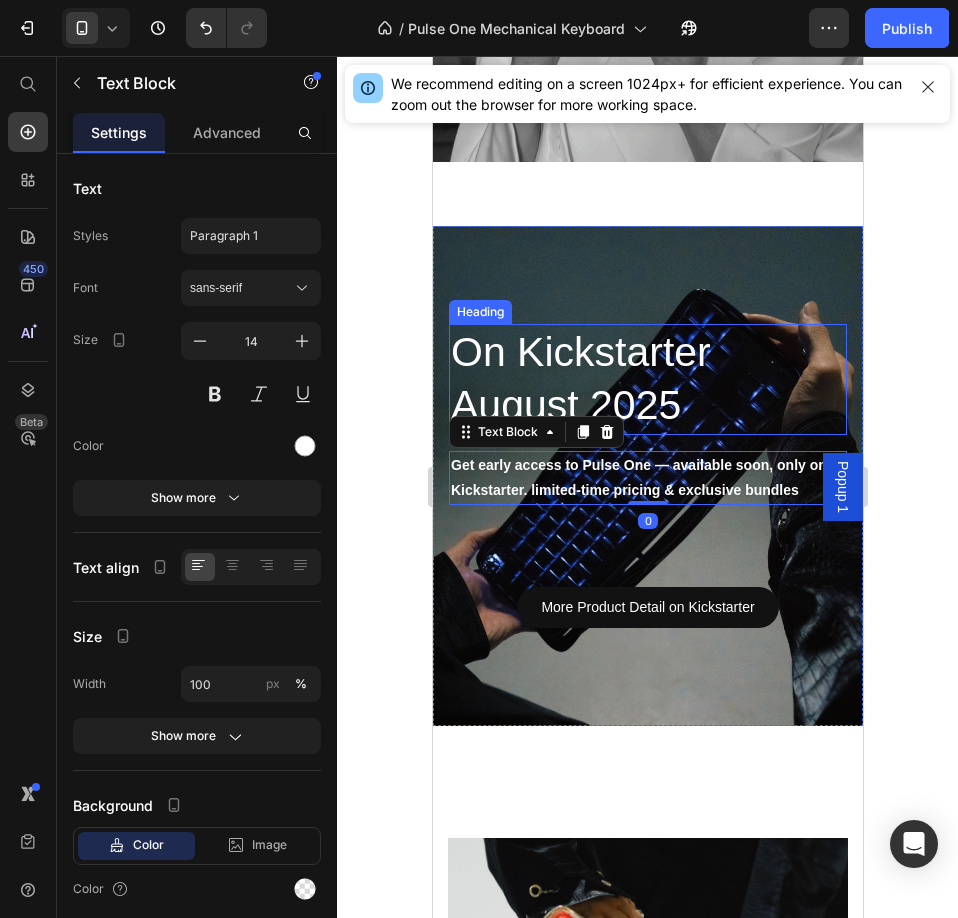 click on "On Kickstarter August 2025" at bounding box center (647, 379) 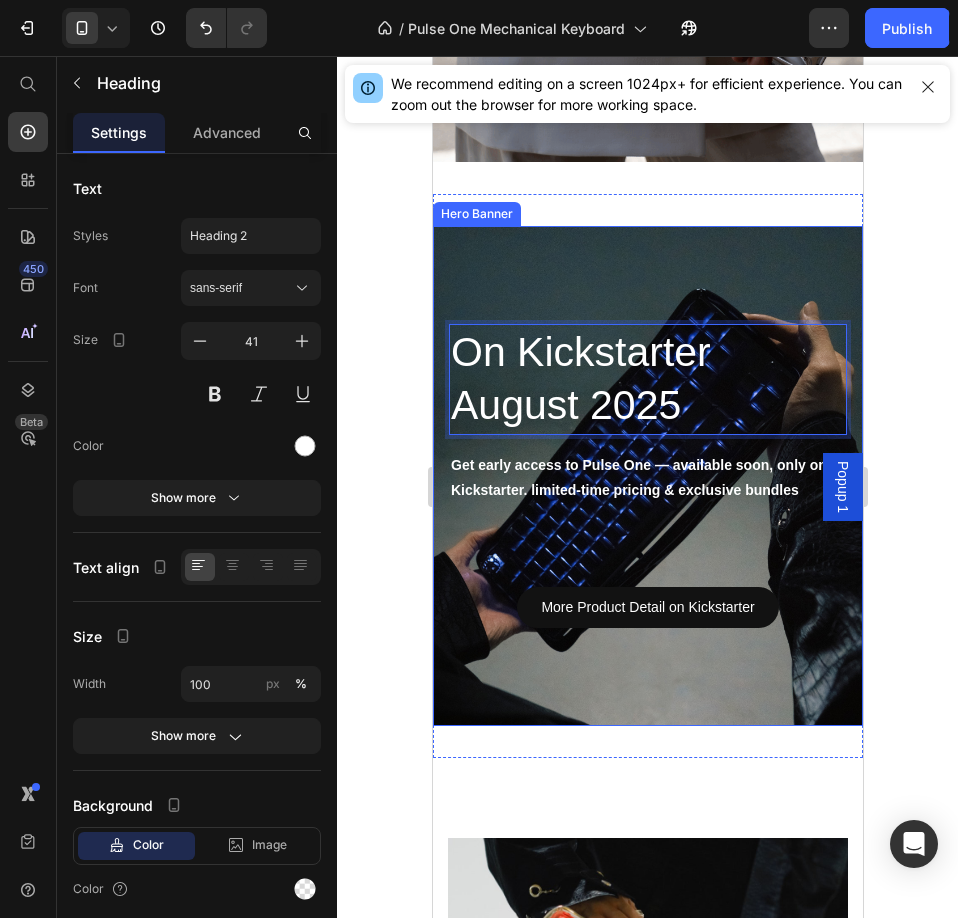click at bounding box center (647, 476) 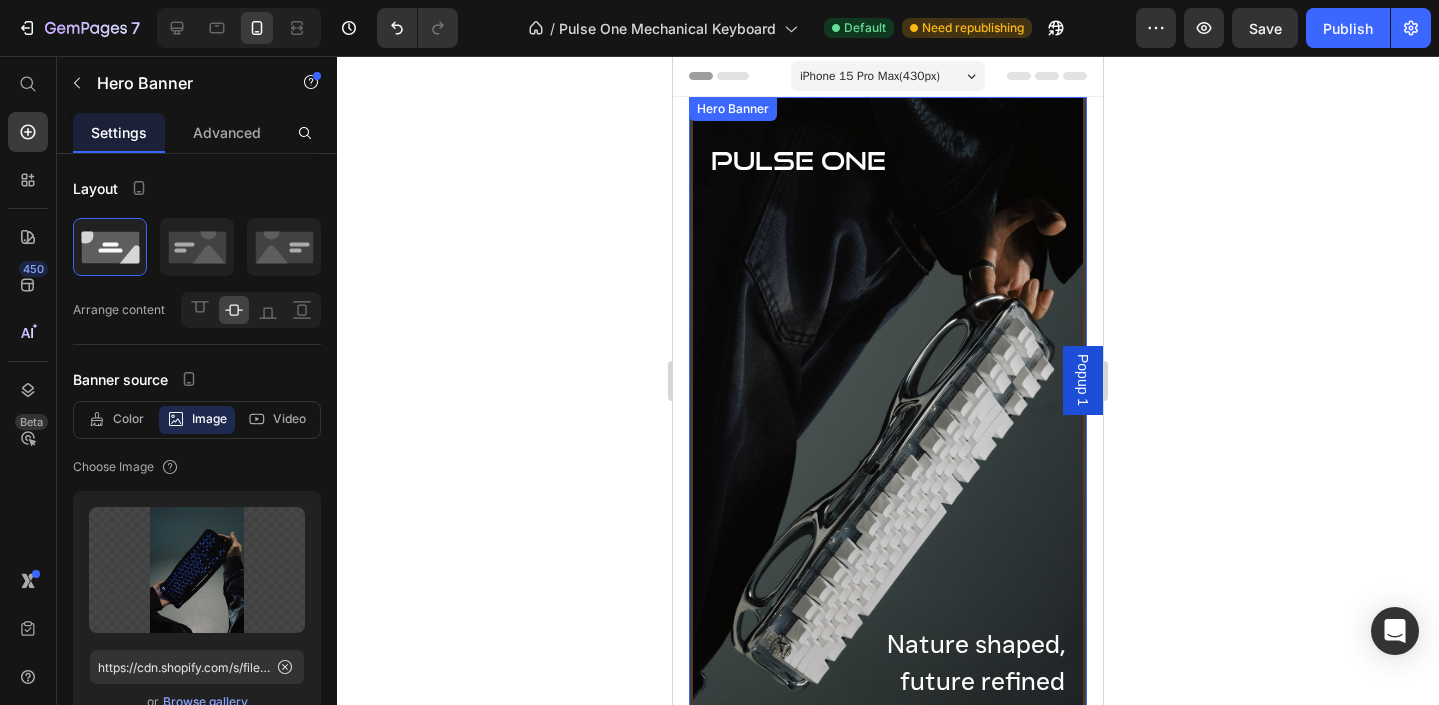 scroll, scrollTop: 200, scrollLeft: 0, axis: vertical 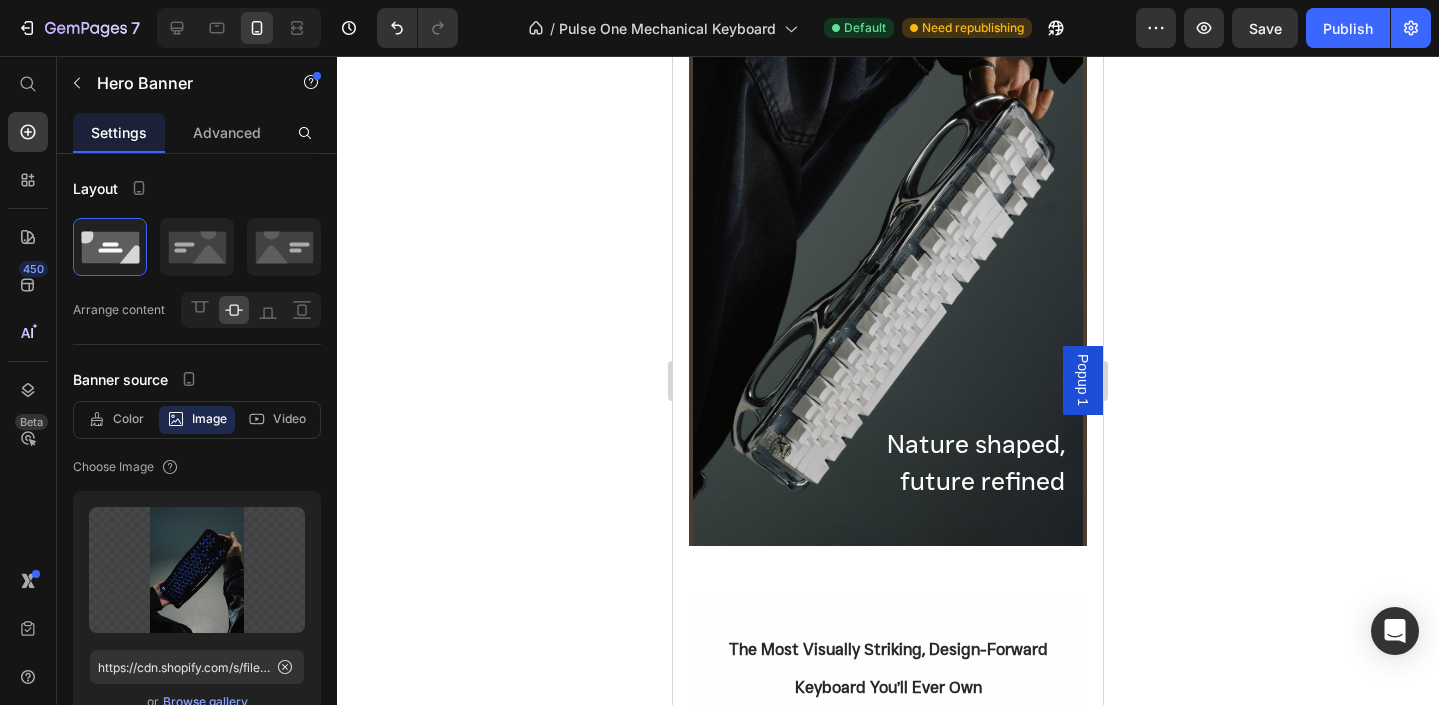 click 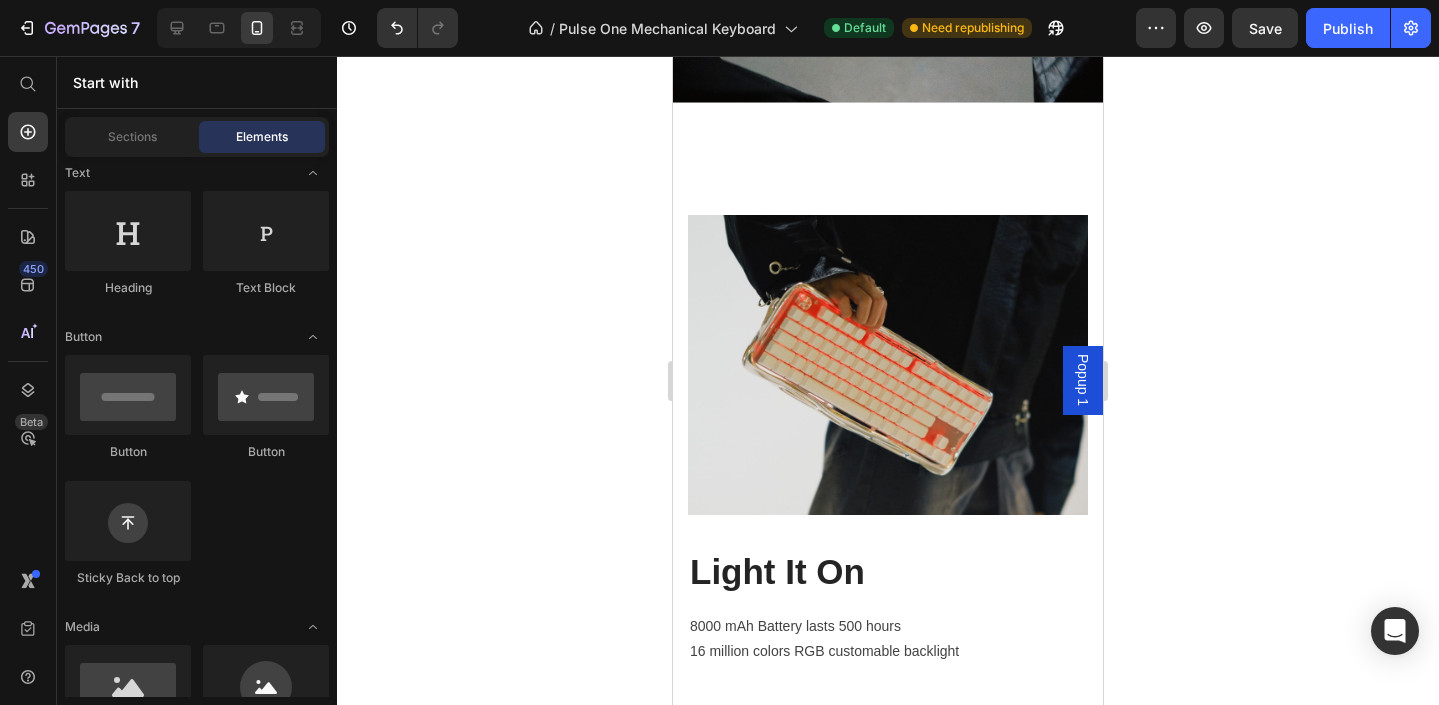 scroll, scrollTop: 3400, scrollLeft: 0, axis: vertical 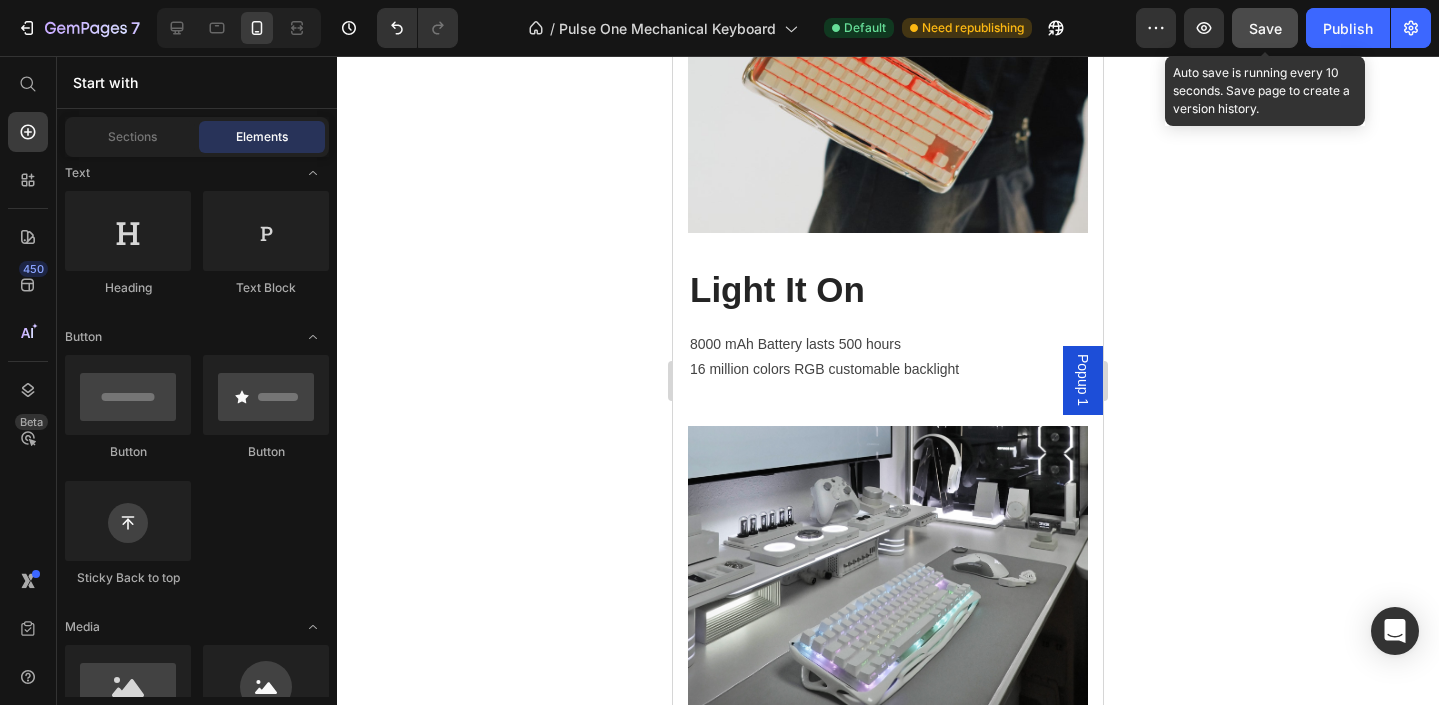 click on "Save" at bounding box center (1265, 28) 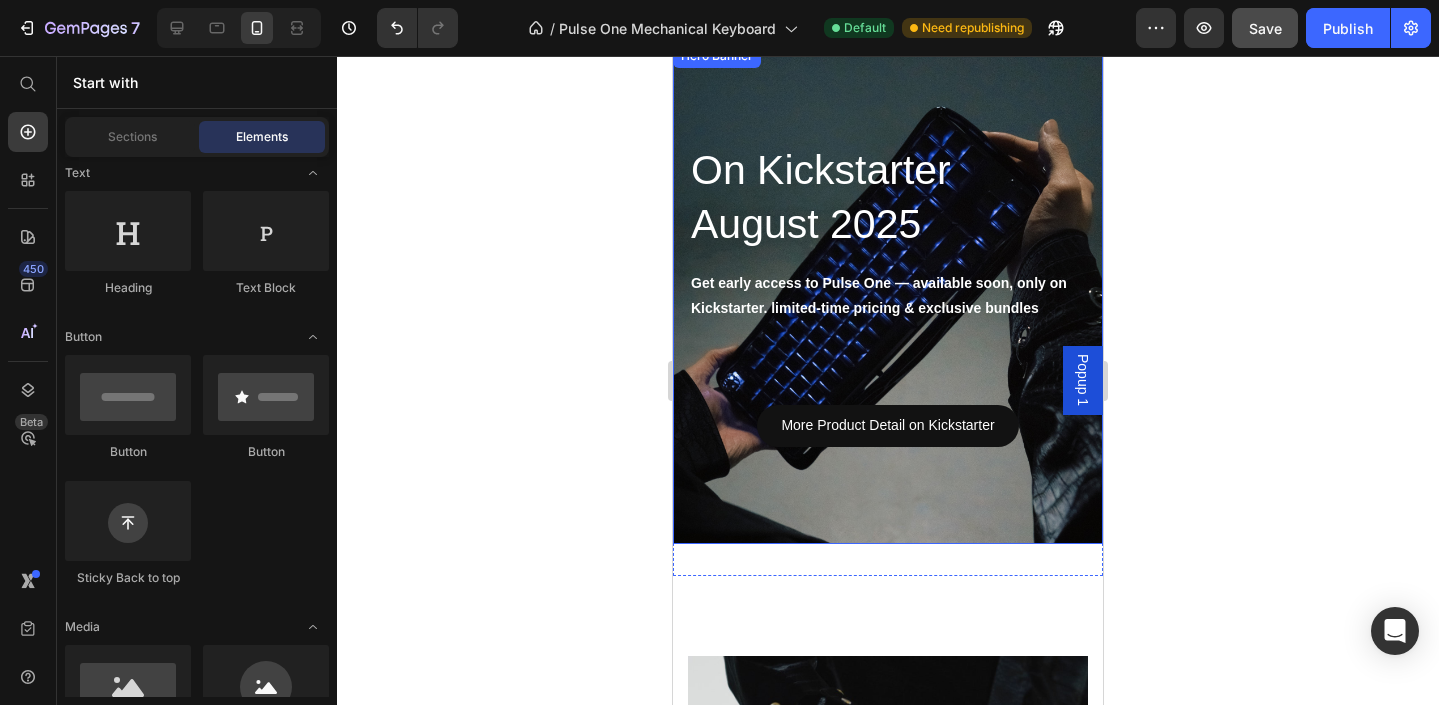 scroll, scrollTop: 2700, scrollLeft: 0, axis: vertical 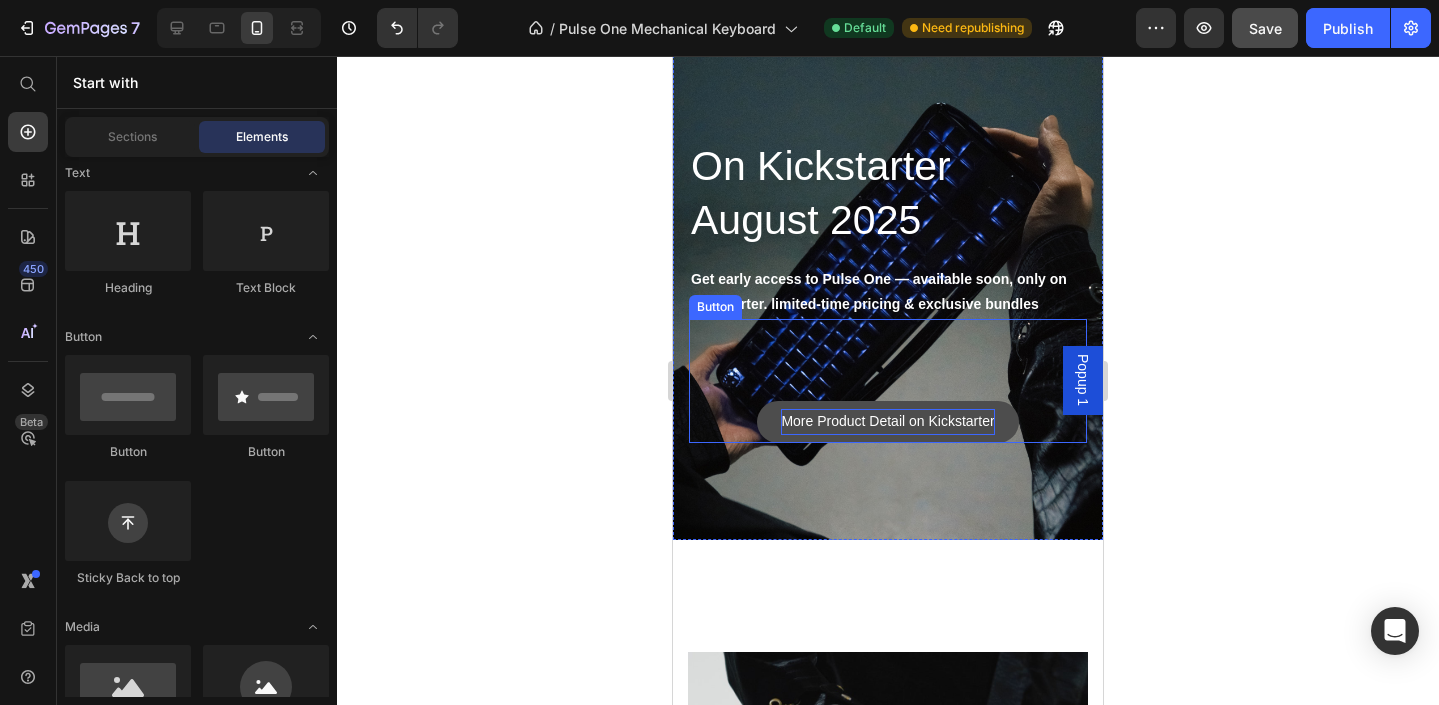 click on "More Product Detail on Kickstarter" at bounding box center (887, 421) 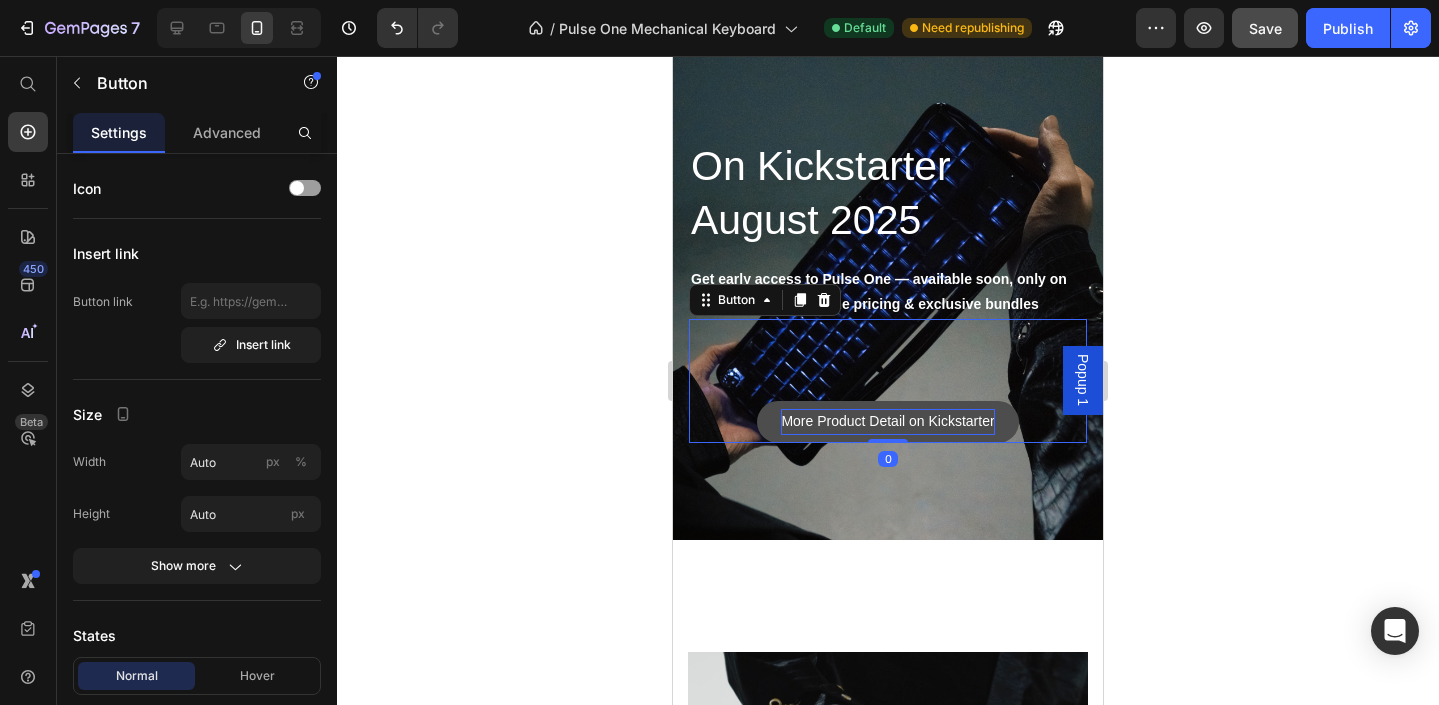 click on "More Product Detail on Kickstarter" at bounding box center (887, 421) 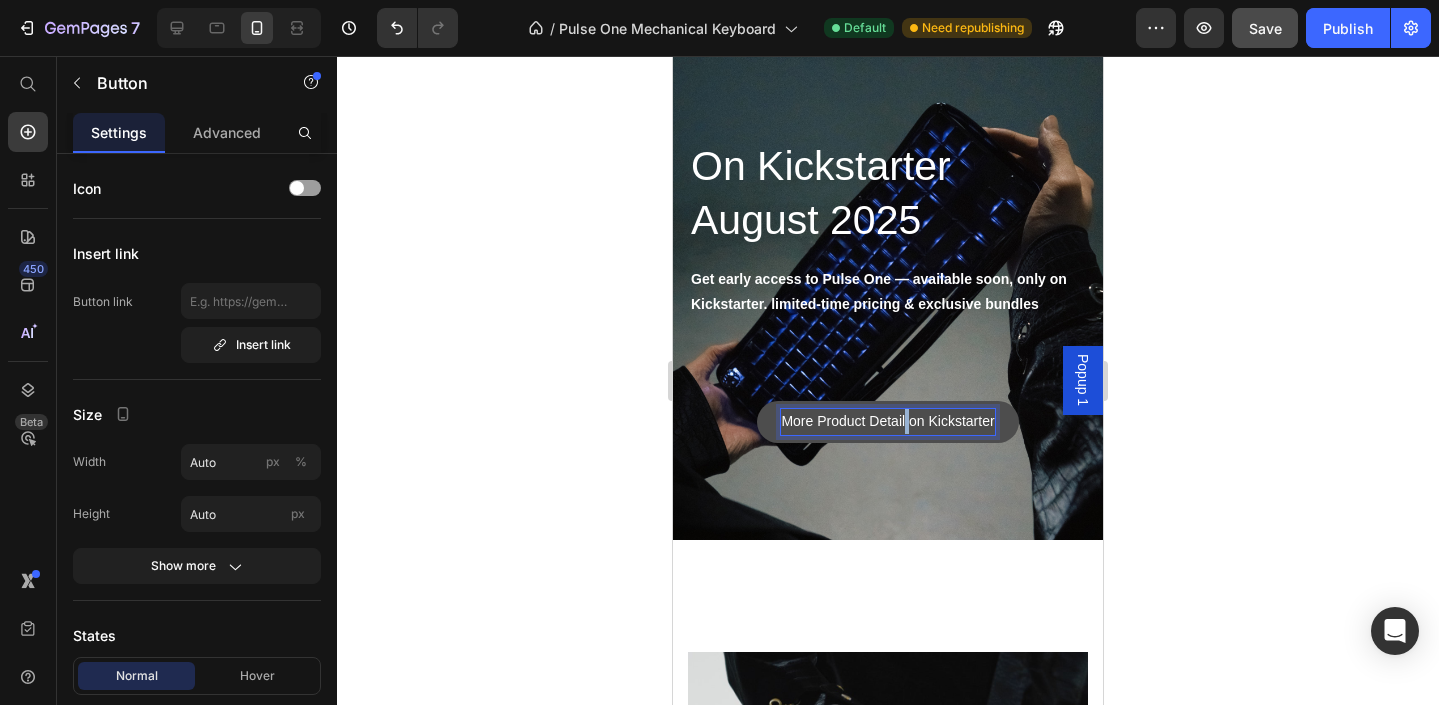 click on "More Product Detail on Kickstarter" at bounding box center (887, 421) 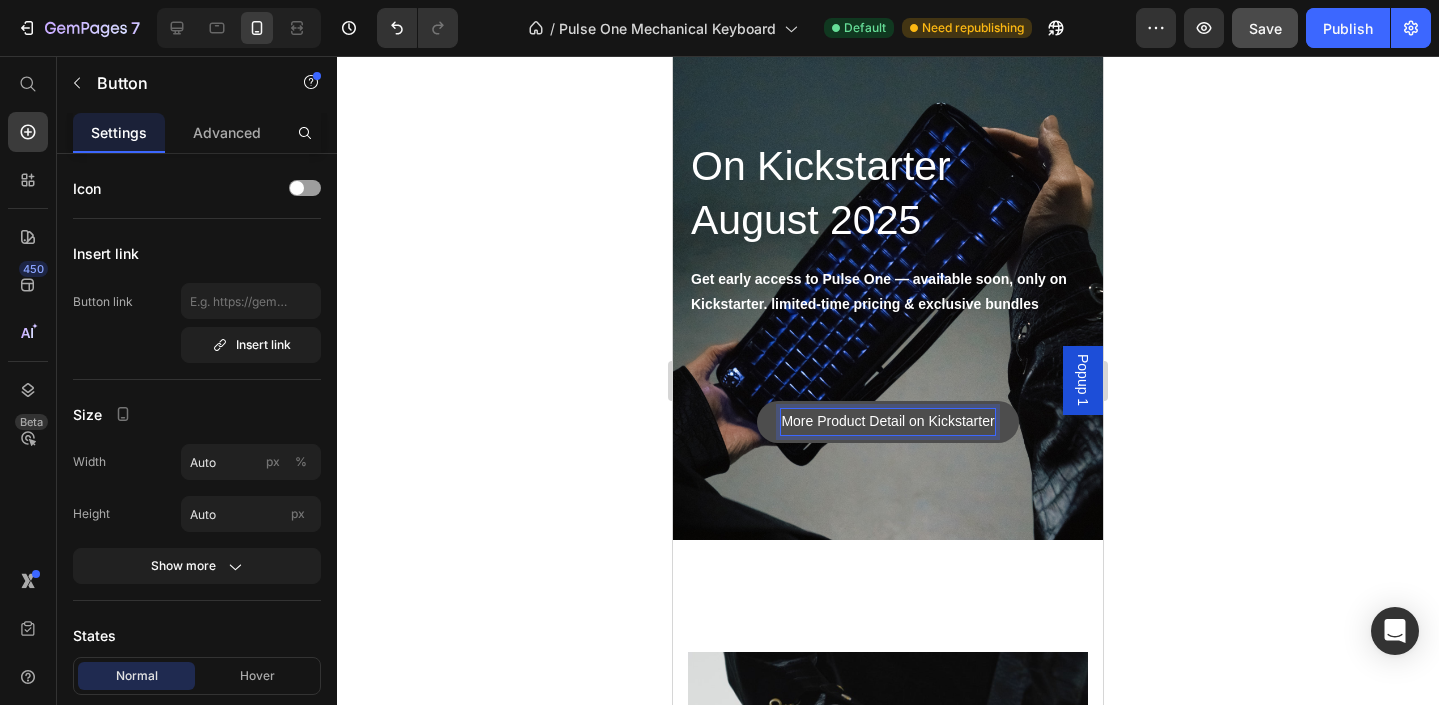 click on "More Product Detail on Kickstarter" at bounding box center (887, 421) 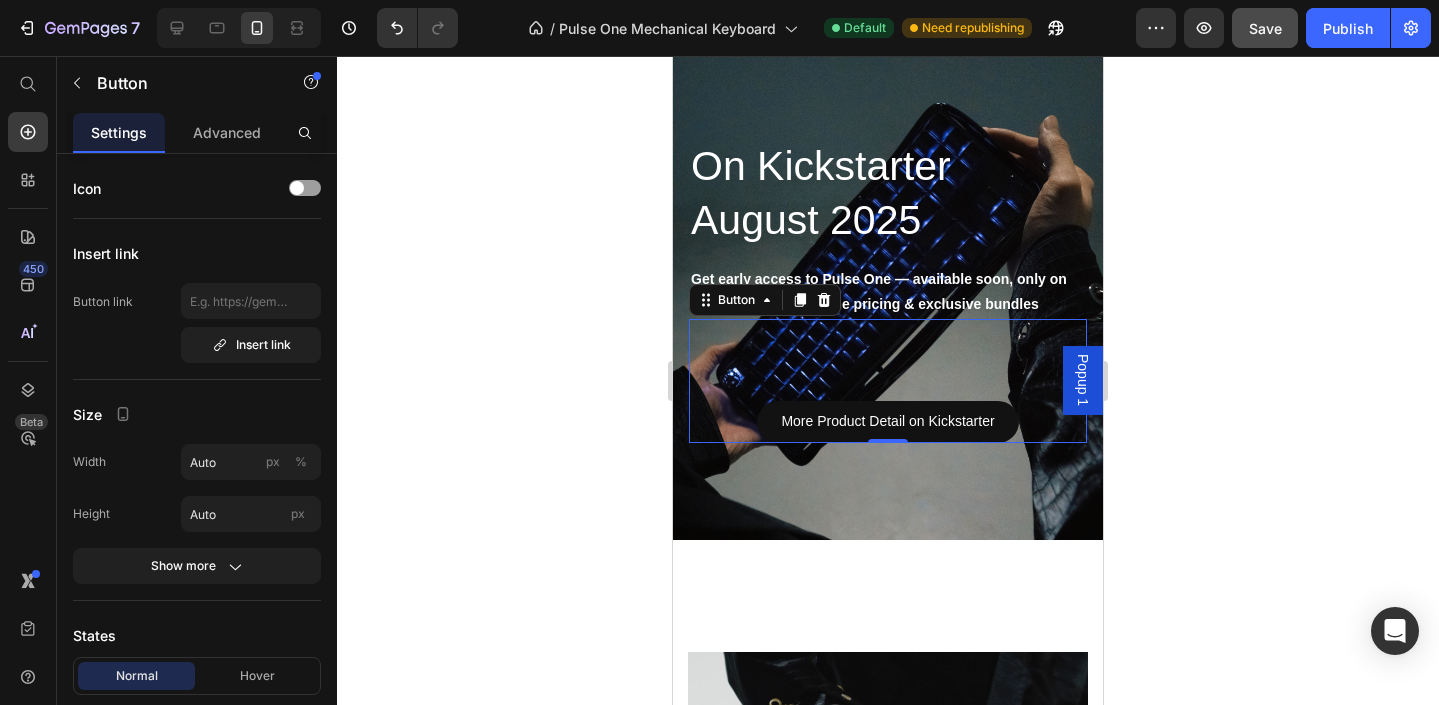 click 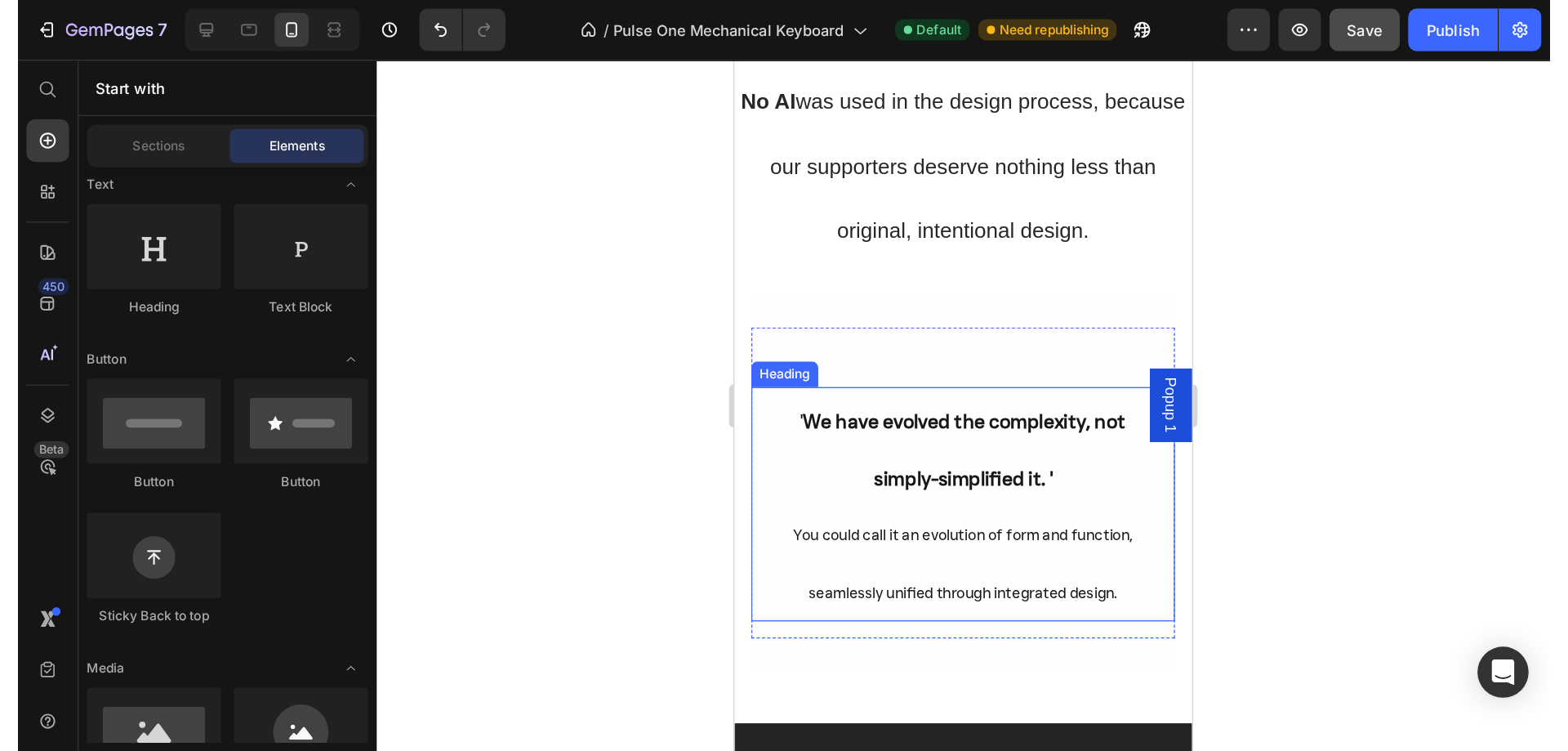 scroll, scrollTop: 4495, scrollLeft: 0, axis: vertical 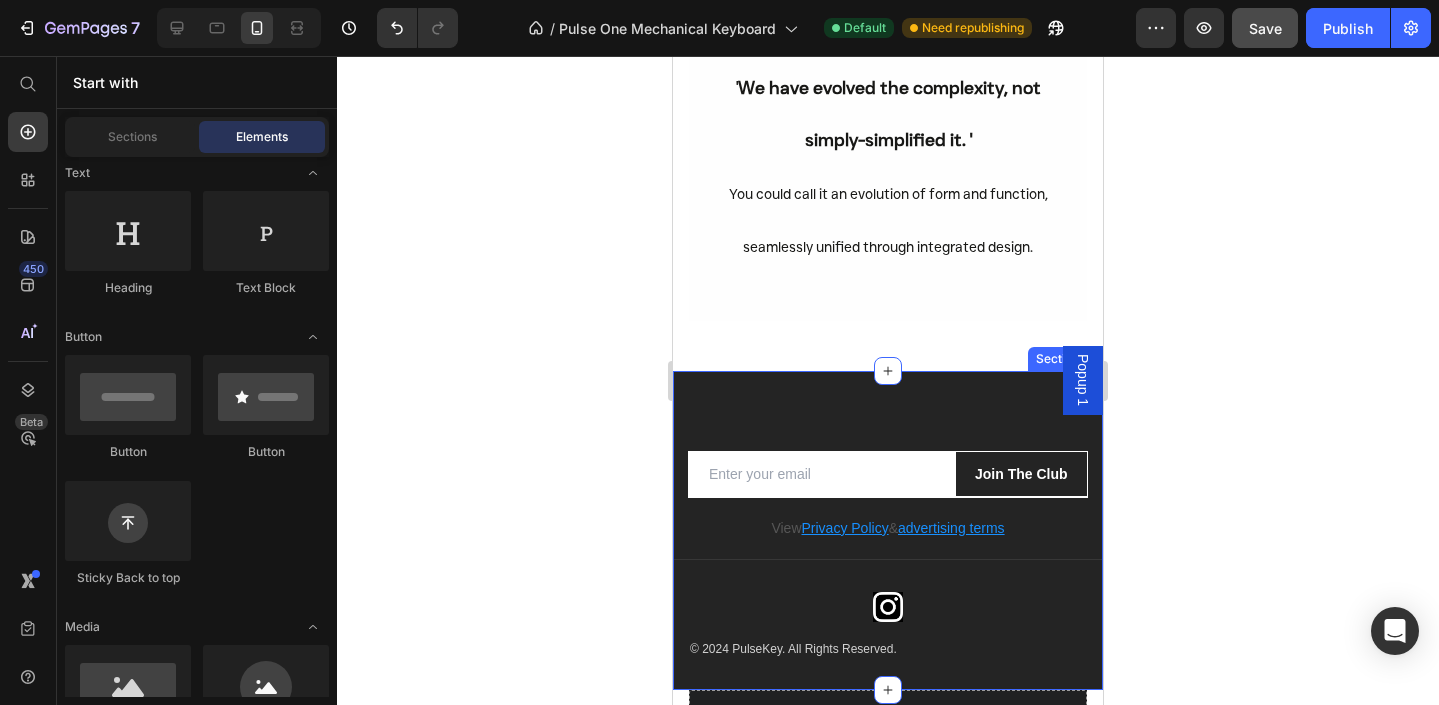 click on "Email Field Join The Club Submit Button Row Newsletter Row View  Privacy Policy  &  advertising terms Text block Row Row                Title Line Image © 2024 PulseKey. All Rights Reserved. Text block Row Section 13" at bounding box center [888, 530] 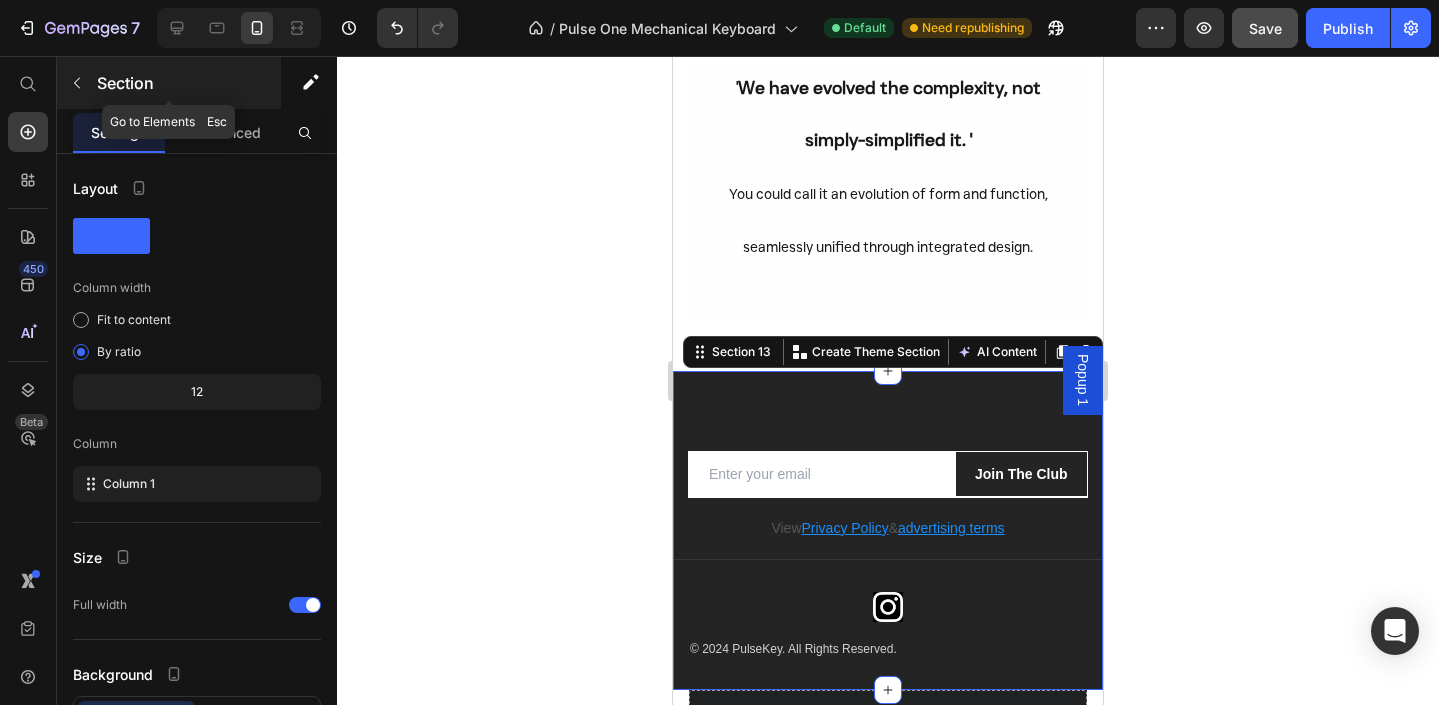 click at bounding box center (77, 83) 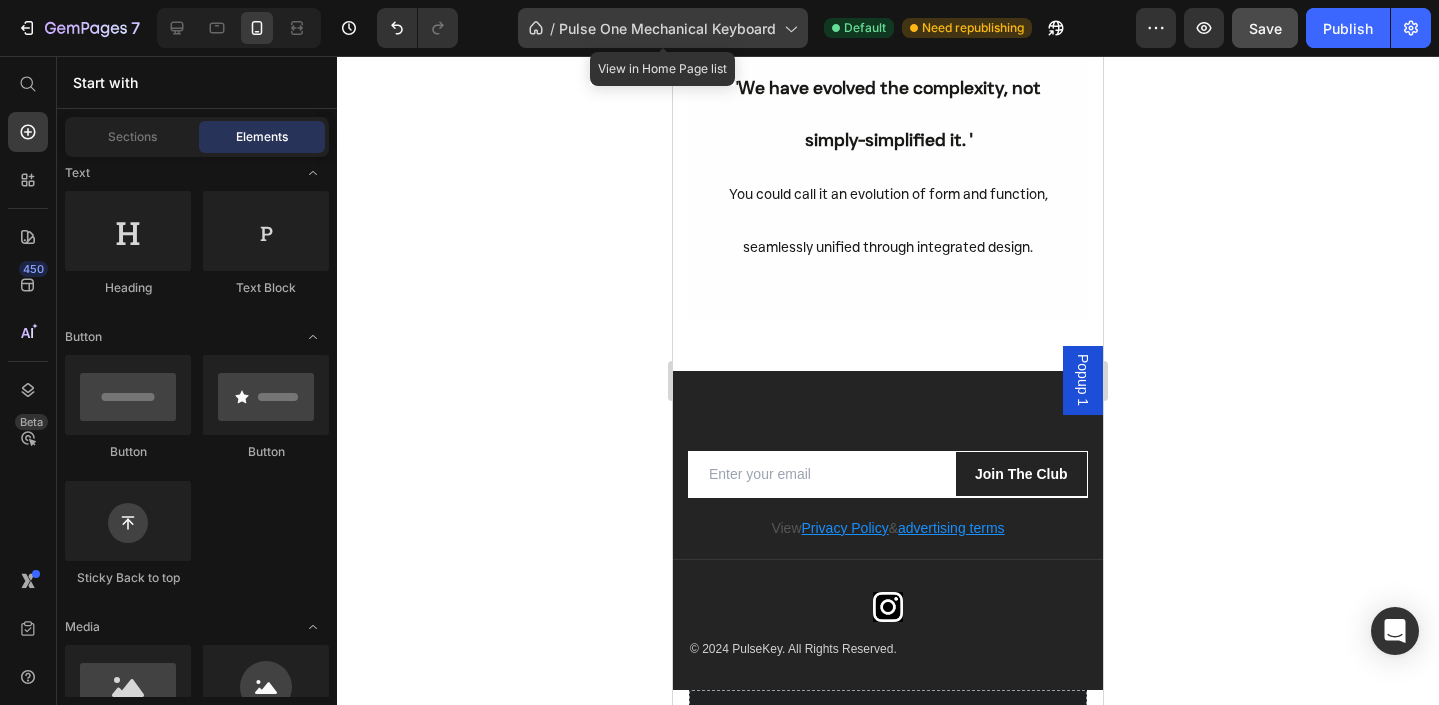 click on "Pulse One Mechanical Keyboard" at bounding box center [667, 28] 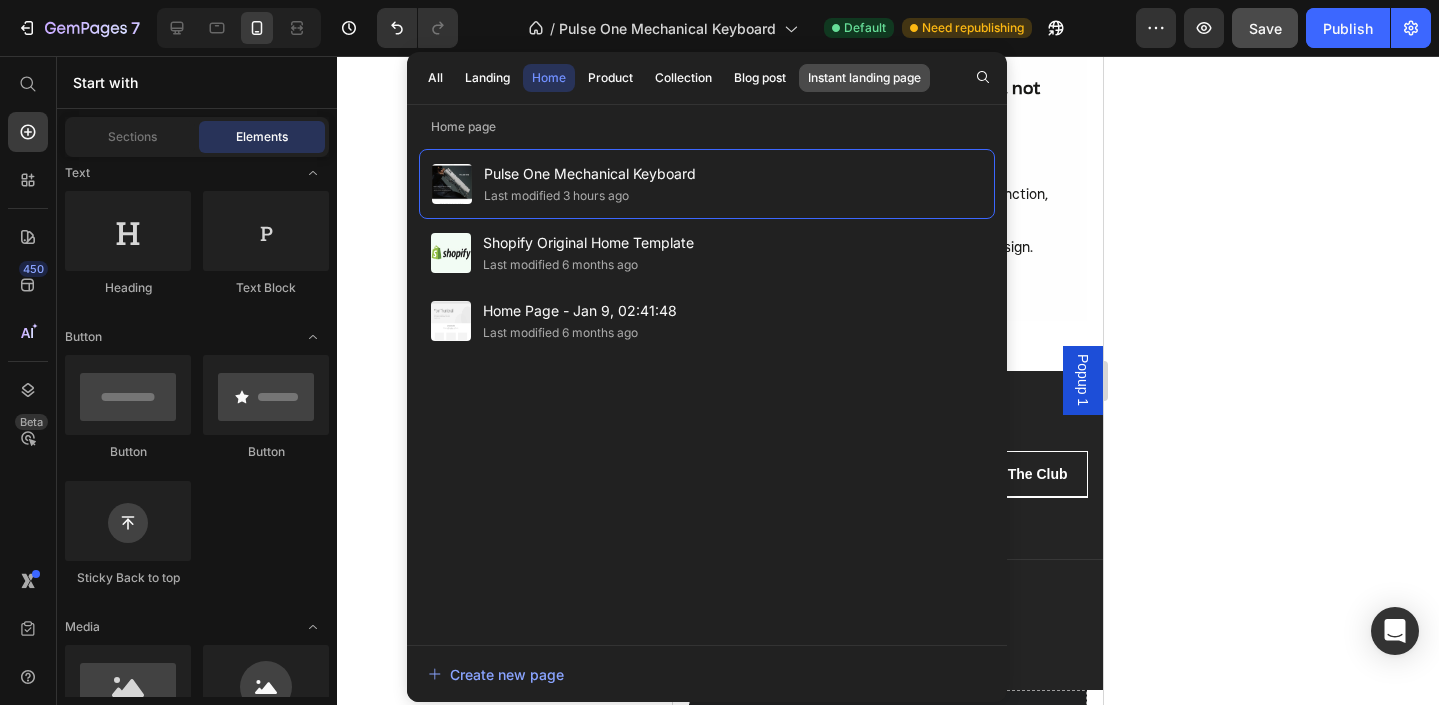 click on "Instant landing page" 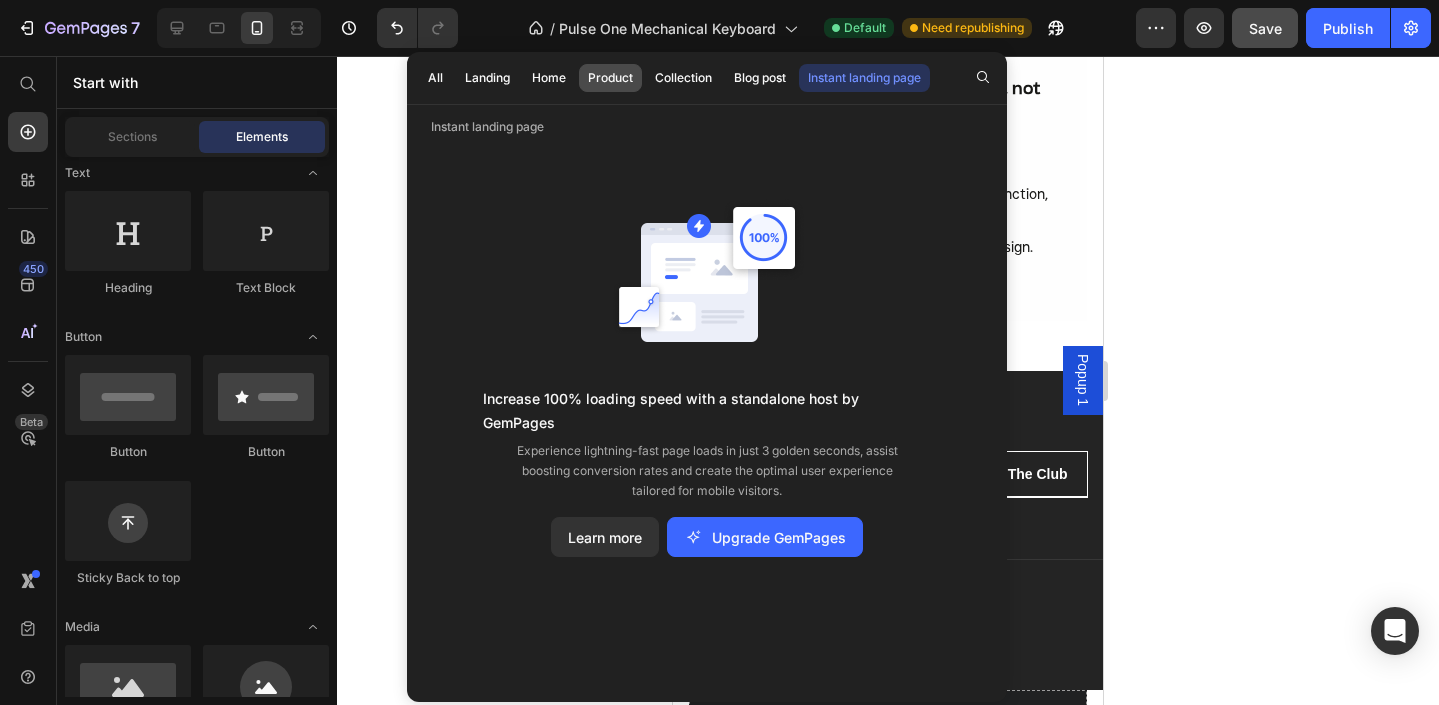 click on "Product" at bounding box center [610, 78] 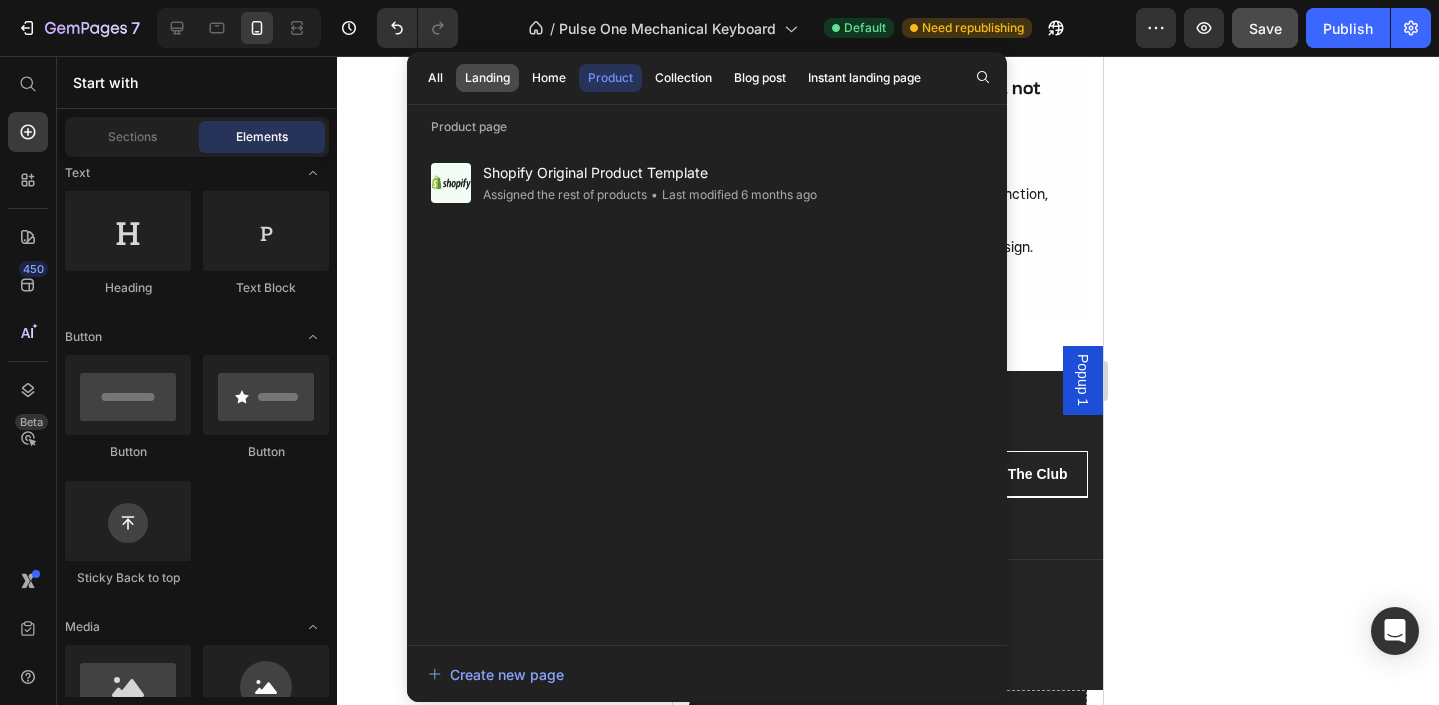 click on "Landing" at bounding box center [487, 78] 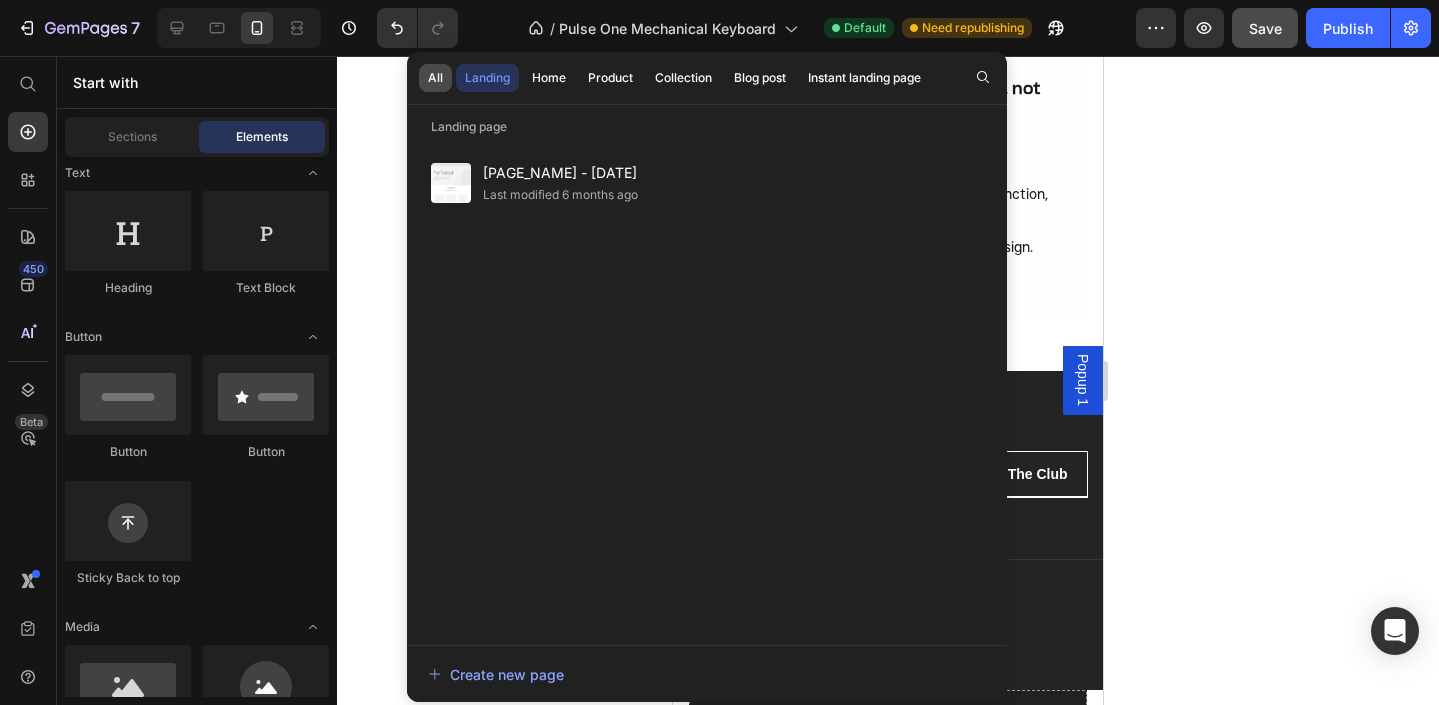 click on "All" 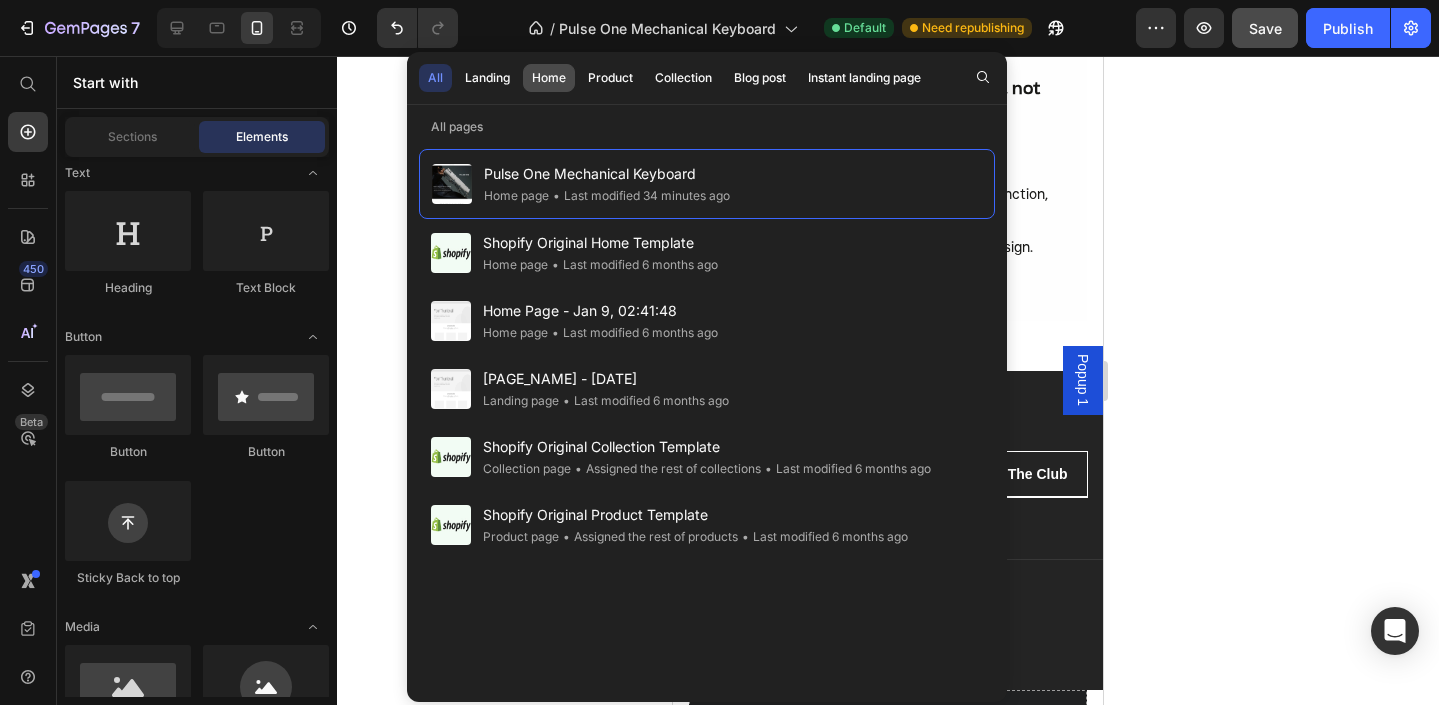 click on "Home" at bounding box center [549, 78] 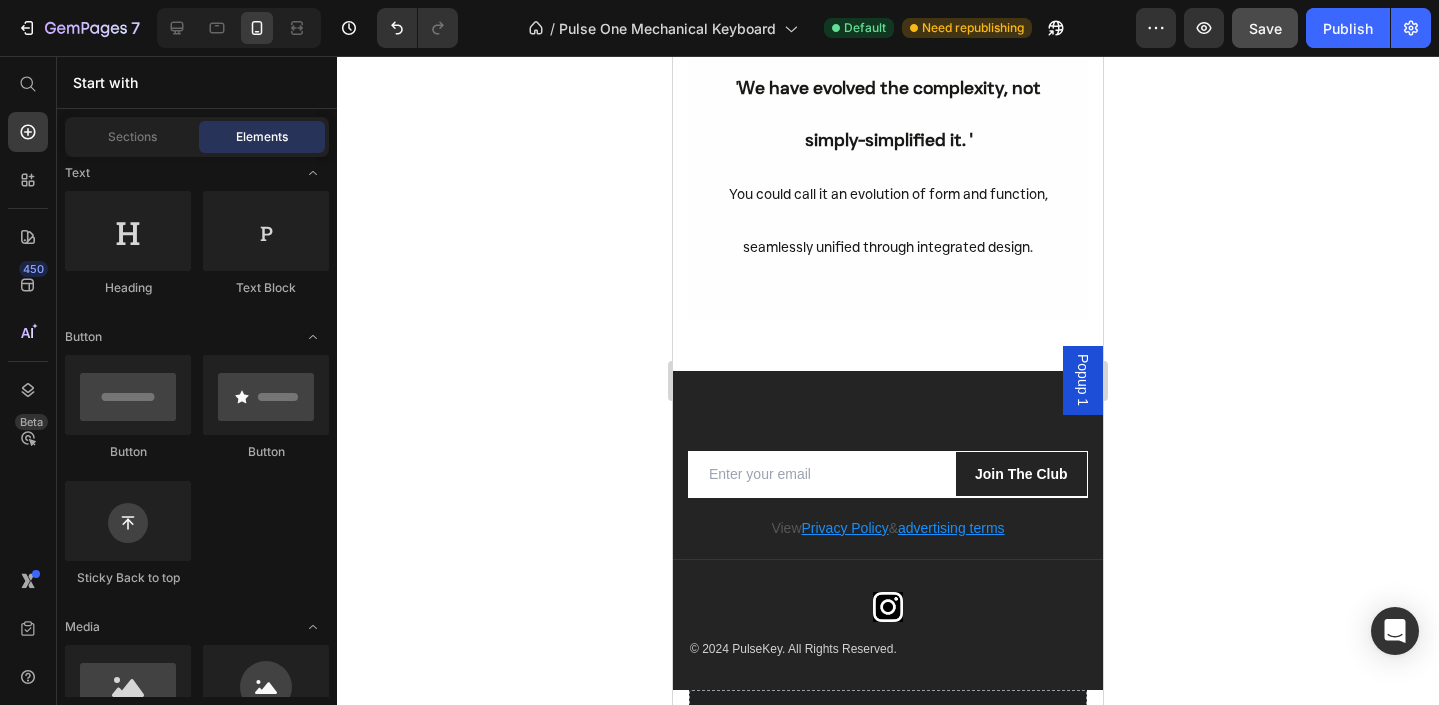 click 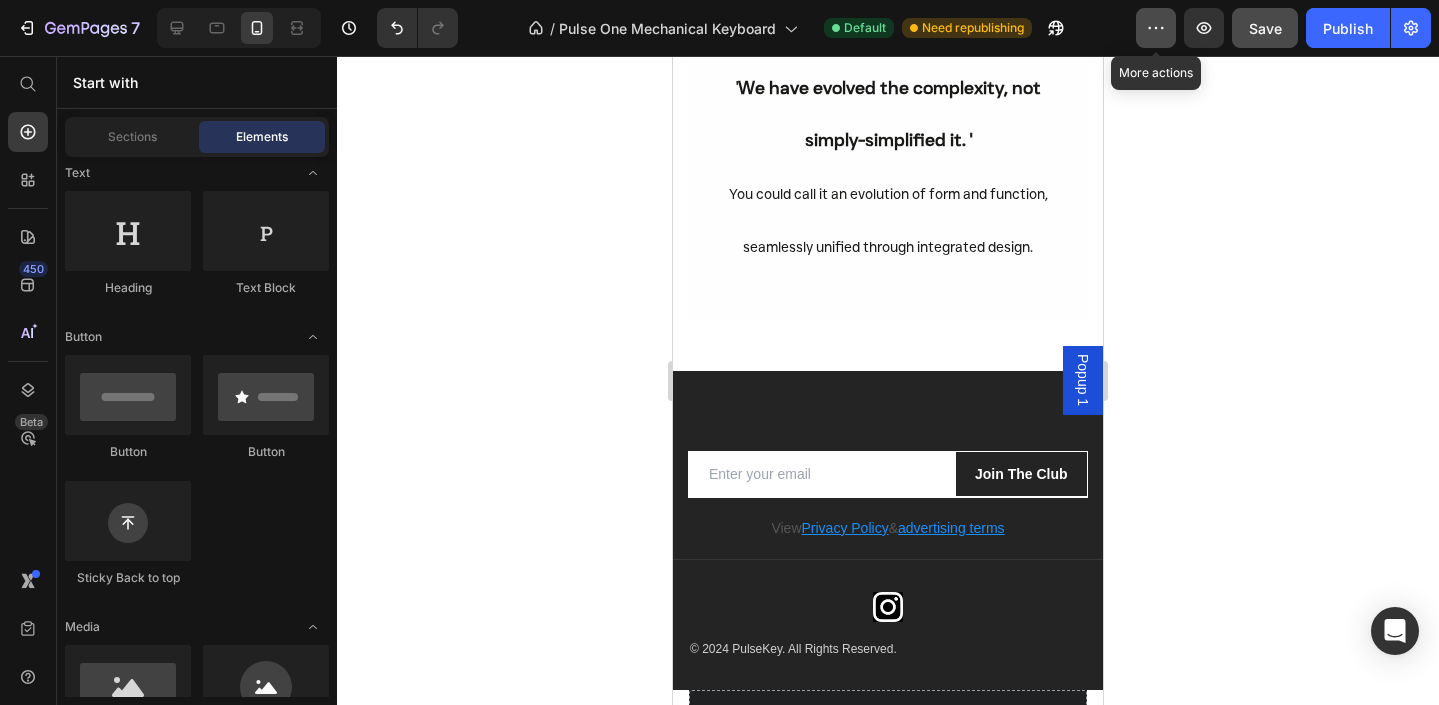 click 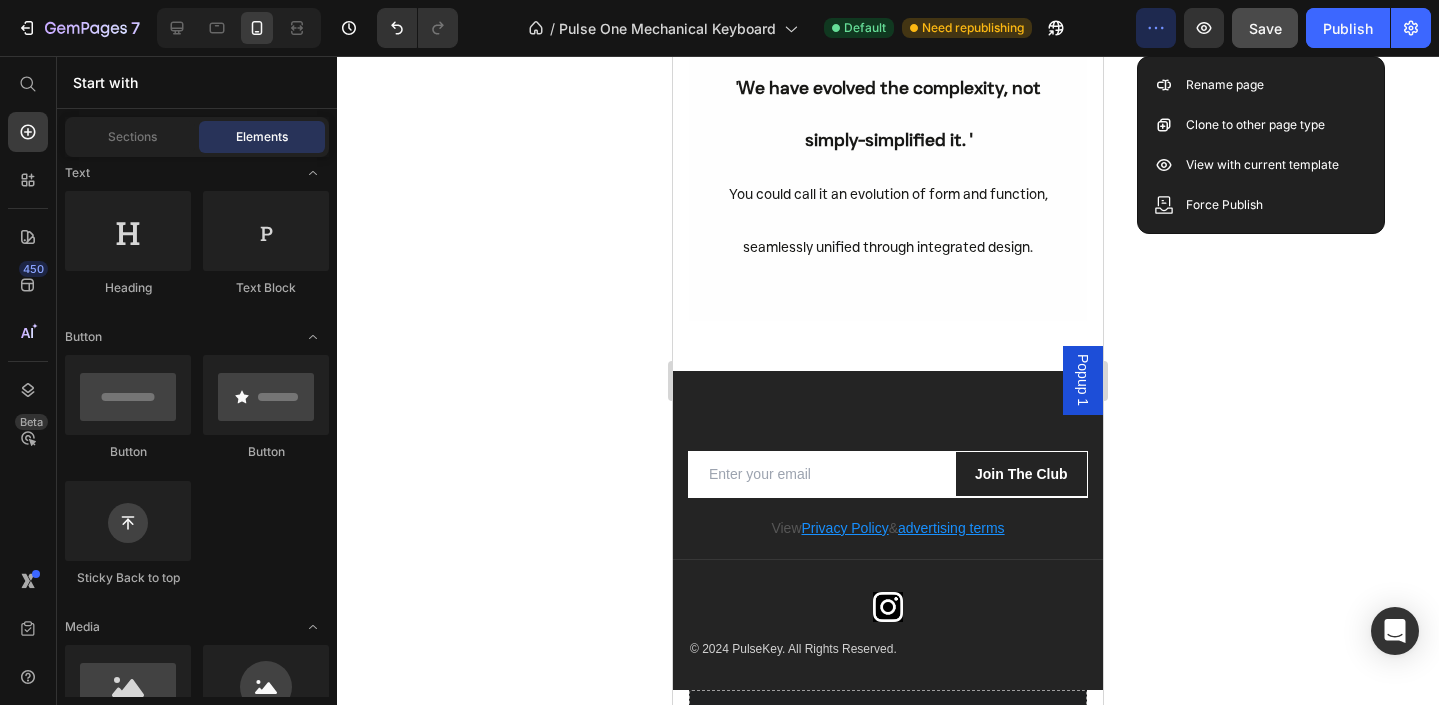 click 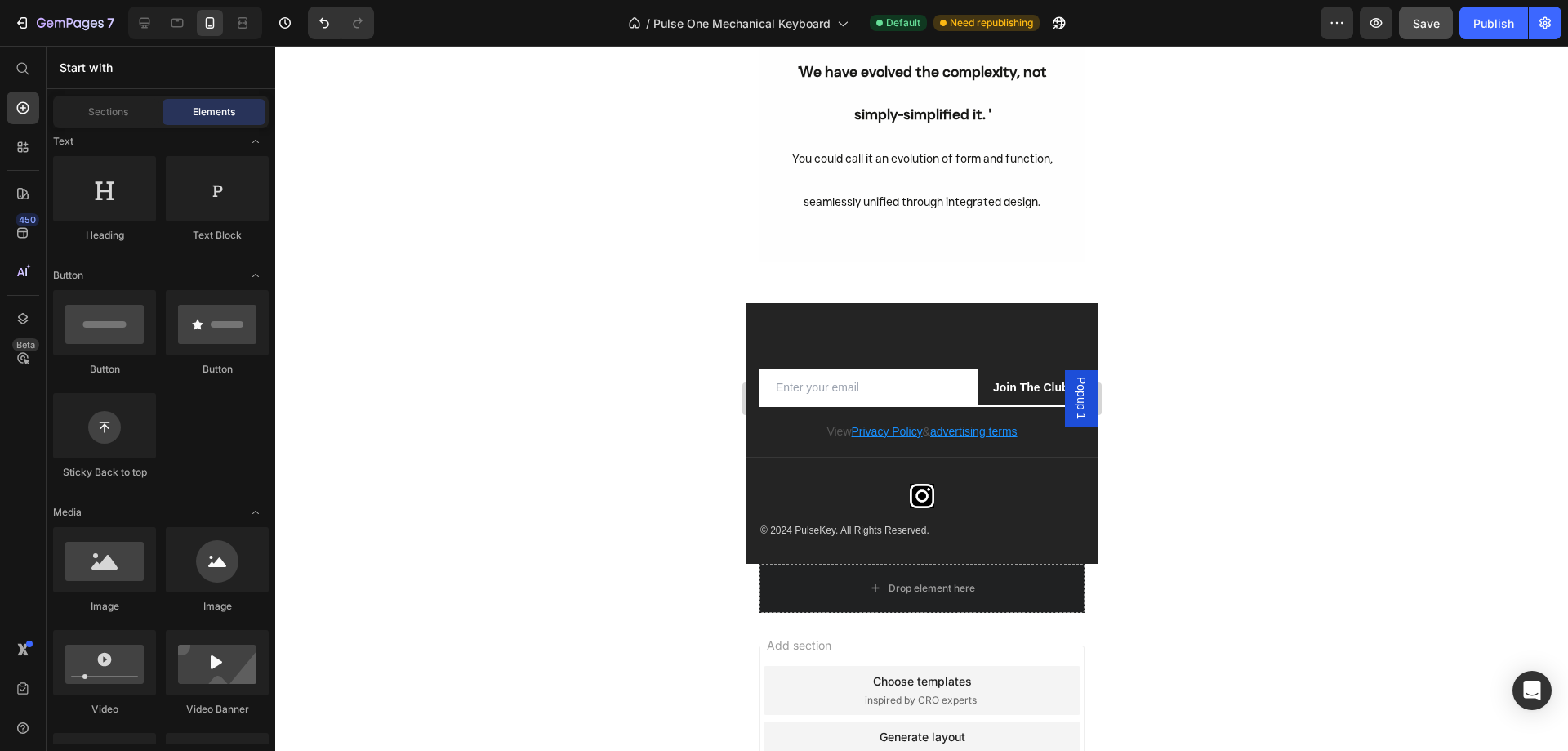 click 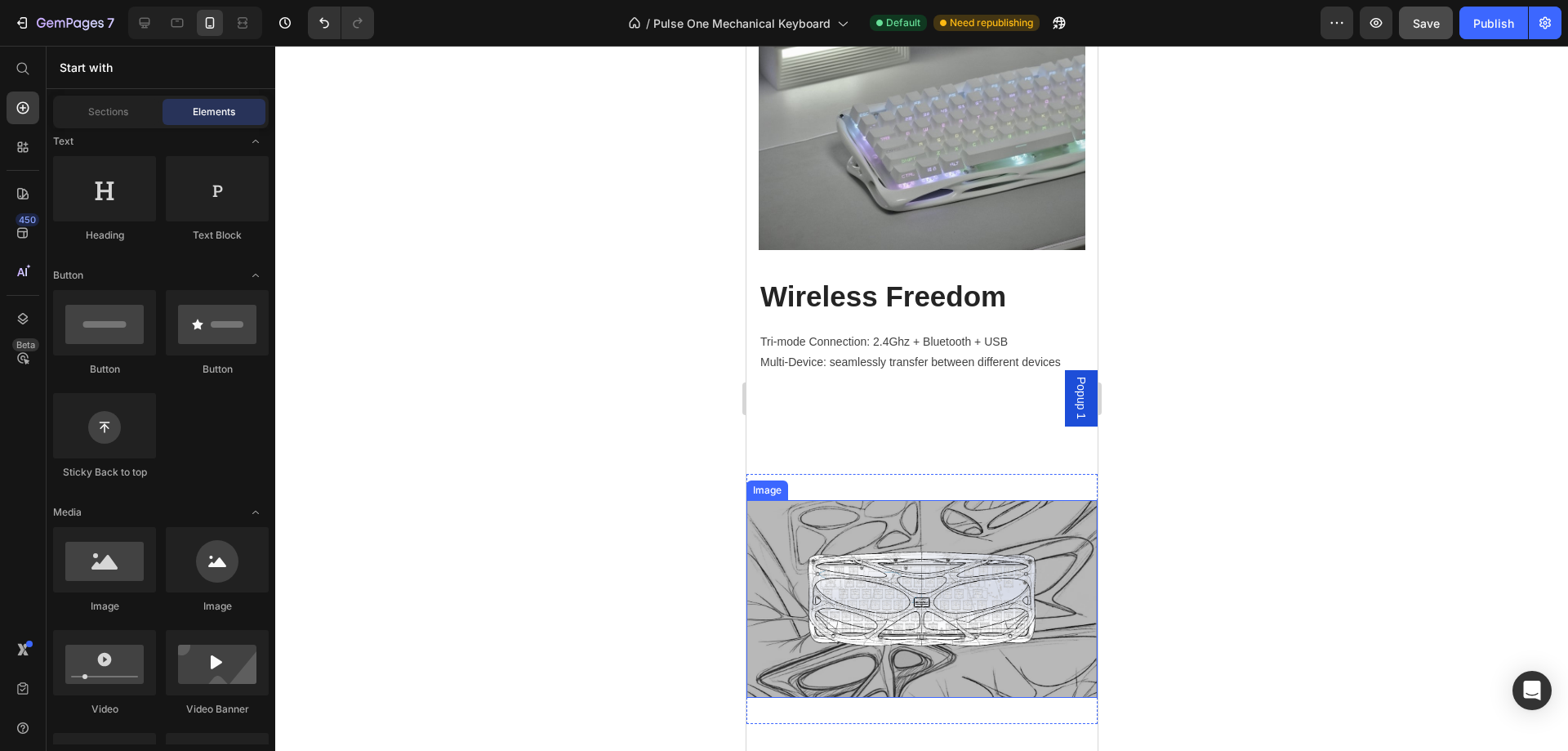 scroll, scrollTop: 3350, scrollLeft: 0, axis: vertical 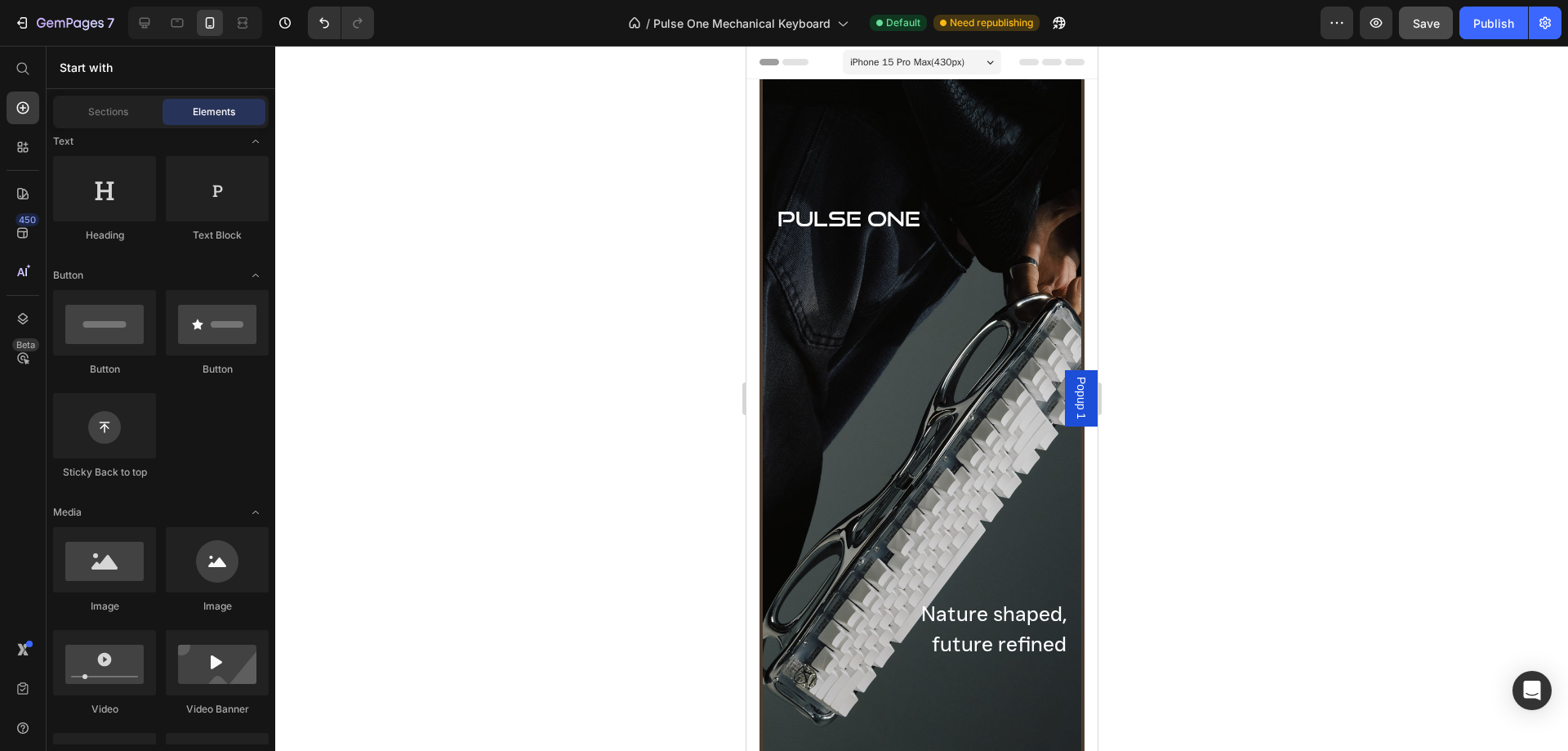 drag, startPoint x: 1089, startPoint y: 507, endPoint x: 1833, endPoint y: 75, distance: 860.3255 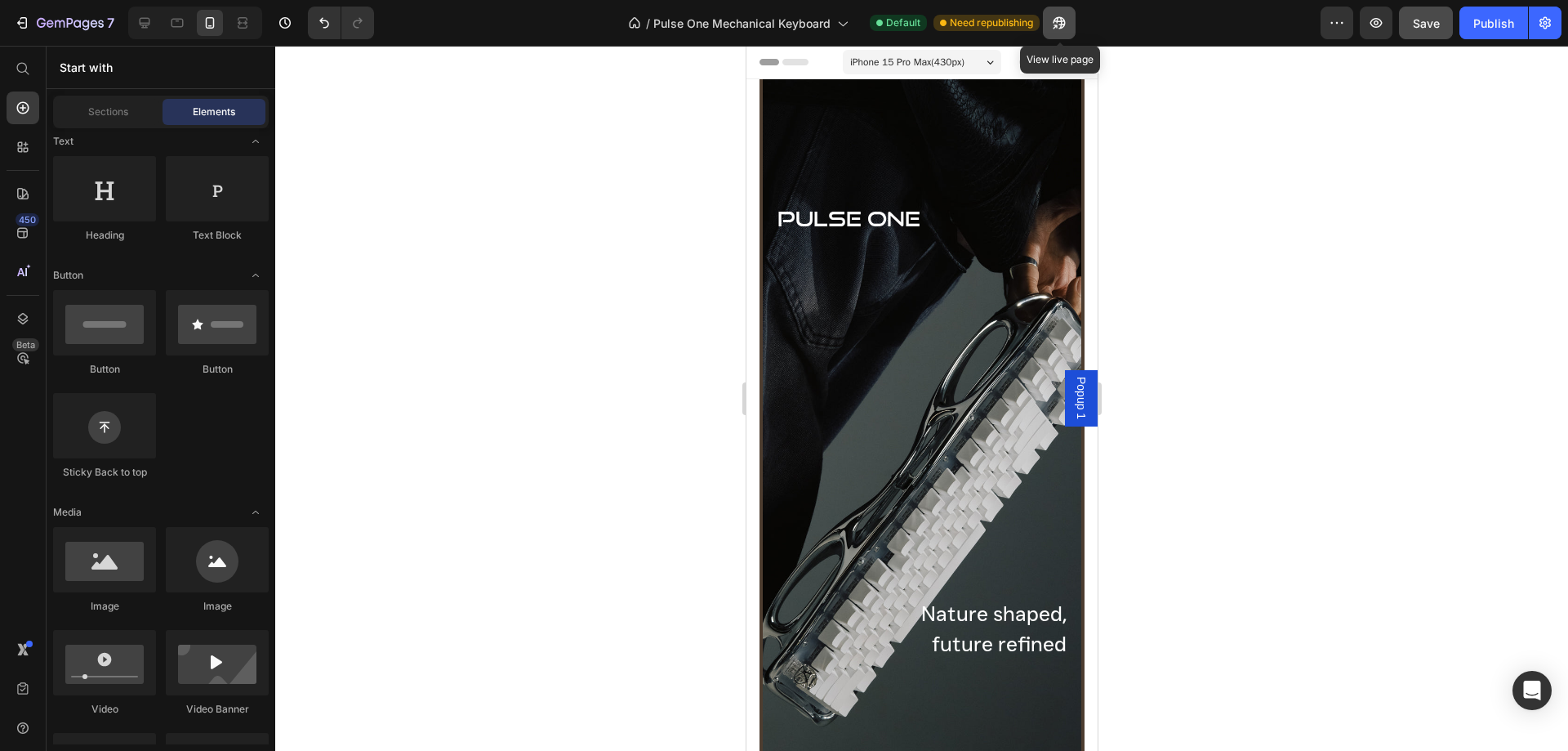 click 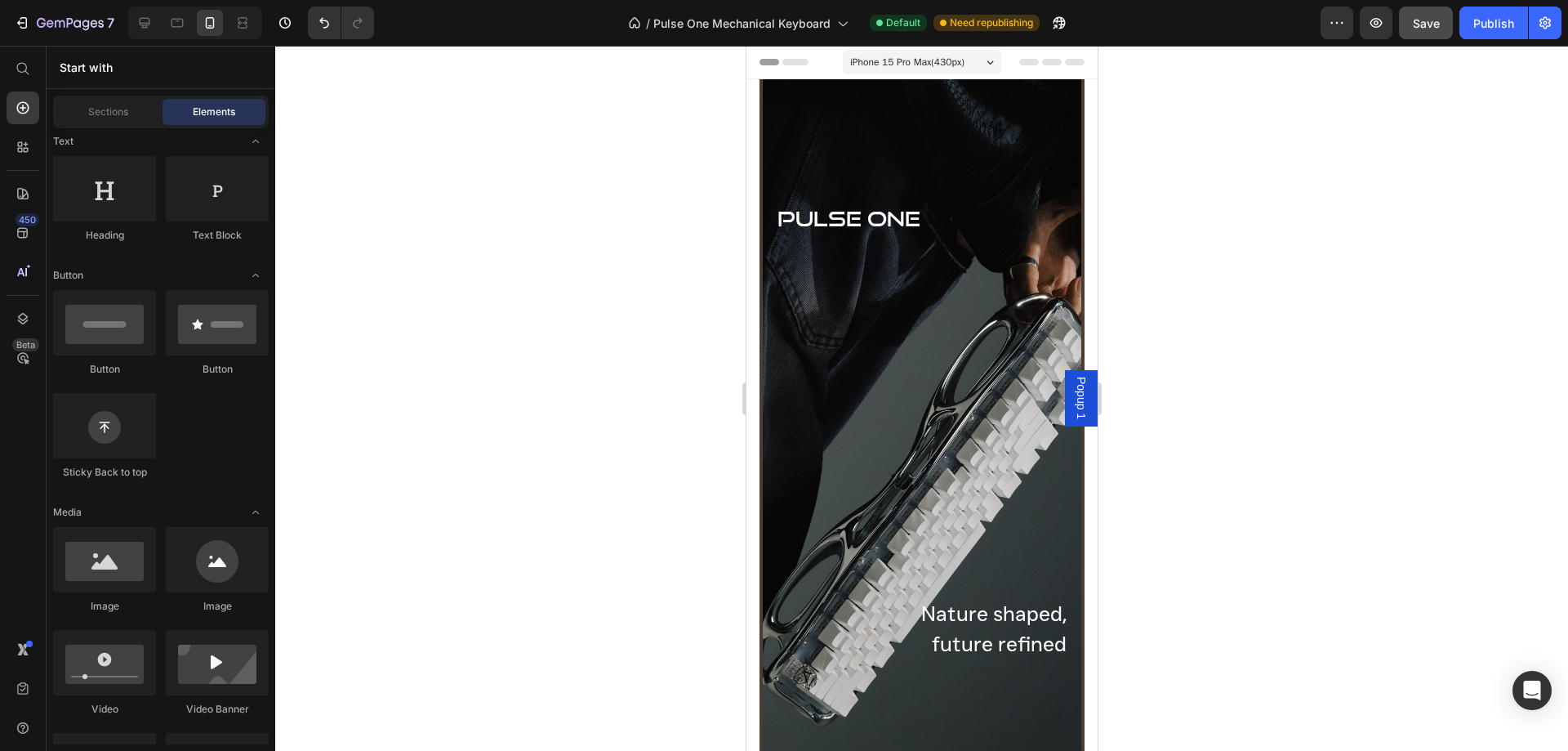 click 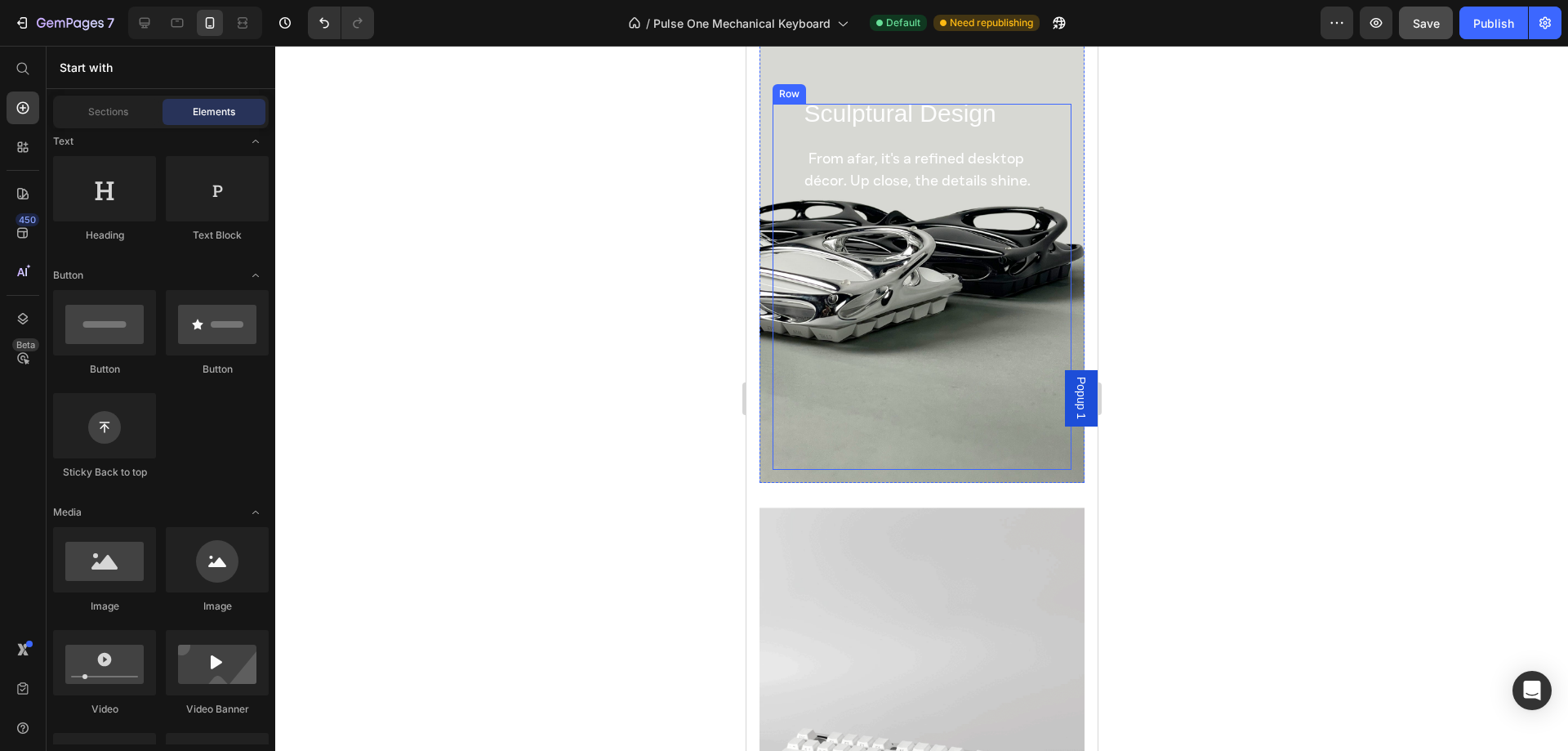 scroll, scrollTop: 1062, scrollLeft: 0, axis: vertical 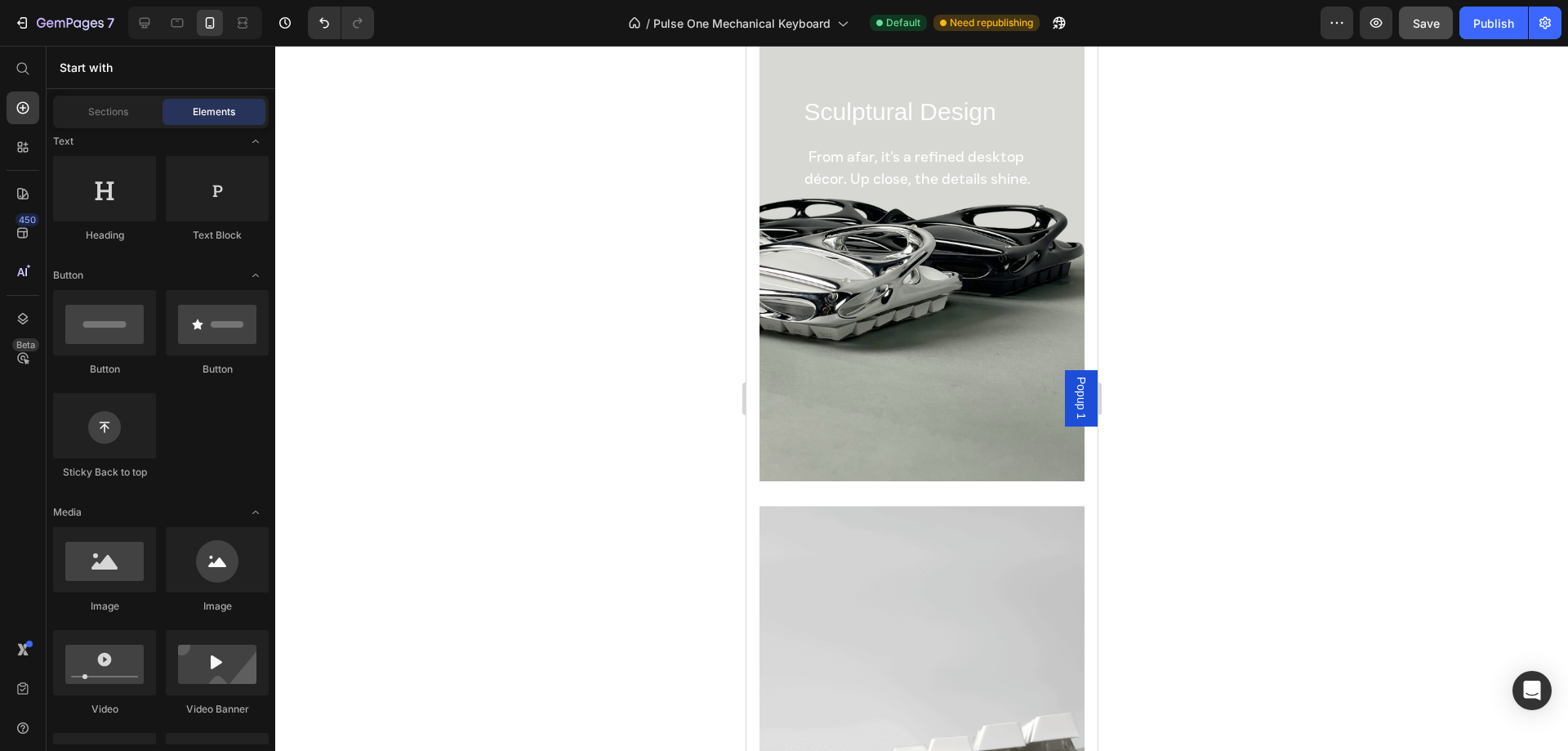 click 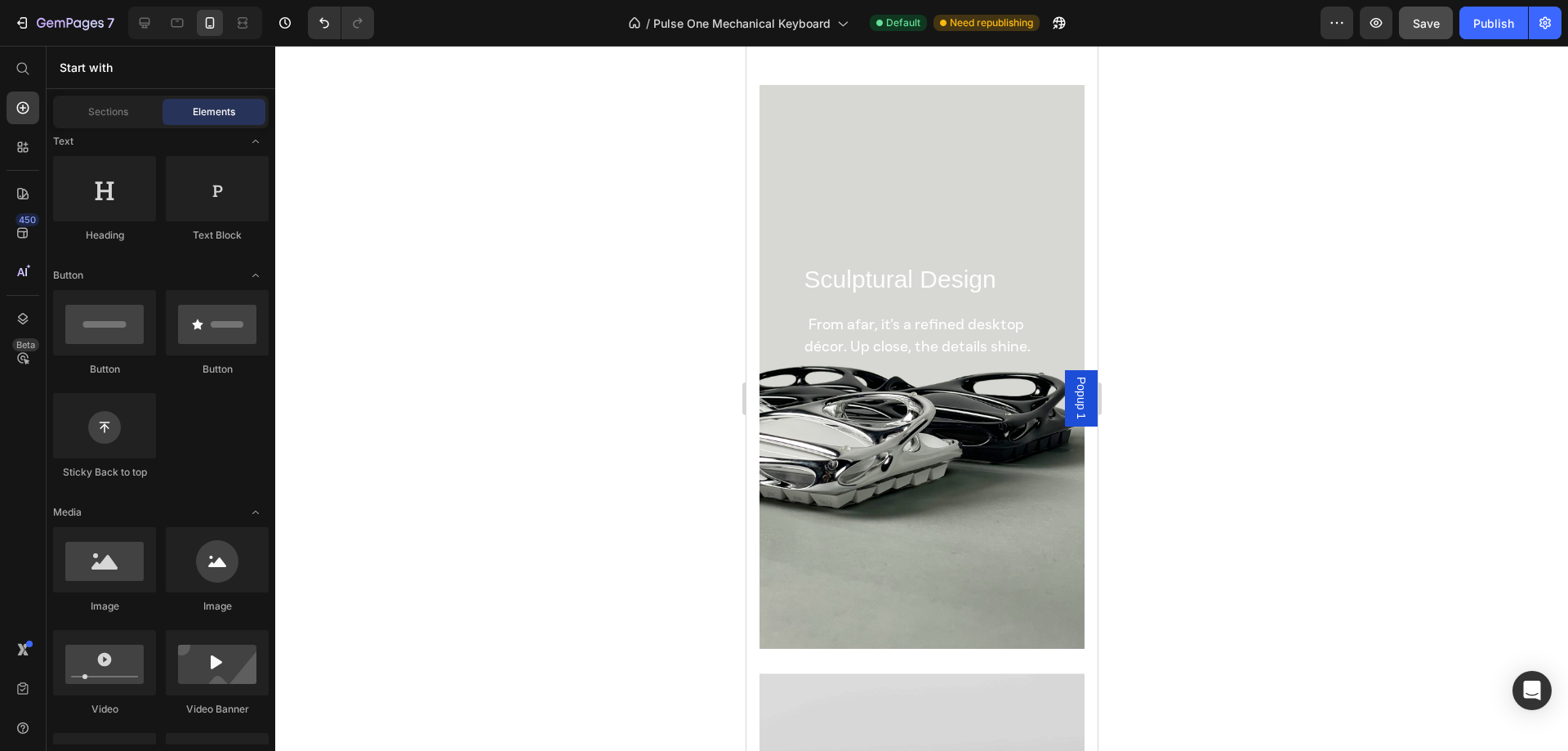 scroll, scrollTop: 899, scrollLeft: 0, axis: vertical 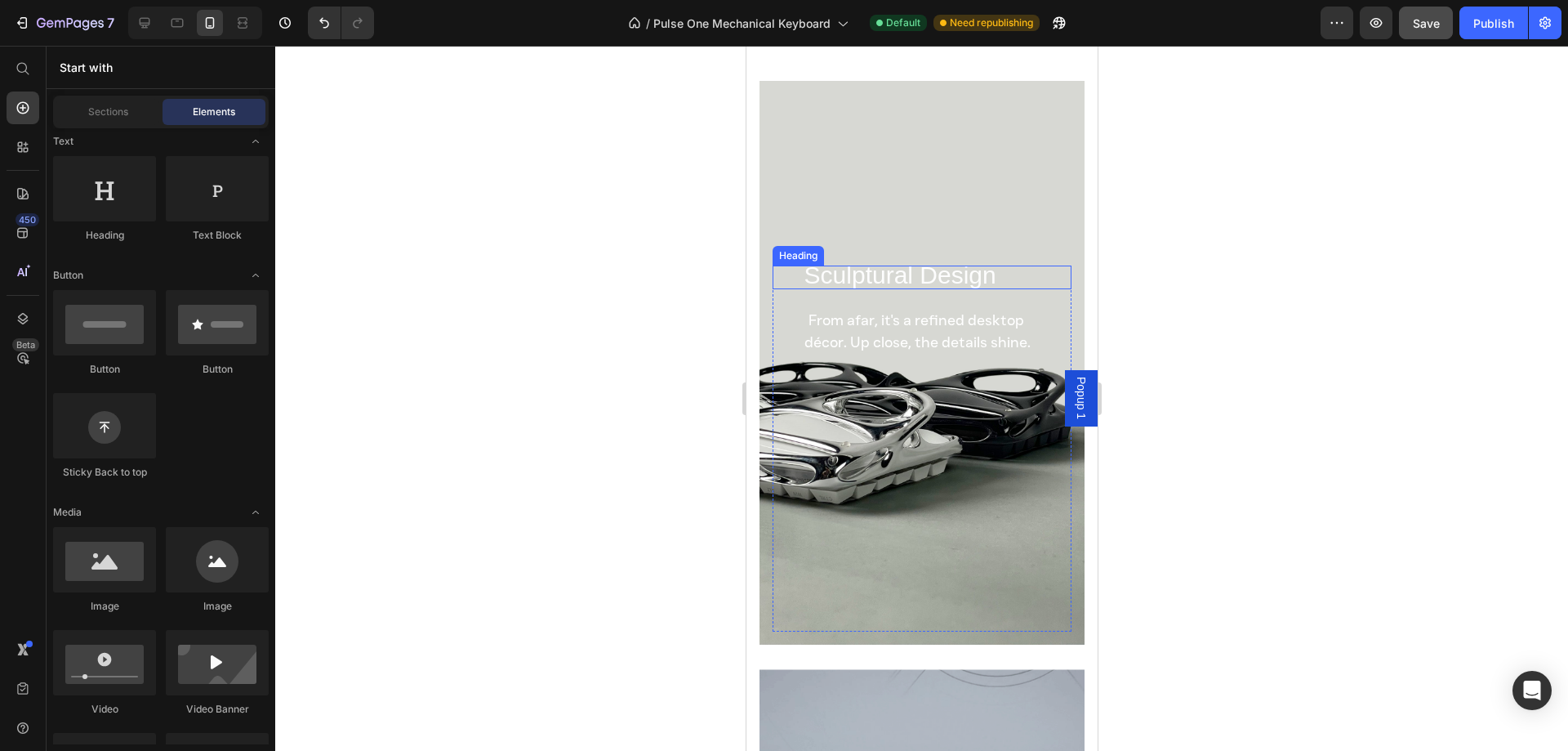 click on "Sculptural Design" at bounding box center [899, 275] 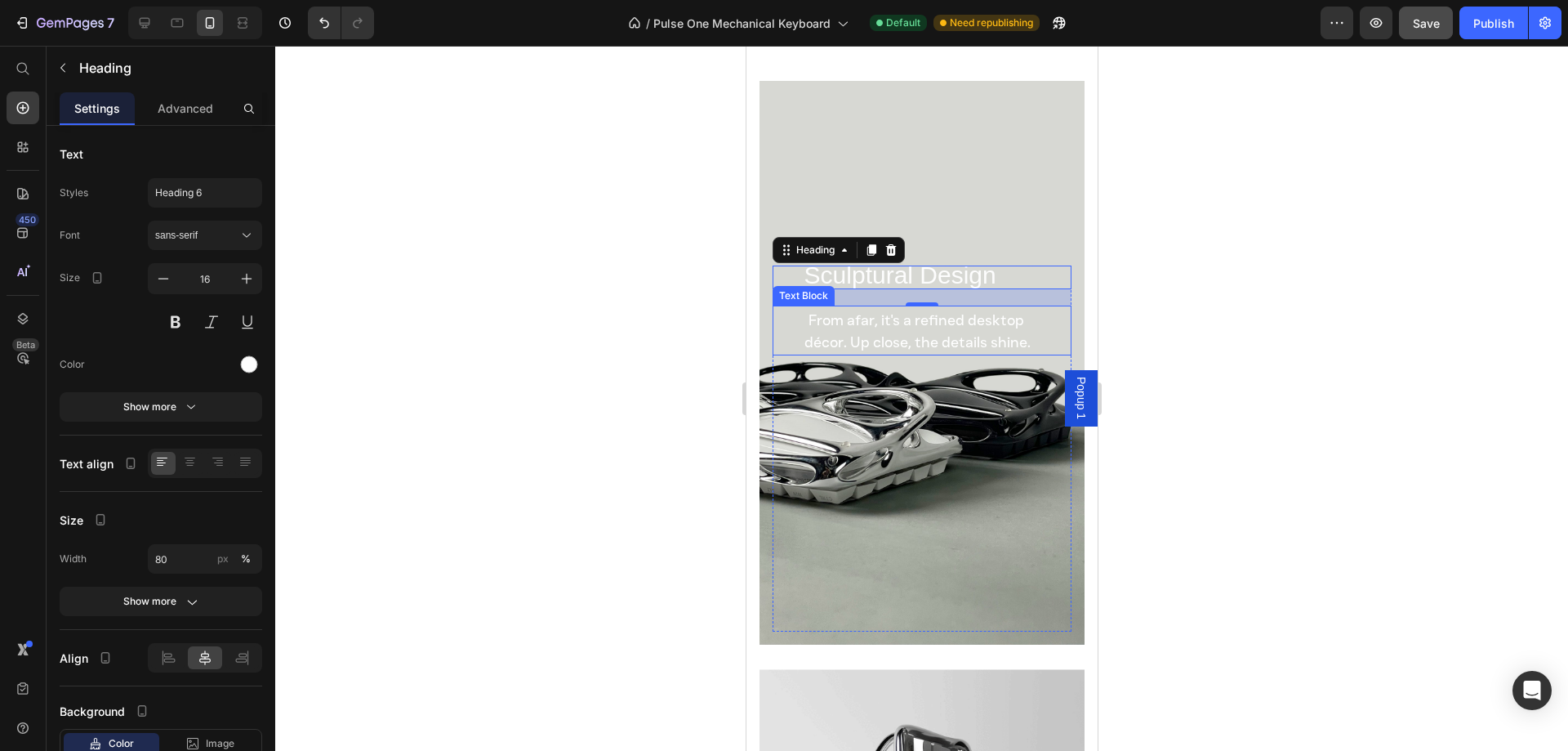 click on "From afar, it's a refined desktop décor. Up close, the details shine." at bounding box center (916, 331) 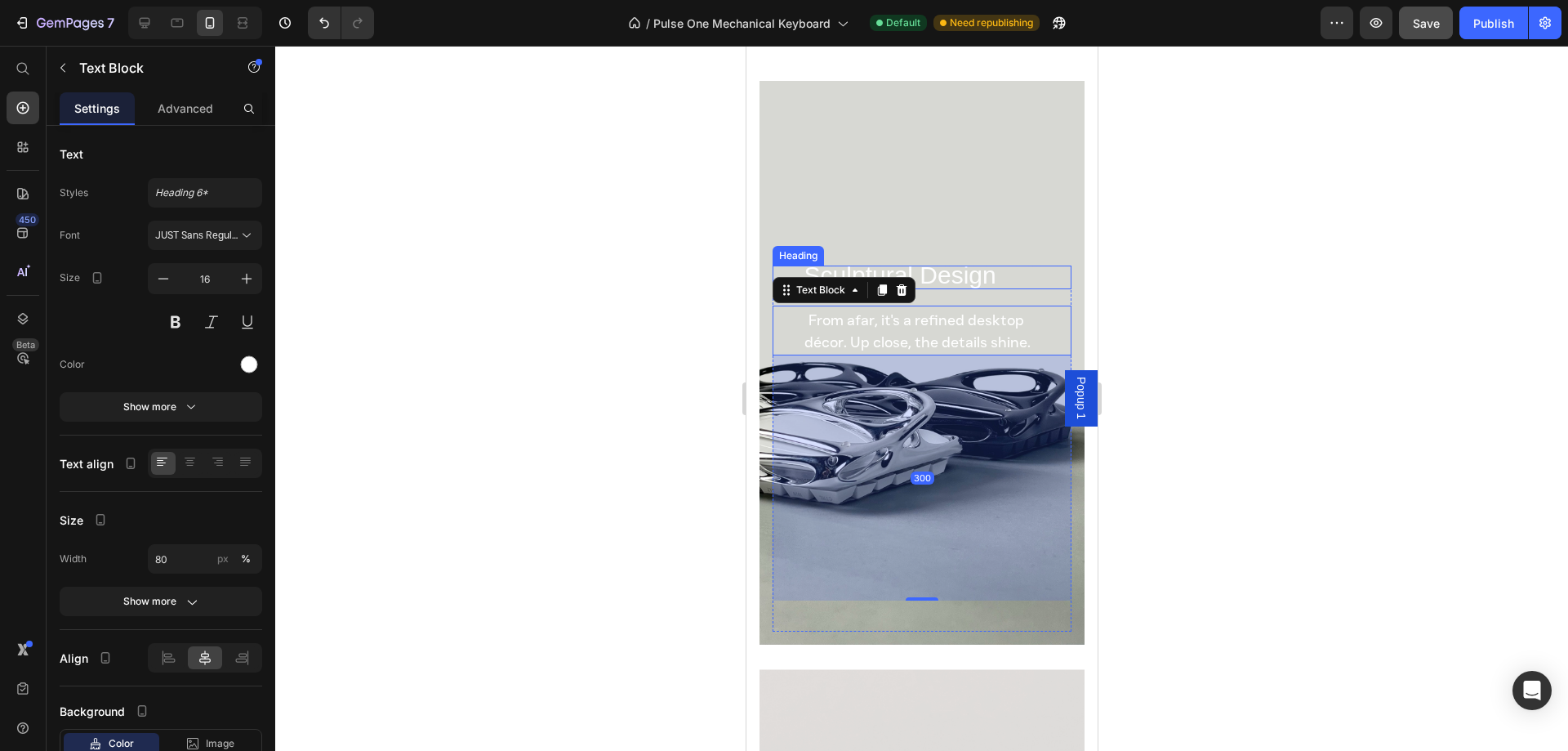 click on "Sculptural Design" at bounding box center (899, 275) 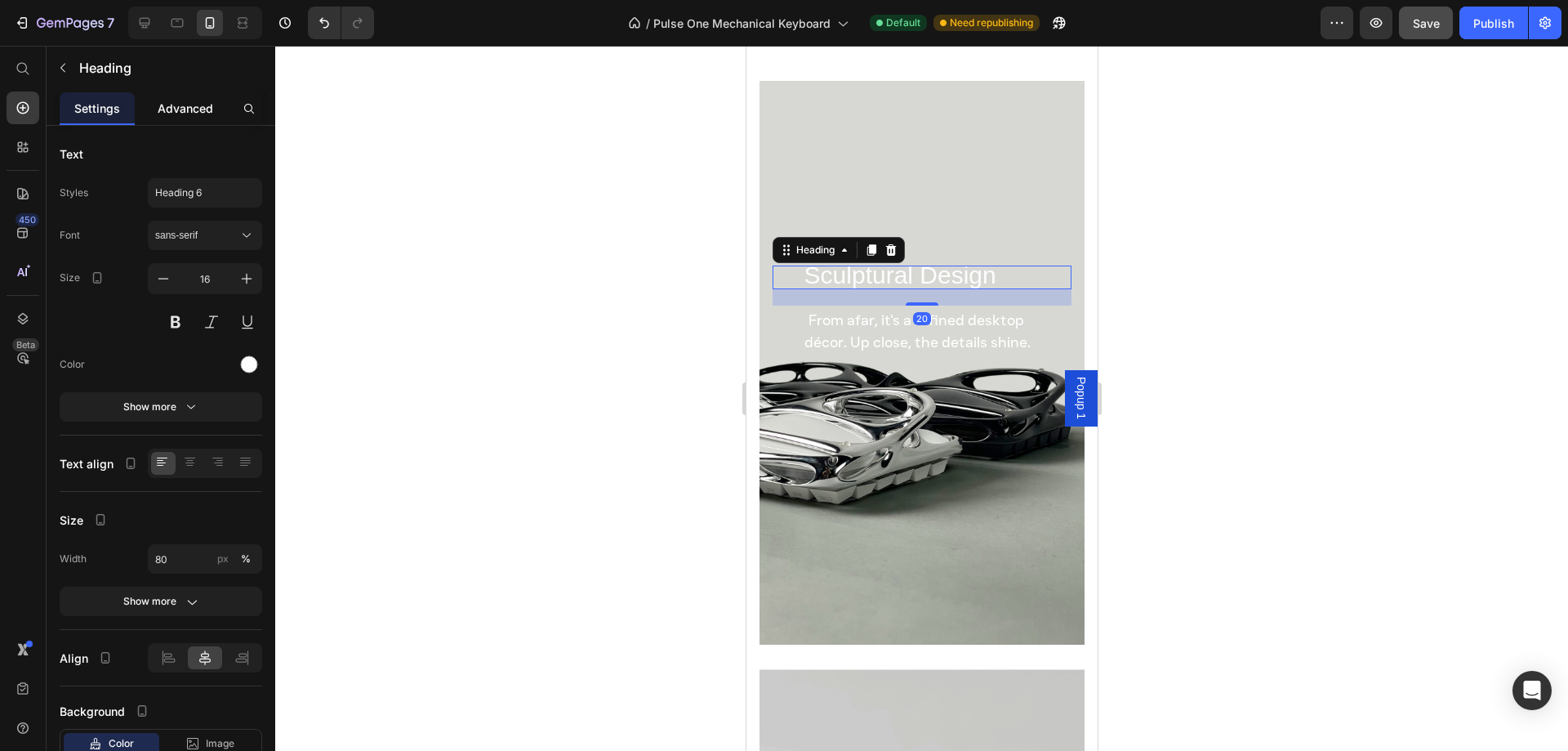click on "Advanced" at bounding box center (185, 108) 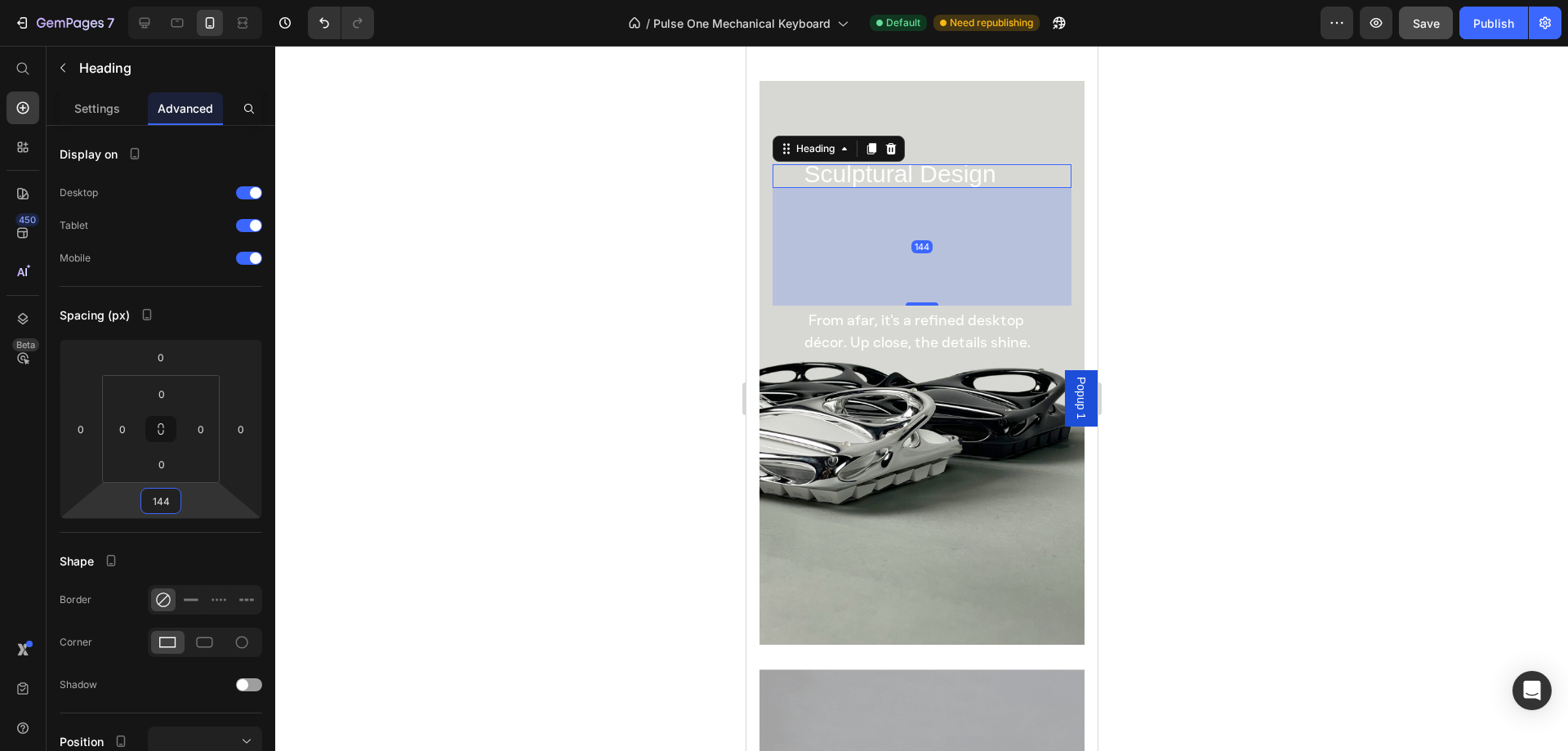 drag, startPoint x: 198, startPoint y: 508, endPoint x: 196, endPoint y: 458, distance: 50.039984 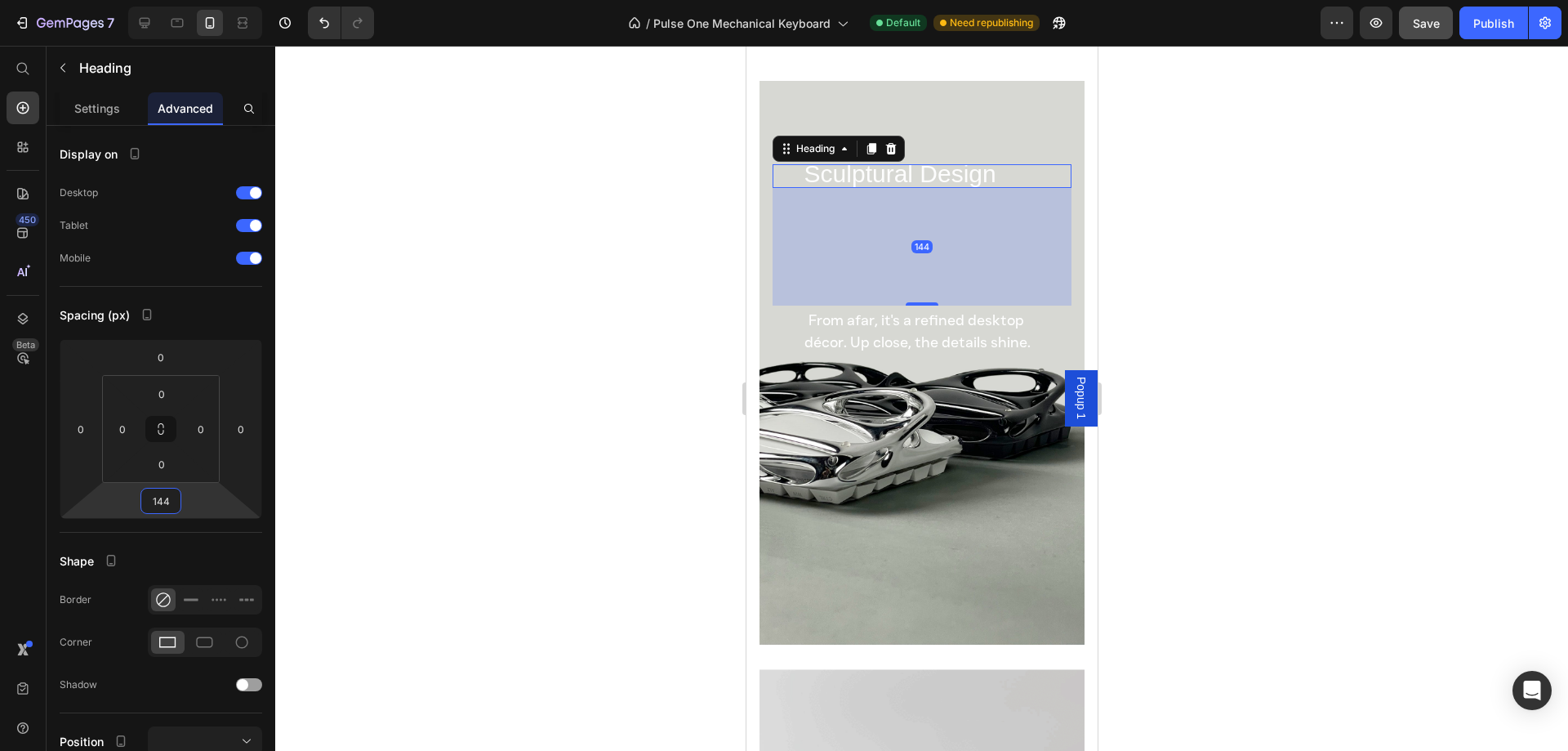 click on "7   /  Pulse One Mechanical Keyboard Default Need republishing Preview  Save   Publish  450 Beta Start with Sections Elements Hero Section Product Detail Brands Trusted Badges Guarantee Product Breakdown How to use Testimonials Compare Bundle FAQs Social Proof Brand Story Product List Collection Blog List Contact Sticky Add to Cart Custom Footer Browse Library 450 Layout
Row
Row
Row
Row Text
Heading
Text Block Button
Button
Button
Sticky Back to top Media
Image" at bounding box center (784, 0) 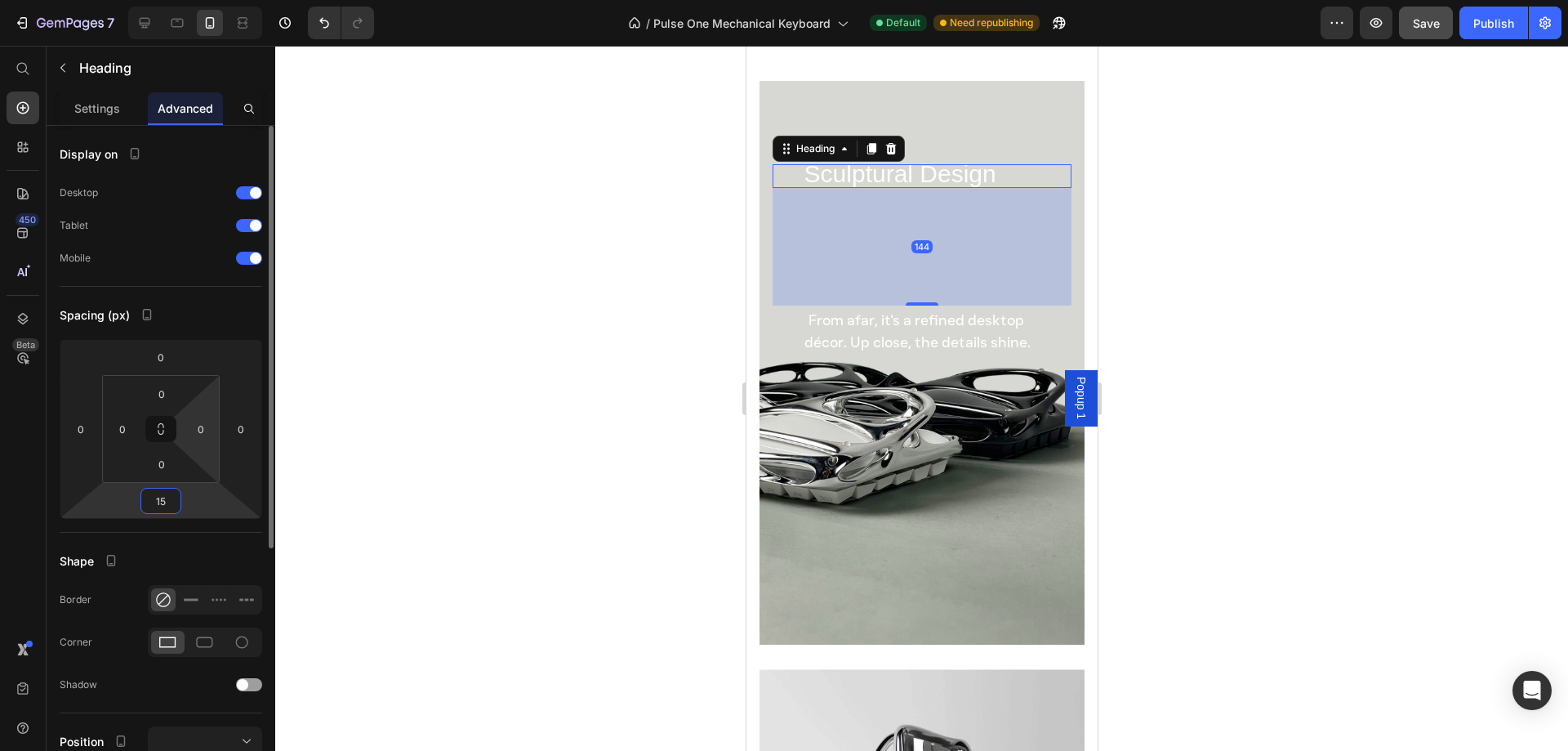 type on "150" 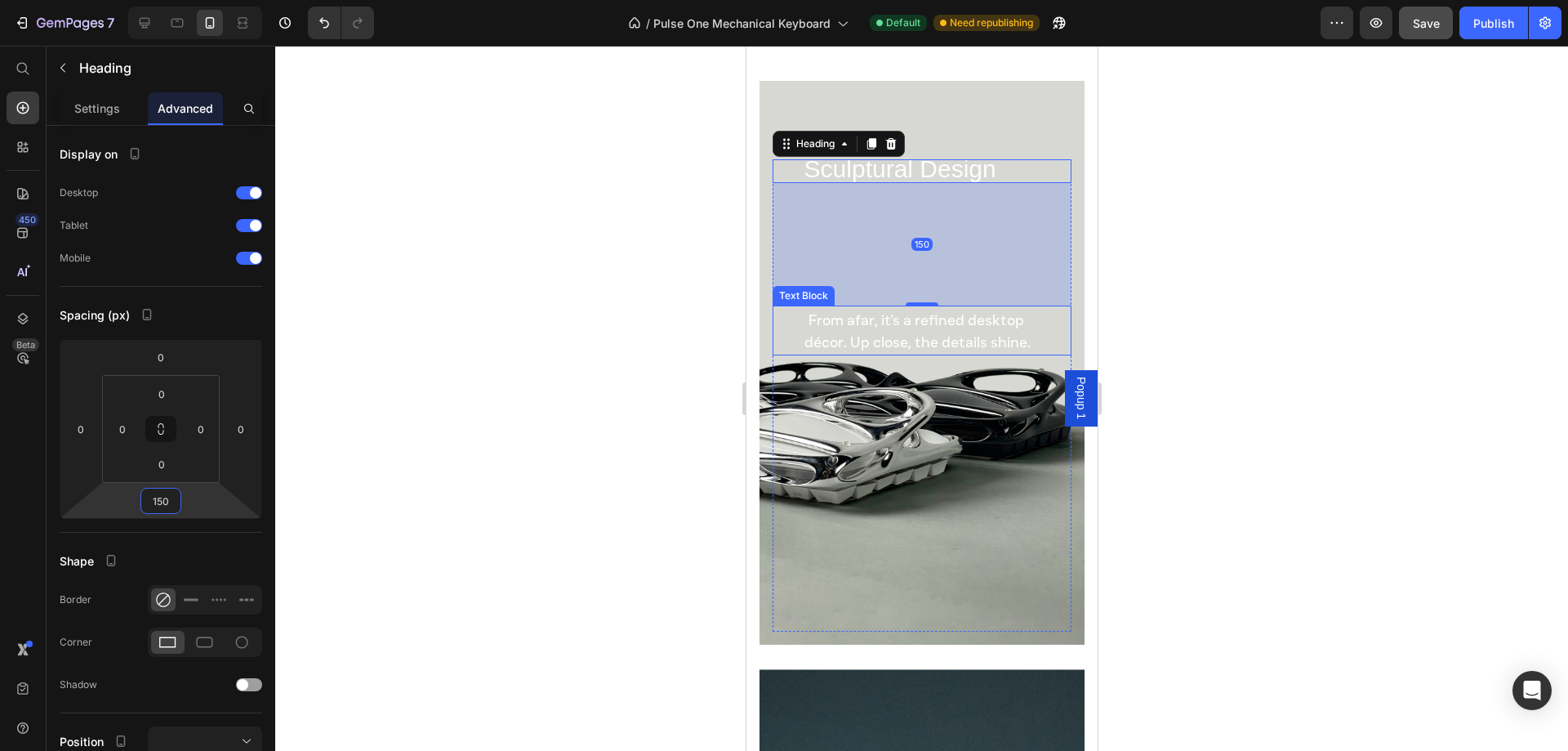 click on "From afar, it's a refined desktop décor. Up close, the details shine." at bounding box center [916, 331] 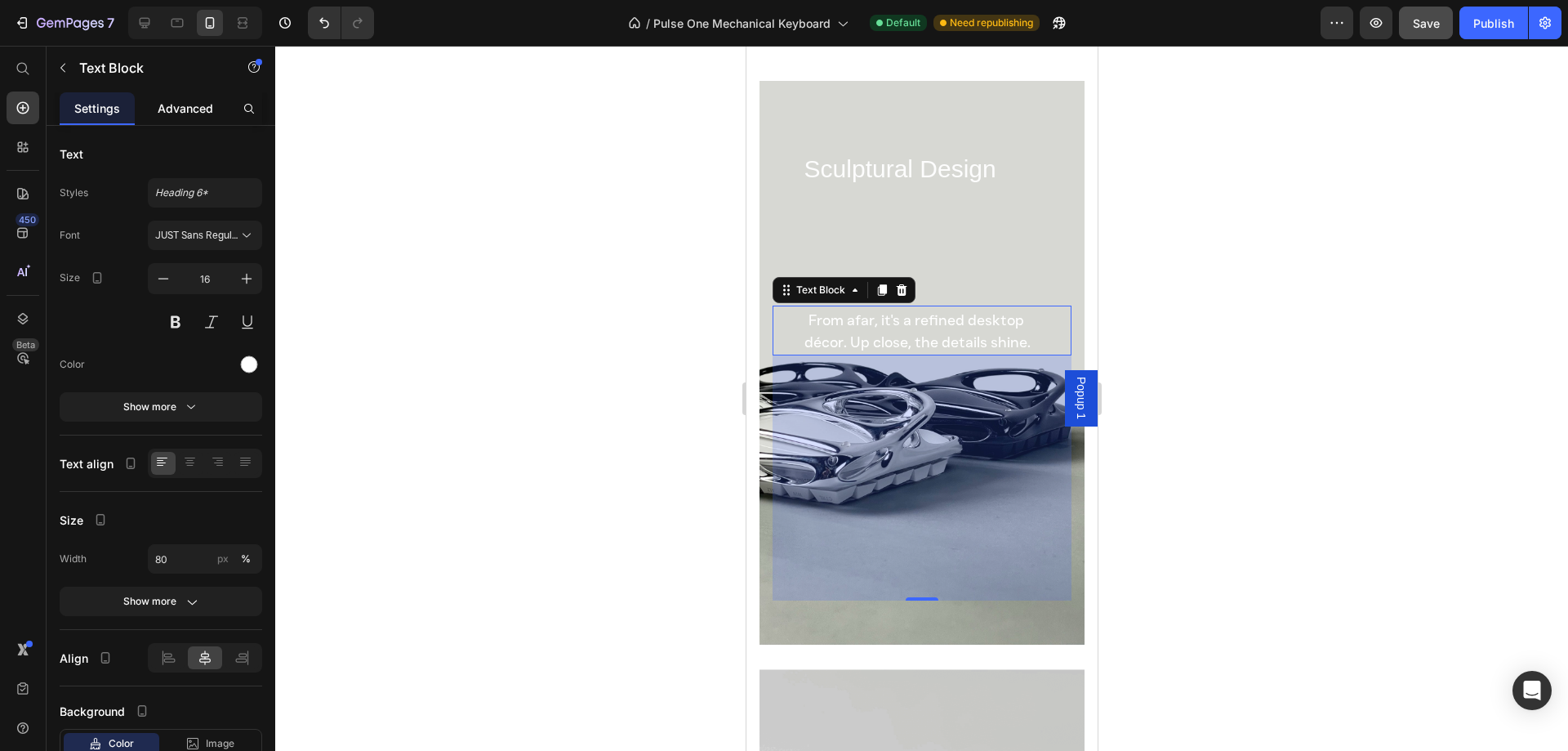 click on "Advanced" at bounding box center (185, 108) 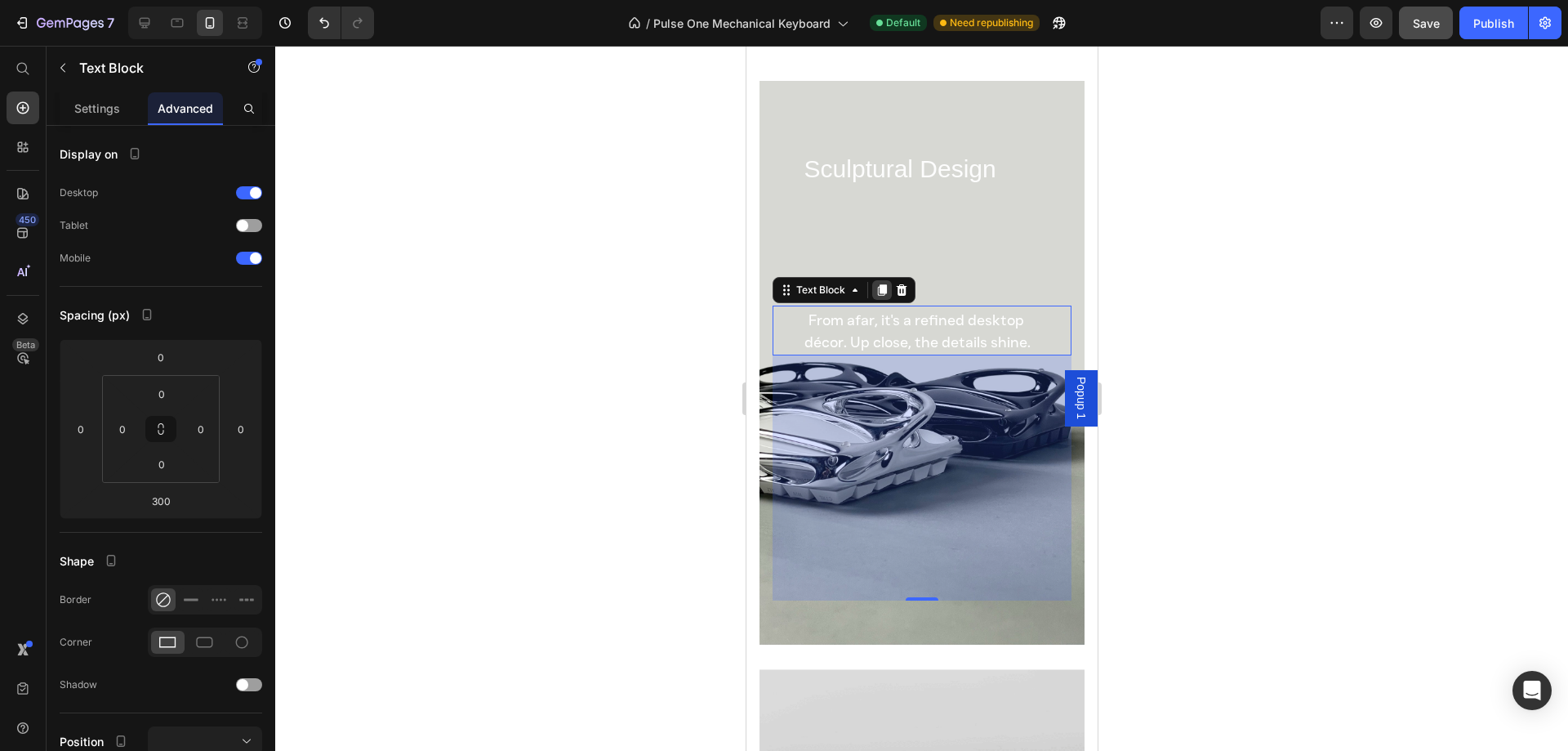 click 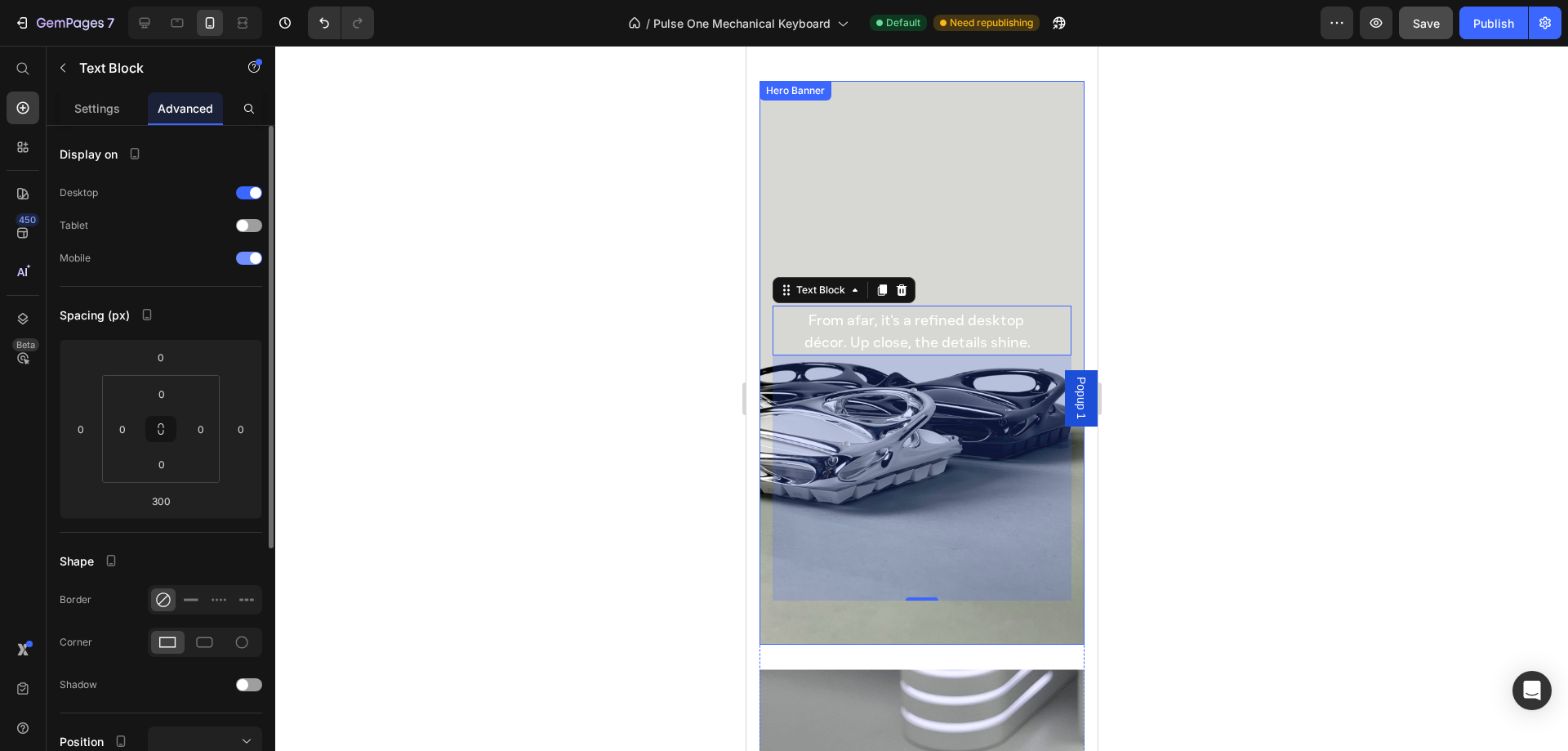 click at bounding box center [249, 258] 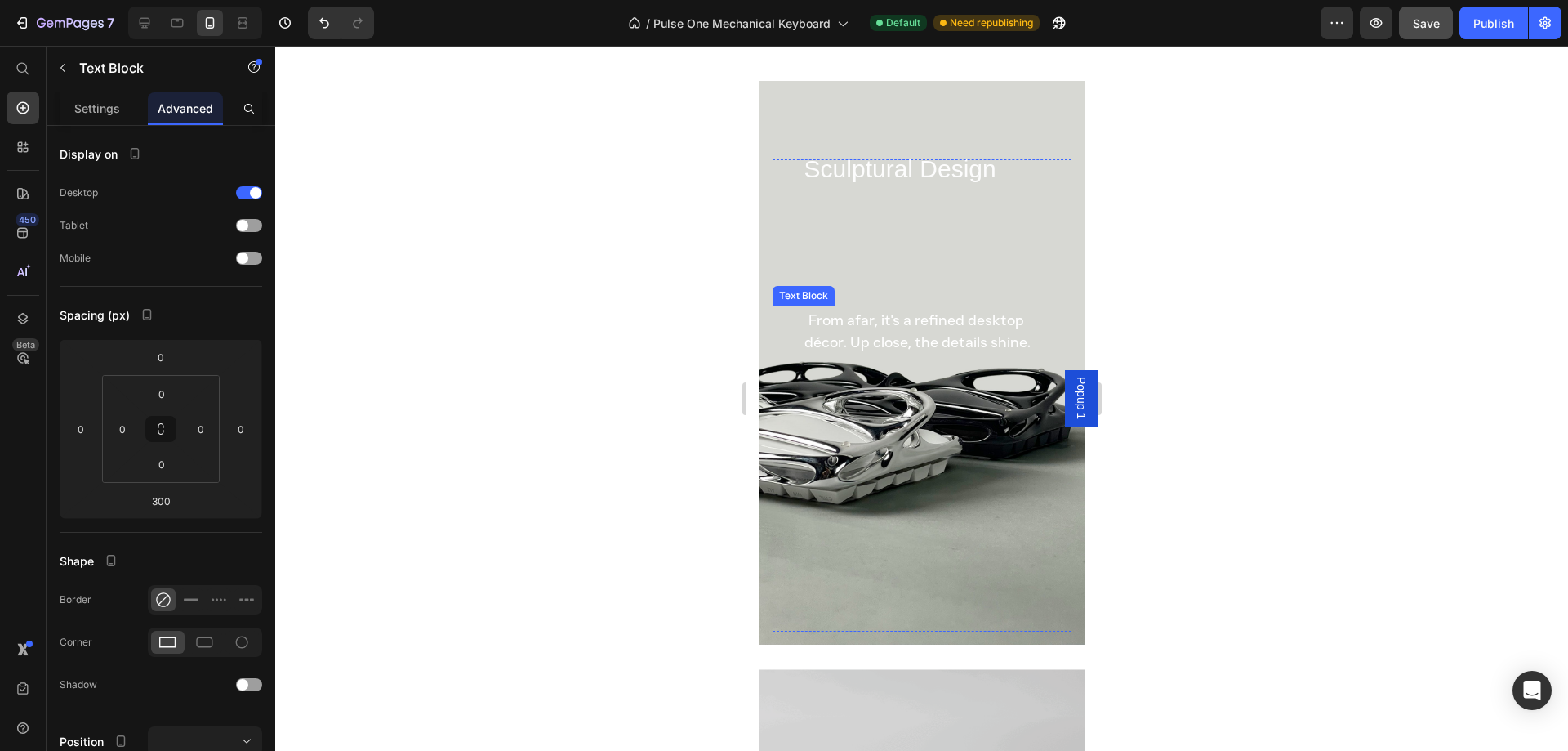 click on "From afar, it's a refined desktop décor. Up close, the details shine." at bounding box center [916, 331] 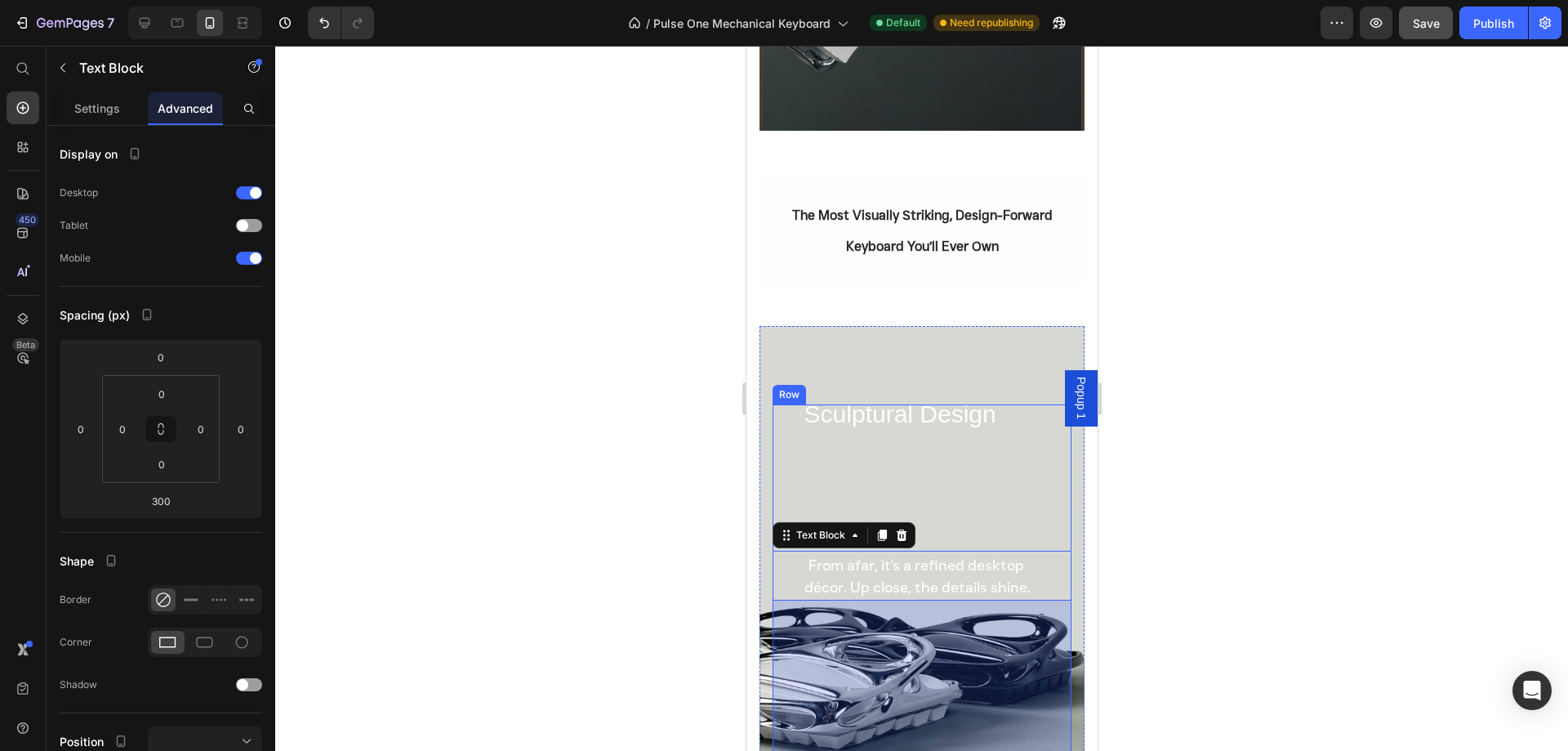 scroll, scrollTop: 735, scrollLeft: 0, axis: vertical 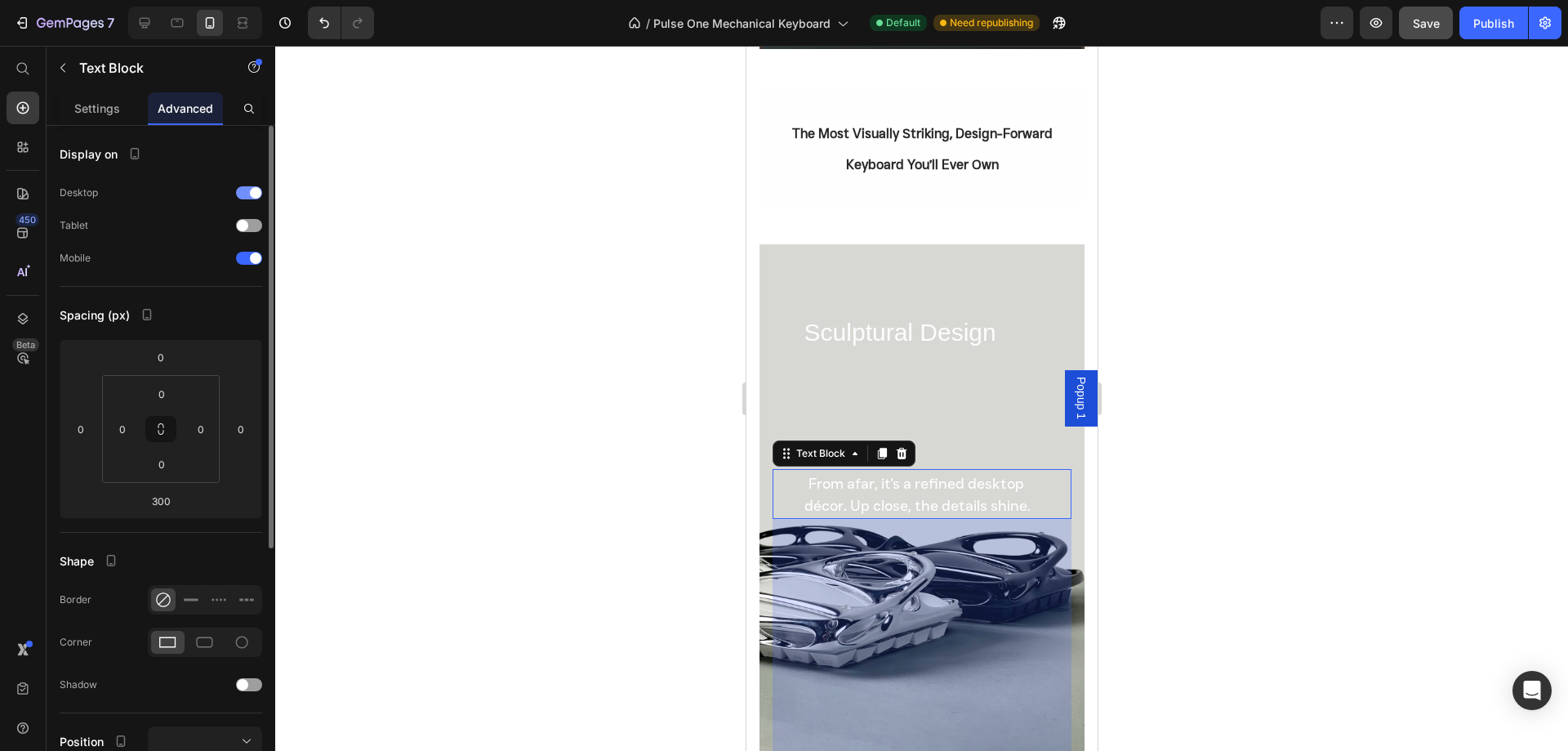 click at bounding box center [249, 193] 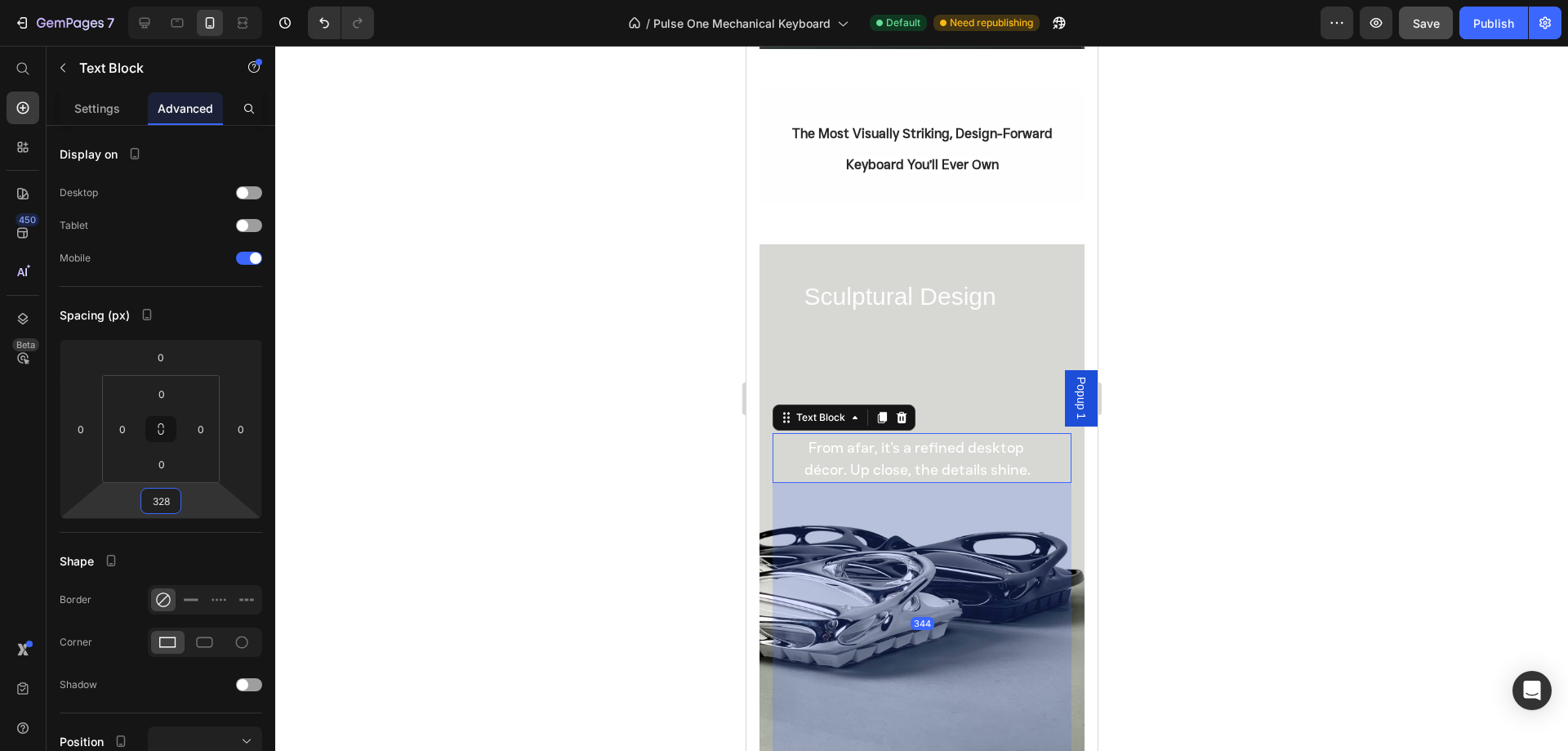 type on "324" 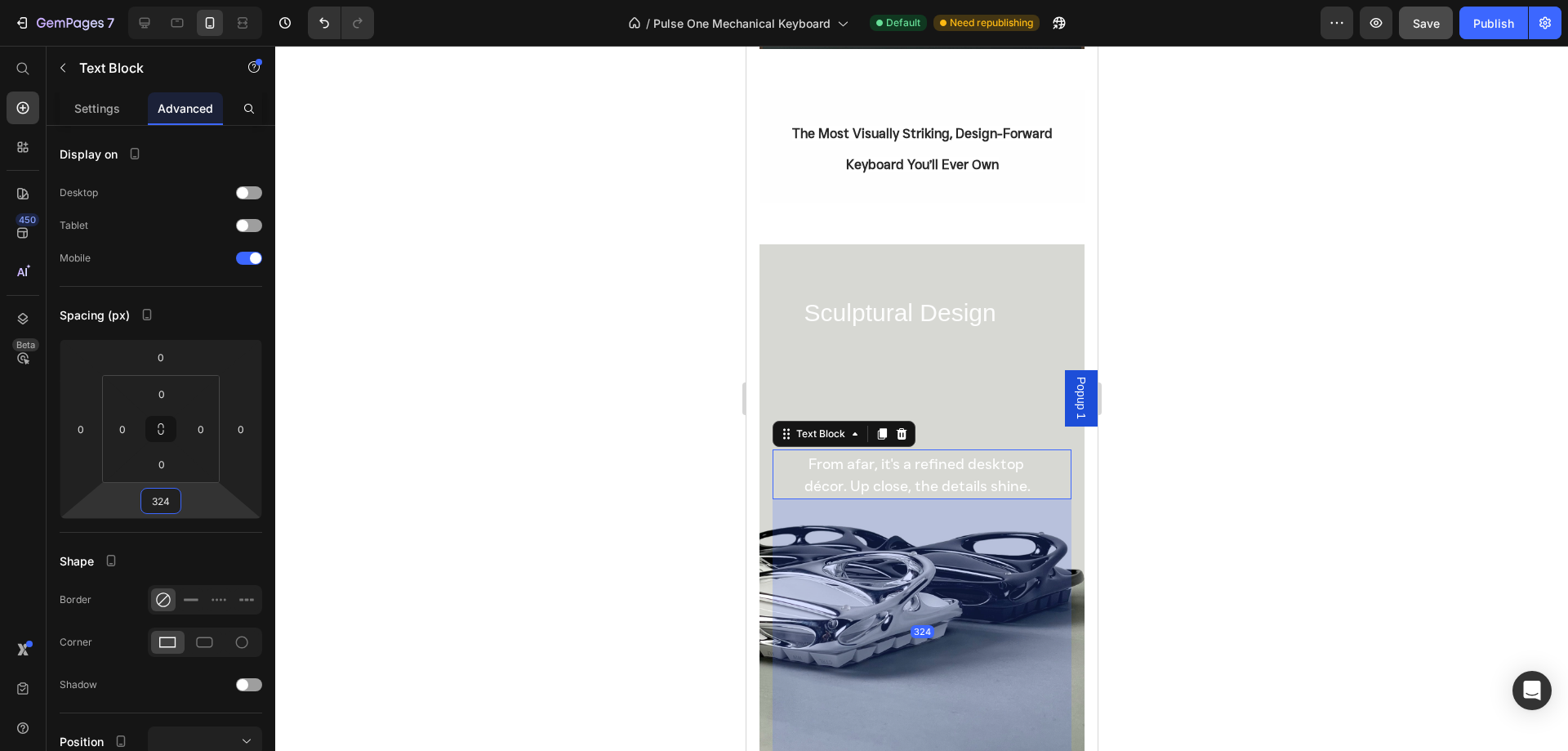 drag, startPoint x: 200, startPoint y: 503, endPoint x: 202, endPoint y: 494, distance: 9.219544 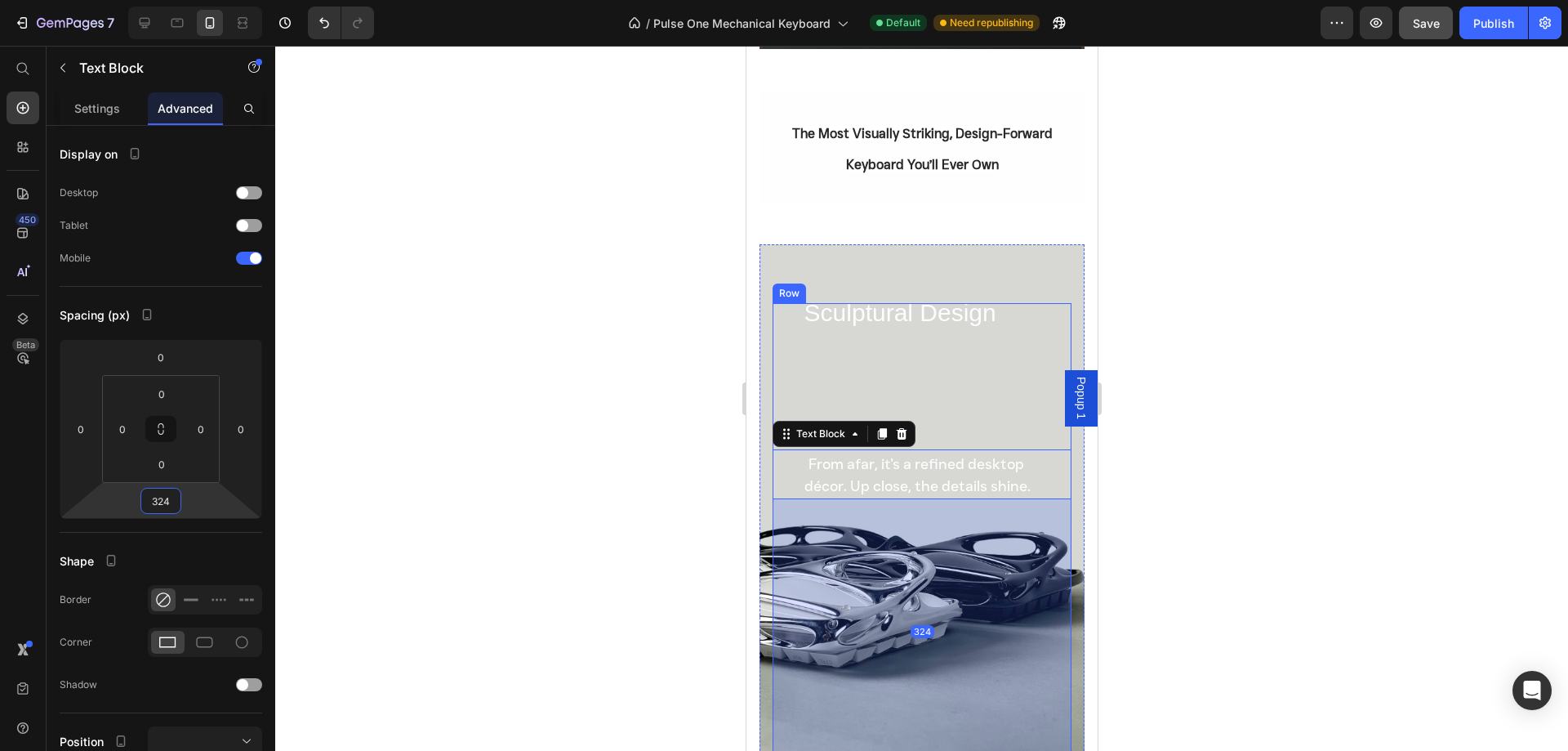 click on "Sculptural Design Heading   From afar, it's a refined desktop décor. Up close, the details shine. Text Block   324   From afar, it's a refined desktop décor. Up close, the details shine. Text Block" at bounding box center (921, 534) 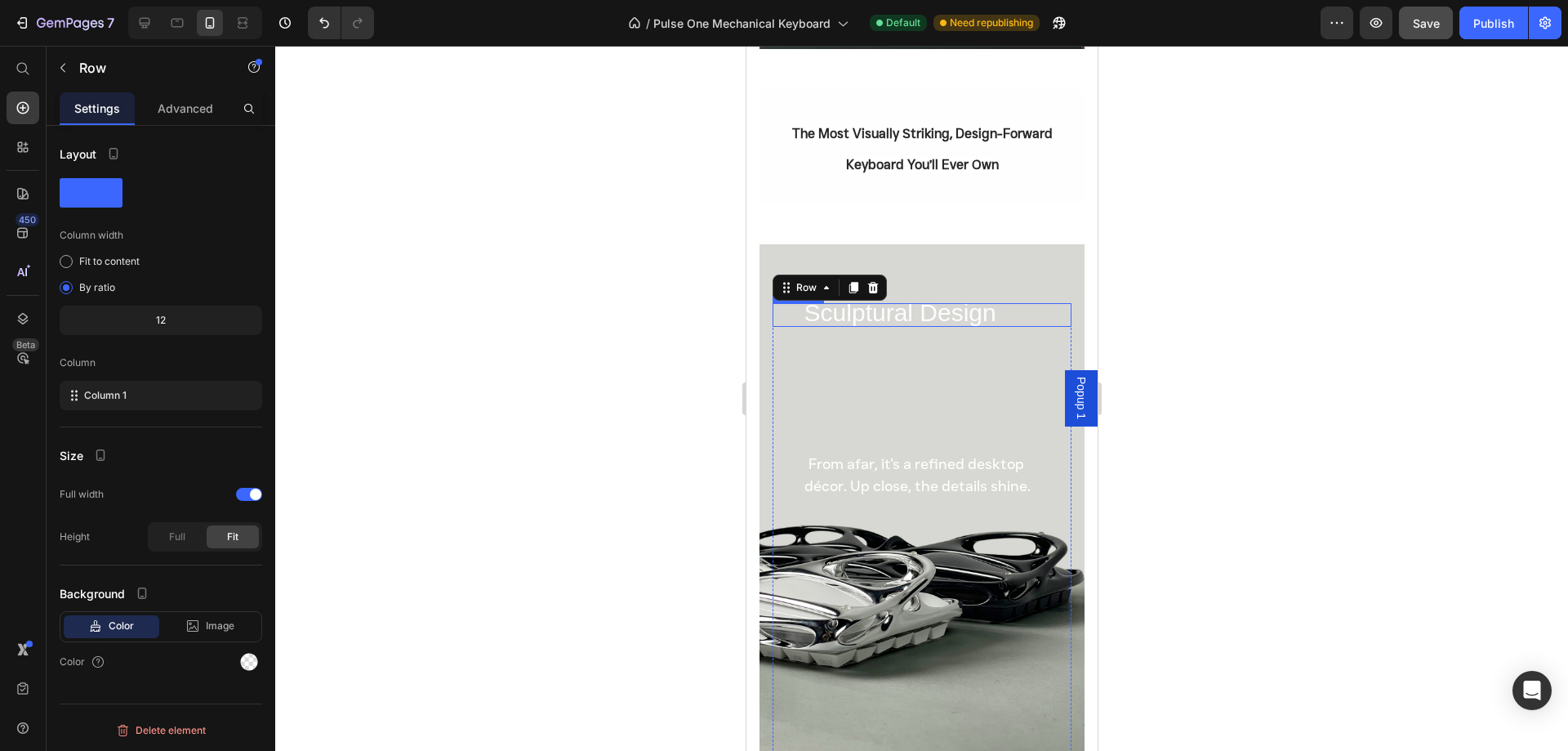 click on "Sculptural Design" at bounding box center (899, 312) 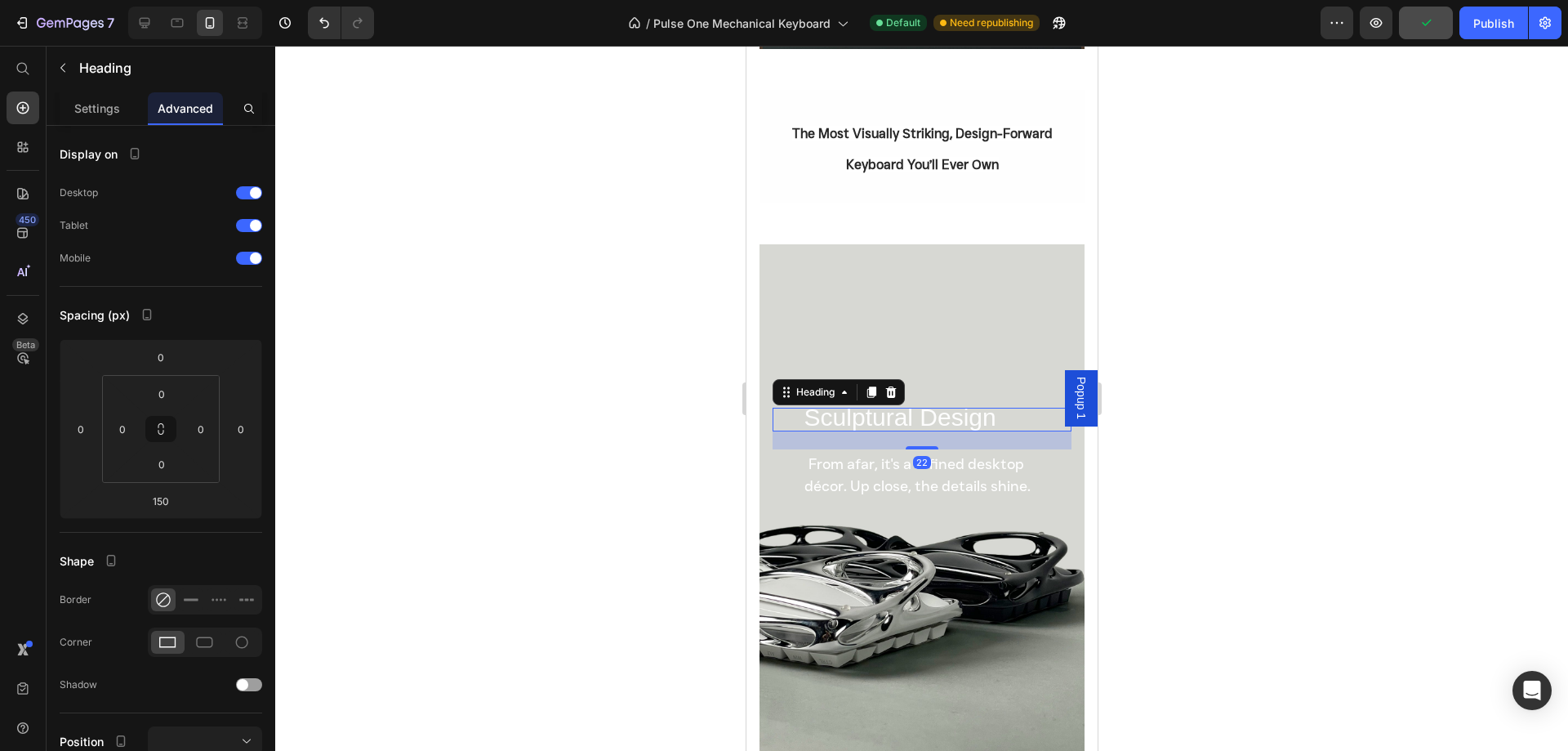 drag, startPoint x: 917, startPoint y: 449, endPoint x: 924, endPoint y: 344, distance: 105.23307 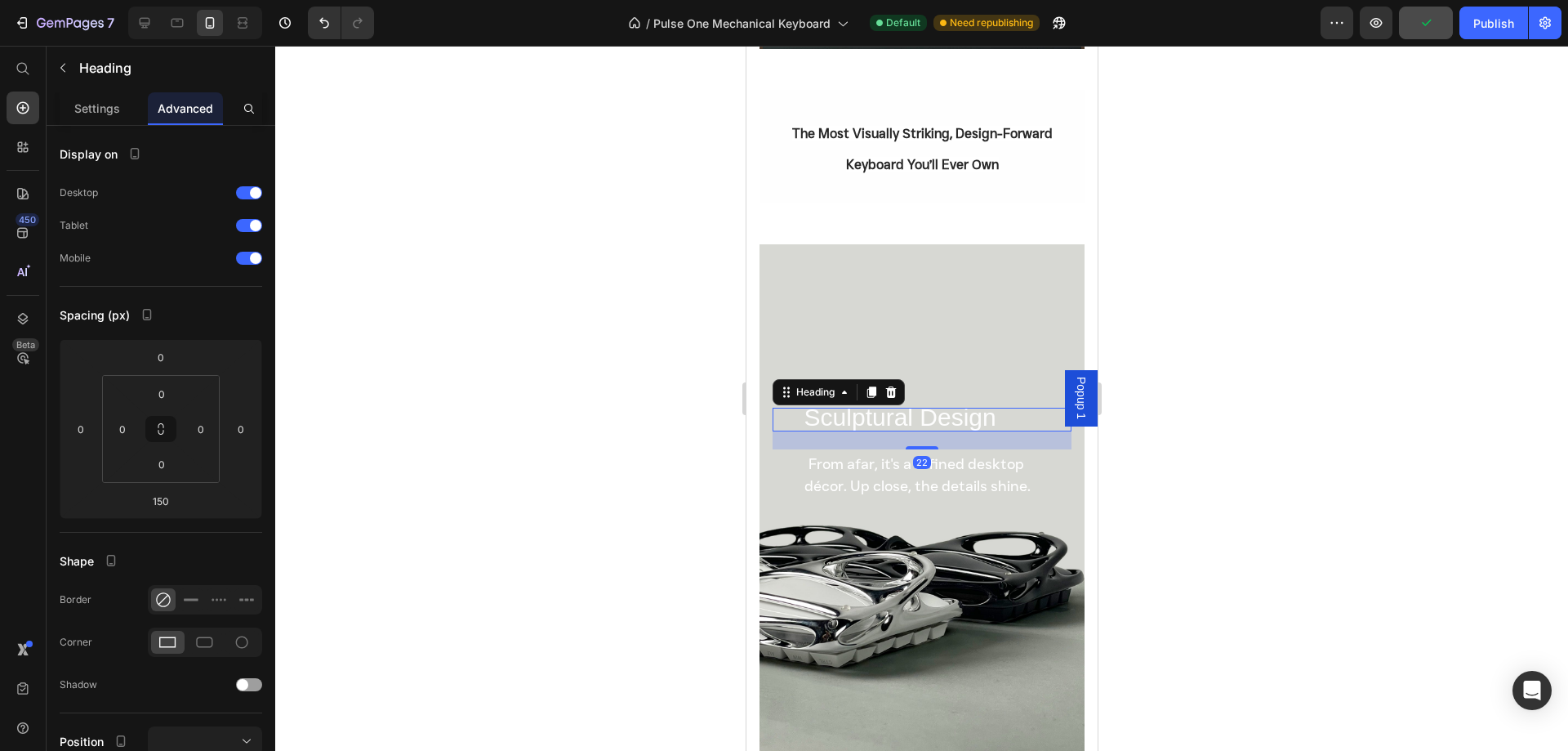 click on "Sculptural Design Heading   22   From afar, it's a refined desktop décor. Up close, the details shine. Text Block   From afar, it's a refined desktop décor. Up close, the details shine. Text Block Row" at bounding box center [921, 526] 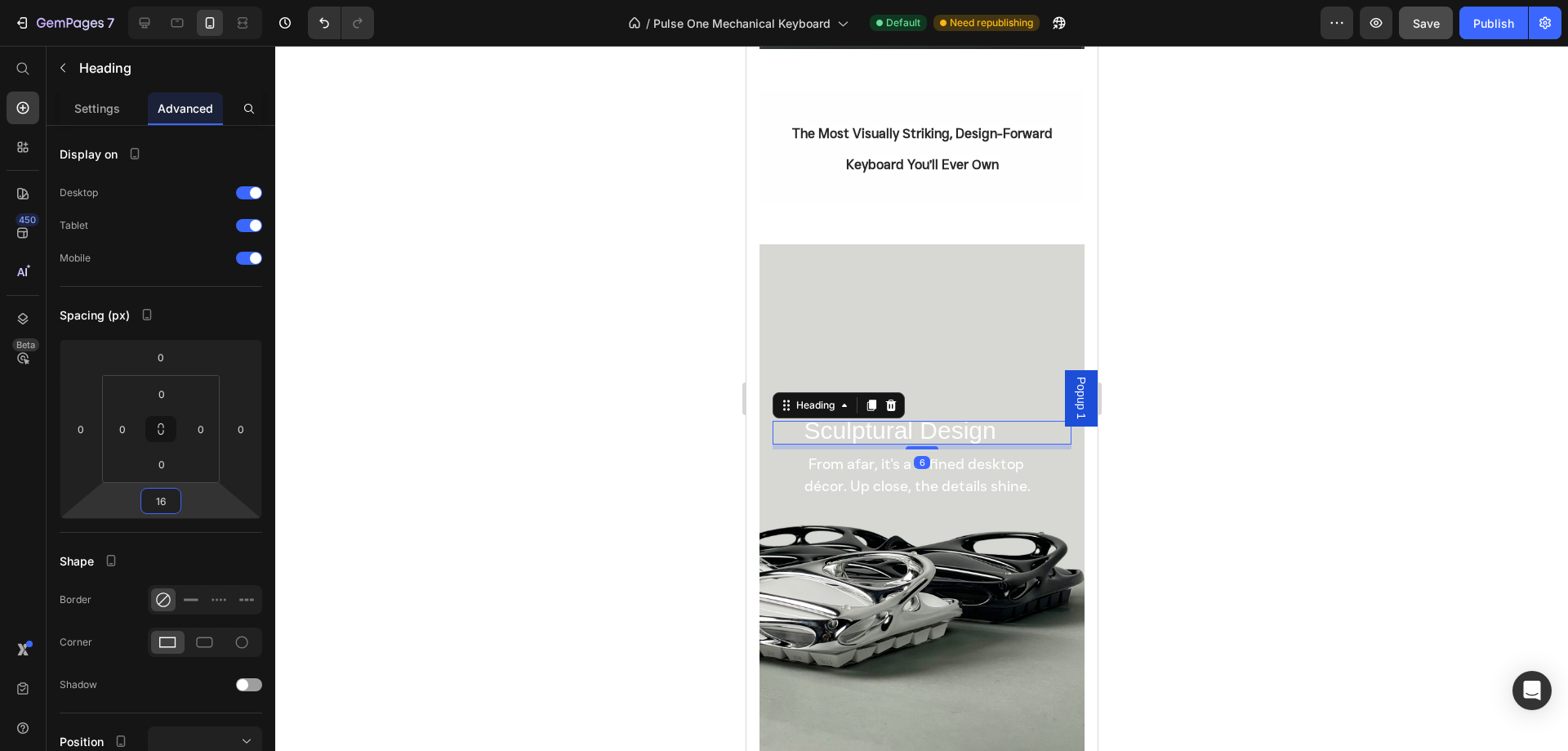 type on "20" 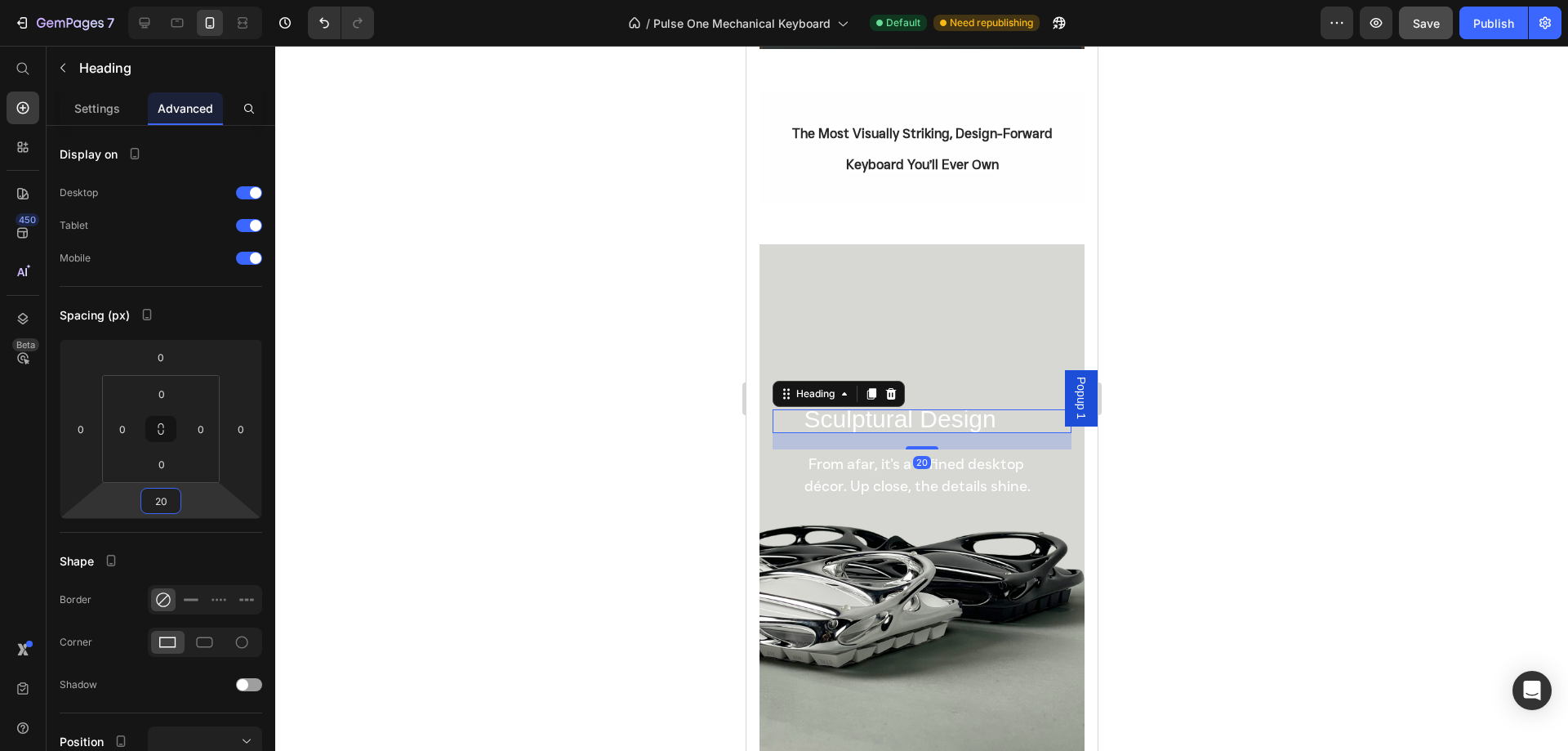 drag, startPoint x: 207, startPoint y: 495, endPoint x: 219, endPoint y: 496, distance: 12.041595 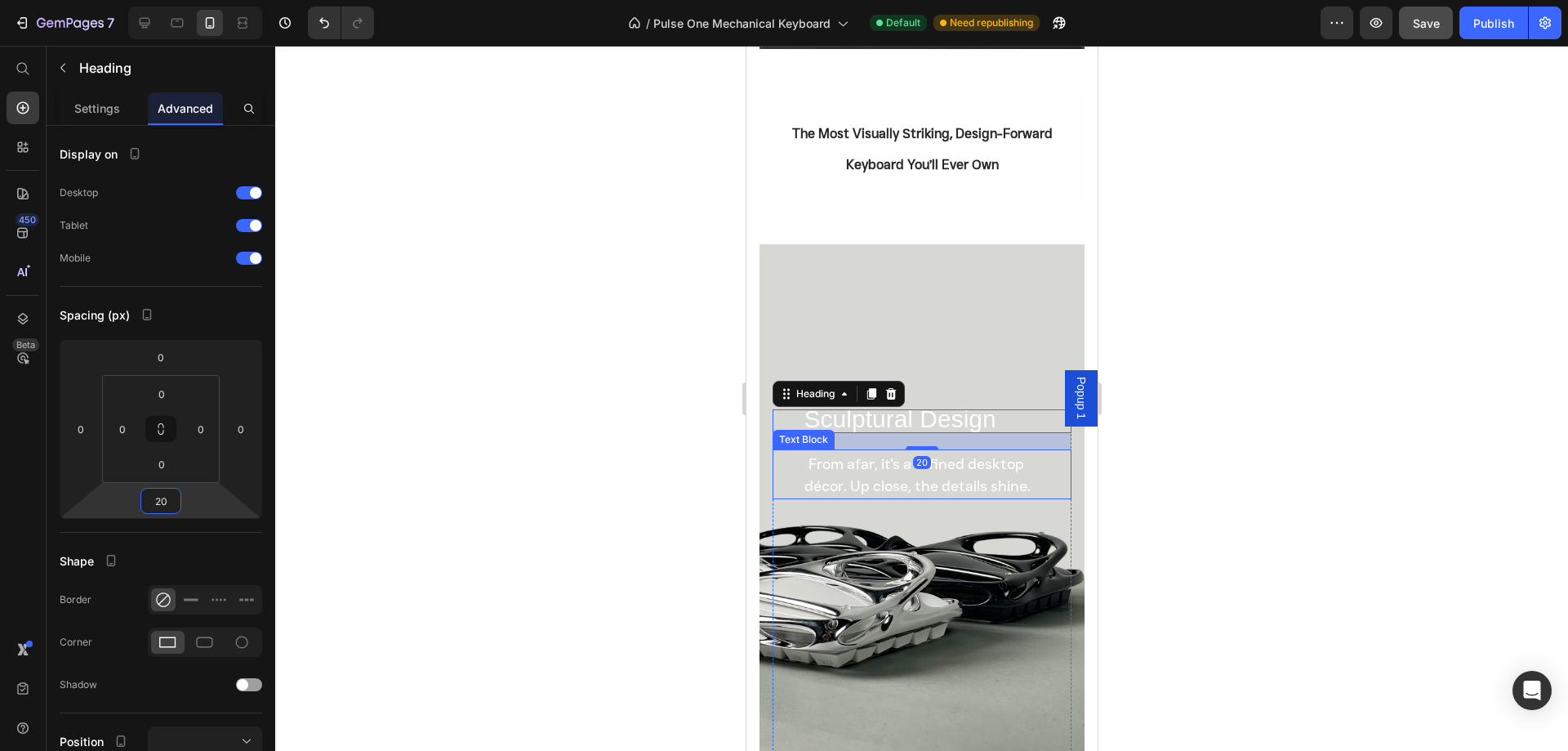 click on "From afar, it's a refined desktop décor. Up close, the details shine." at bounding box center (916, 475) 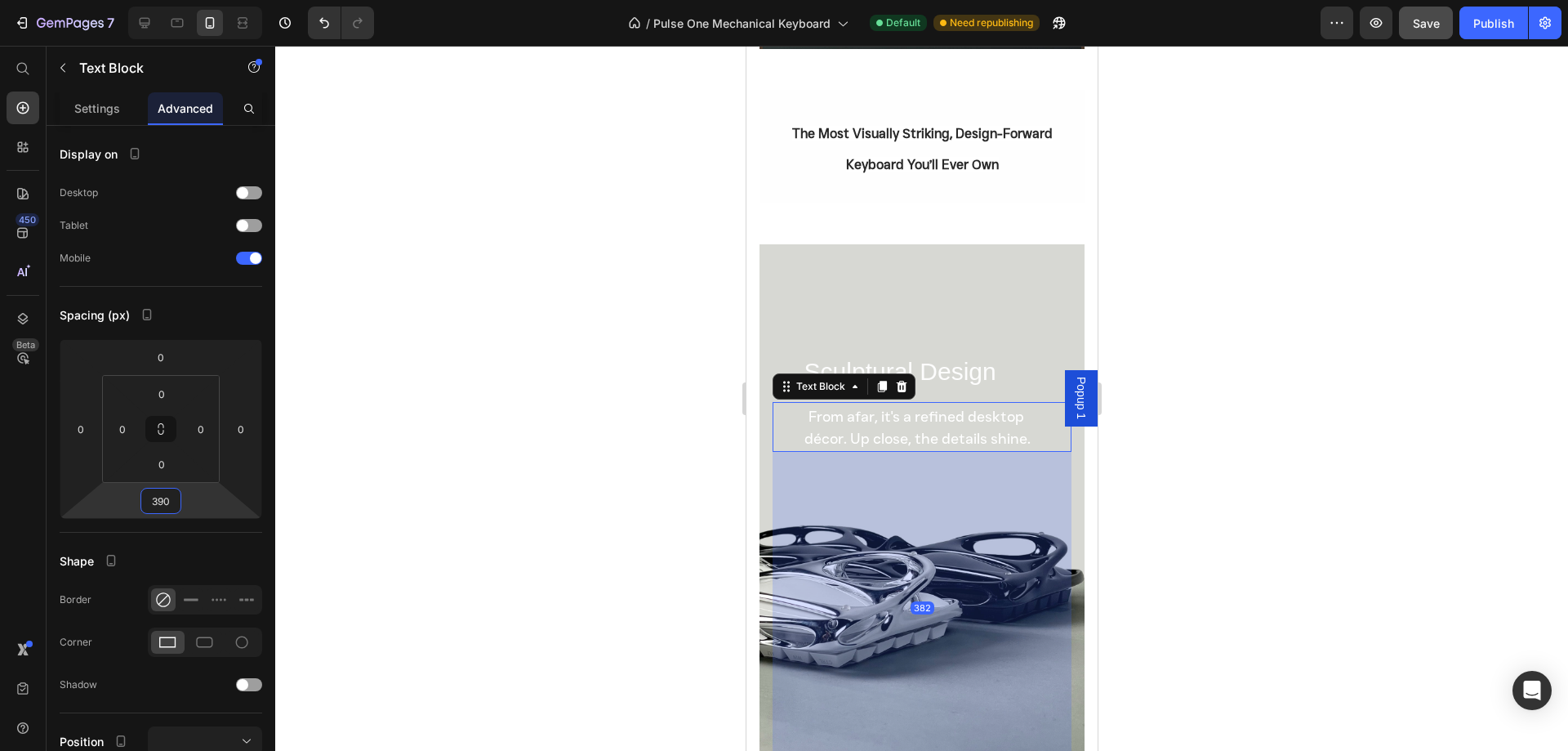 type on "392" 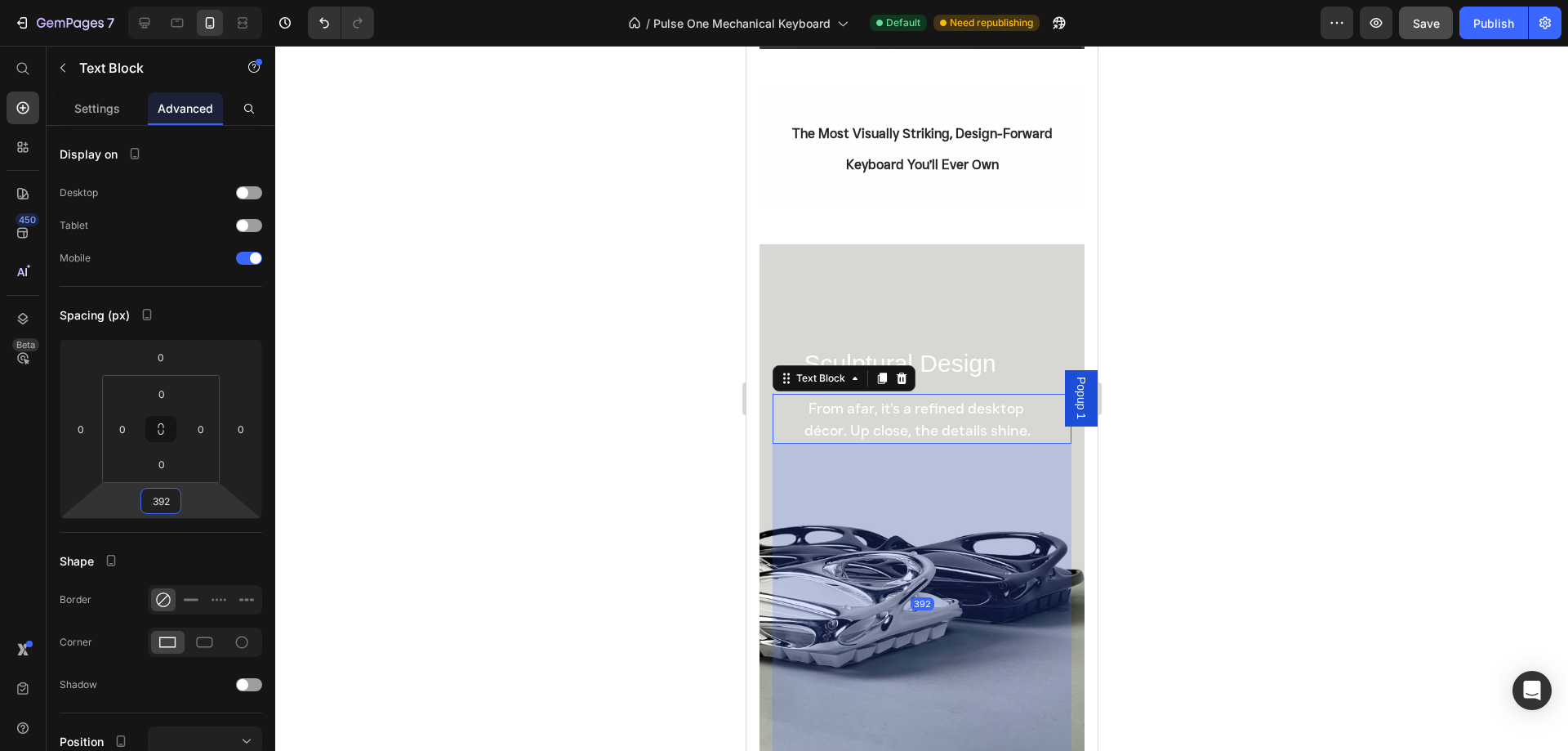 drag, startPoint x: 207, startPoint y: 512, endPoint x: 209, endPoint y: 485, distance: 27.073973 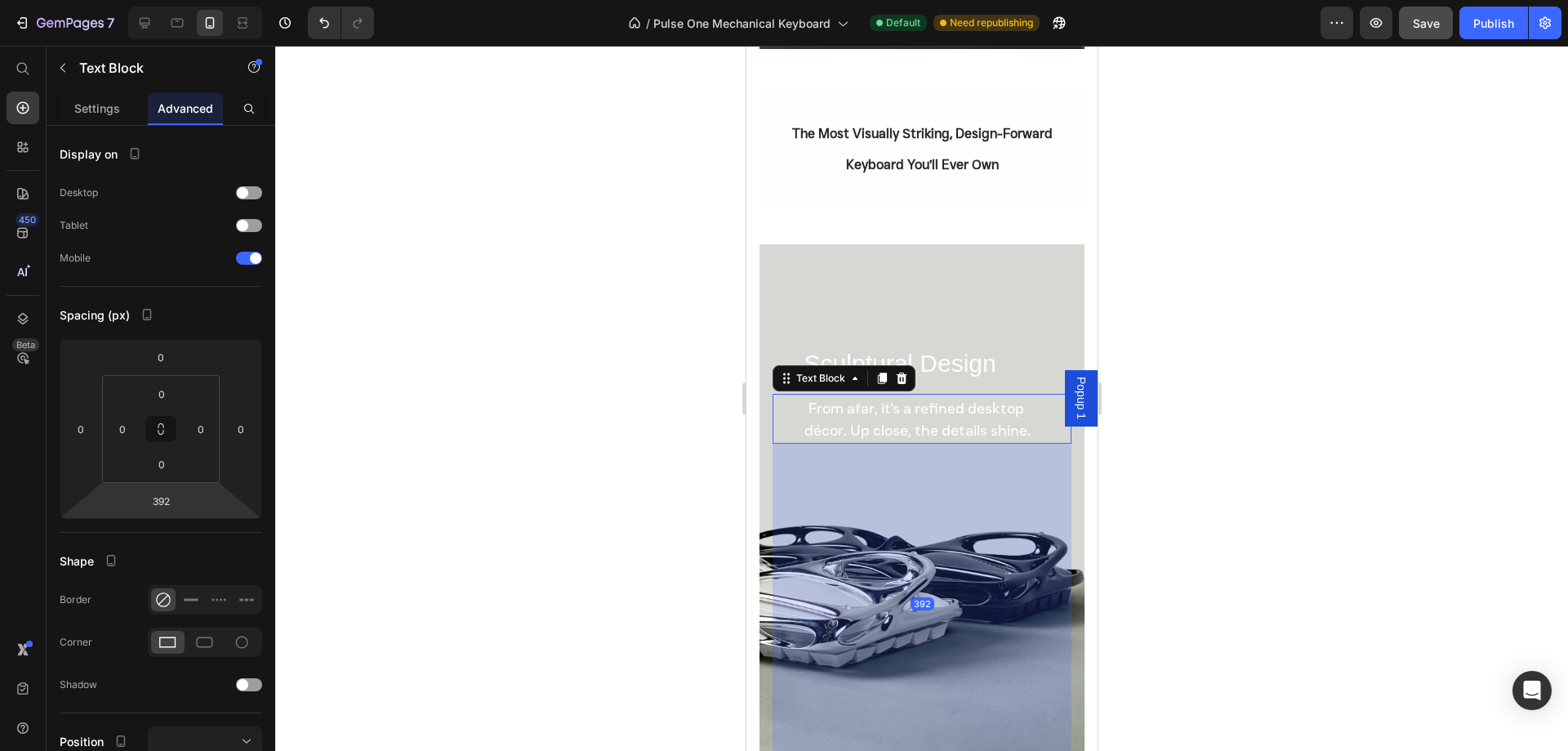 click 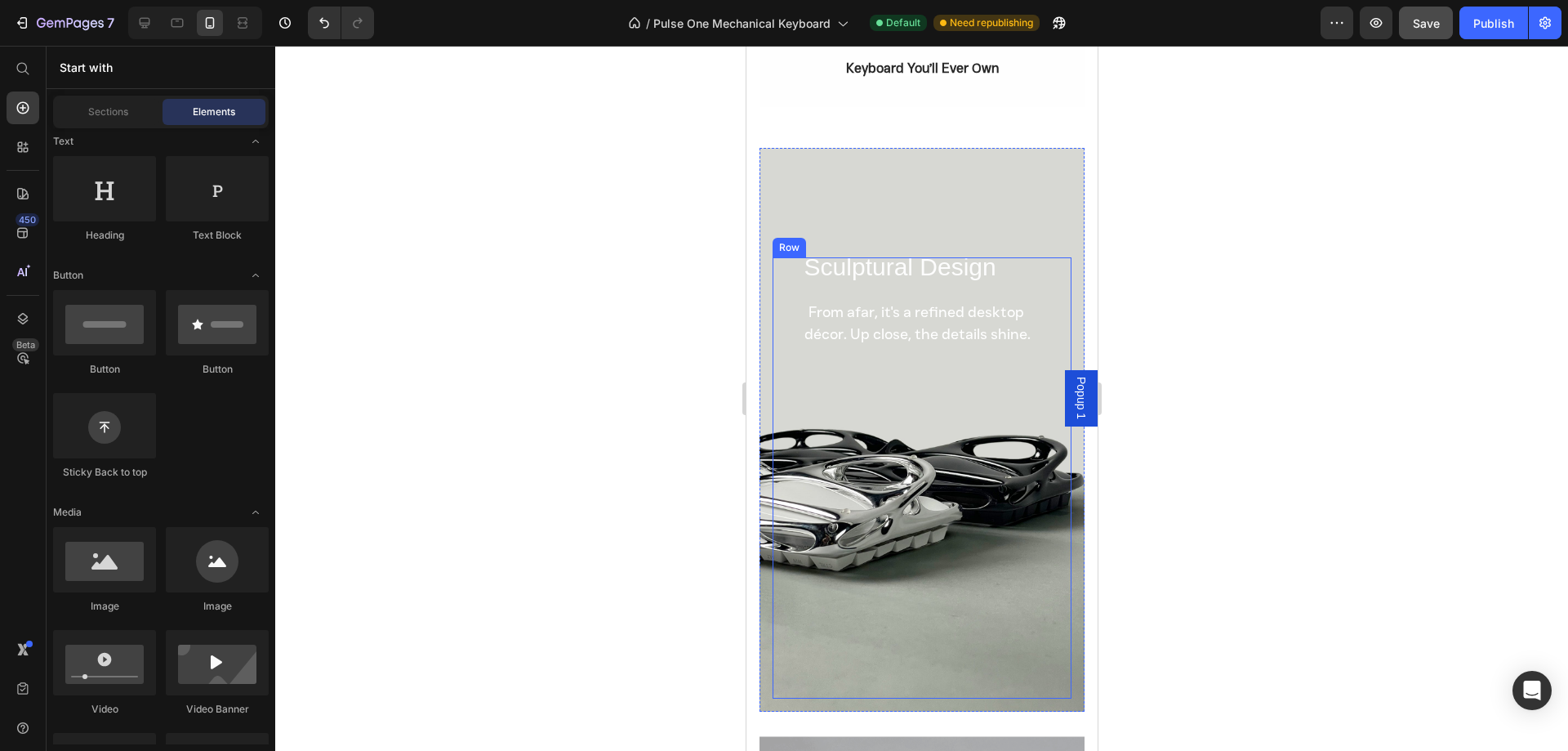 scroll, scrollTop: 817, scrollLeft: 0, axis: vertical 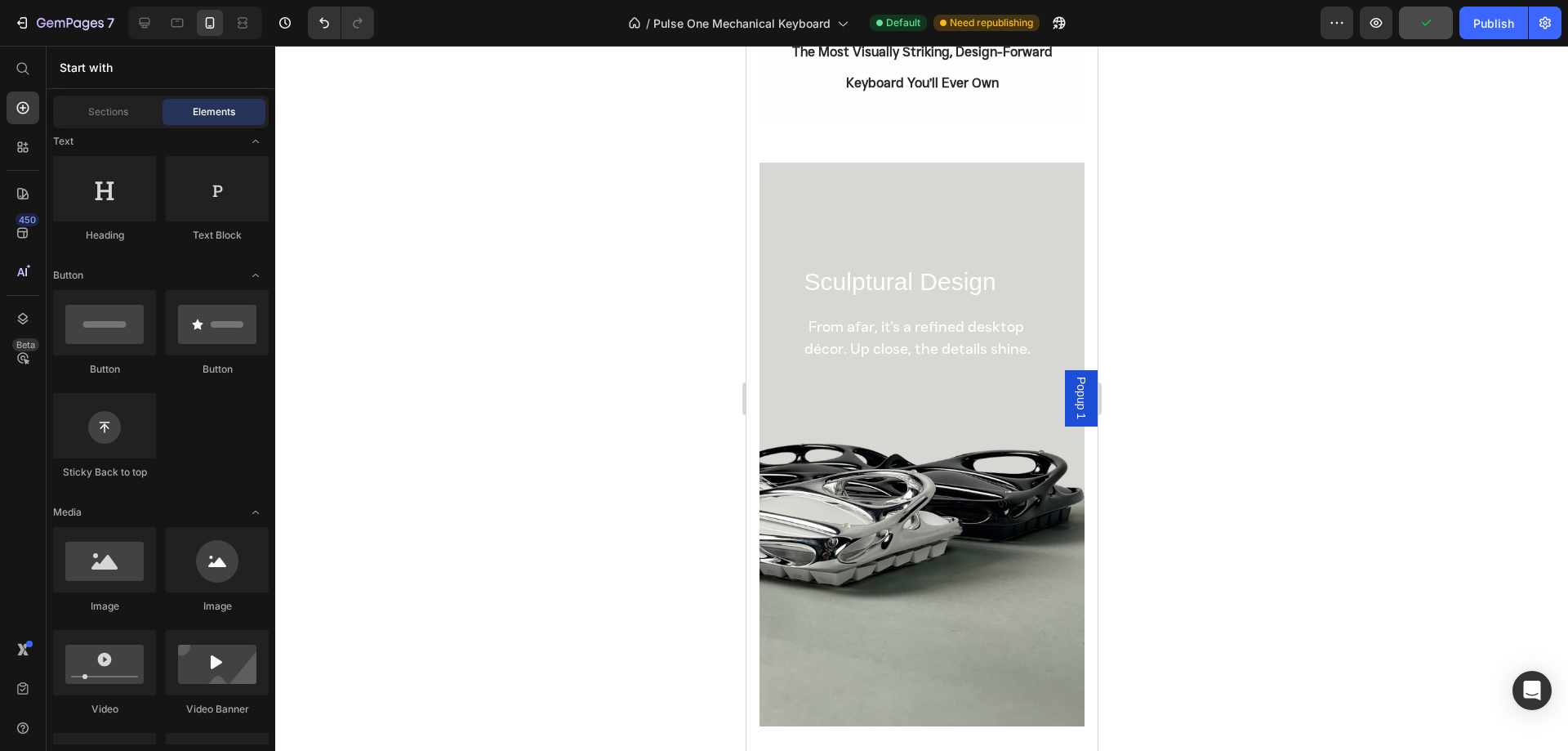 click 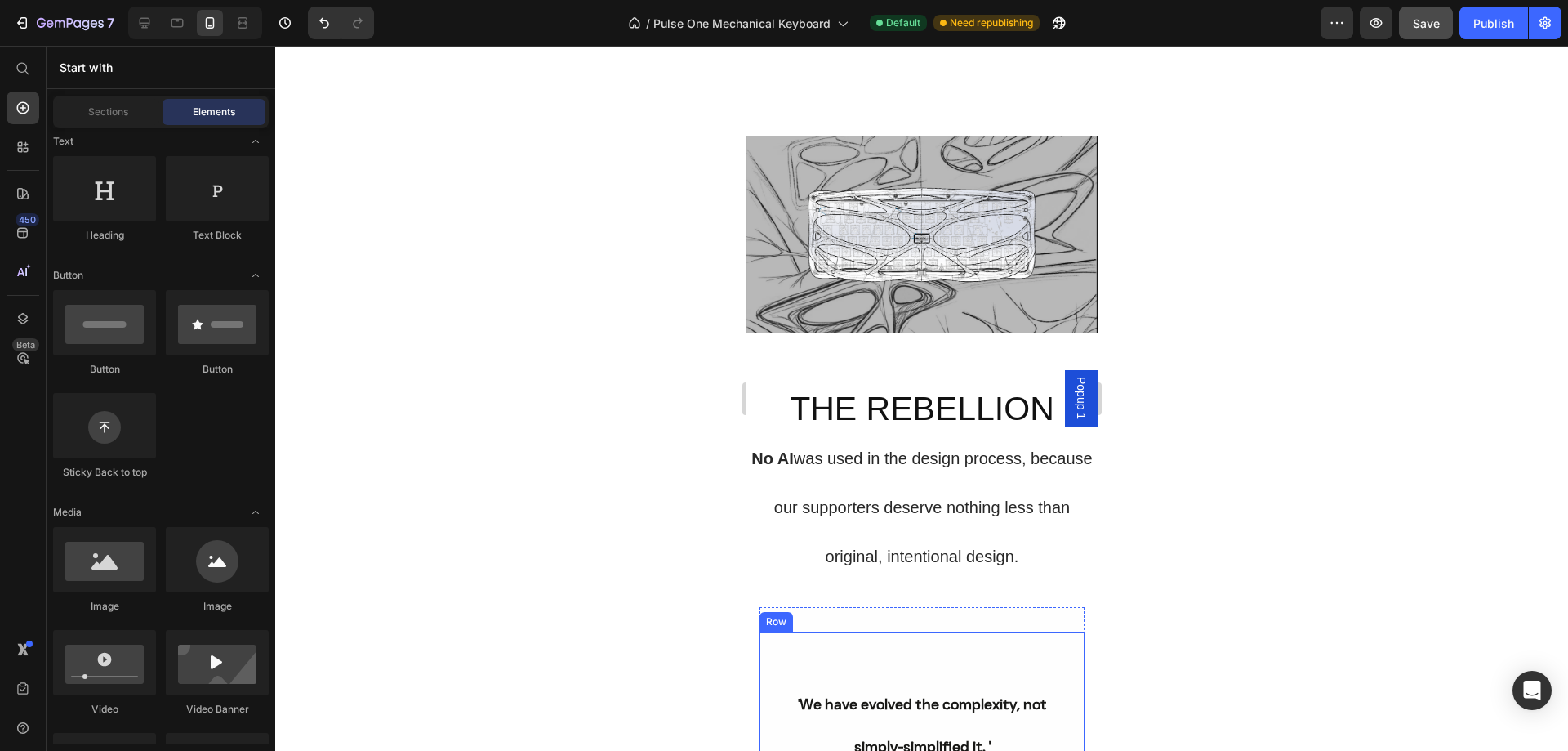 scroll, scrollTop: 4495, scrollLeft: 0, axis: vertical 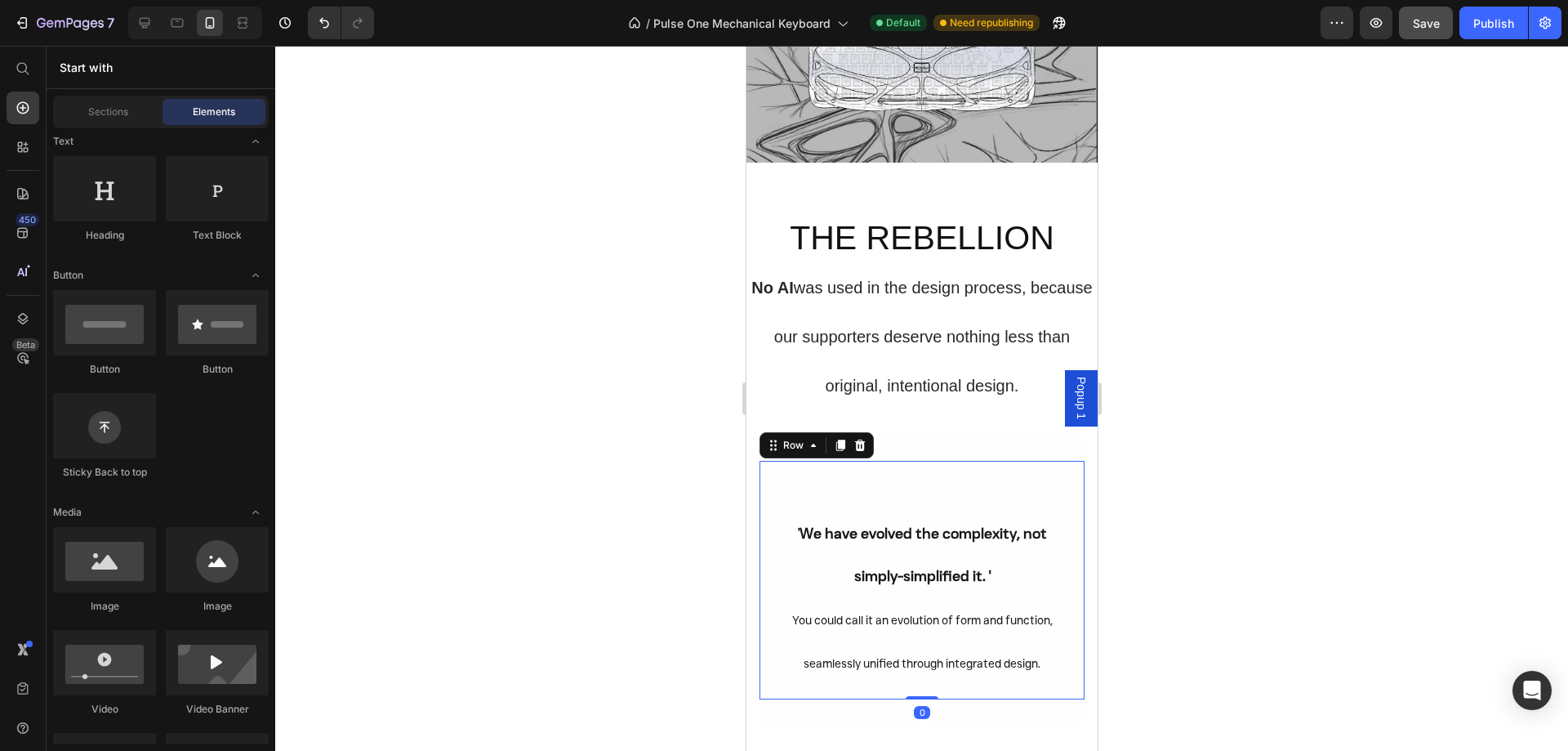 click on "'   We have evolved the complexity, not simply-simplified it. ' You could call it an evolution of form and function, seamlessly unified through integrated design. Heading Text Block" at bounding box center [921, 580] 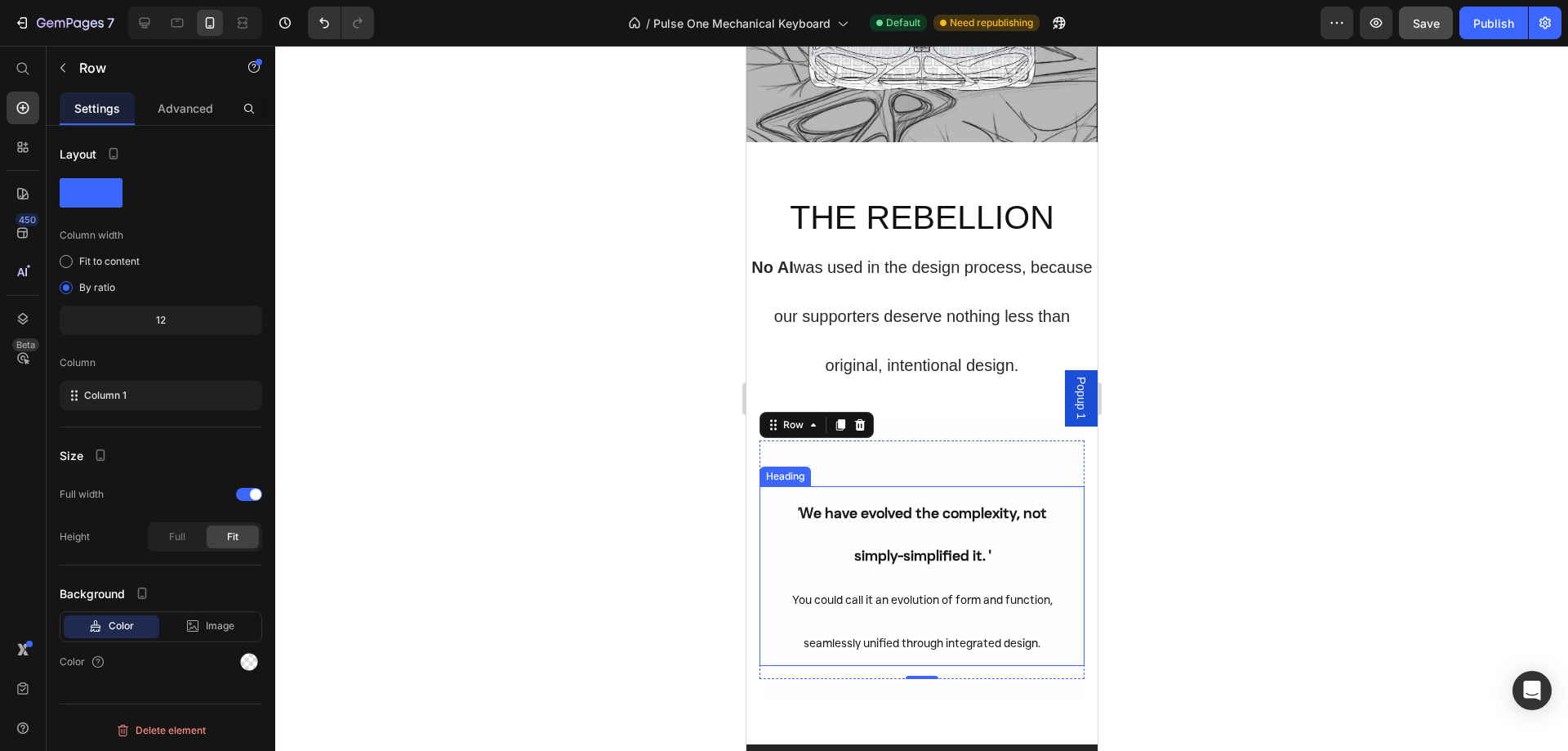 scroll, scrollTop: 4495, scrollLeft: 0, axis: vertical 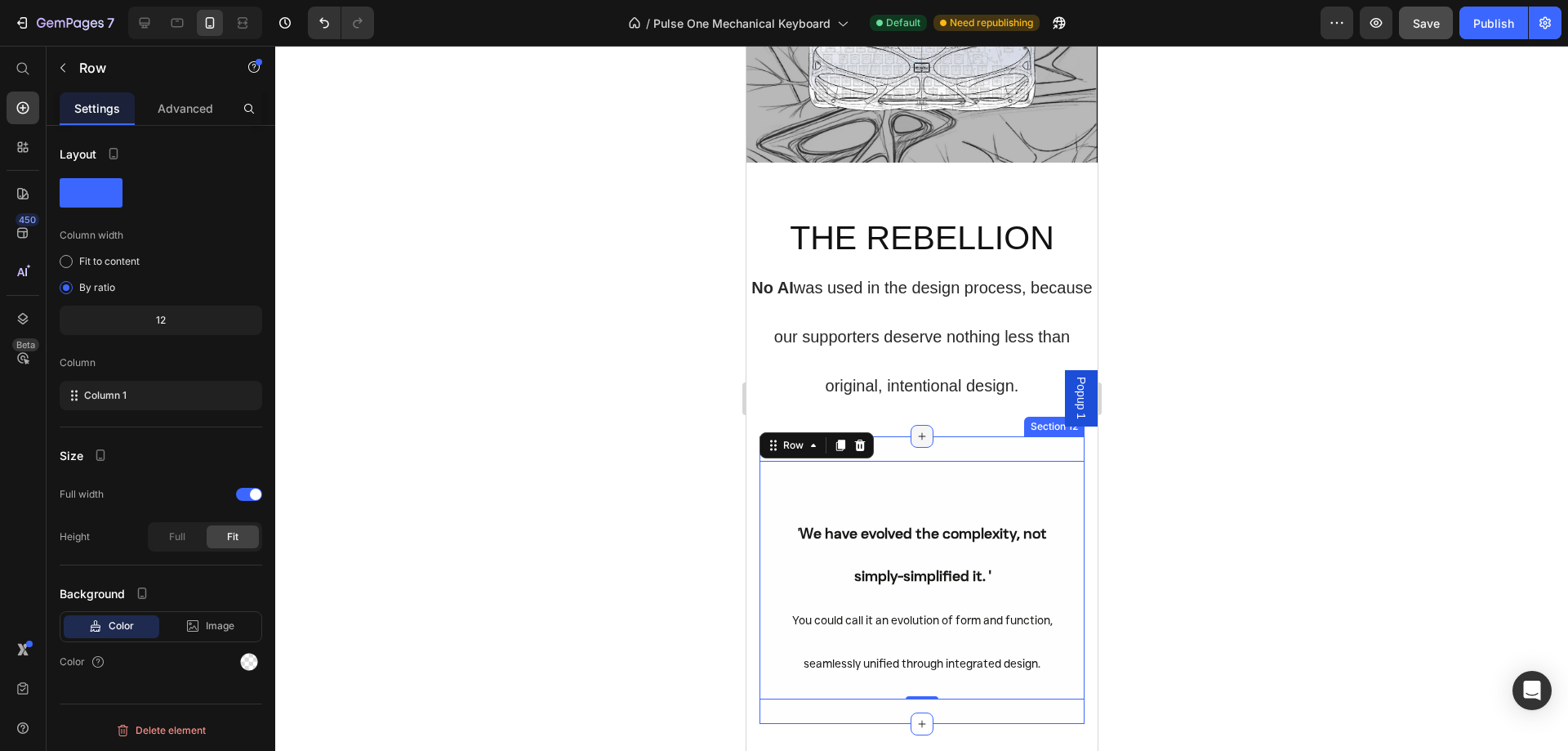 click 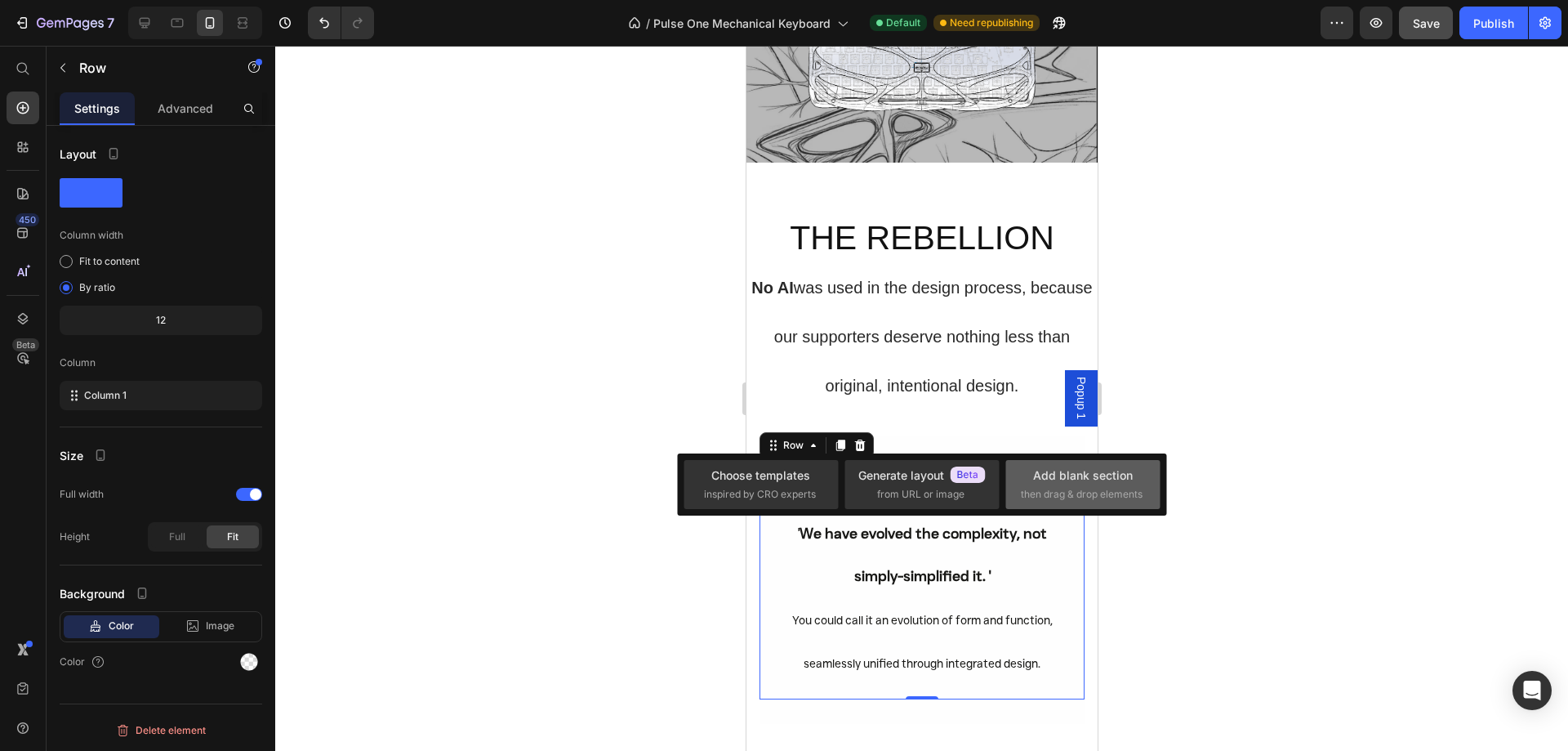 click on "Add blank section" at bounding box center [1083, 475] 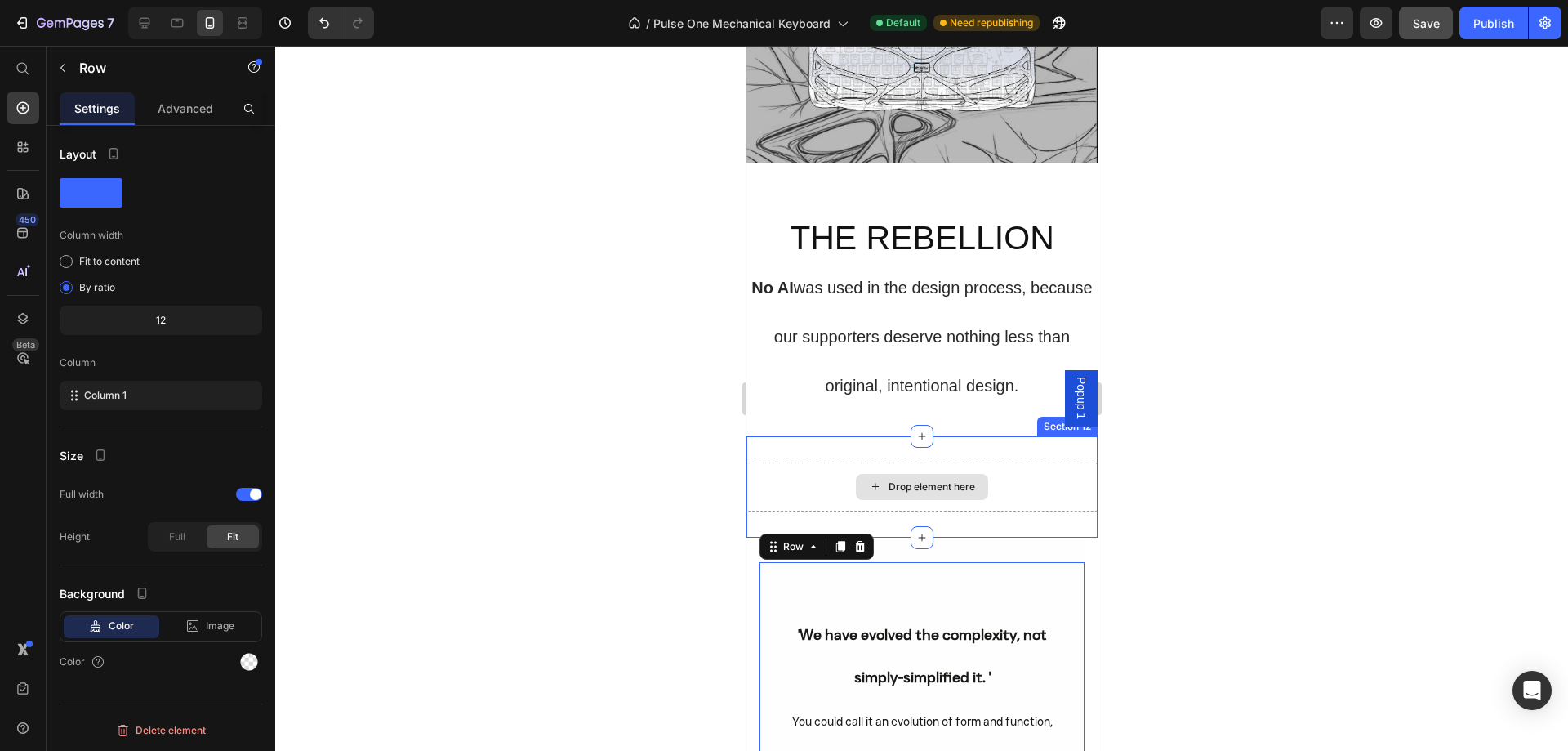 click on "Drop element here" at bounding box center [931, 487] 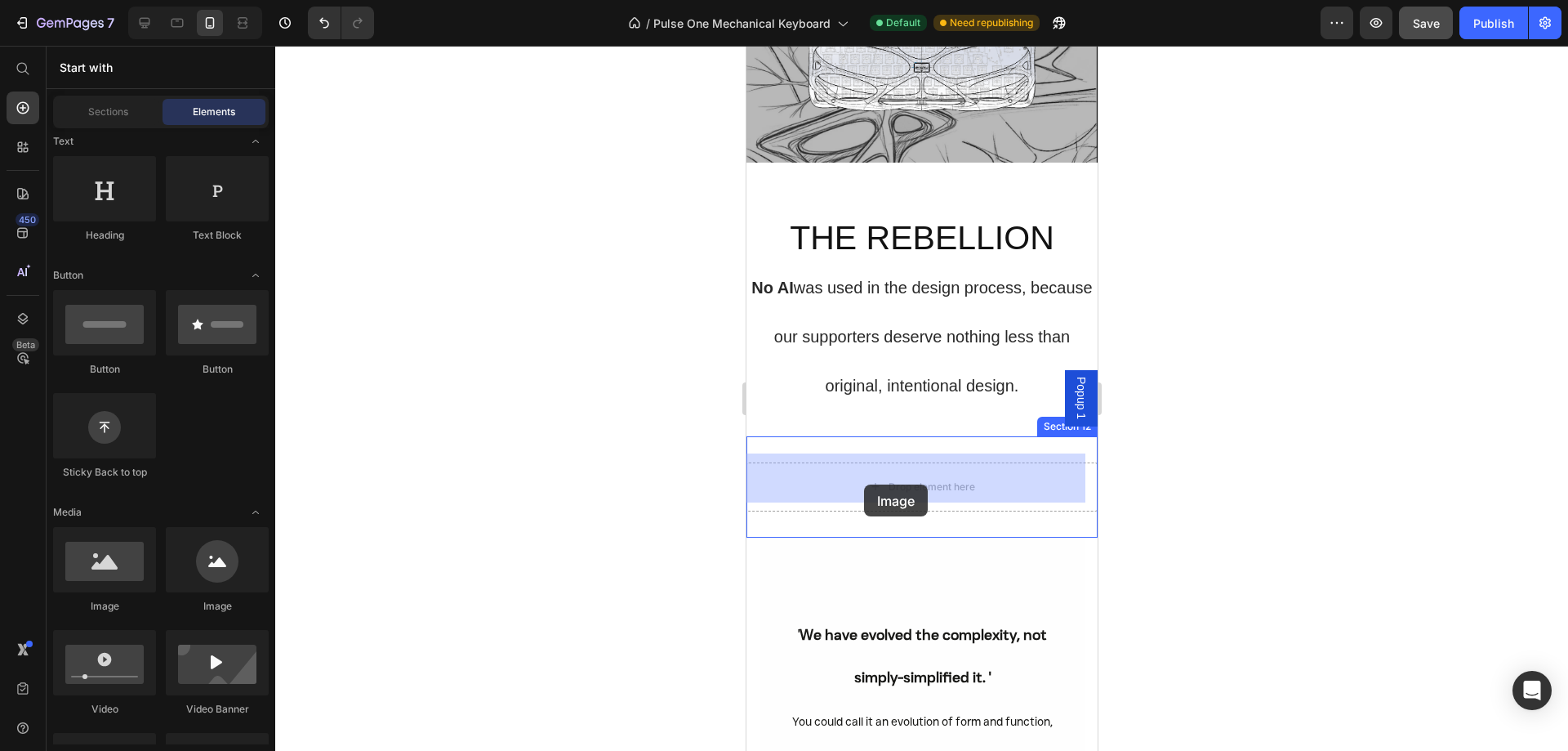drag, startPoint x: 884, startPoint y: 598, endPoint x: 883, endPoint y: 471, distance: 127.0039 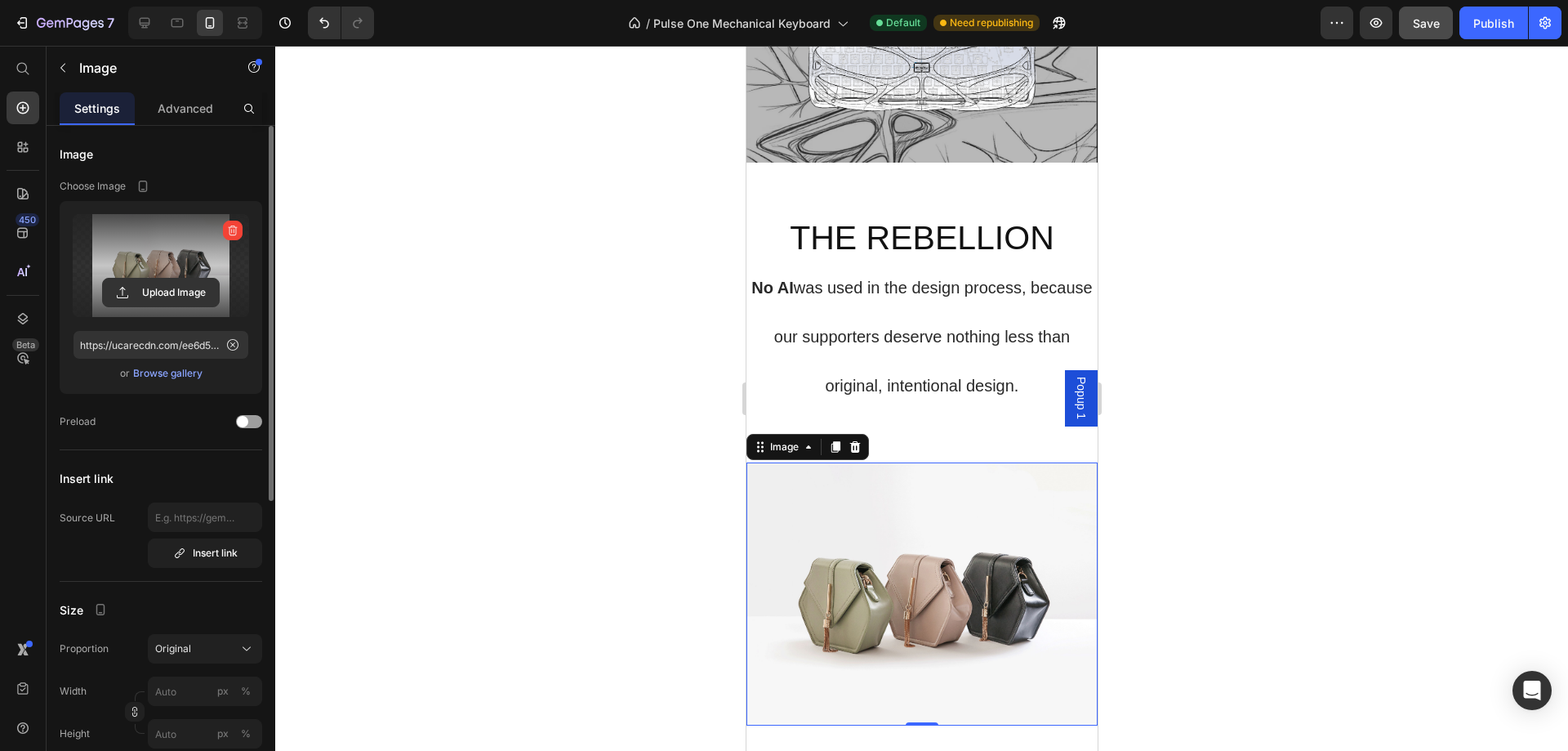 click at bounding box center [161, 266] 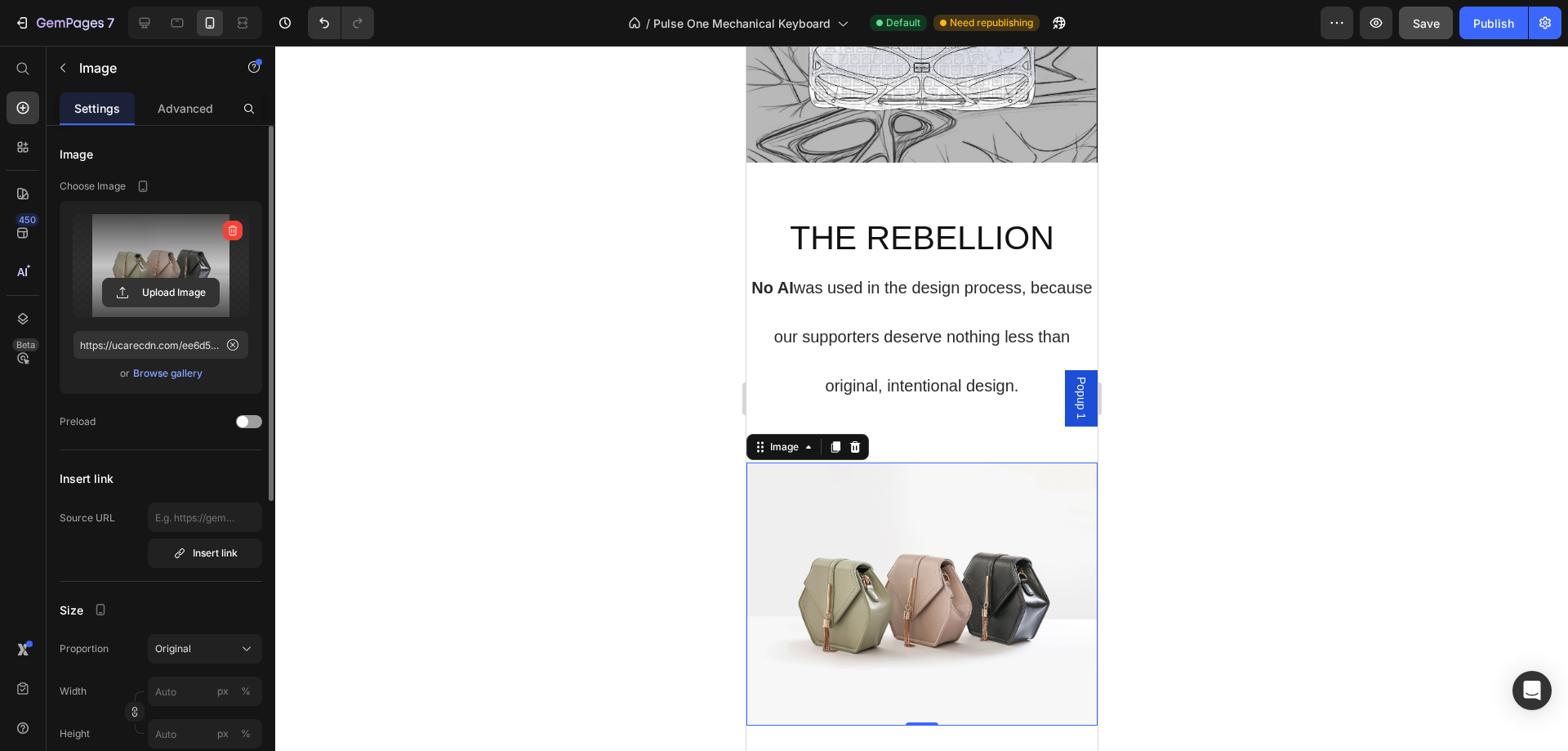 click 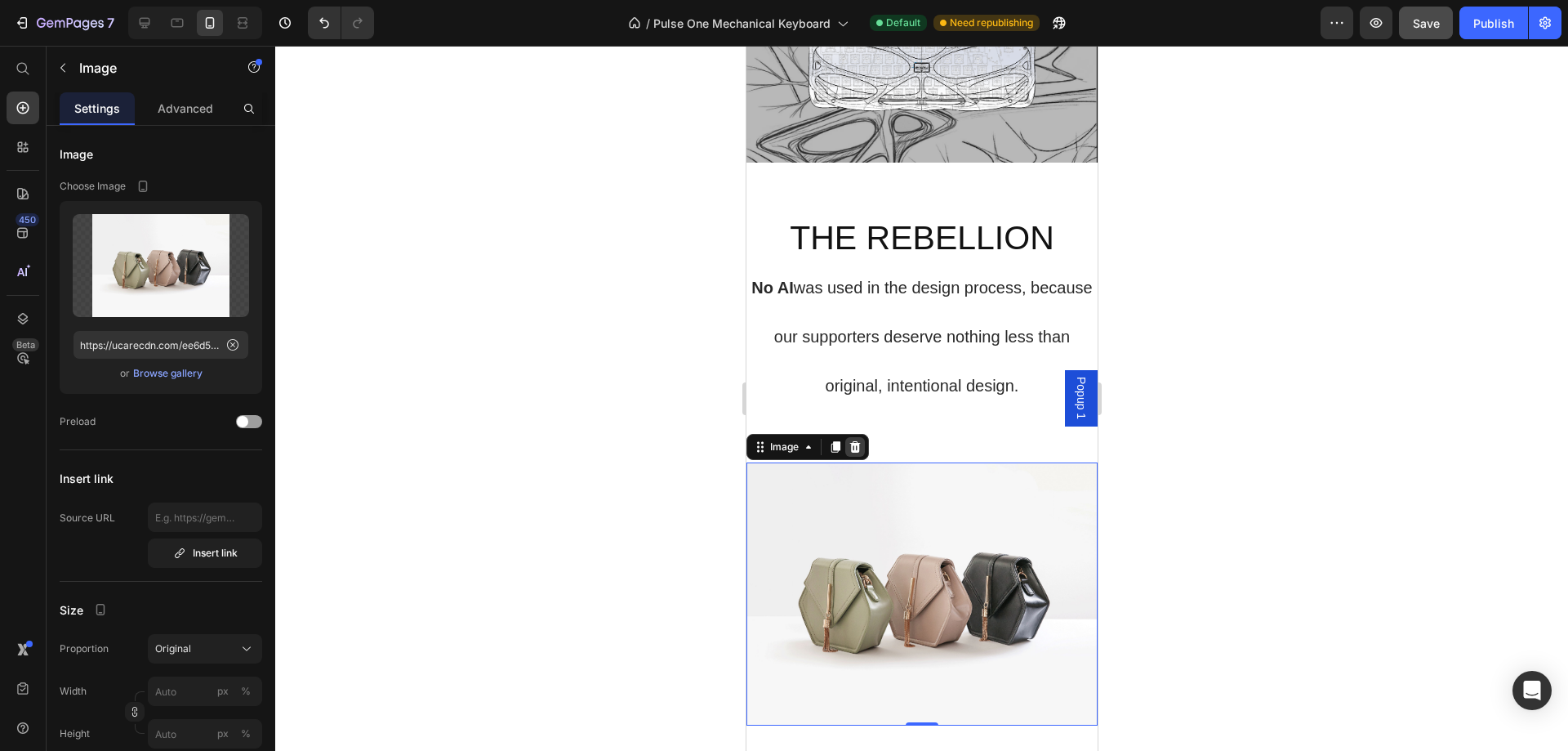 click 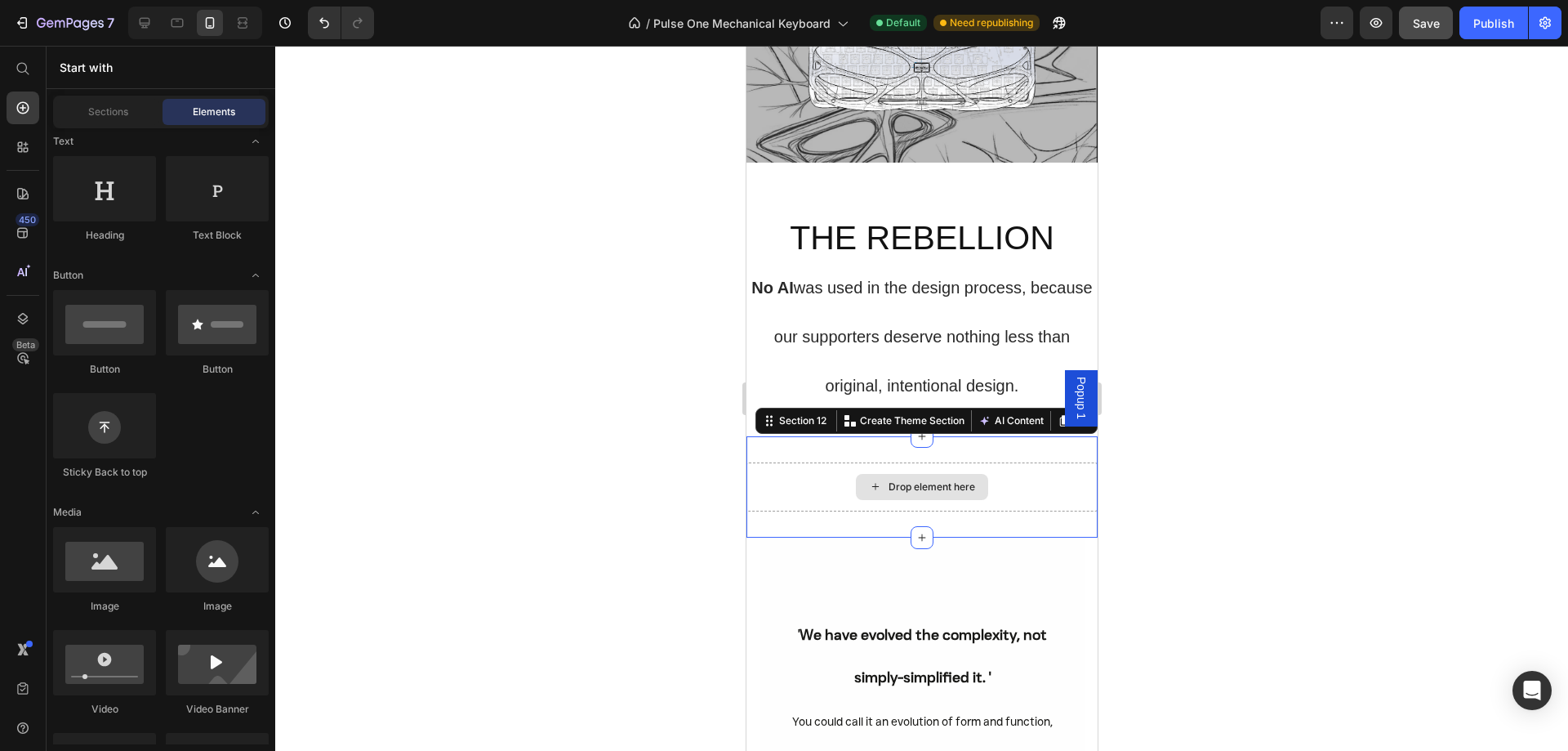 click on "Drop element here" at bounding box center (921, 487) 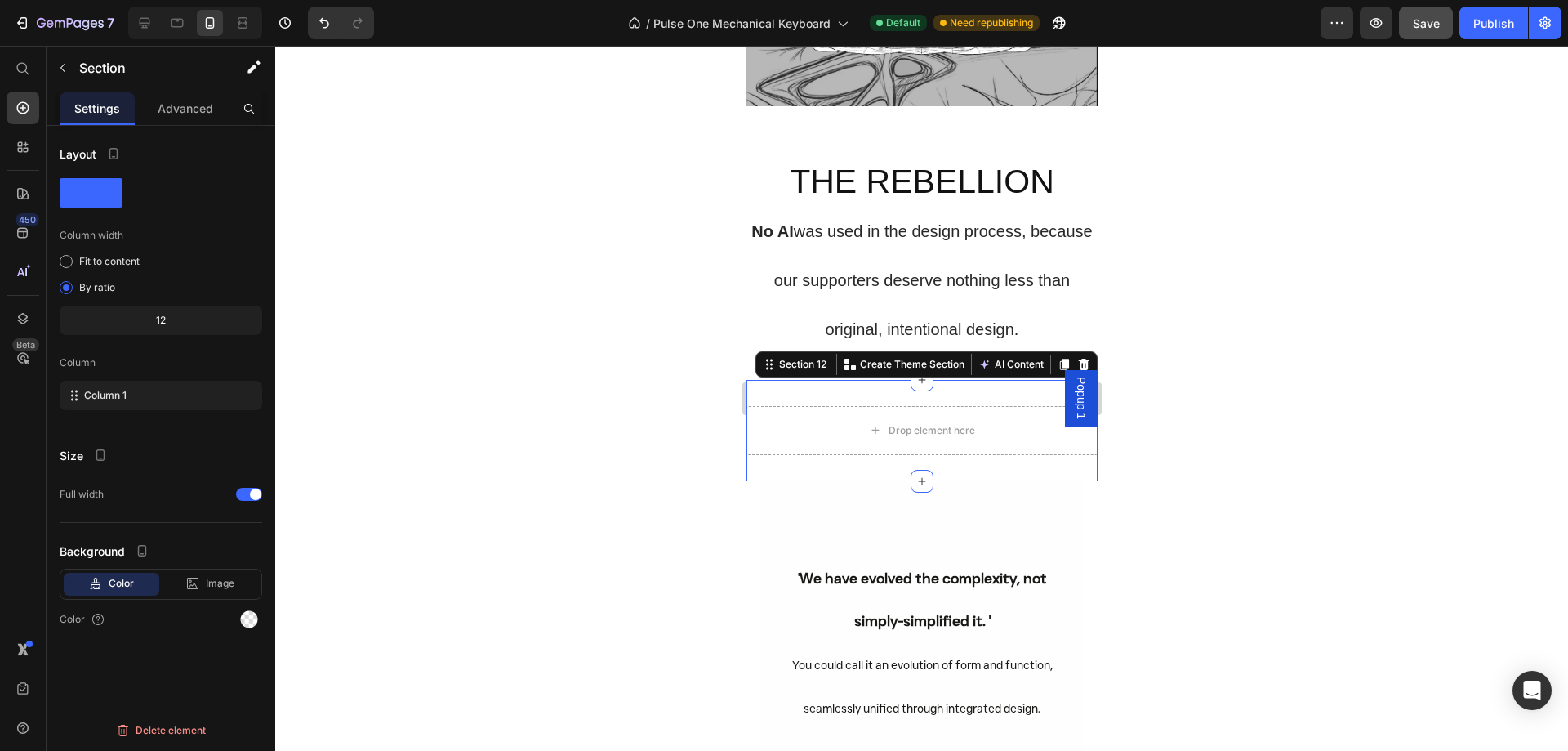 scroll, scrollTop: 4576, scrollLeft: 0, axis: vertical 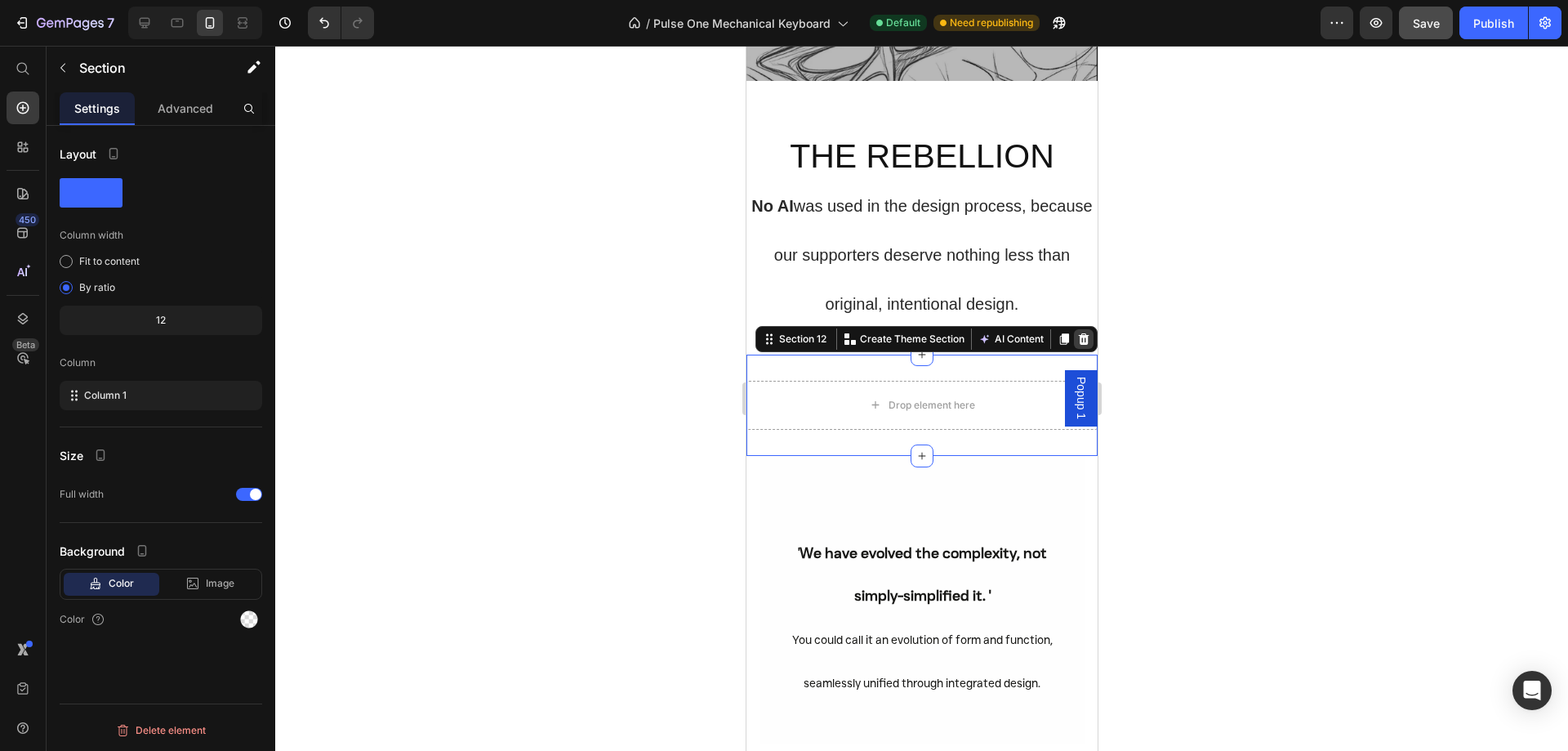click 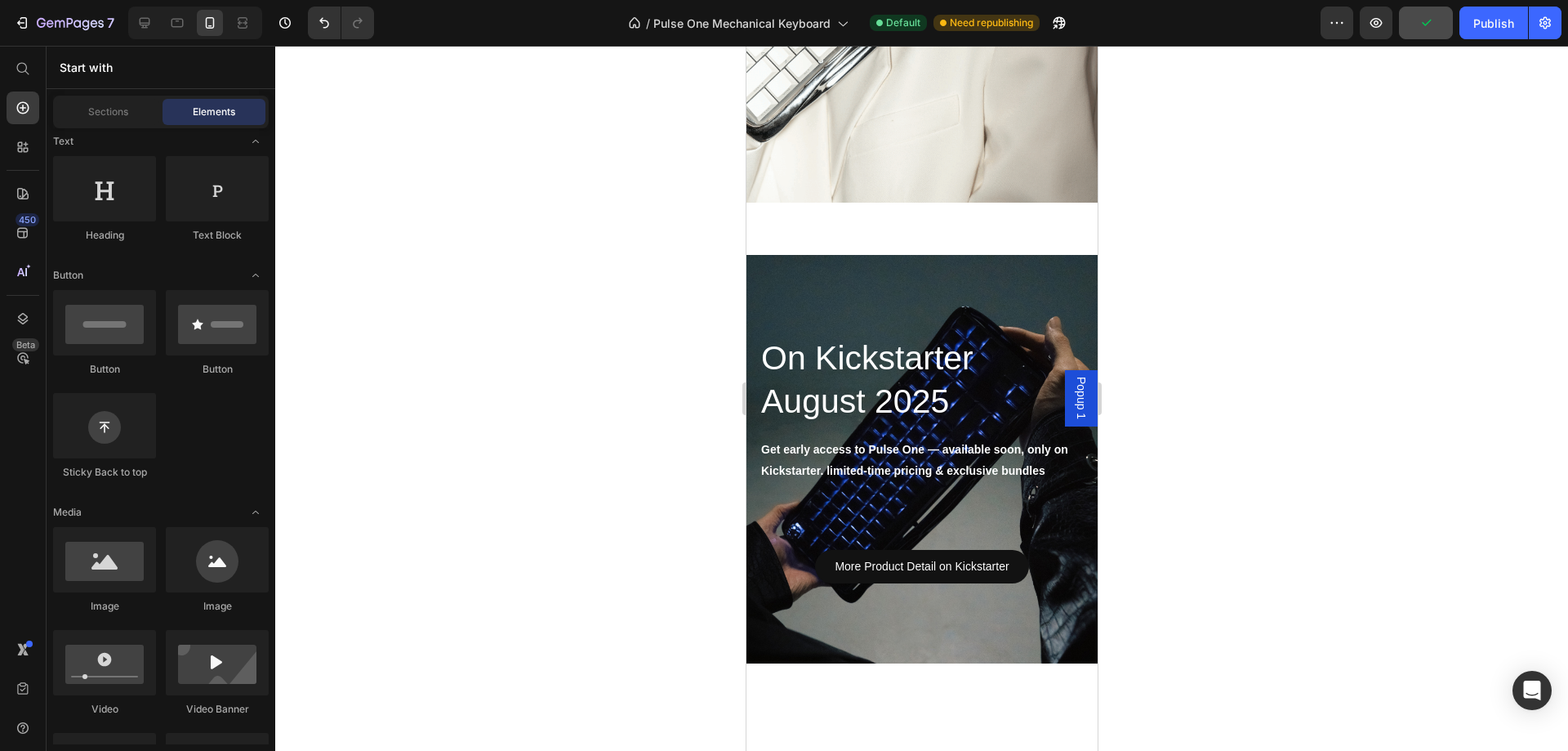 scroll, scrollTop: 1836, scrollLeft: 0, axis: vertical 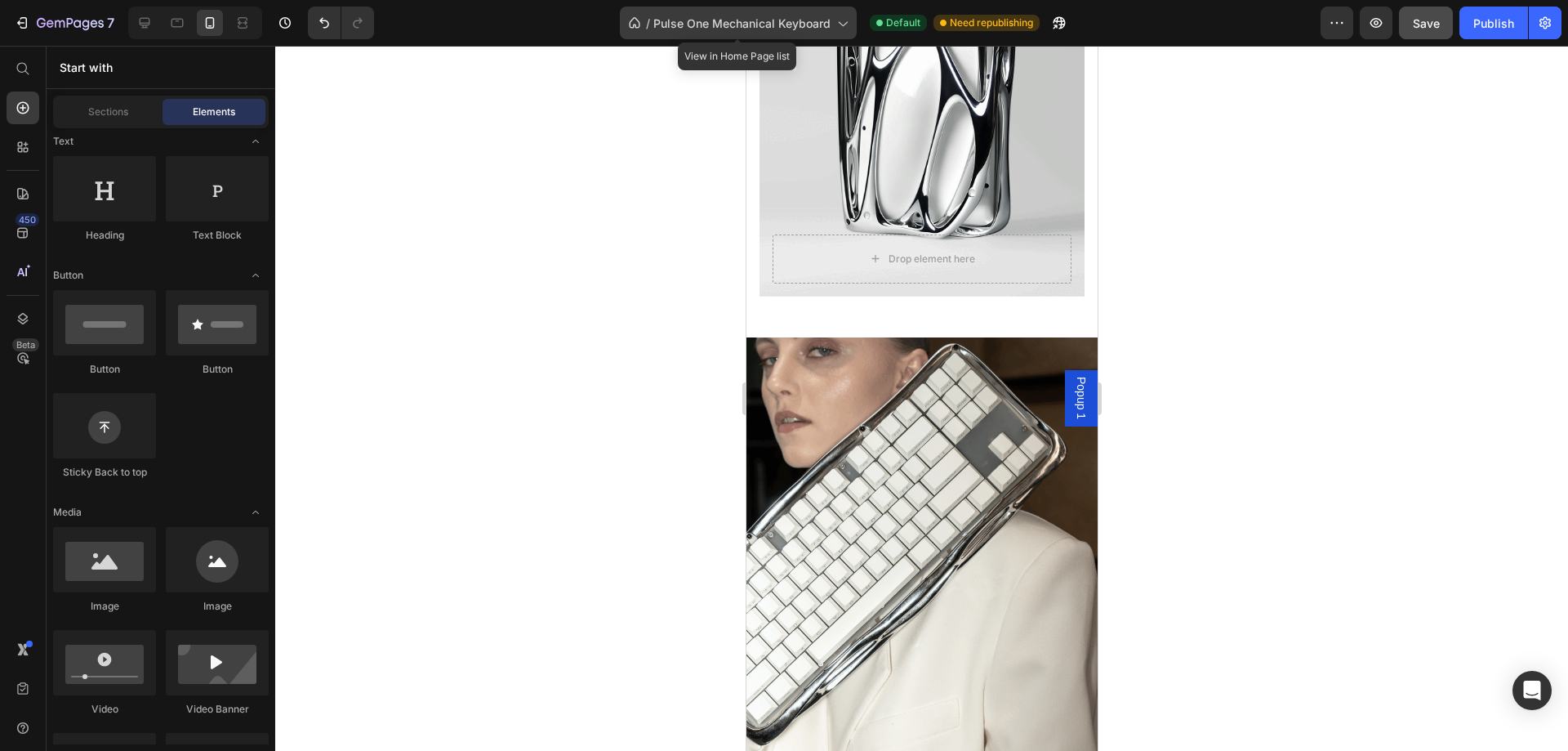 click 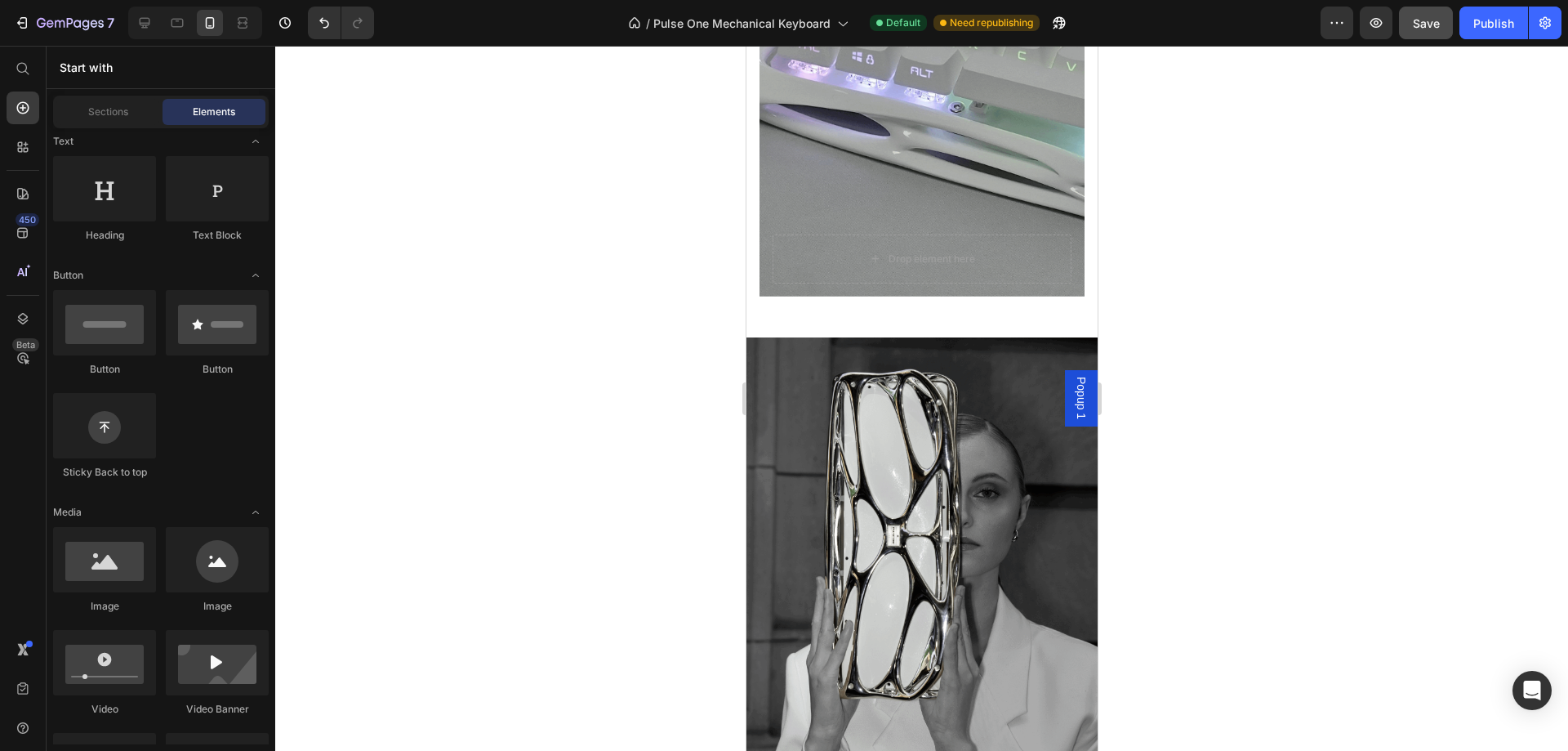 drag, startPoint x: 674, startPoint y: 145, endPoint x: 1169, endPoint y: 254, distance: 506.859 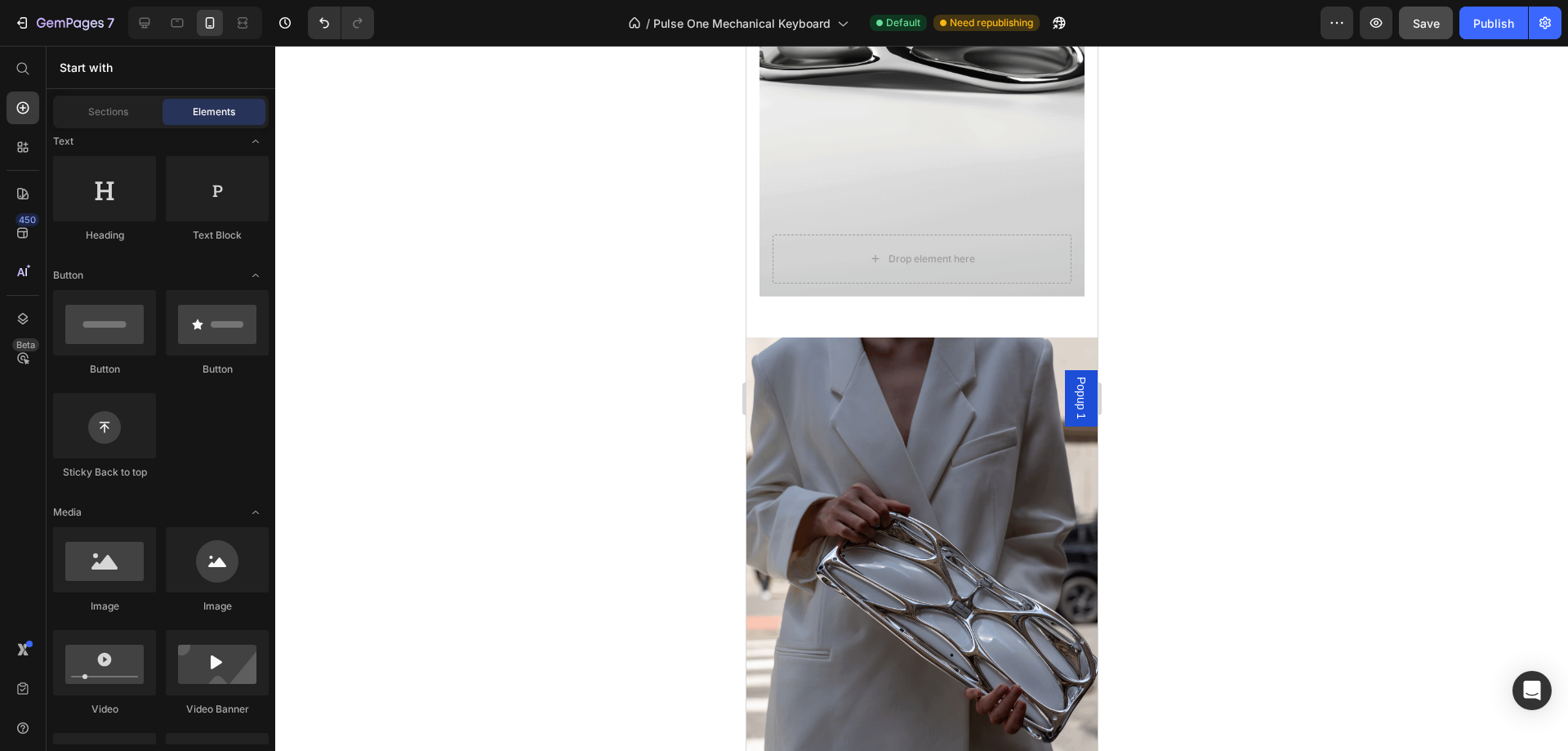 click 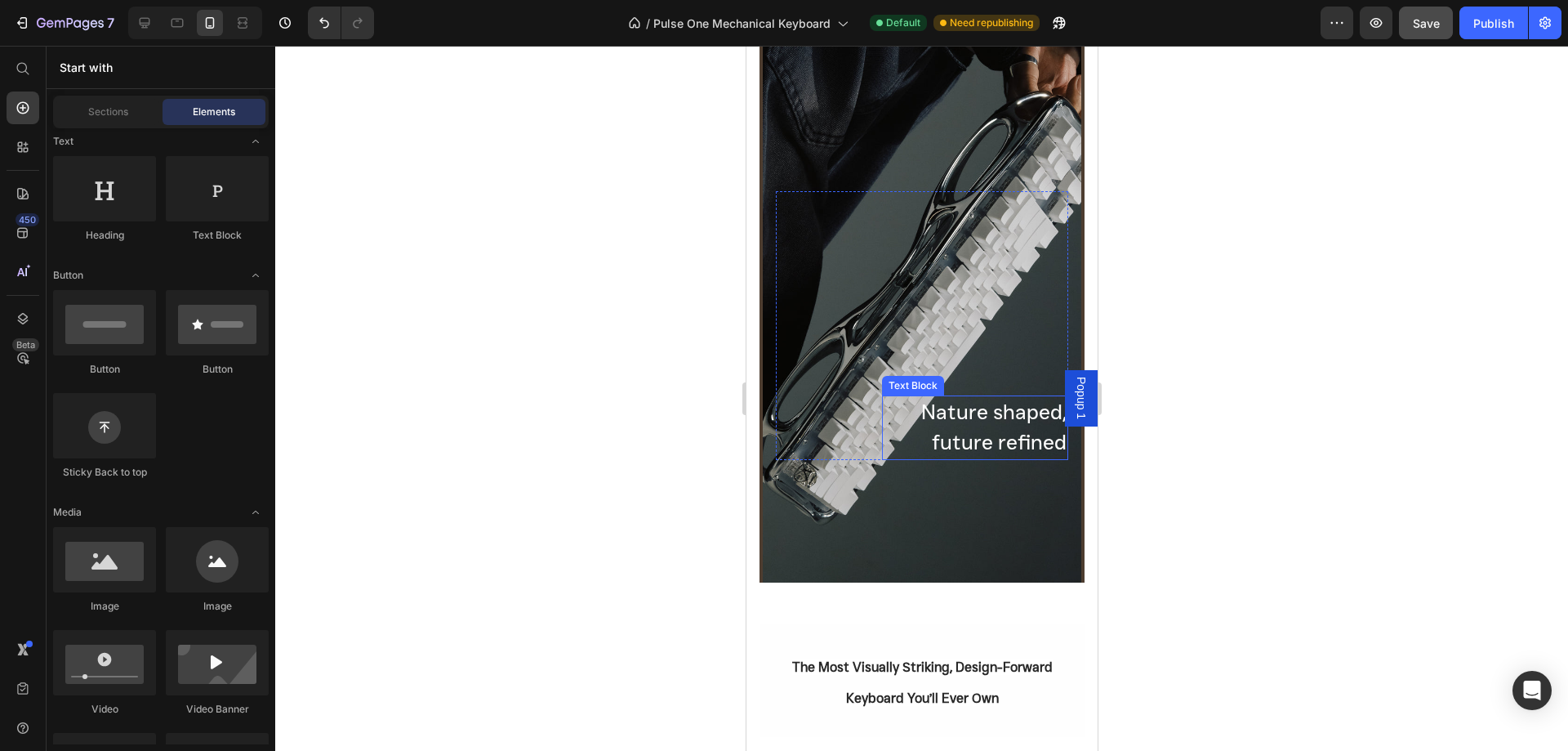 scroll, scrollTop: 0, scrollLeft: 0, axis: both 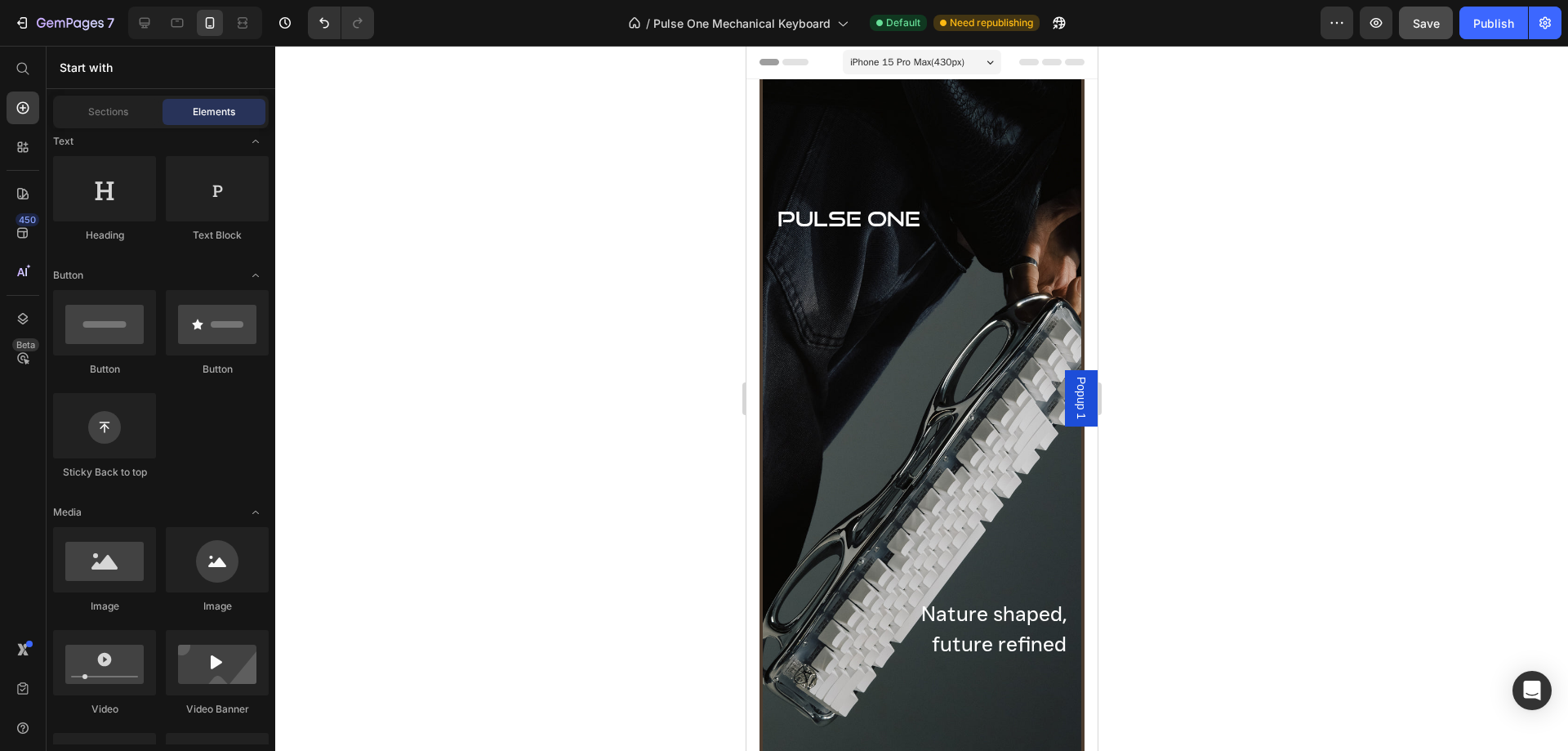 click on "Header" at bounding box center (783, 62) 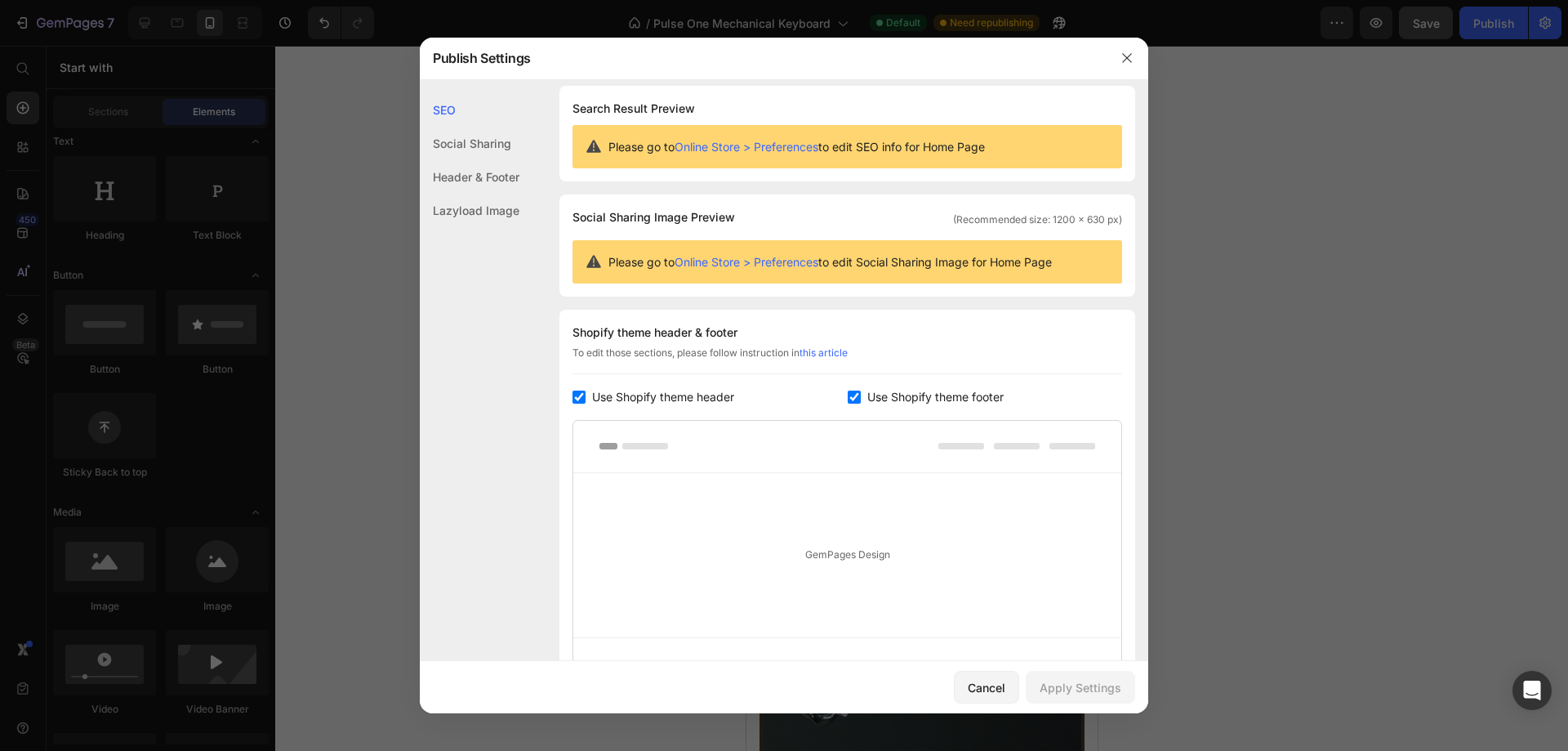 scroll, scrollTop: 0, scrollLeft: 0, axis: both 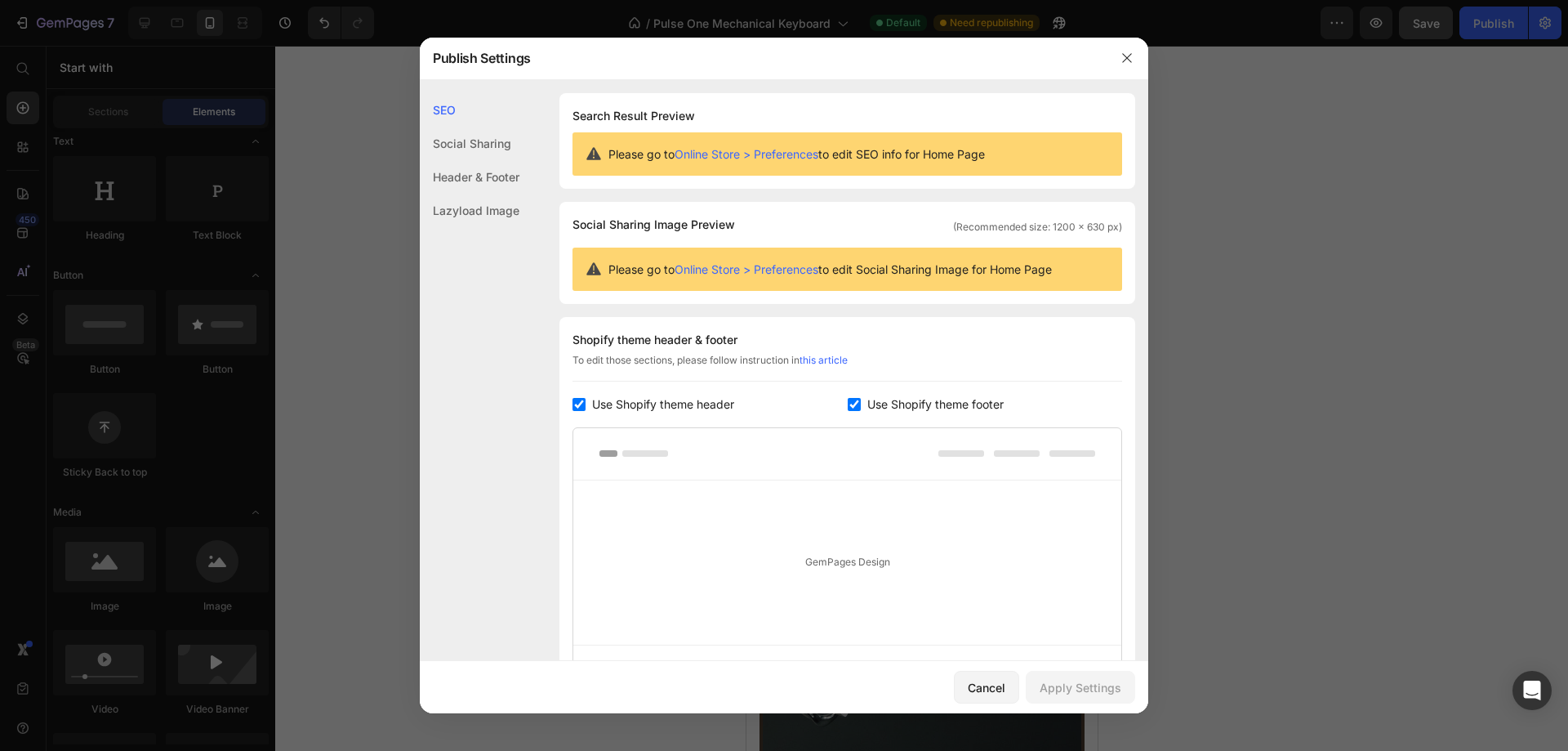 click on "Online Store > Preferences" at bounding box center [746, 154] 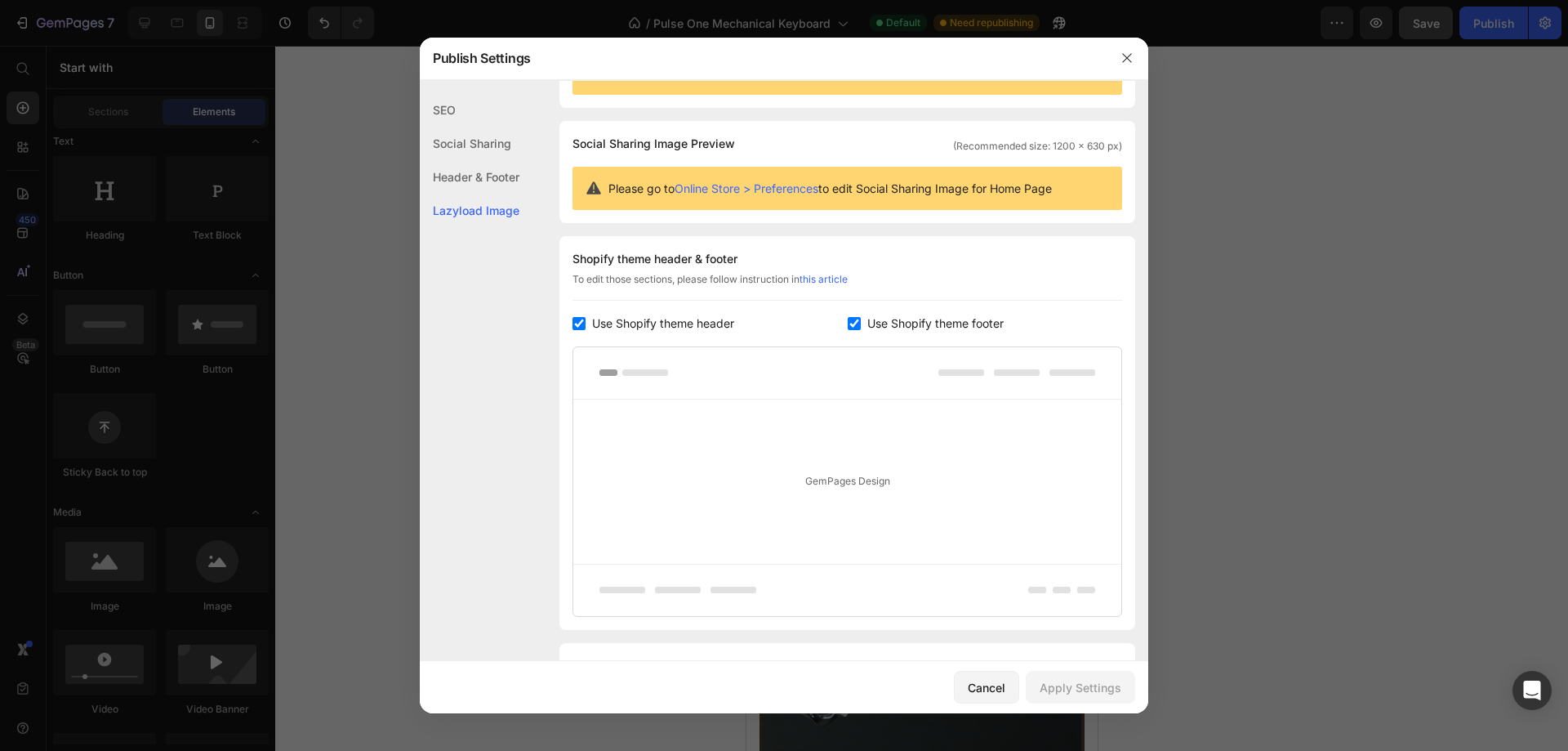 scroll, scrollTop: 171, scrollLeft: 0, axis: vertical 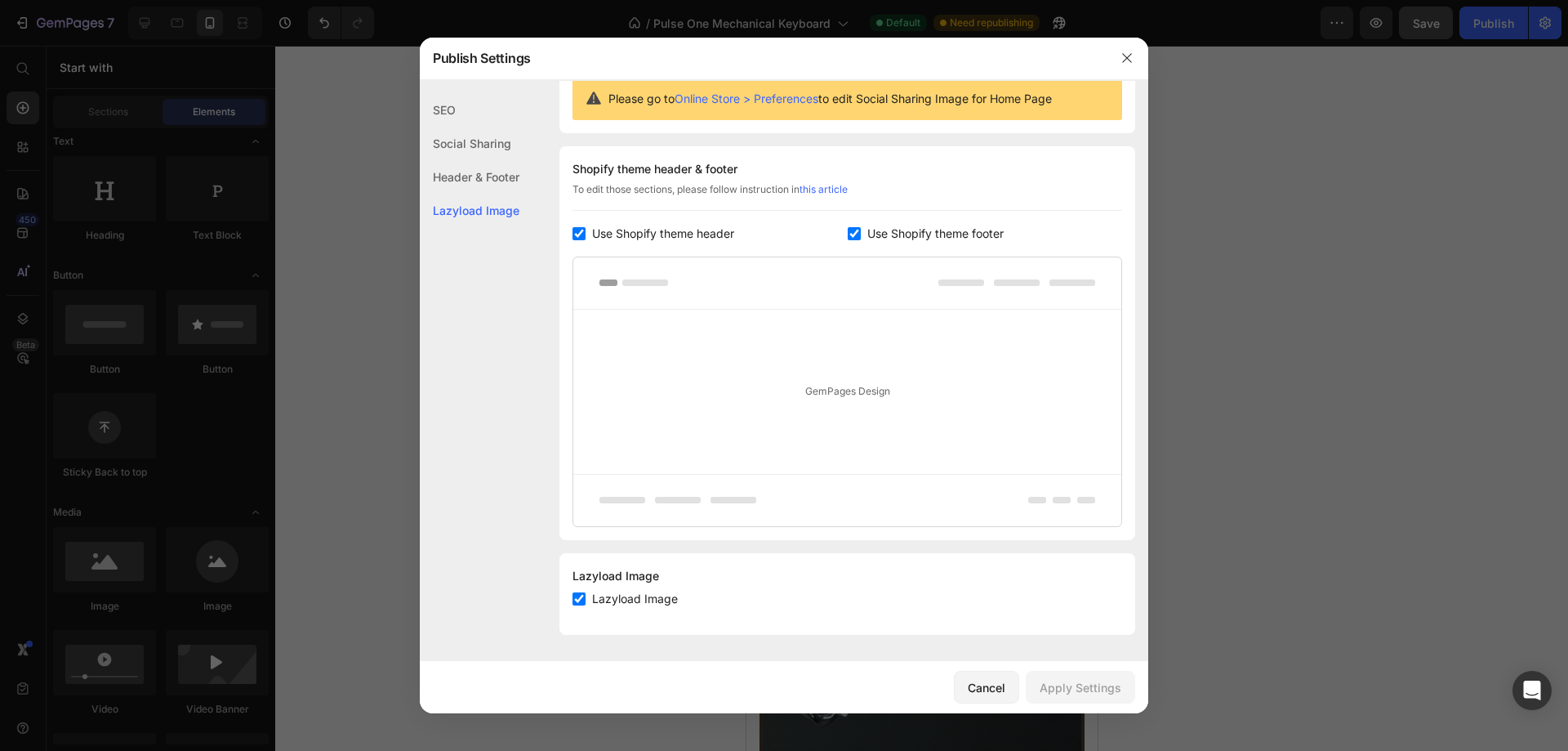 click on "Header & Footer" 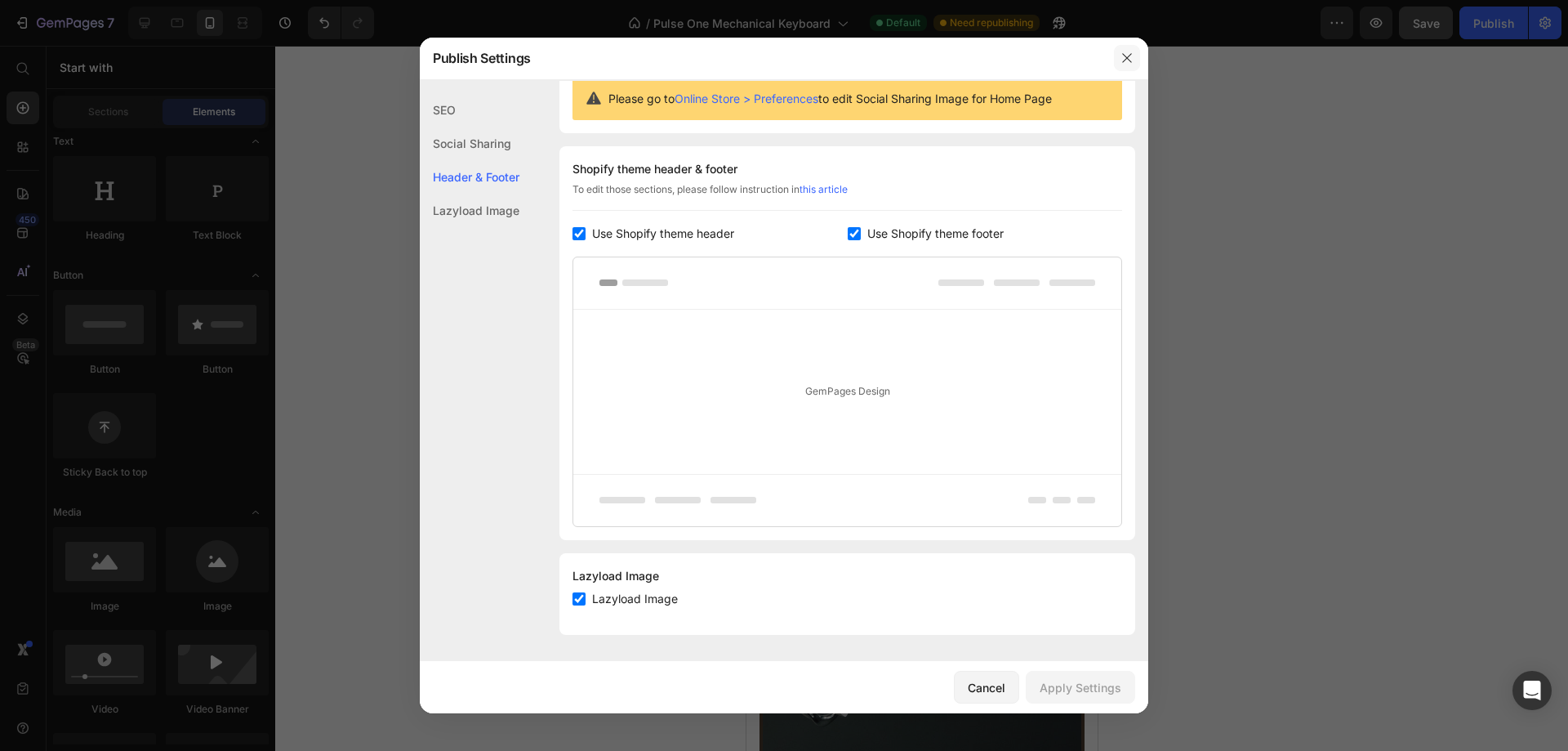 click 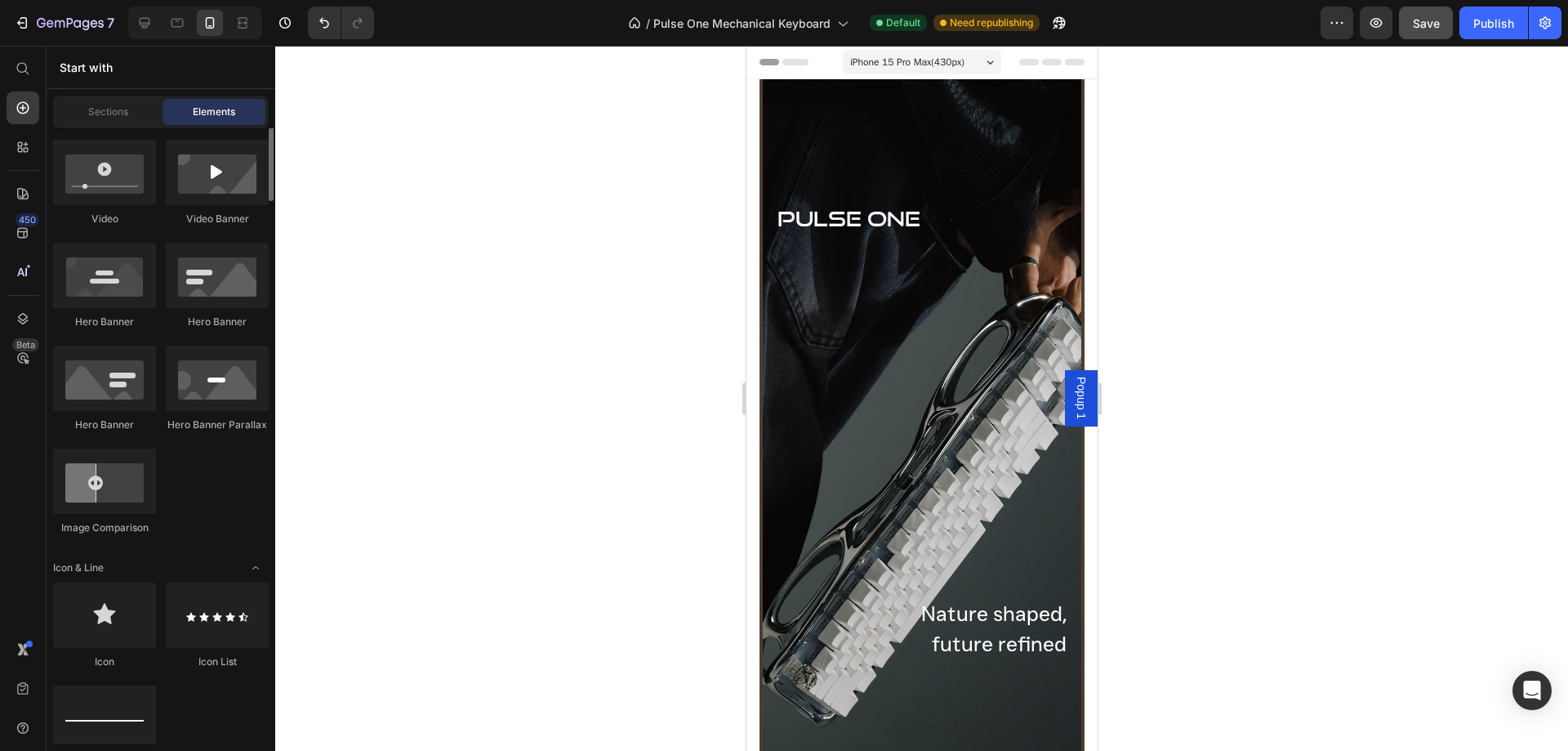 scroll, scrollTop: 817, scrollLeft: 0, axis: vertical 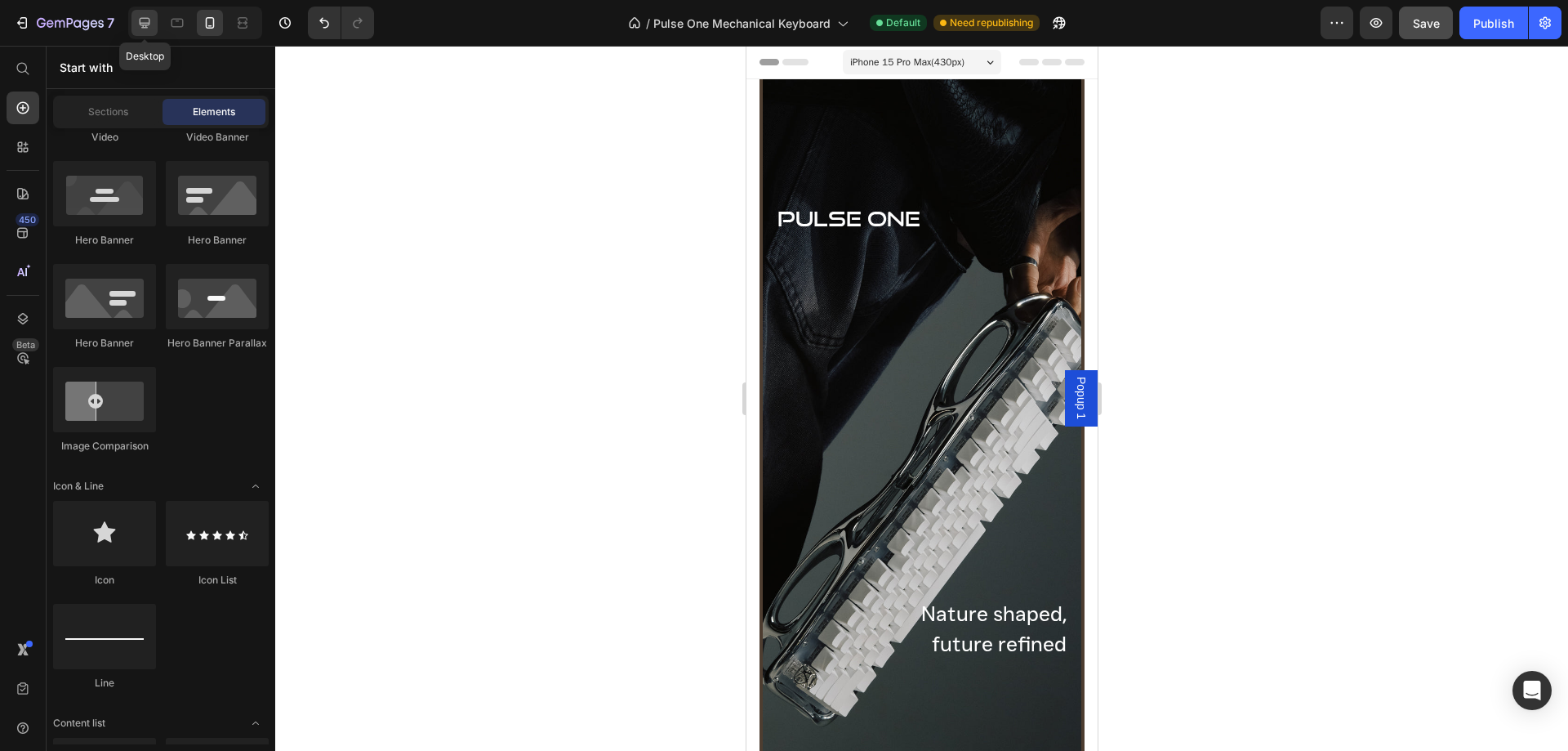 click 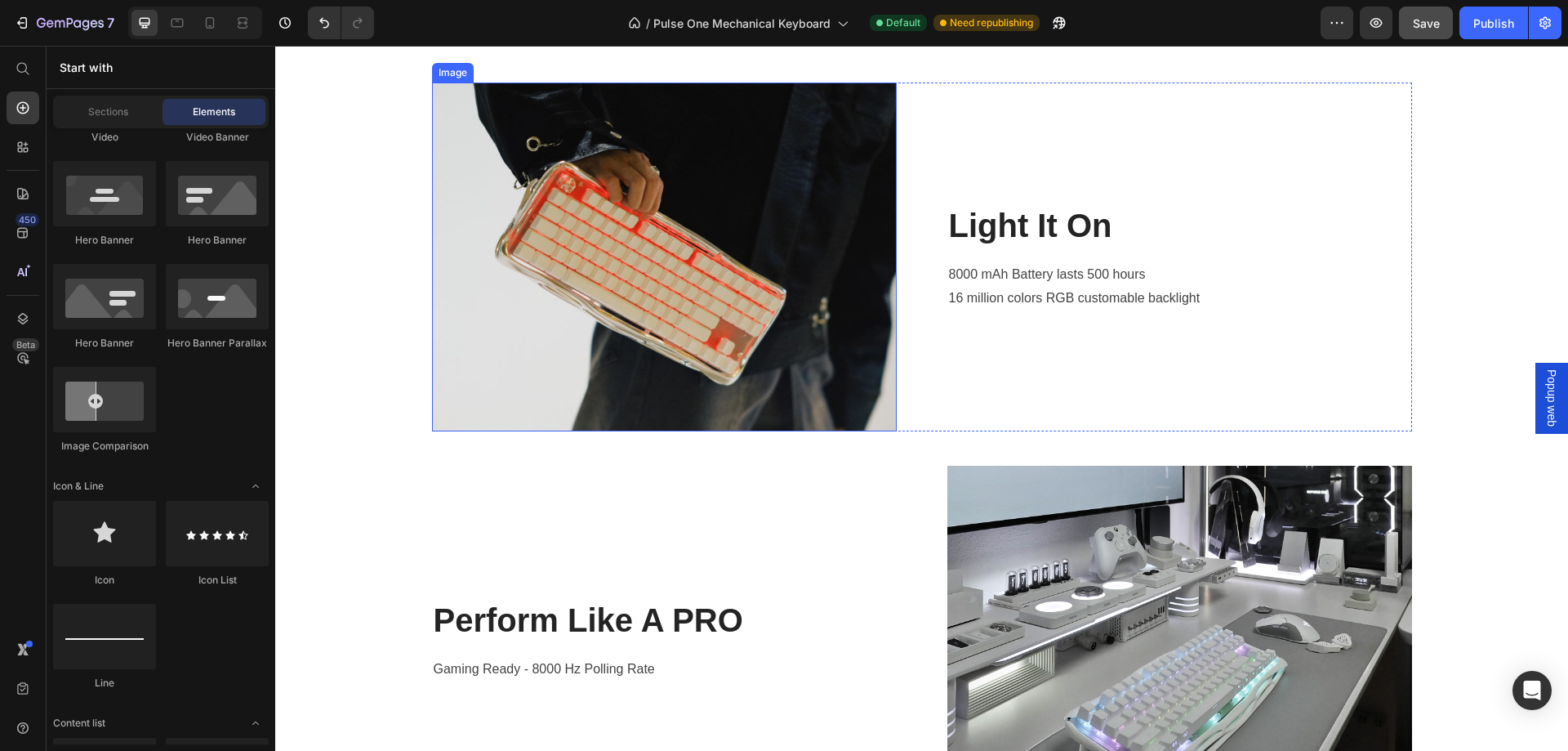 scroll, scrollTop: 3596, scrollLeft: 0, axis: vertical 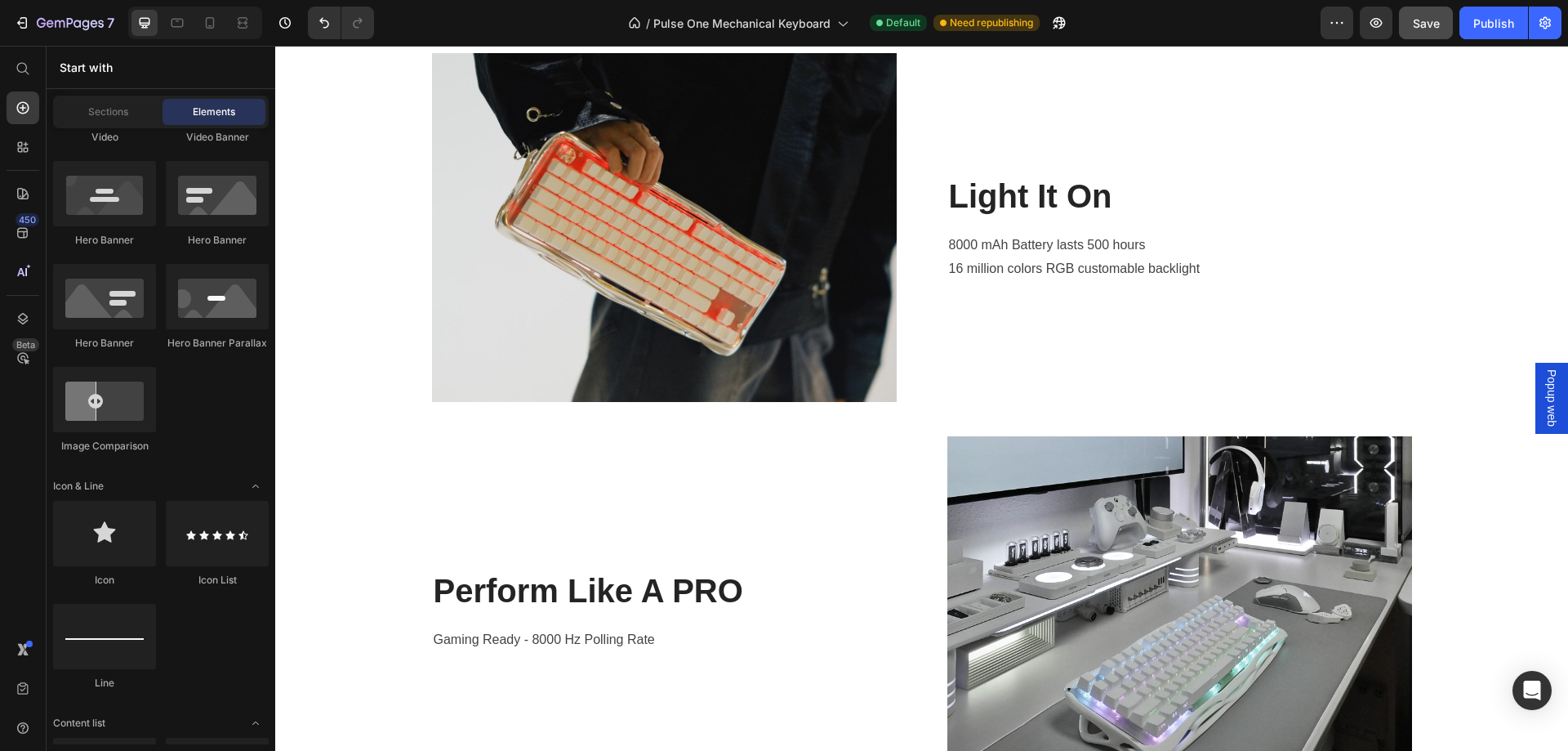 click on "Popup web" at bounding box center [1552, 398] 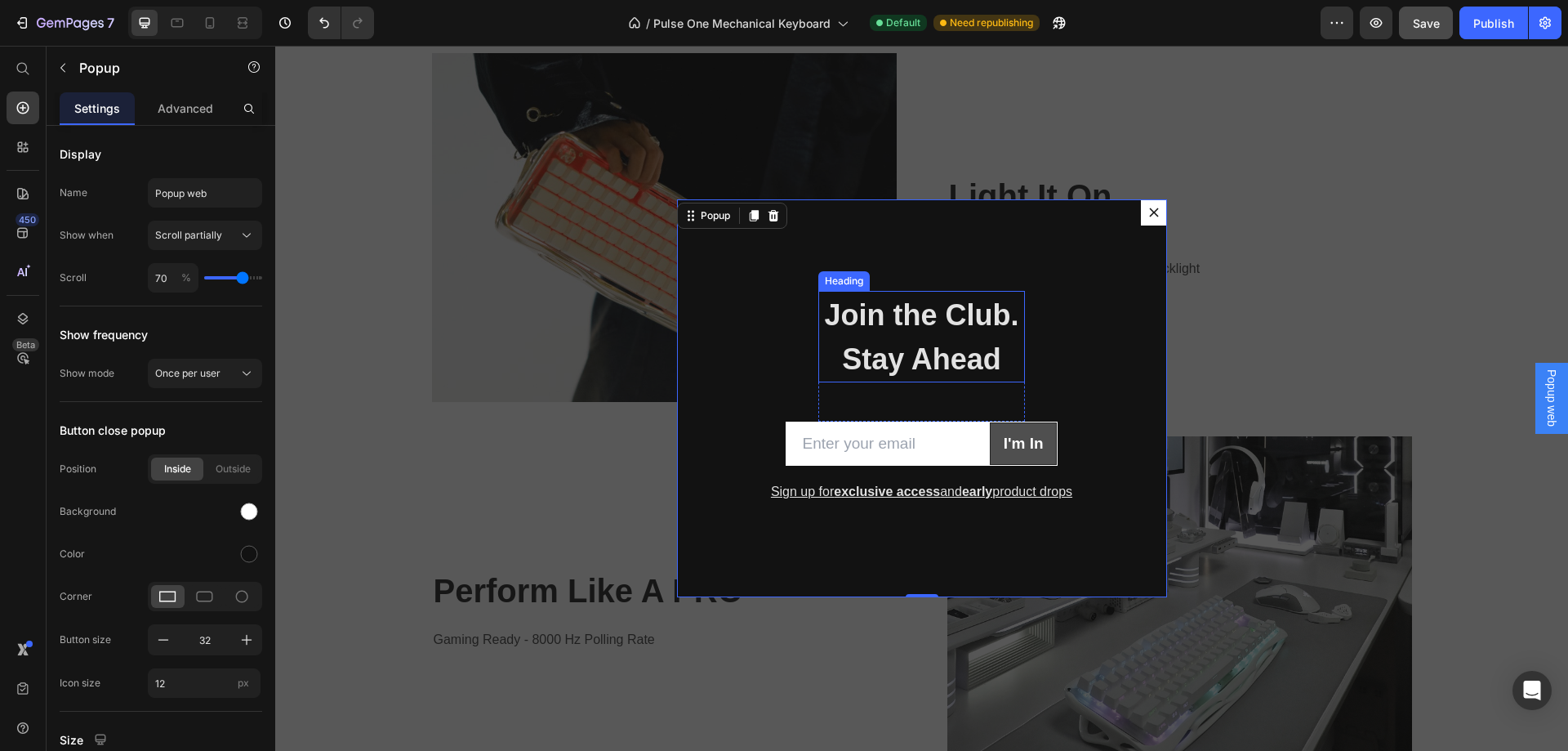click on "Join the Club. Stay Ahead" at bounding box center (922, 337) 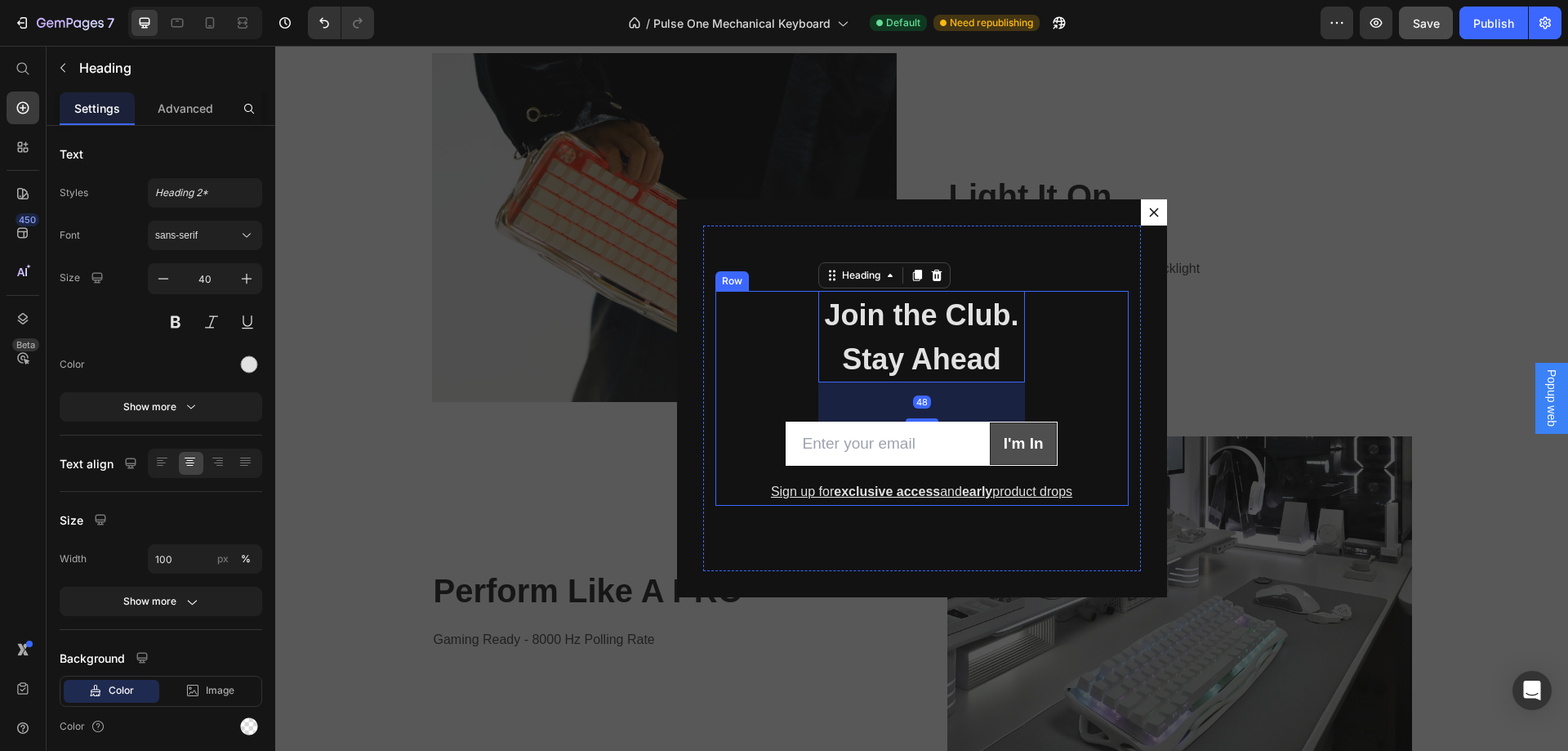 click on "Join the Club. Stay Ahead Heading   48 Row Email Field I'm In Submit Button Row Newsletter Row Sign up for  exclusive access  and  early  product drops Text block" at bounding box center (922, 399) 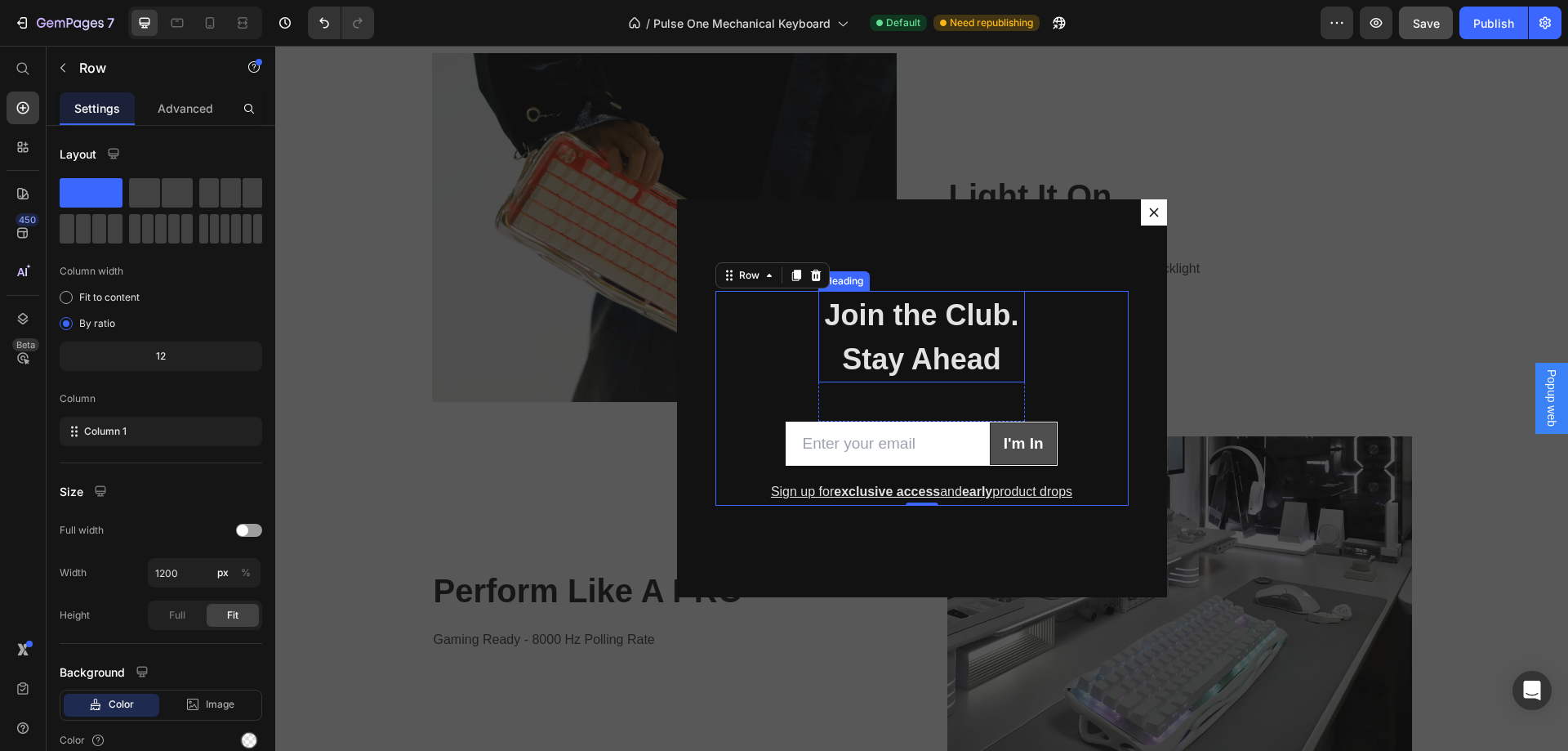 click on "Join the Club. Stay Ahead" at bounding box center [922, 337] 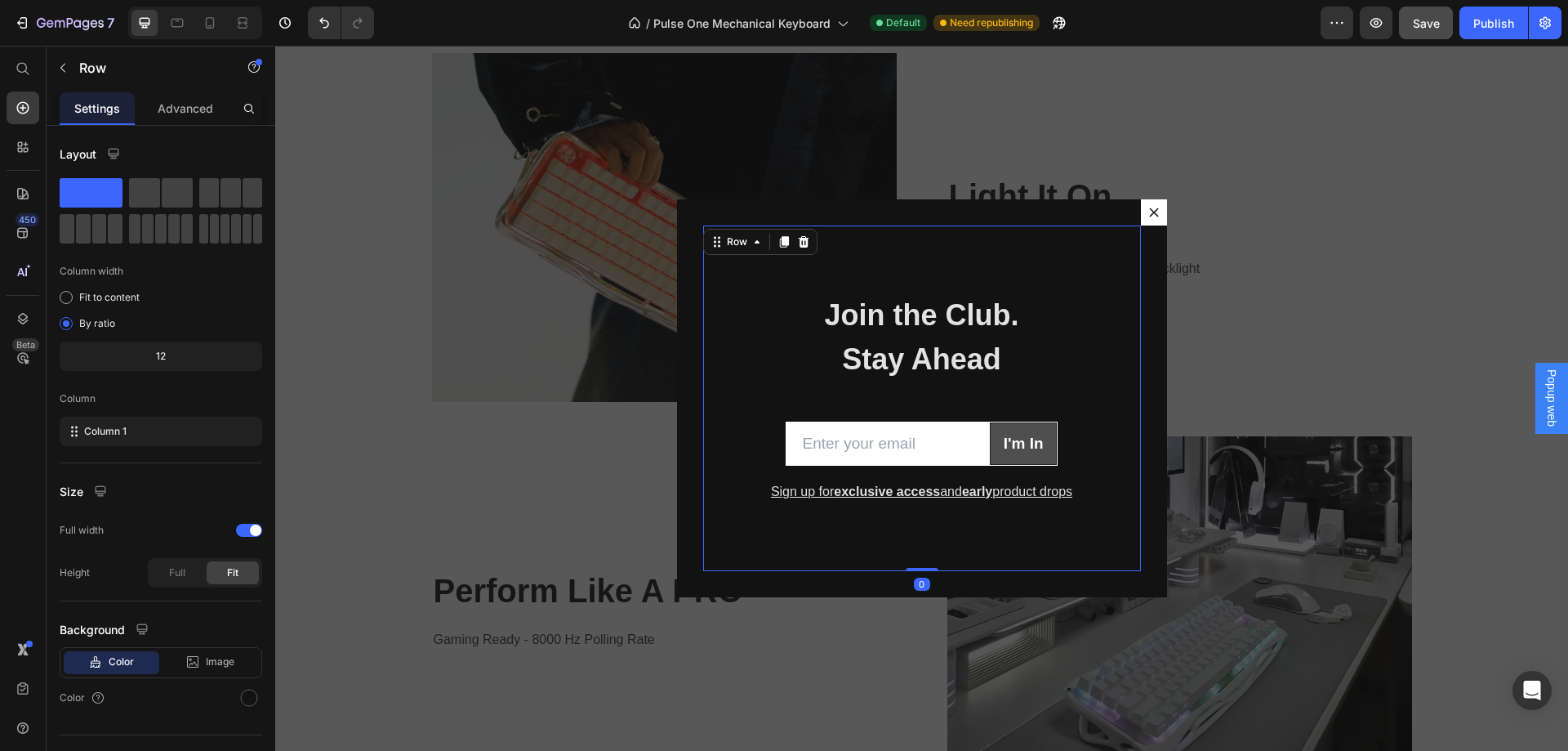 click on "Join the Club. Stay Ahead Heading Row Email Field I'm In Submit Button Row Newsletter Row Sign up for  exclusive access  and  early  product drops Text block Row Row   0" at bounding box center [922, 399] 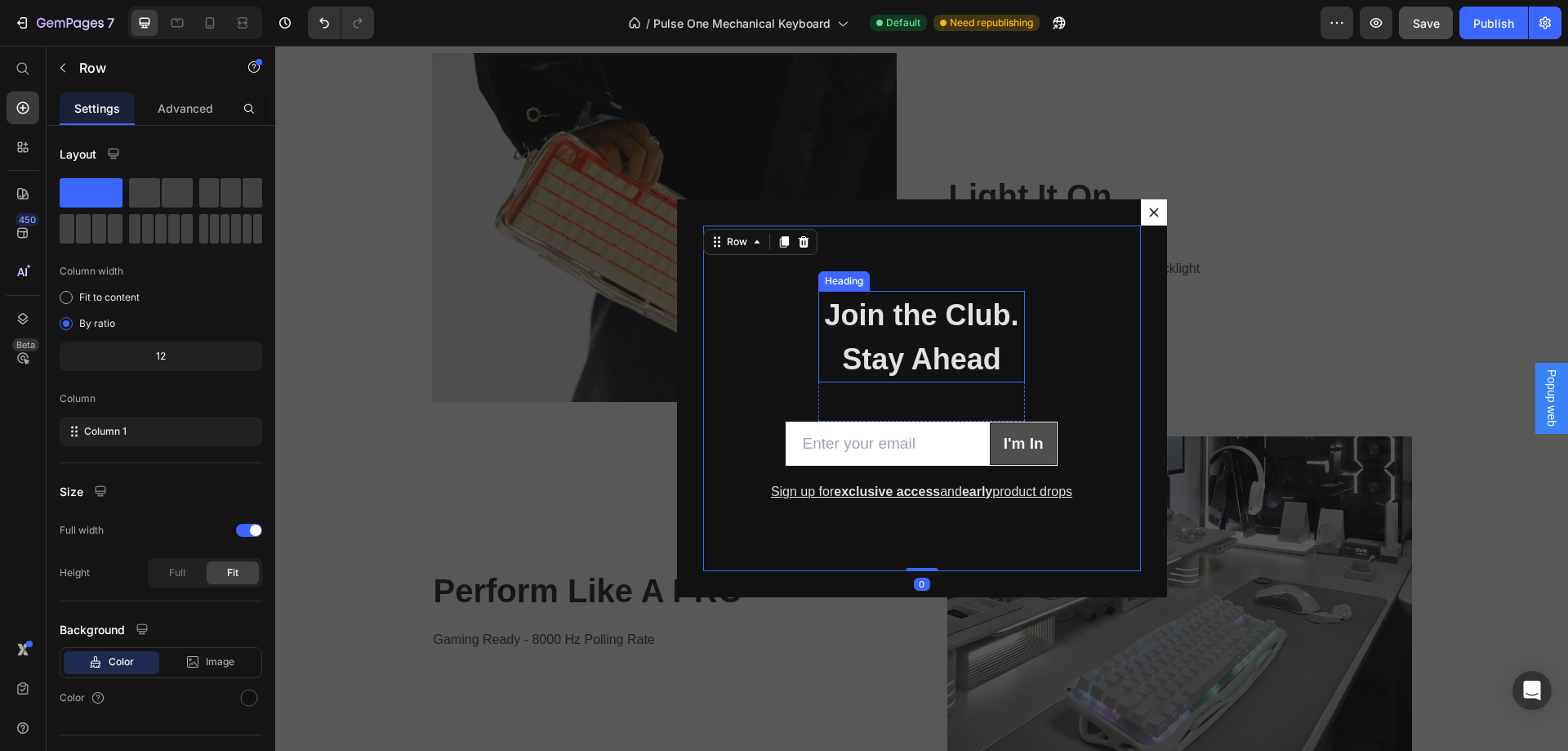 click on "Join the Club. Stay Ahead" at bounding box center [922, 337] 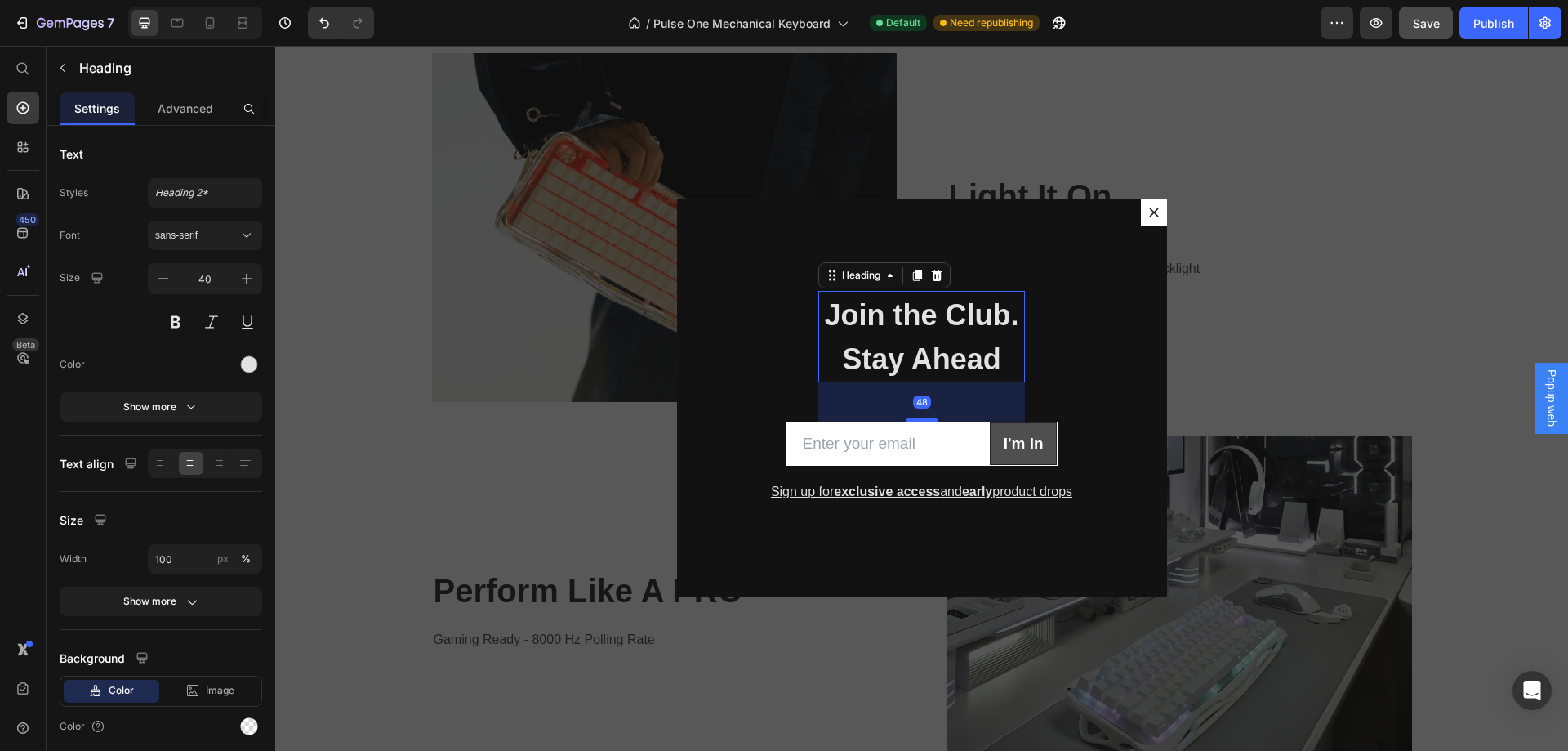 click on "48" at bounding box center [921, 402] 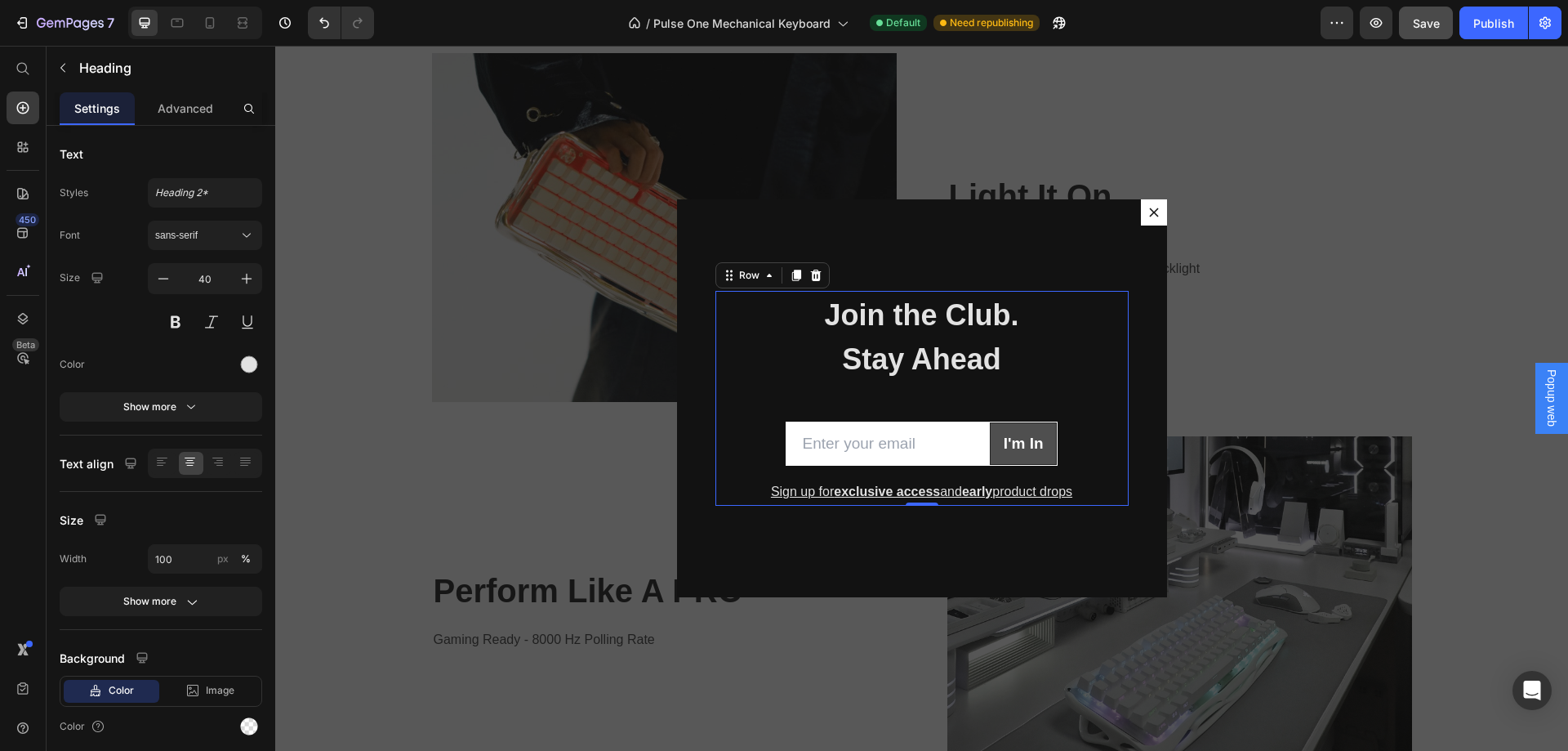 click on "Join the Club. Stay Ahead Heading Row Email Field I'm In Submit Button Row Newsletter Row Sign up for  exclusive access  and  early  product drops Text block" at bounding box center (922, 399) 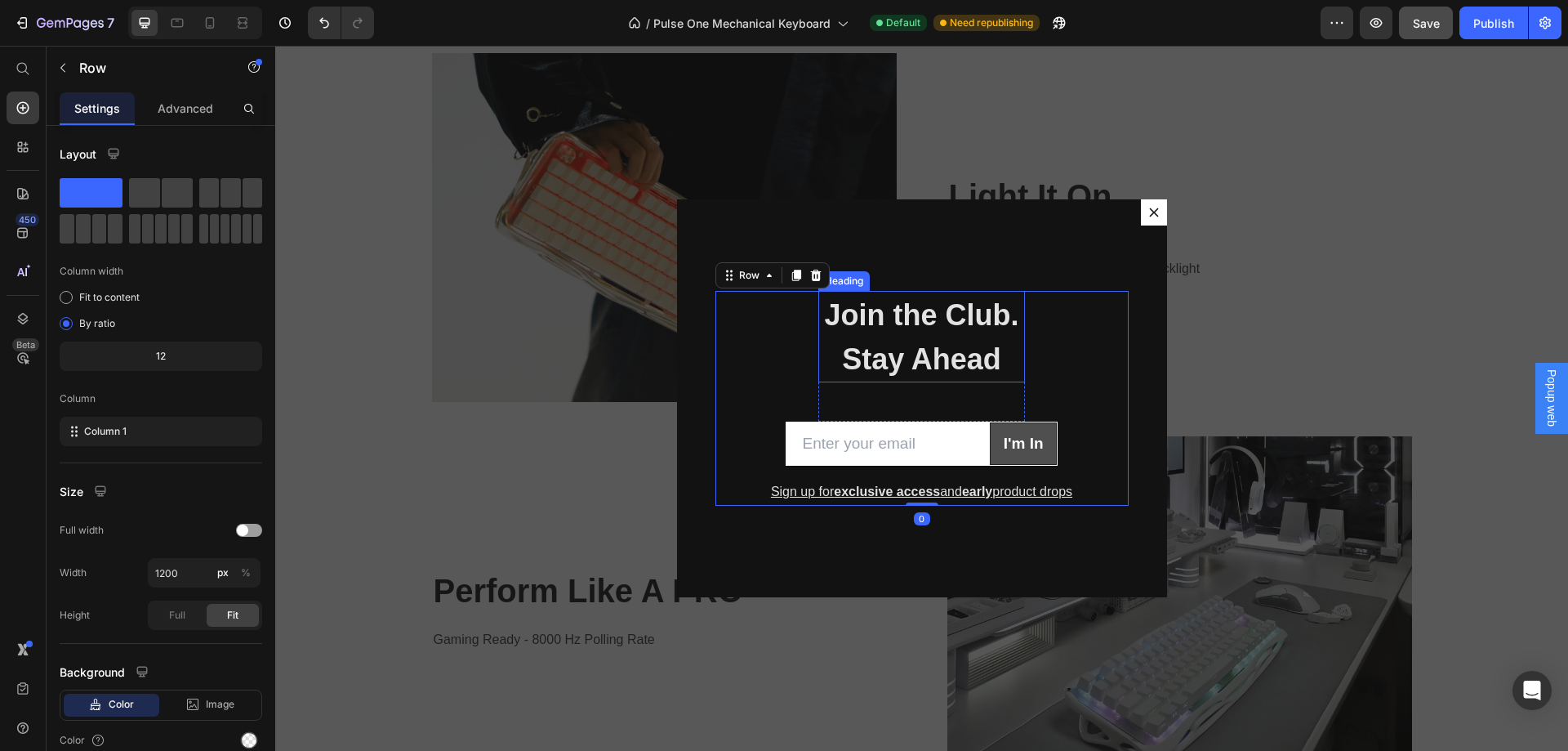 click on "Join the Club. Stay Ahead" at bounding box center (922, 337) 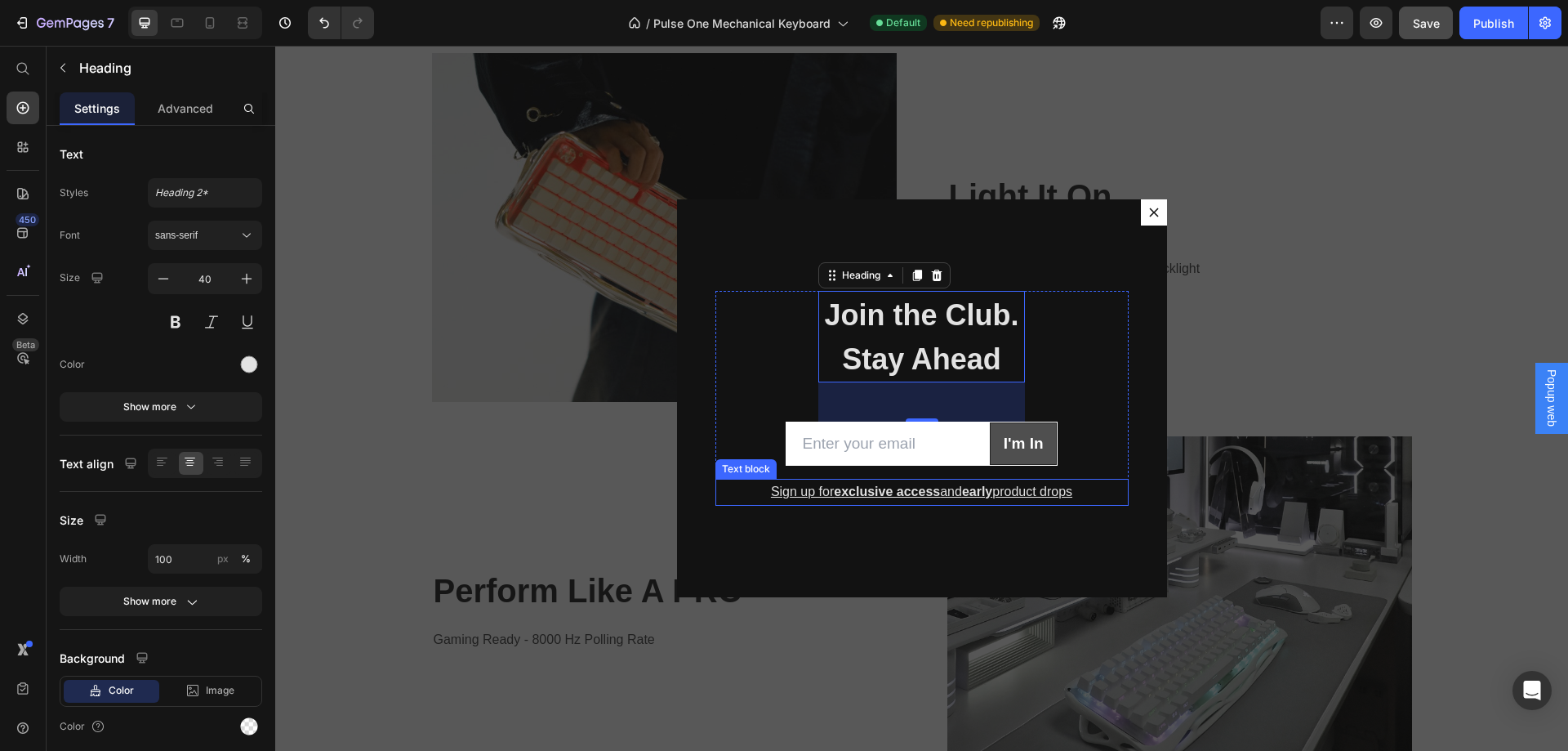 click on "Sign up for  exclusive access  and  early  product drops" at bounding box center (922, 492) 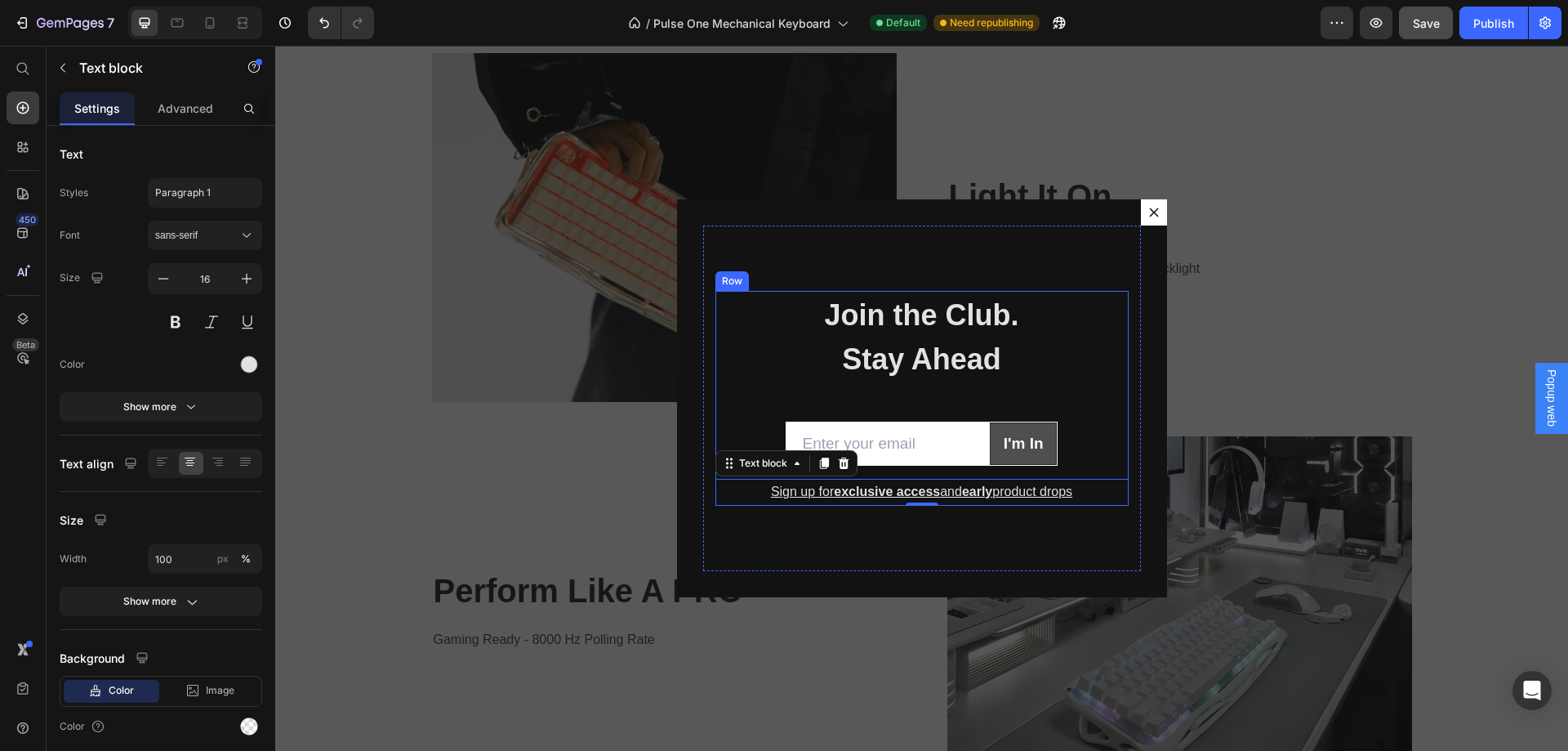 click on "Join the Club. Stay Ahead Heading Row Email Field I'm In Submit Button Row Newsletter Row Sign up for  exclusive access  and  early  product drops Text block   0" at bounding box center (922, 399) 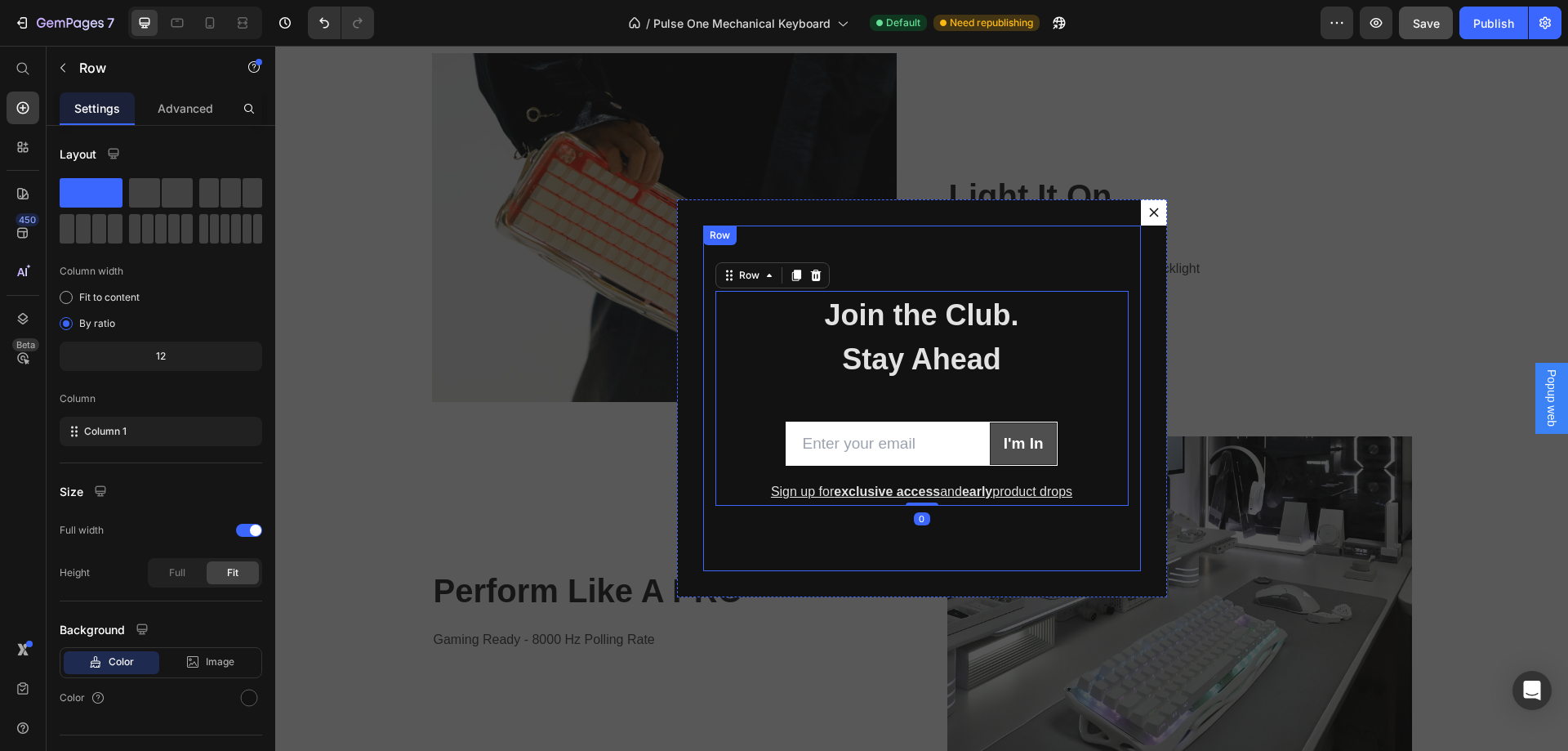 click on "Join the Club. Stay Ahead Heading Row Email Field I'm In Submit Button Row Newsletter Row Sign up for  exclusive access  and  early  product drops Text block Row   0 Row" at bounding box center (922, 399) 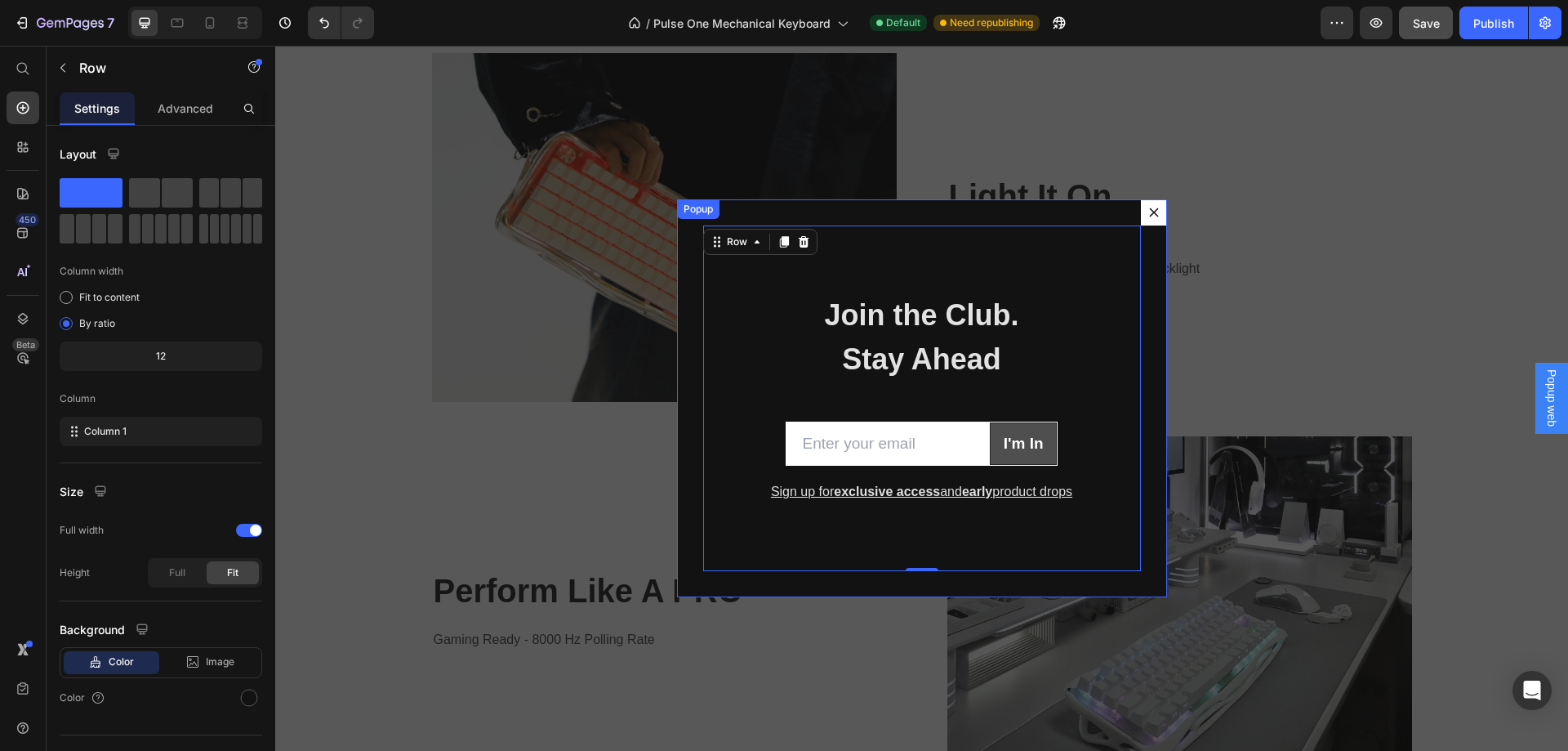 click on "Join the Club. Stay Ahead Heading Row Email Field I'm In Submit Button Row Newsletter Row Sign up for  exclusive access  and  early  product drops Text block Row Row   0" at bounding box center (922, 399) 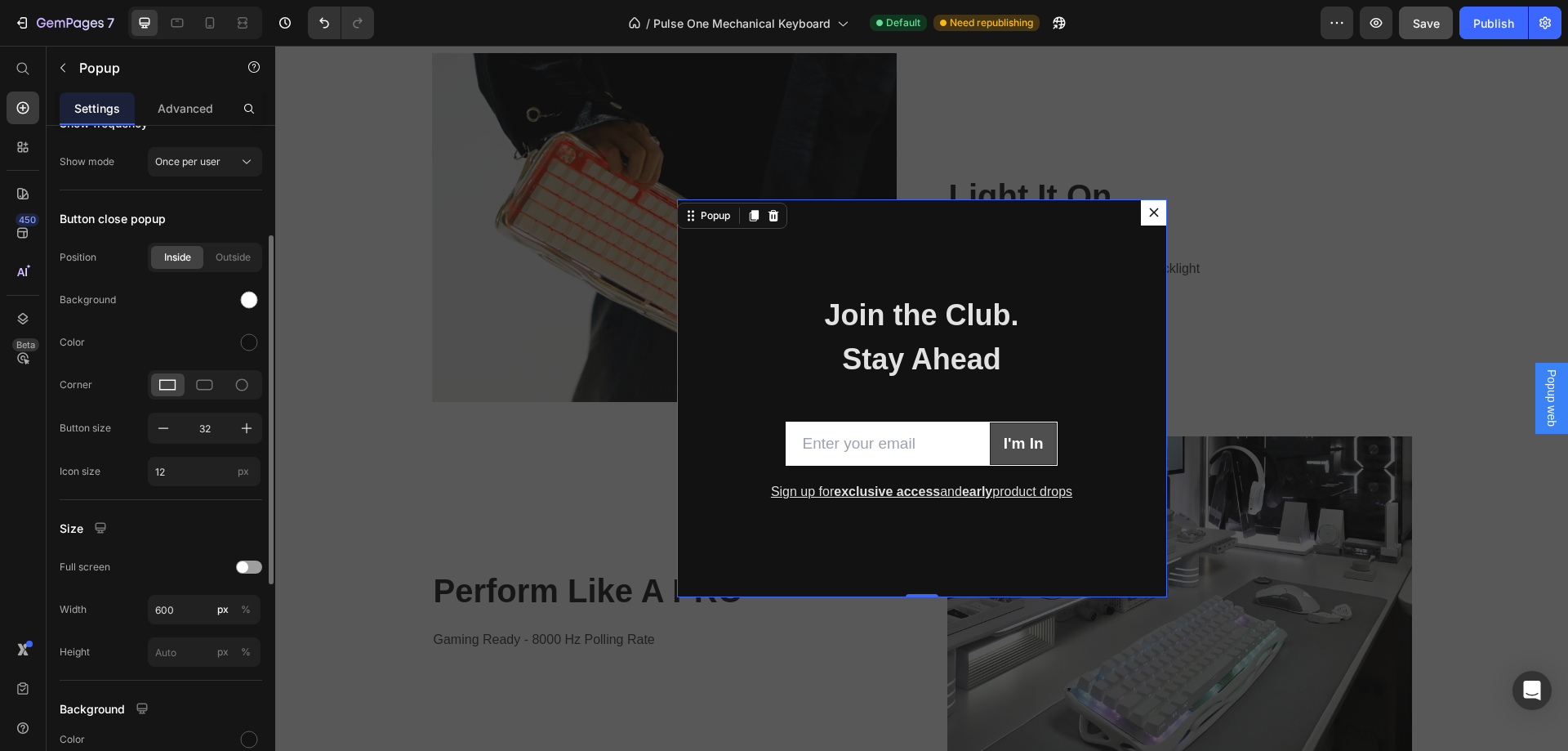 scroll, scrollTop: 0, scrollLeft: 0, axis: both 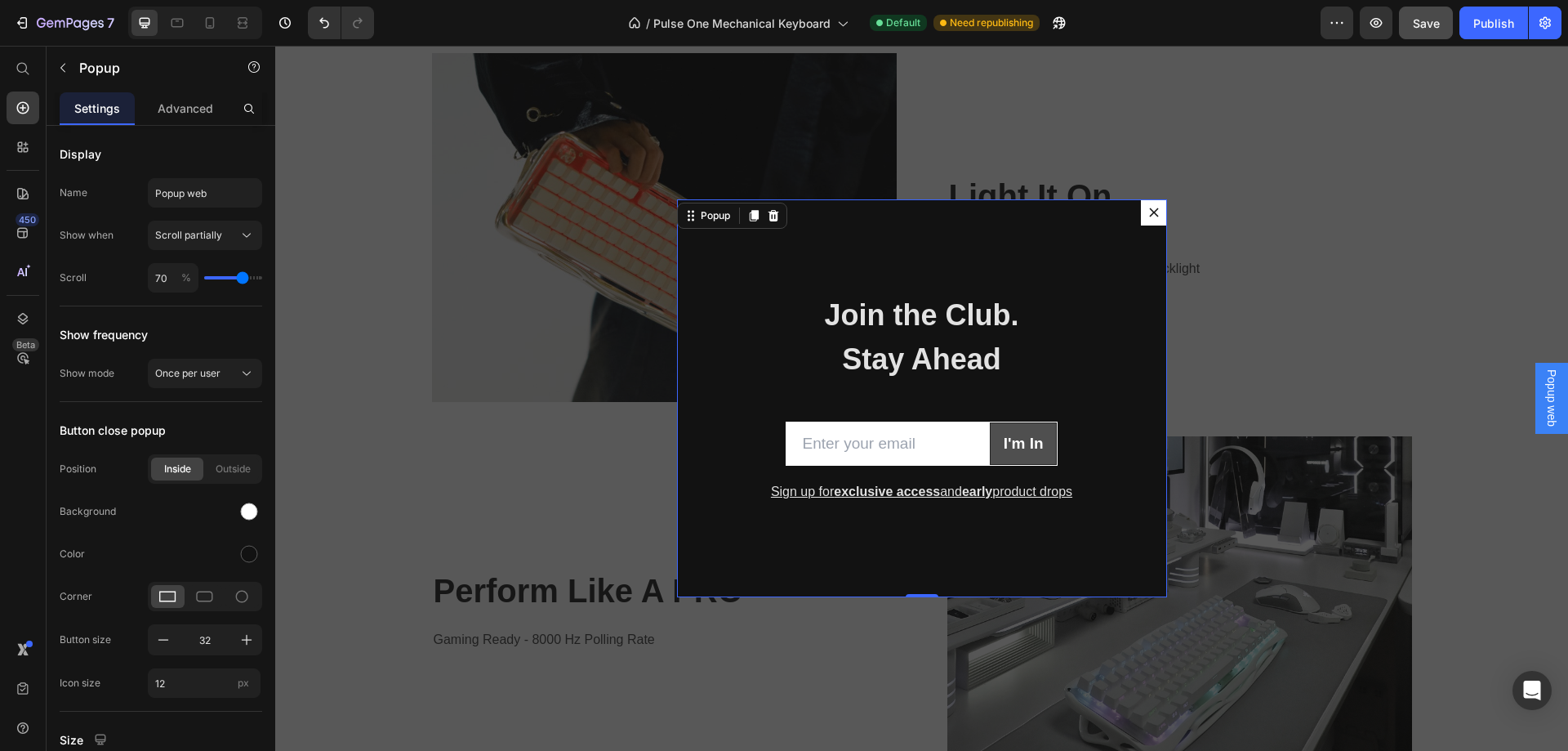click on "Join the Club. Stay Ahead Heading Row Email Field I'm In Submit Button Row Newsletter Row Sign up for  exclusive access  and  early  product drops Text block Row Row" at bounding box center [922, 399] 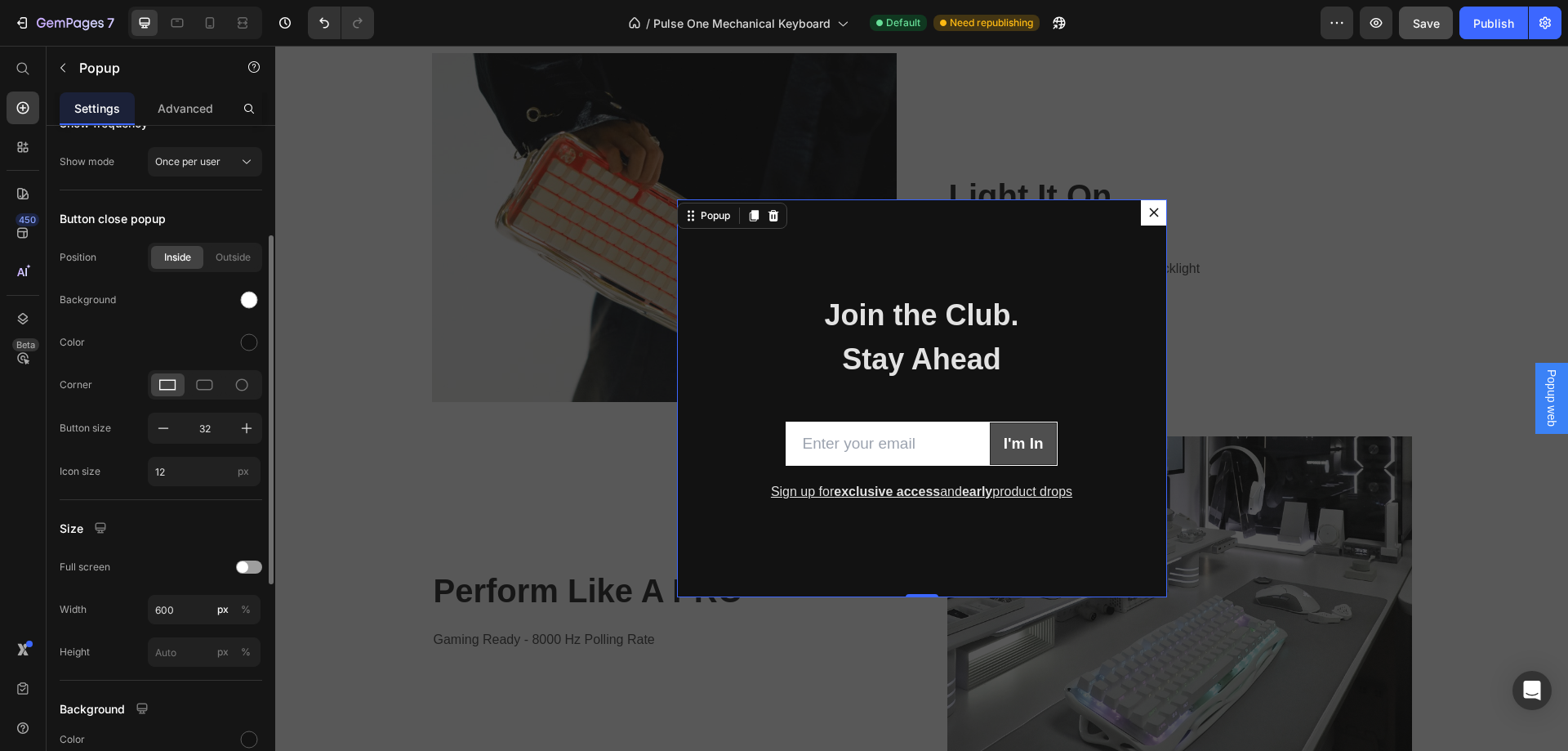 scroll, scrollTop: 0, scrollLeft: 0, axis: both 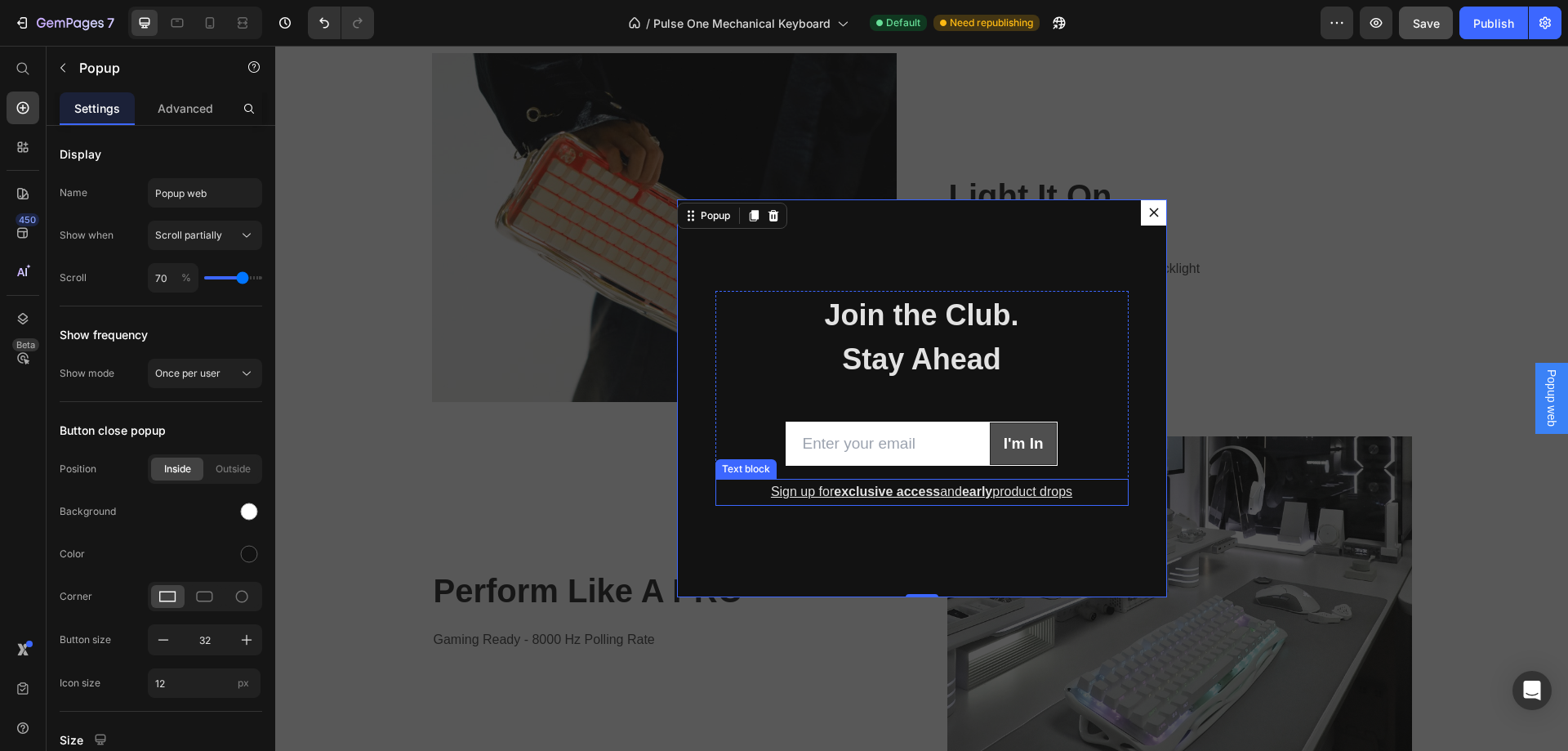 click on "and" at bounding box center (951, 491) 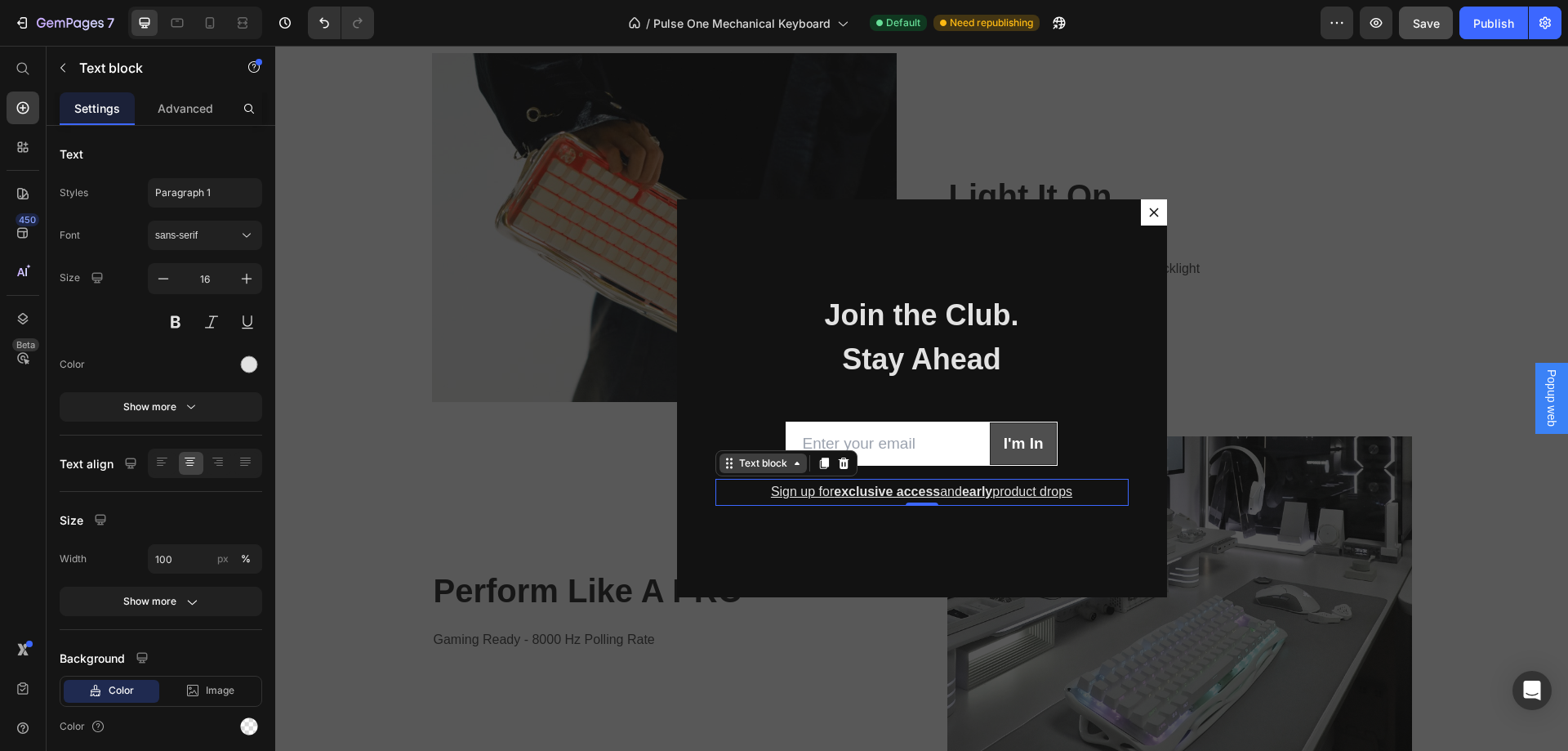 click 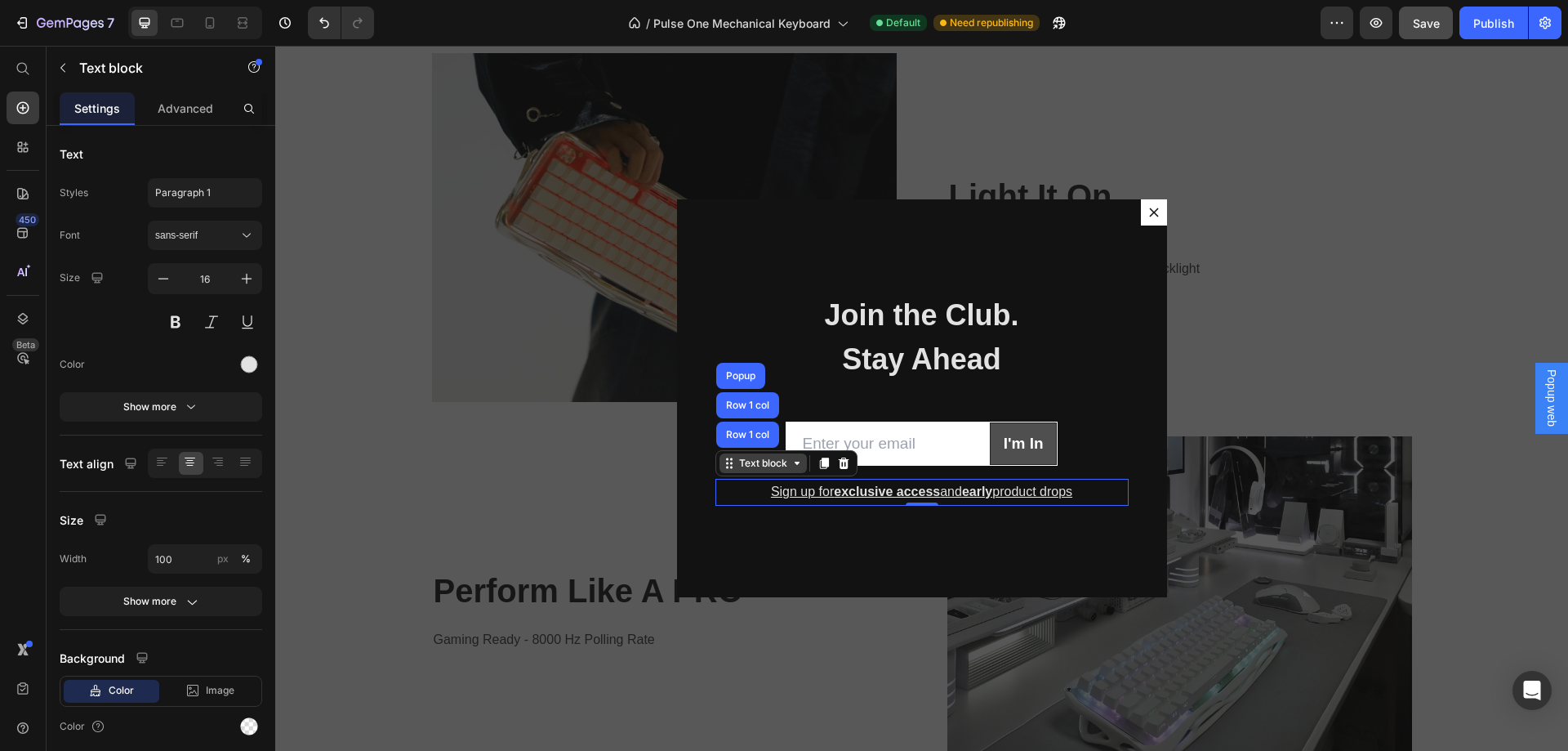 click 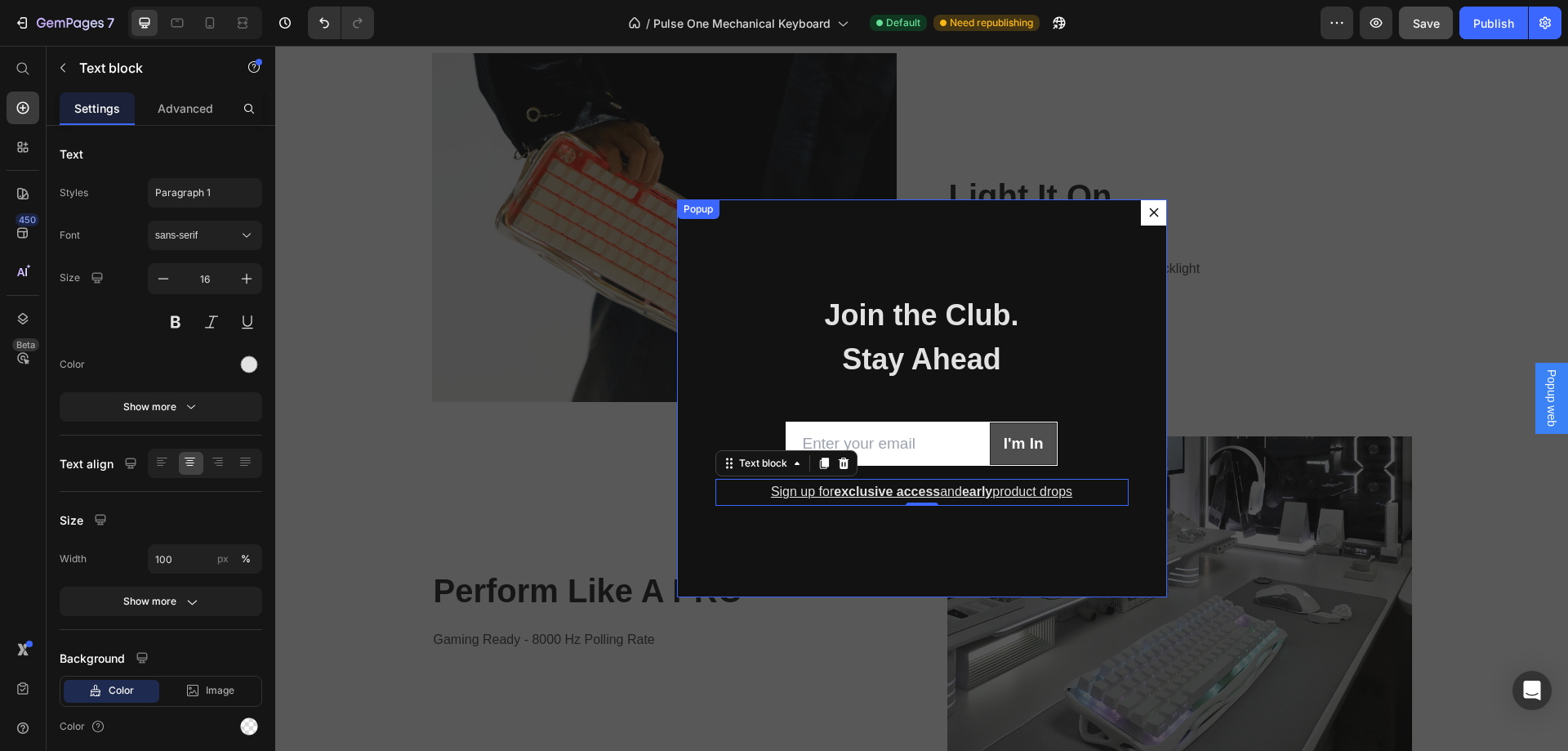 click on "Join the Club. Stay Ahead Heading Row Email Field I'm In Submit Button Row Newsletter Row Sign up for  exclusive access  and  early  product drops Text block   0 Row Row" at bounding box center (922, 399) 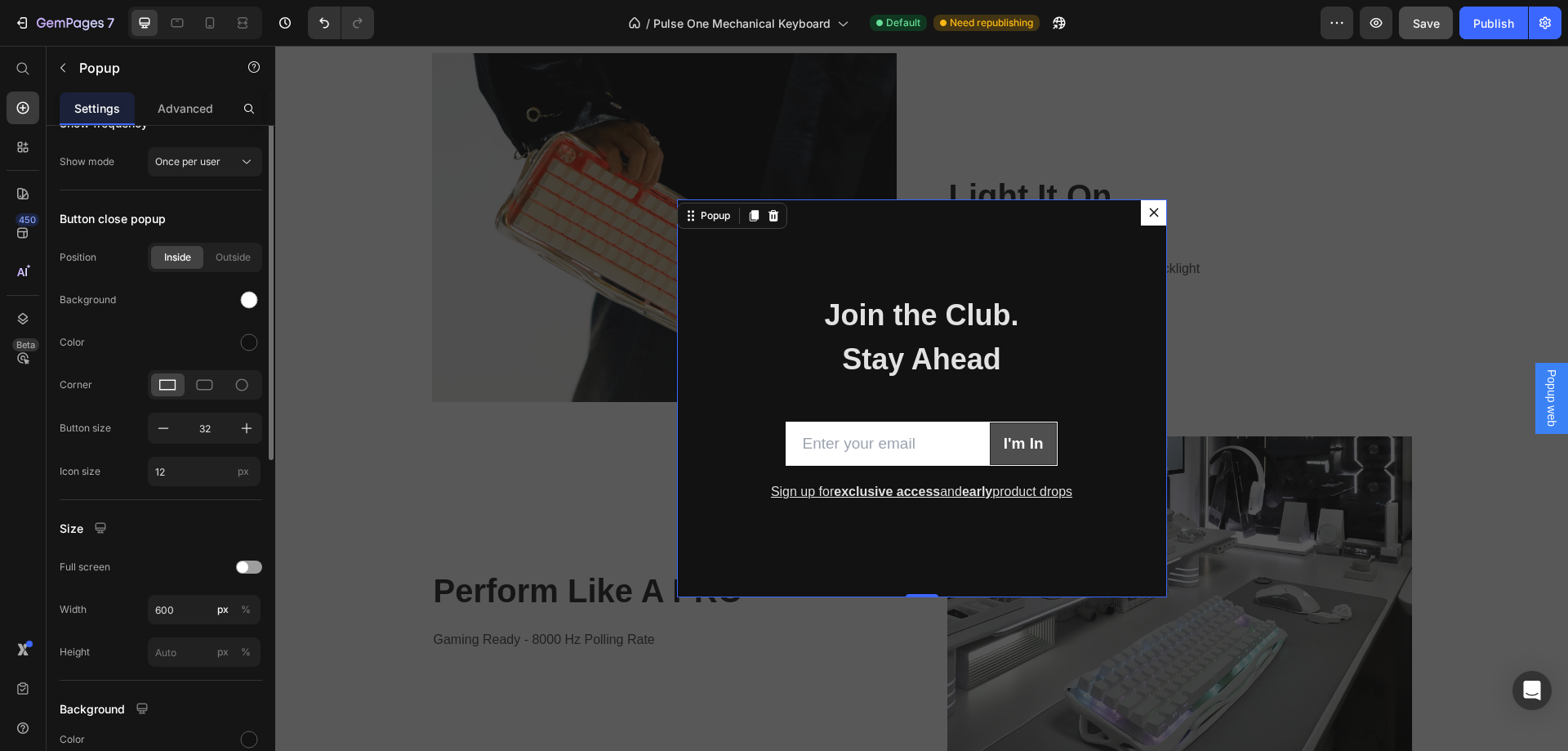 scroll, scrollTop: 0, scrollLeft: 0, axis: both 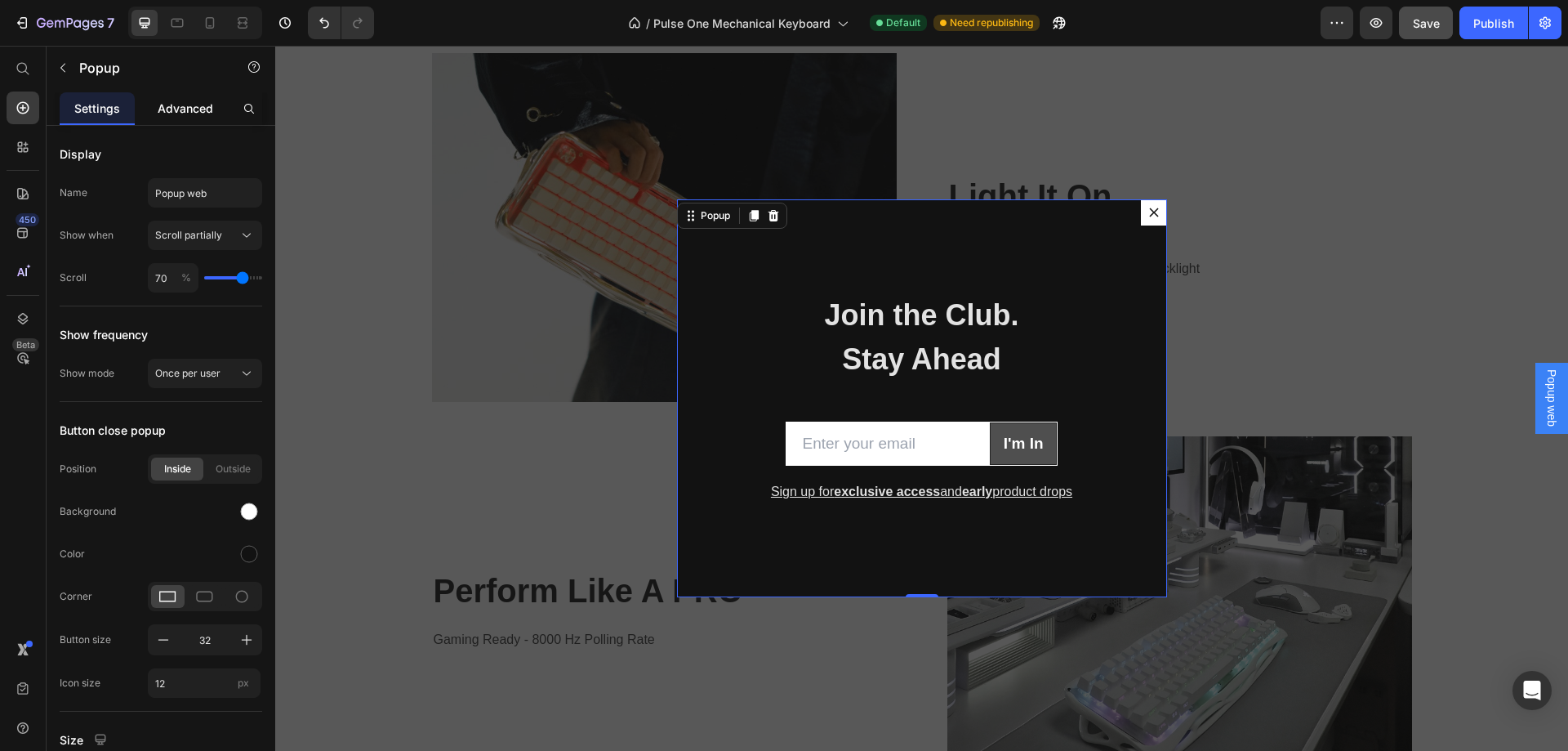 click on "Advanced" at bounding box center [185, 108] 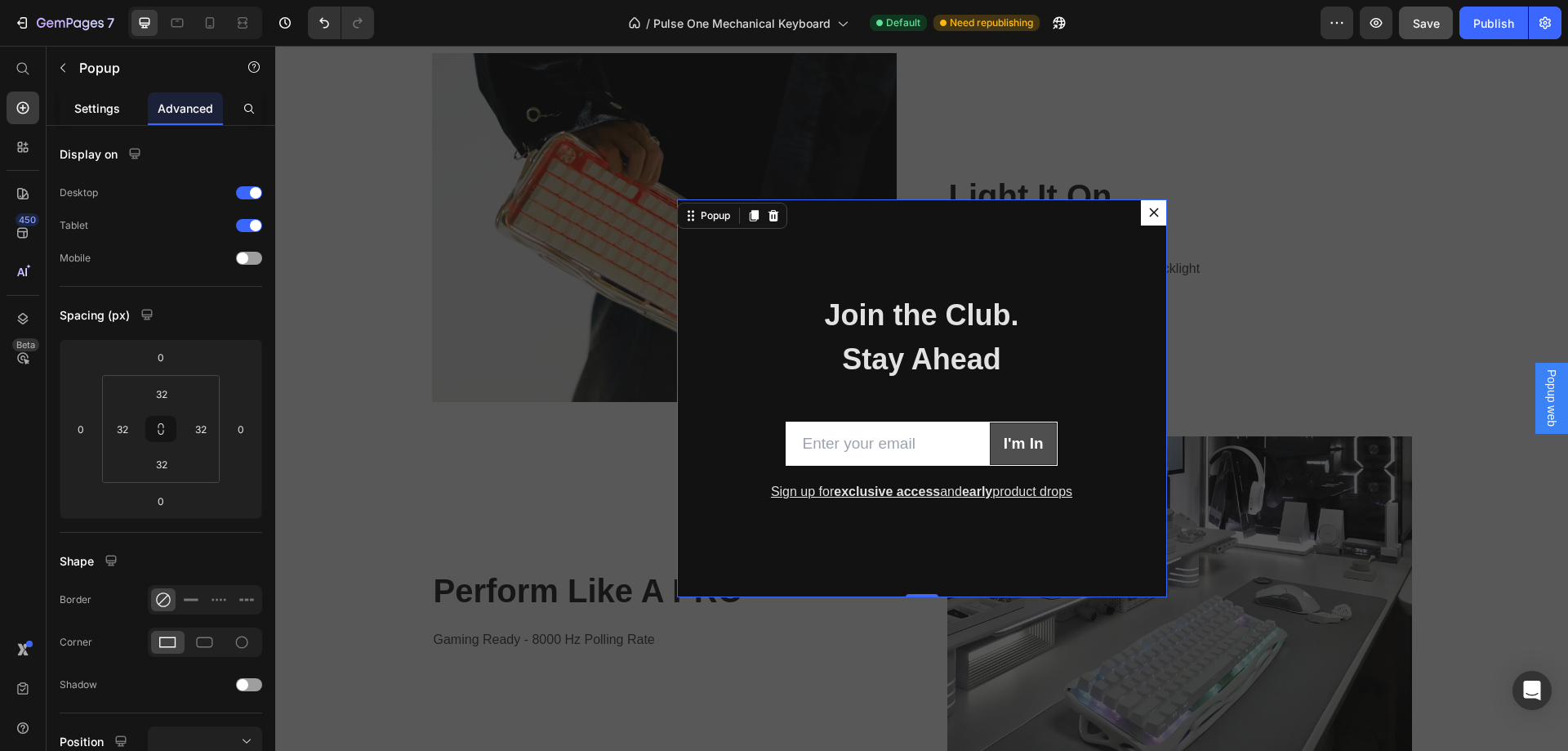 click on "Settings" at bounding box center (97, 108) 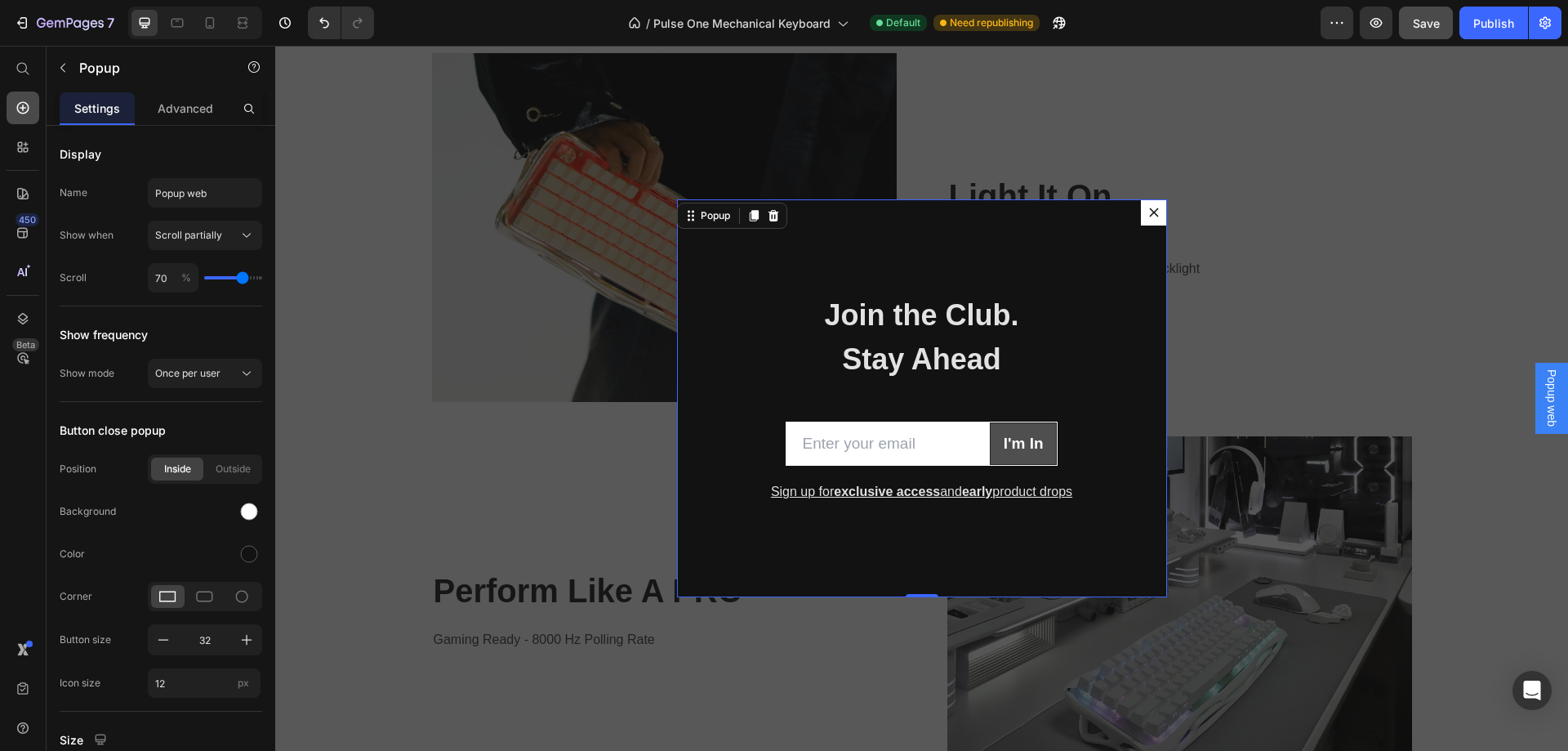 click 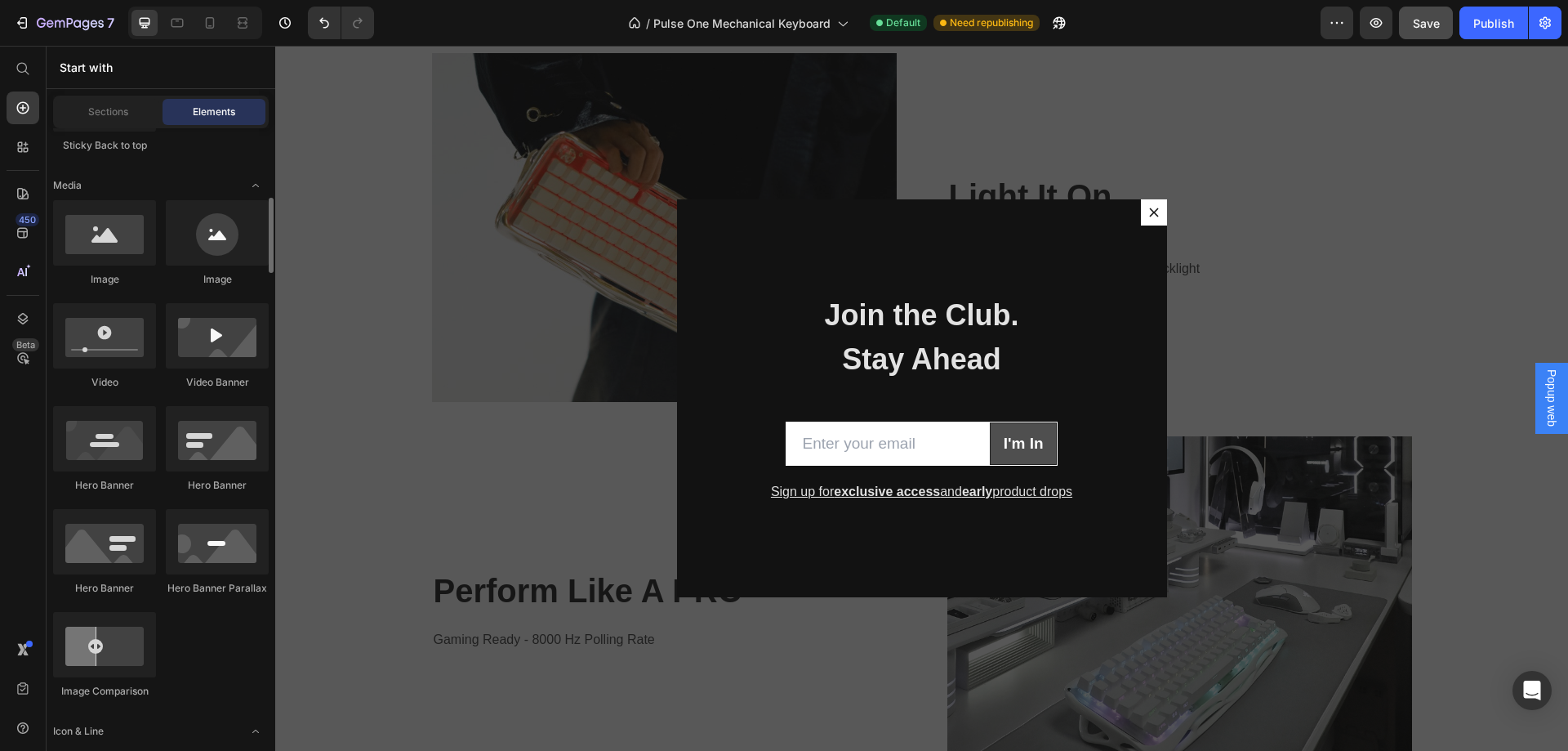 scroll, scrollTop: 245, scrollLeft: 0, axis: vertical 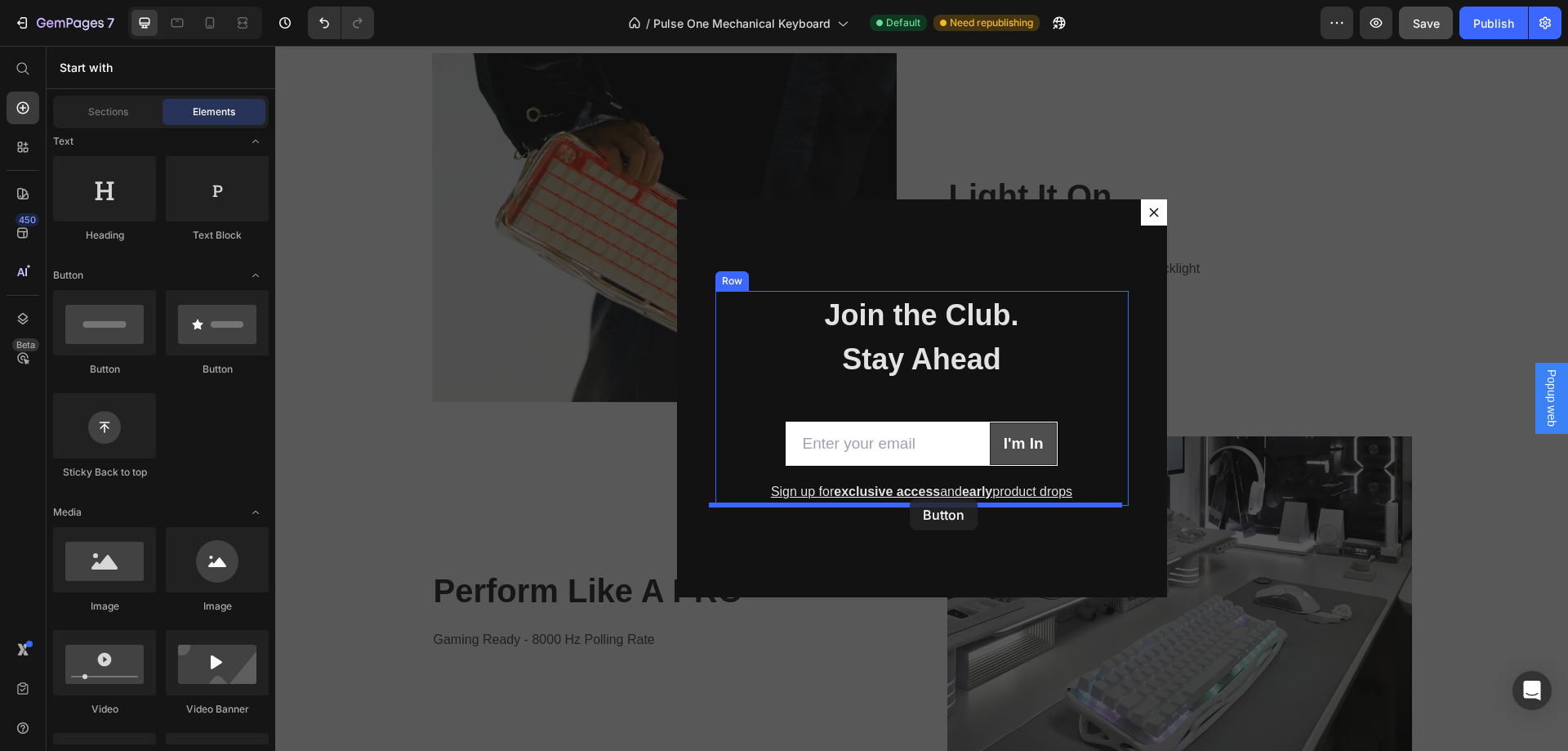 drag, startPoint x: 382, startPoint y: 384, endPoint x: 910, endPoint y: 498, distance: 540.1666 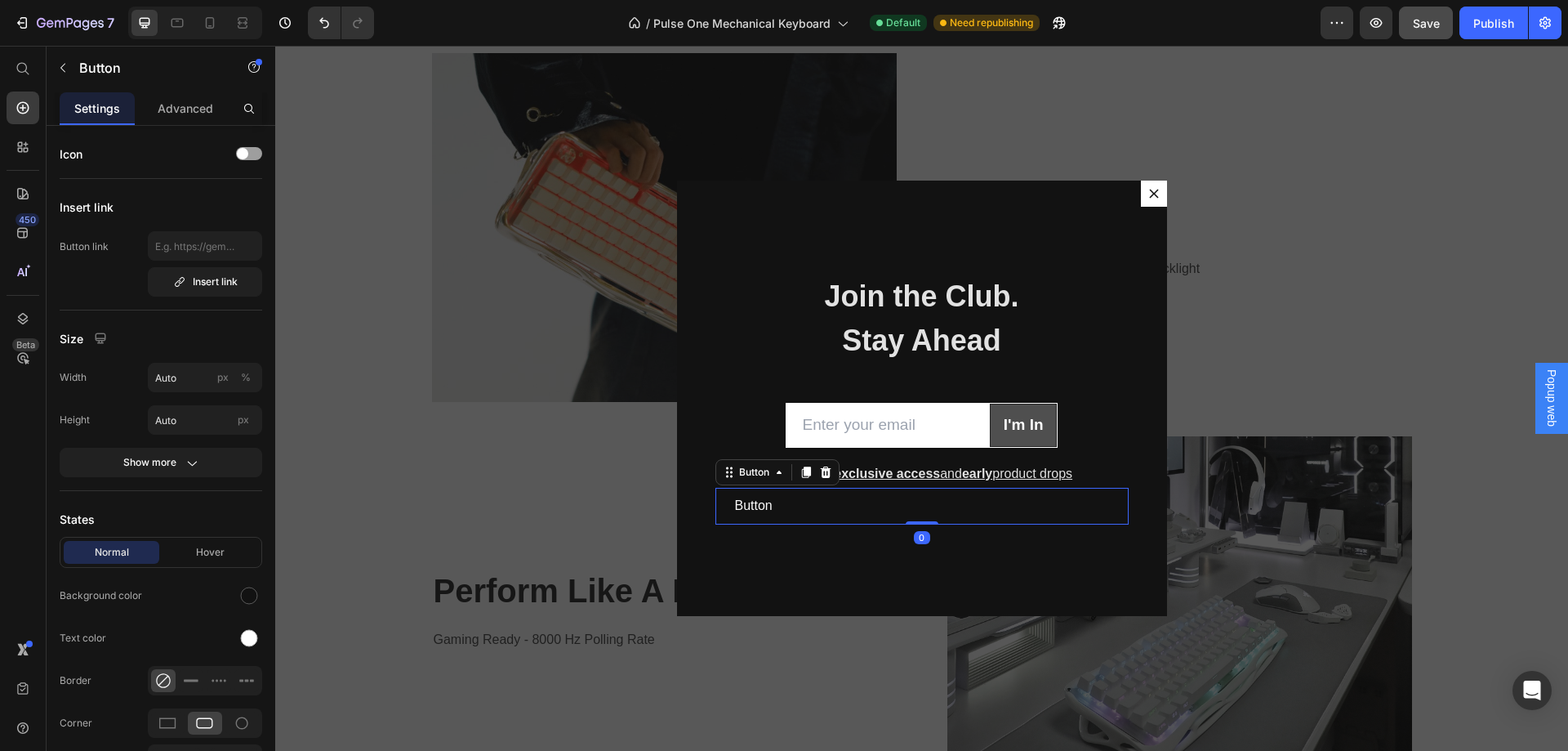click on "Button Button   0" at bounding box center [922, 506] 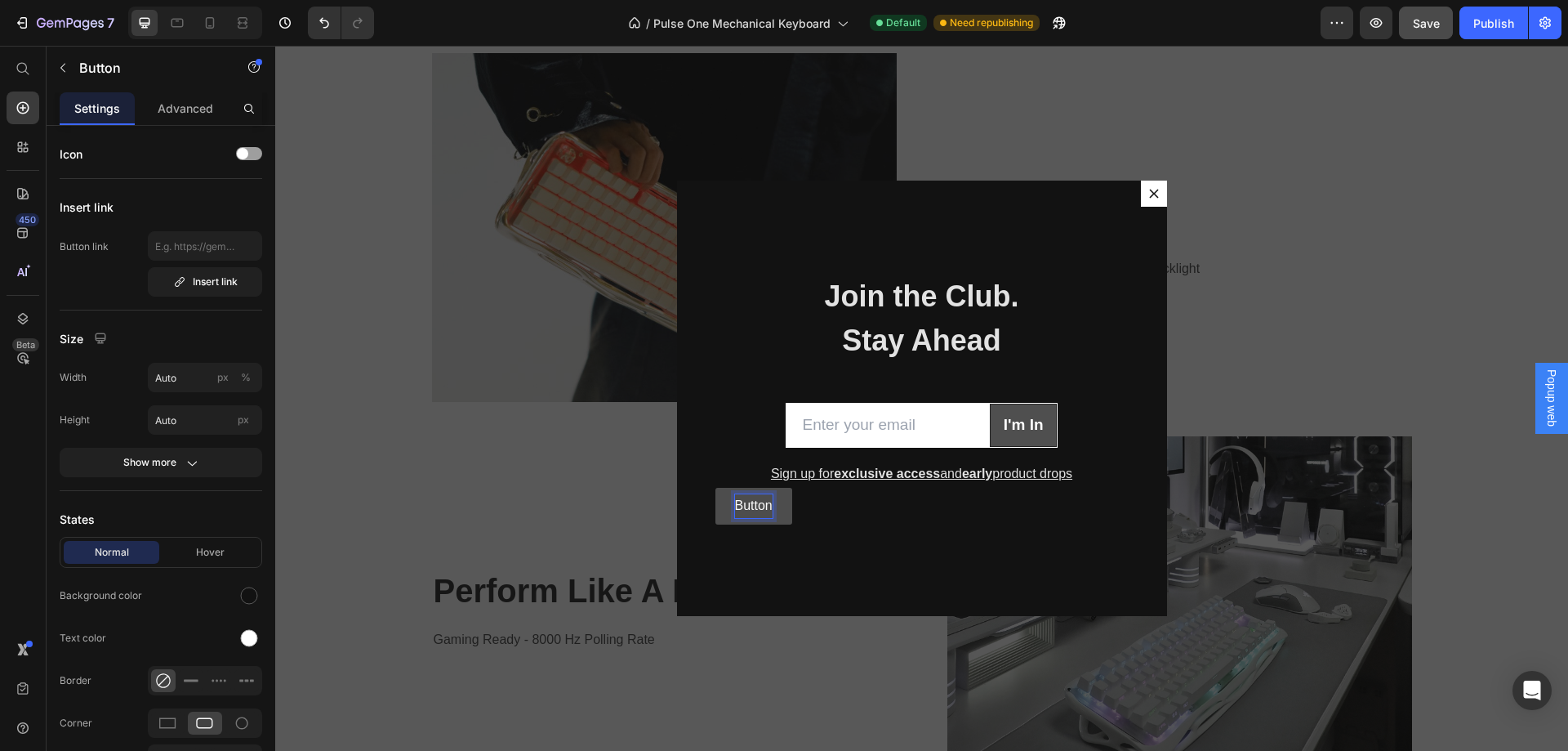 click on "Button" at bounding box center [754, 506] 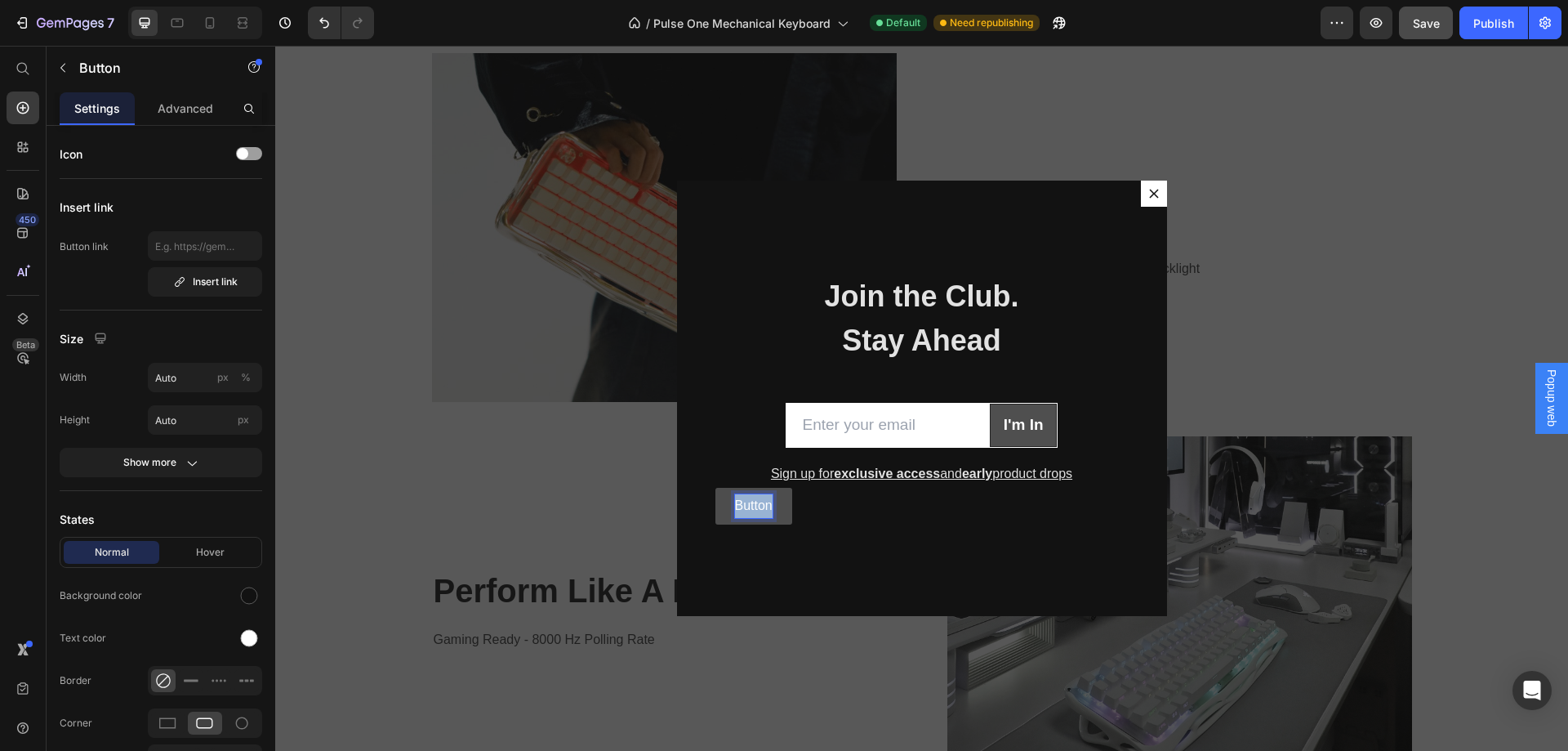 drag, startPoint x: 732, startPoint y: 508, endPoint x: 770, endPoint y: 508, distance: 38 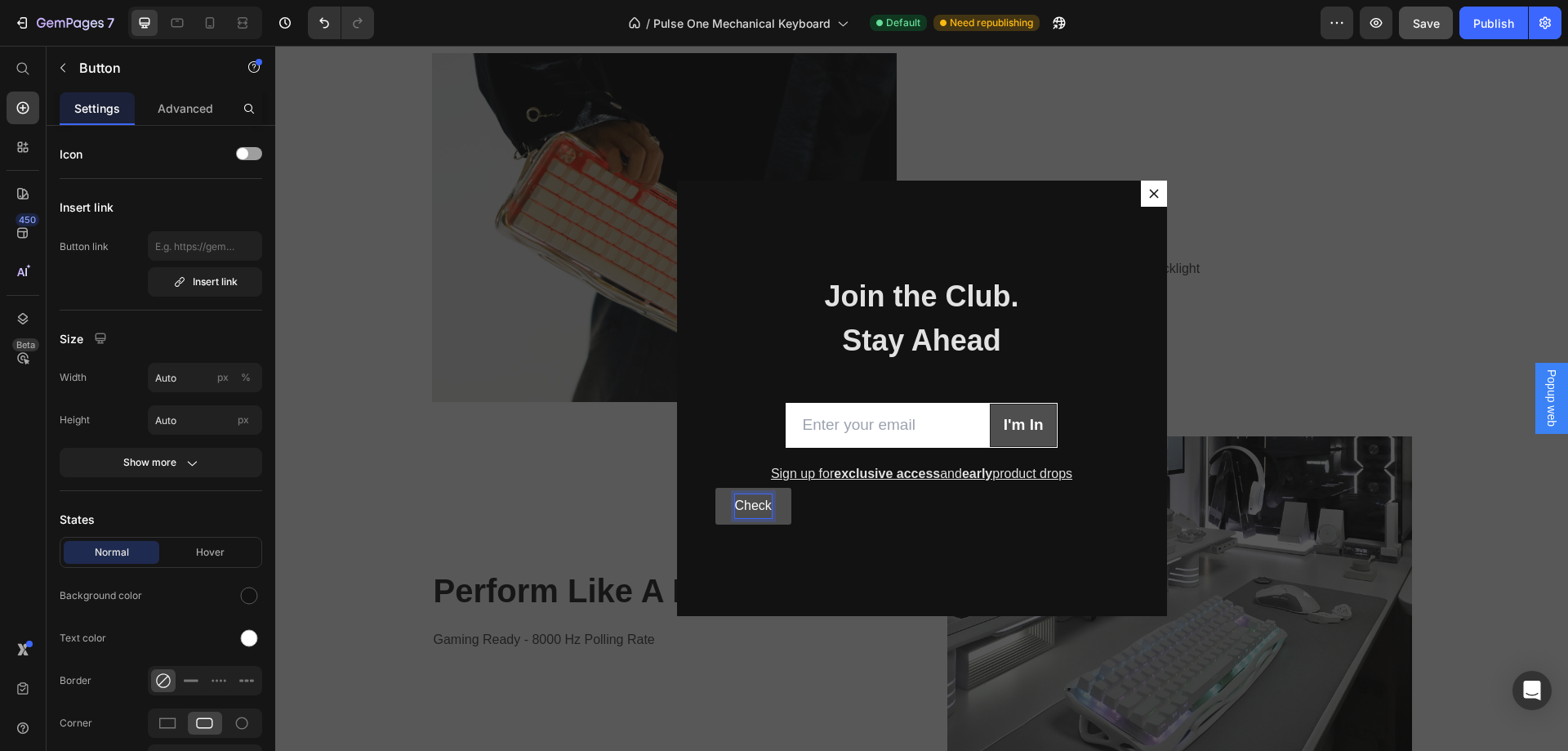 click on "Check" at bounding box center [753, 506] 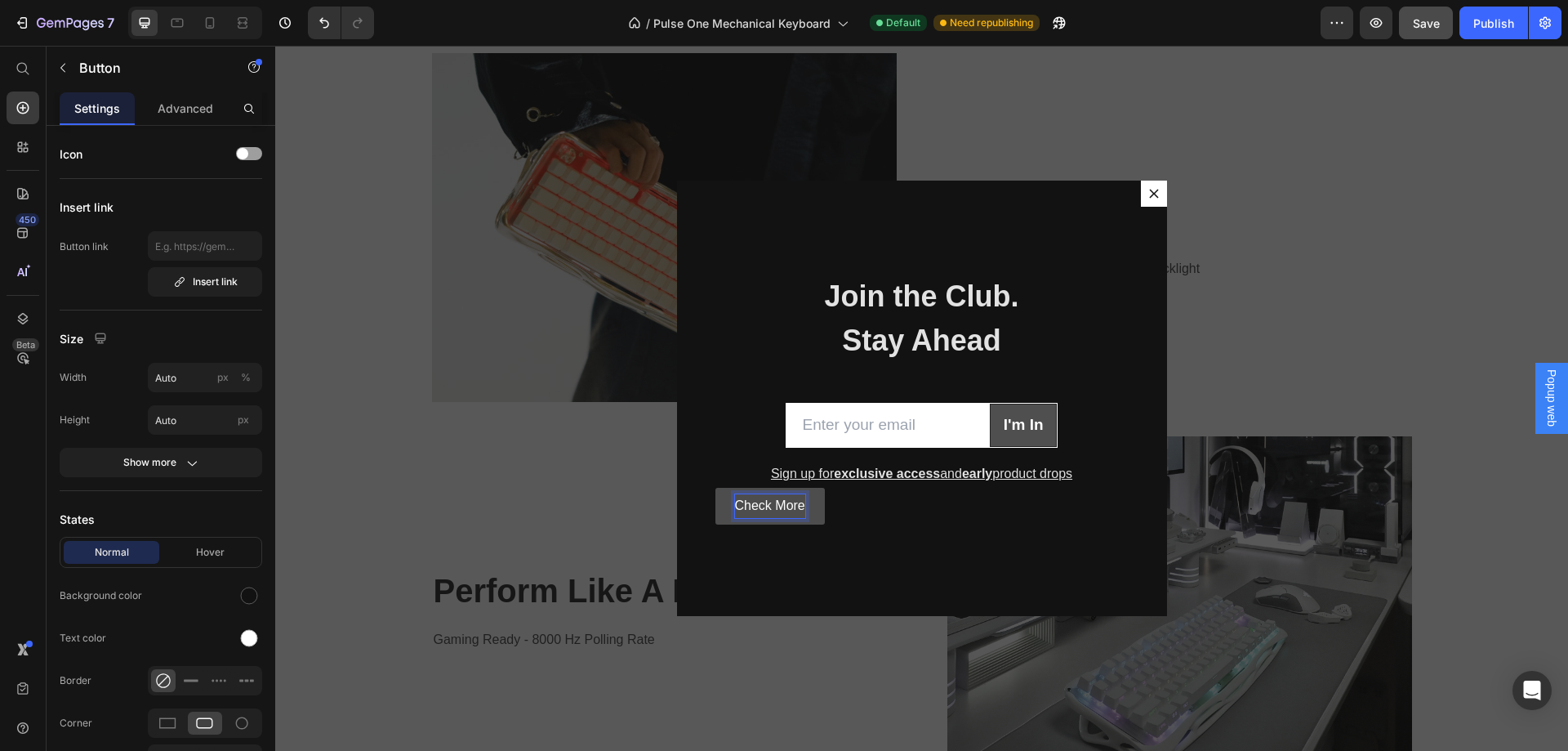 click on "Check More" at bounding box center [770, 506] 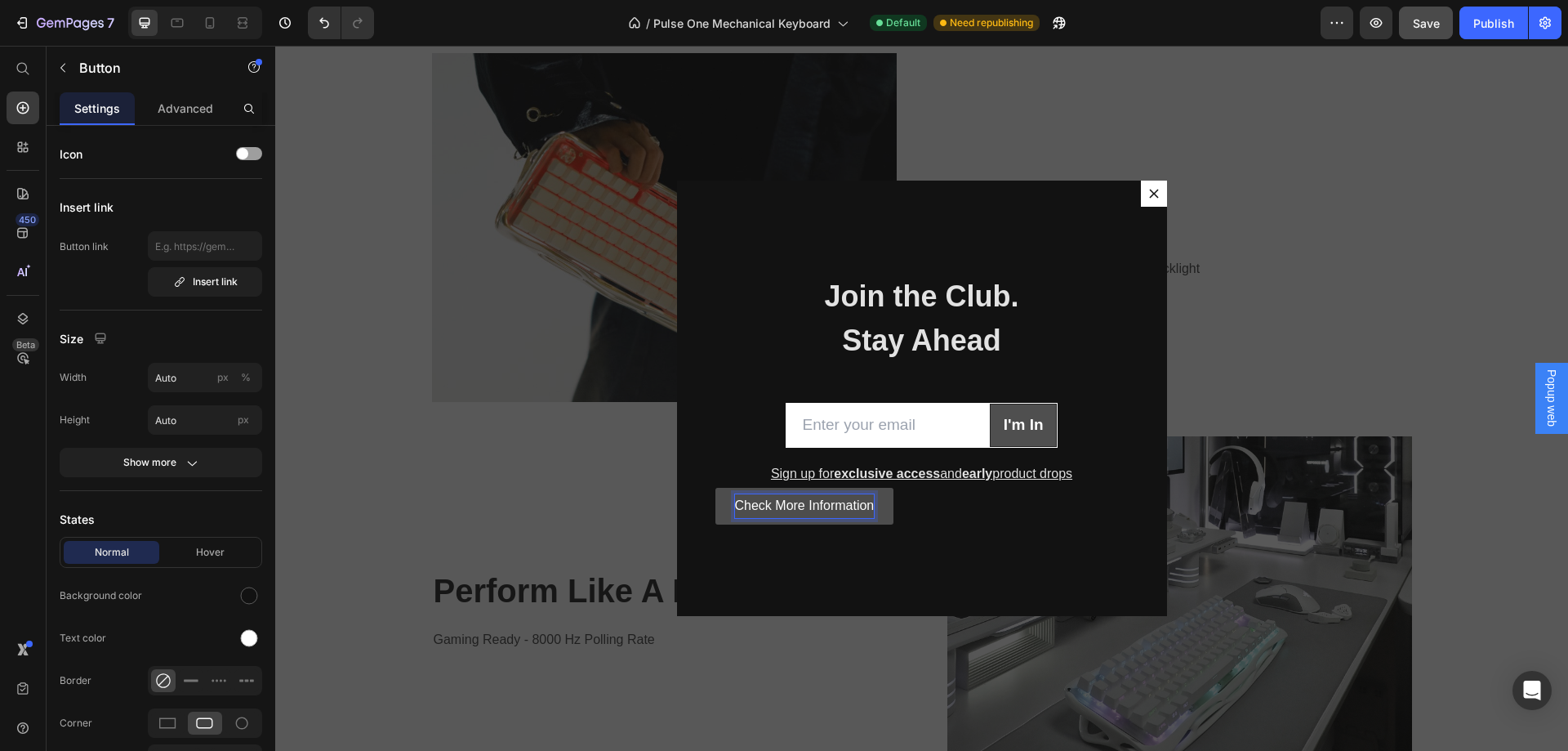 click on "Check More Information" at bounding box center (804, 506) 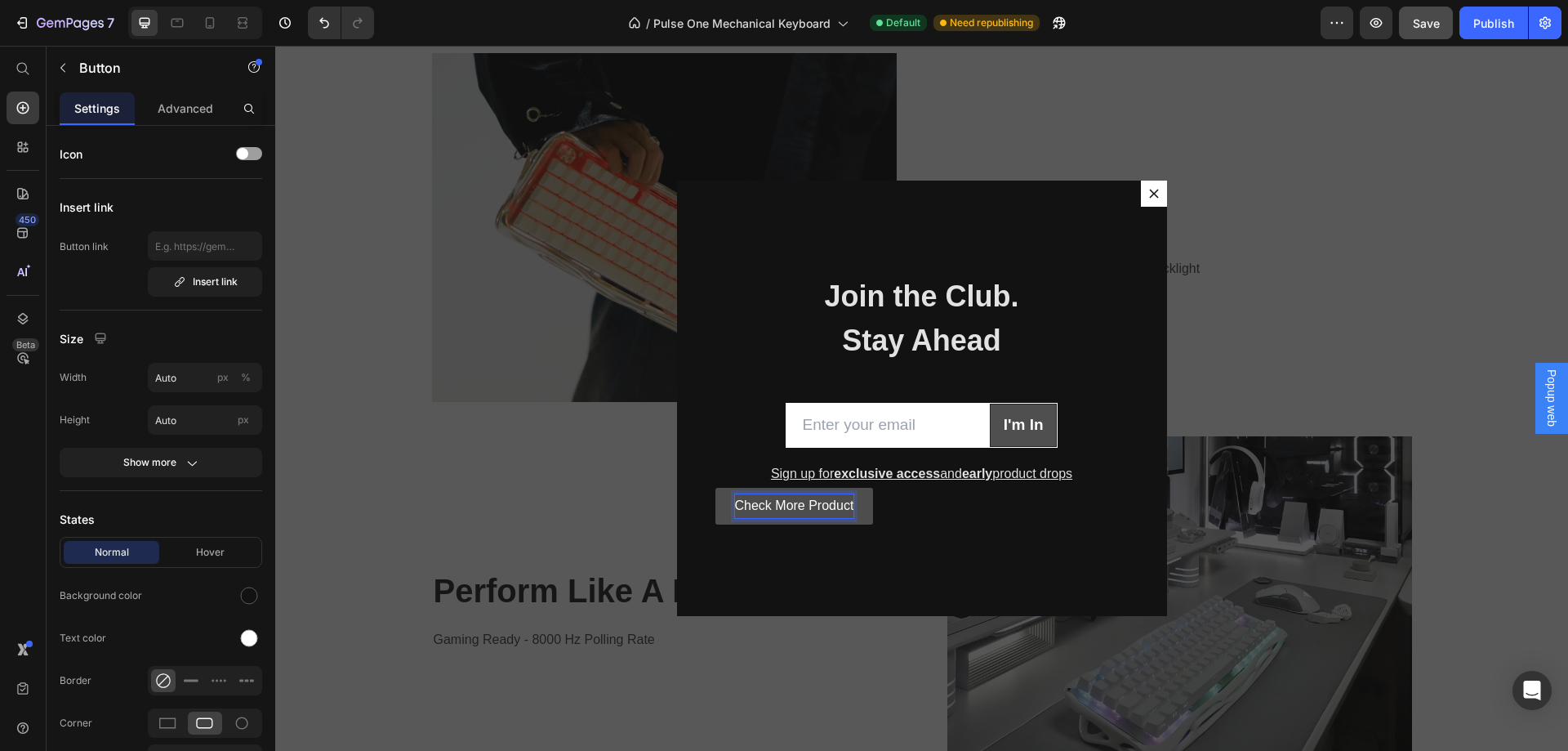 click on "Check More Product" at bounding box center [795, 506] 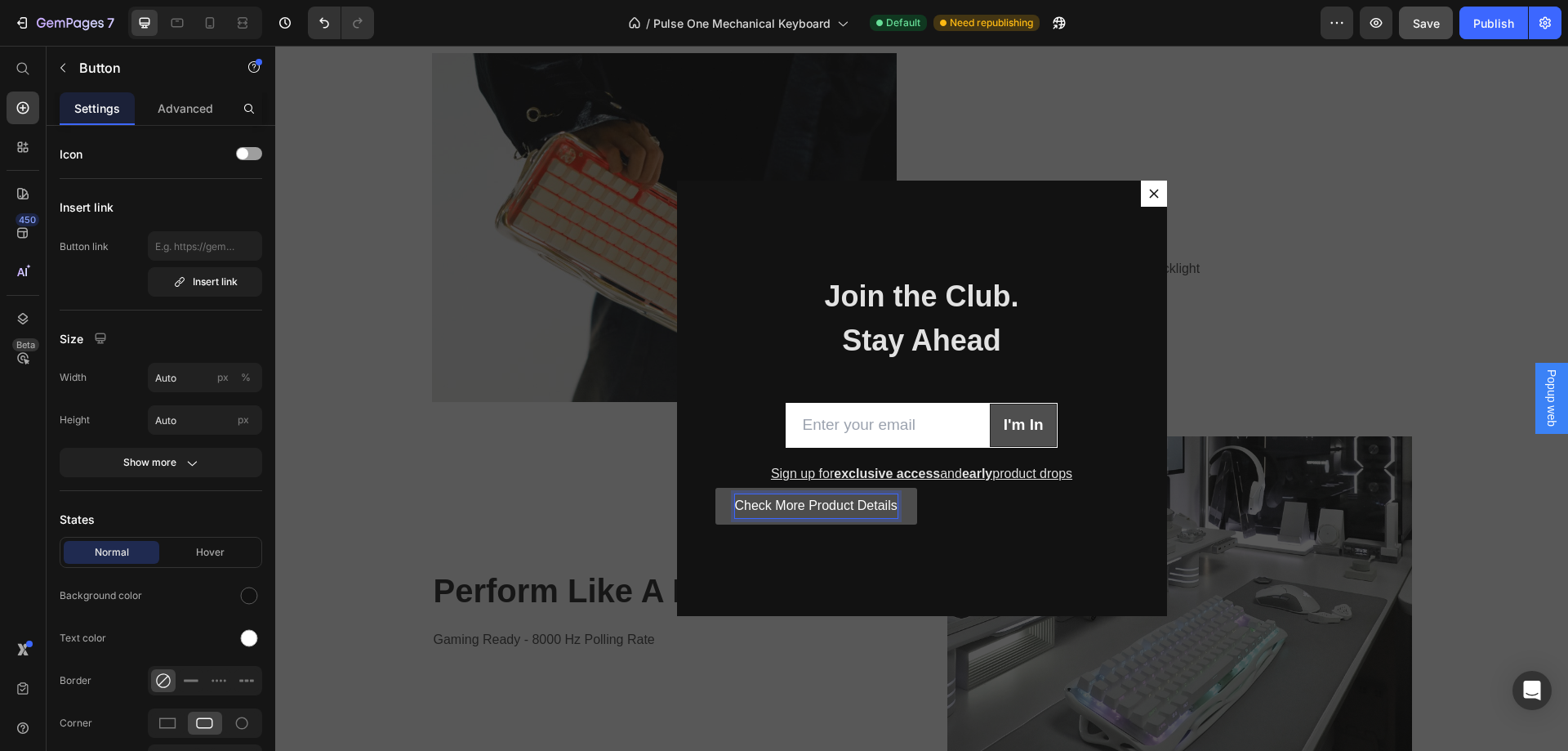 click on "Check More Product Details" at bounding box center [816, 506] 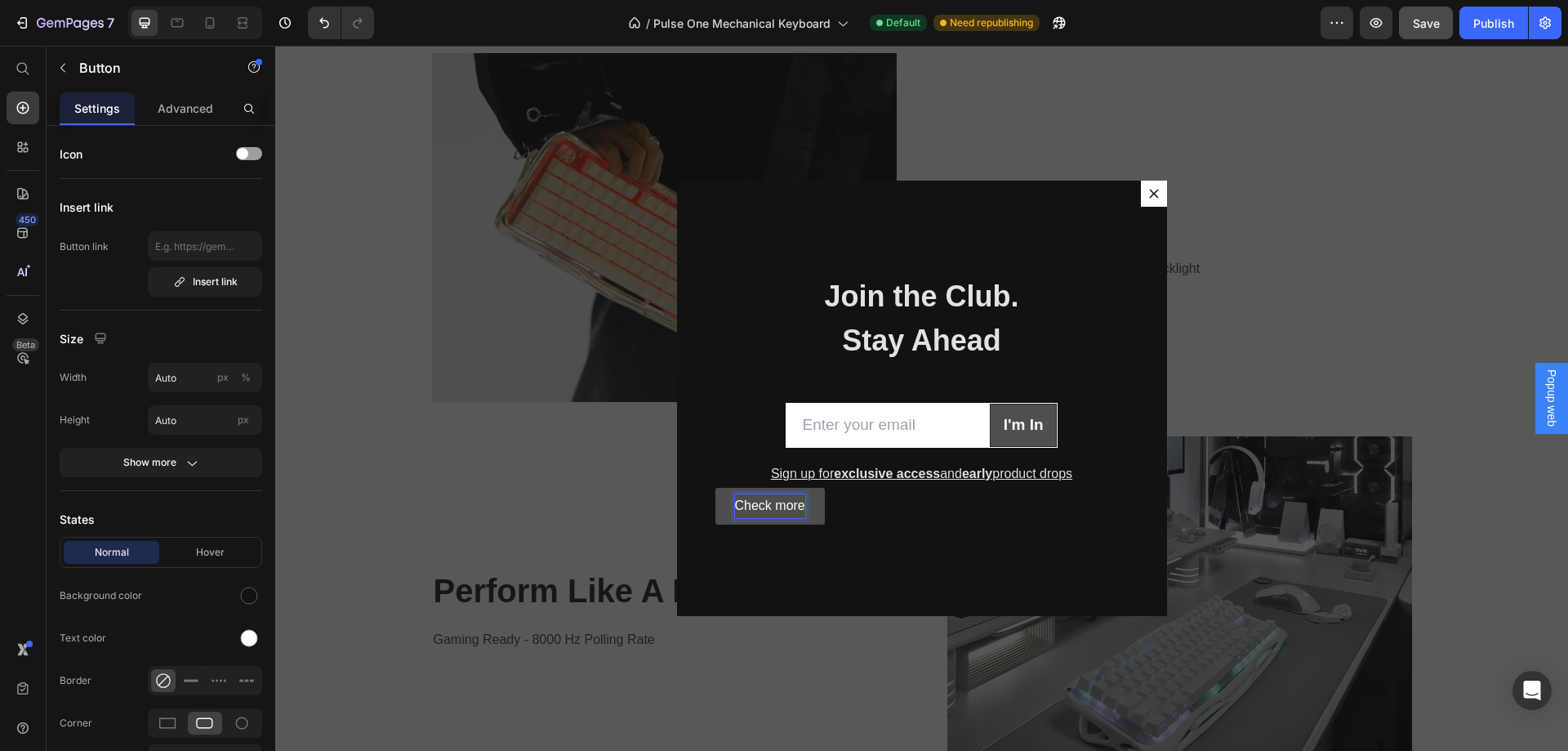 click on "Check more" at bounding box center [770, 506] 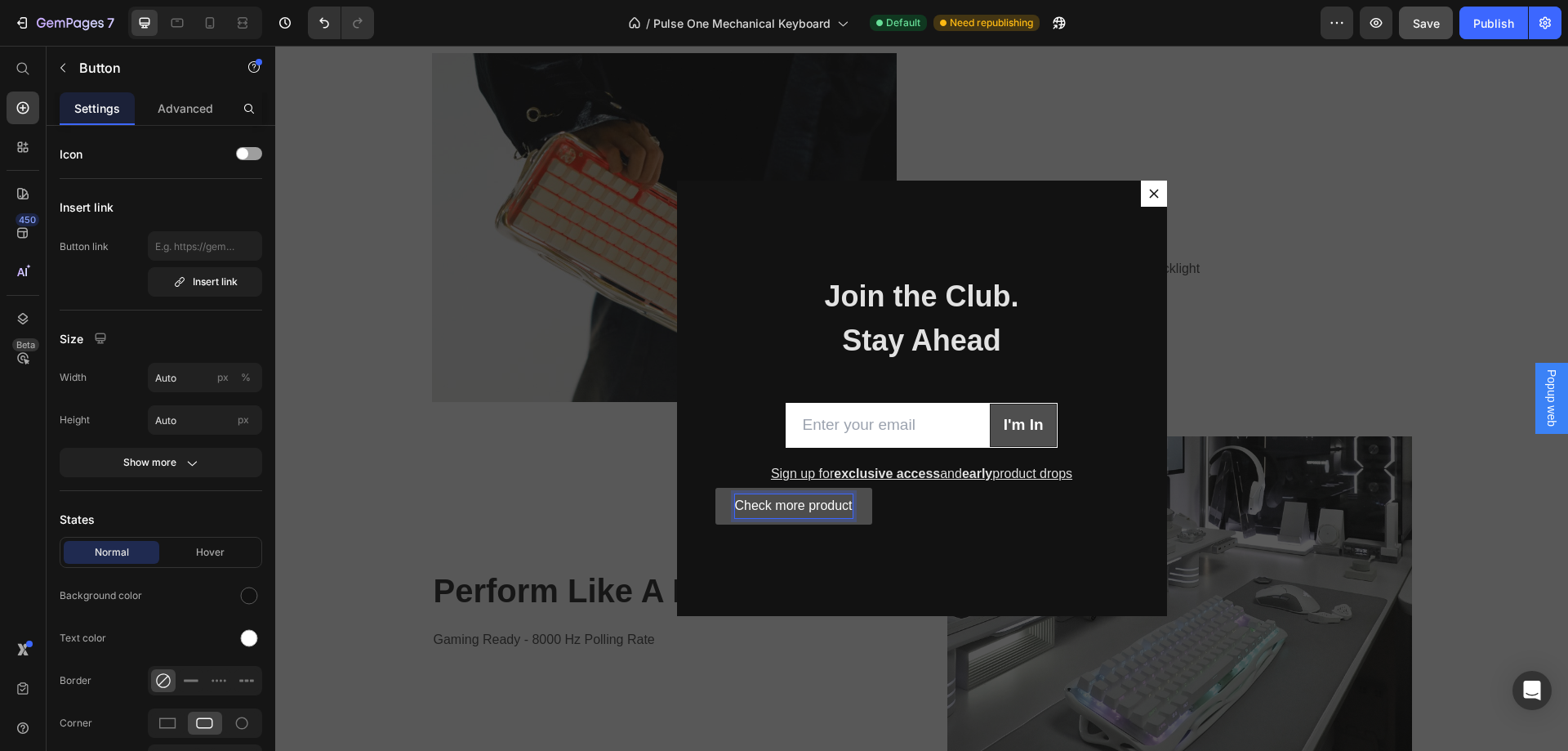 click on "Check more product" at bounding box center [794, 506] 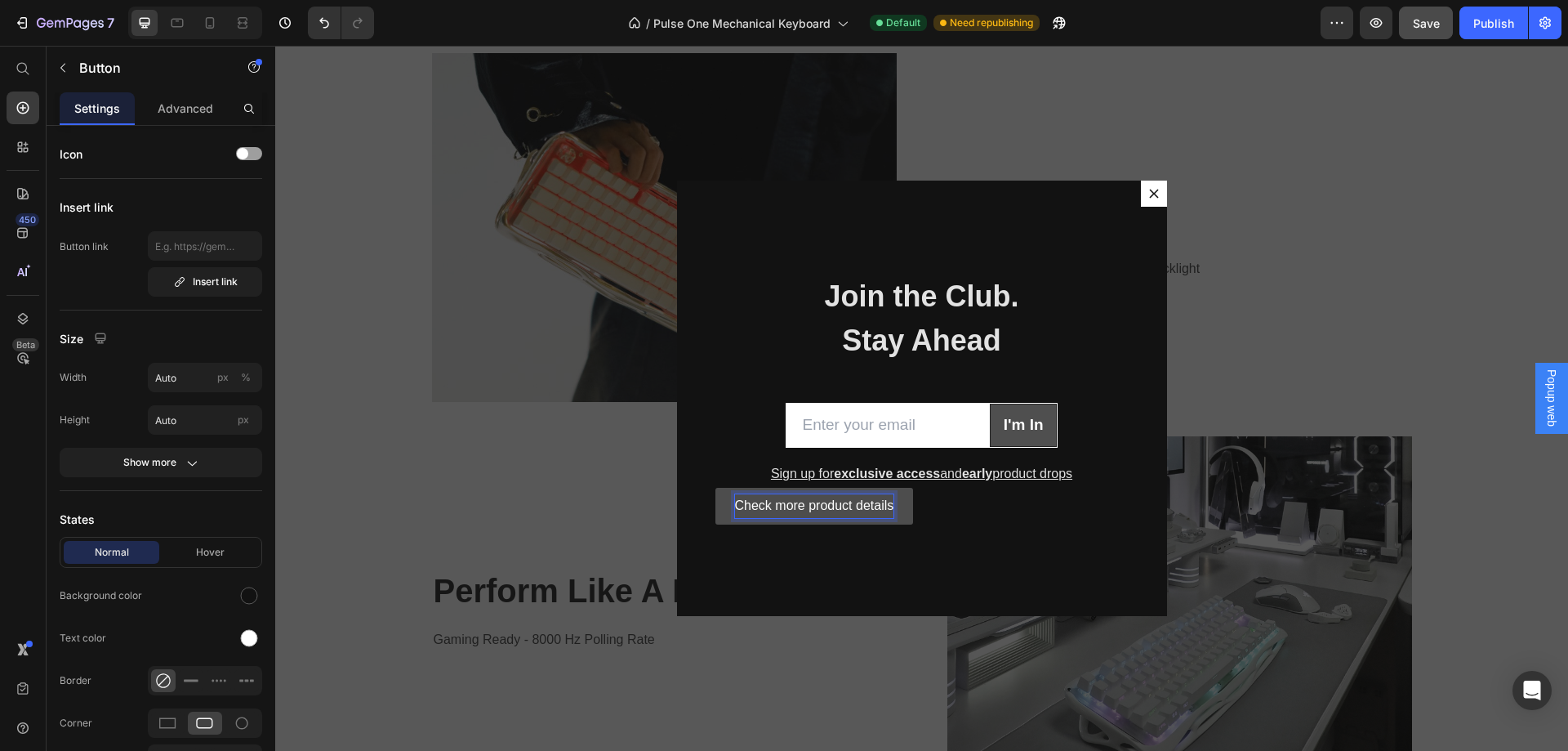 click on "Check more product details" at bounding box center [814, 506] 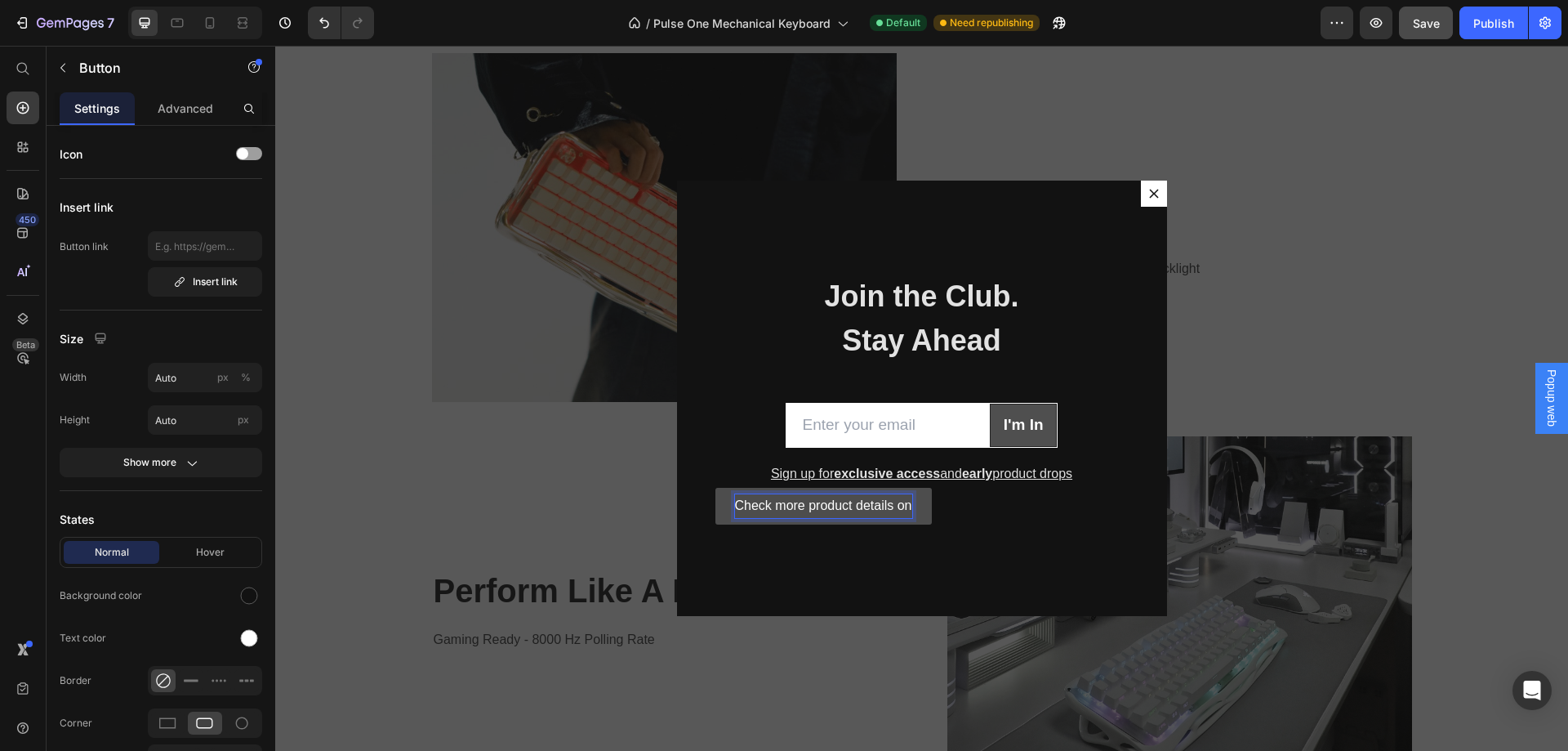 click on "Check more product details on" at bounding box center (823, 506) 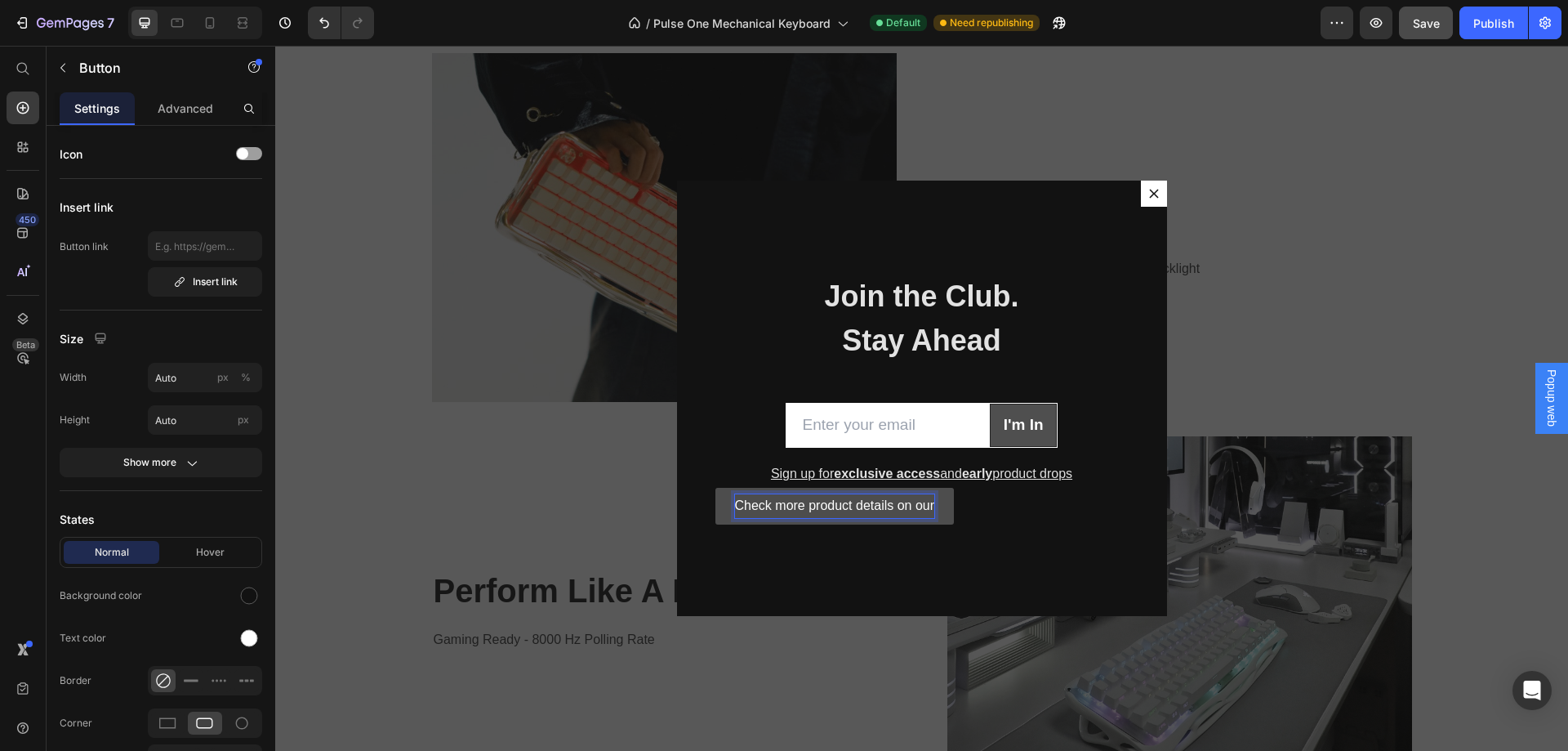 click on "Check more product details on our" at bounding box center [835, 506] 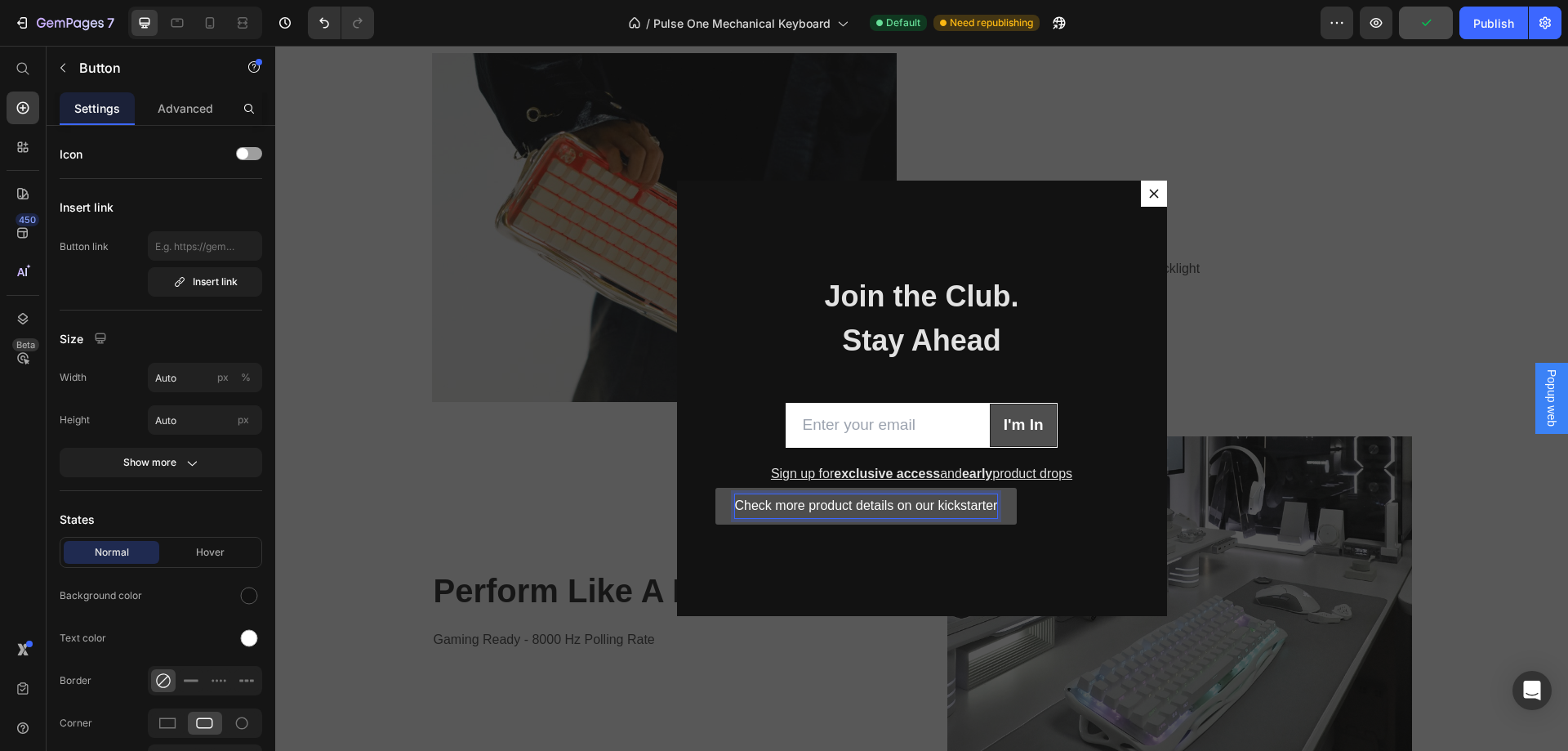 click on "Check more product details on our kickstarter" at bounding box center [866, 506] 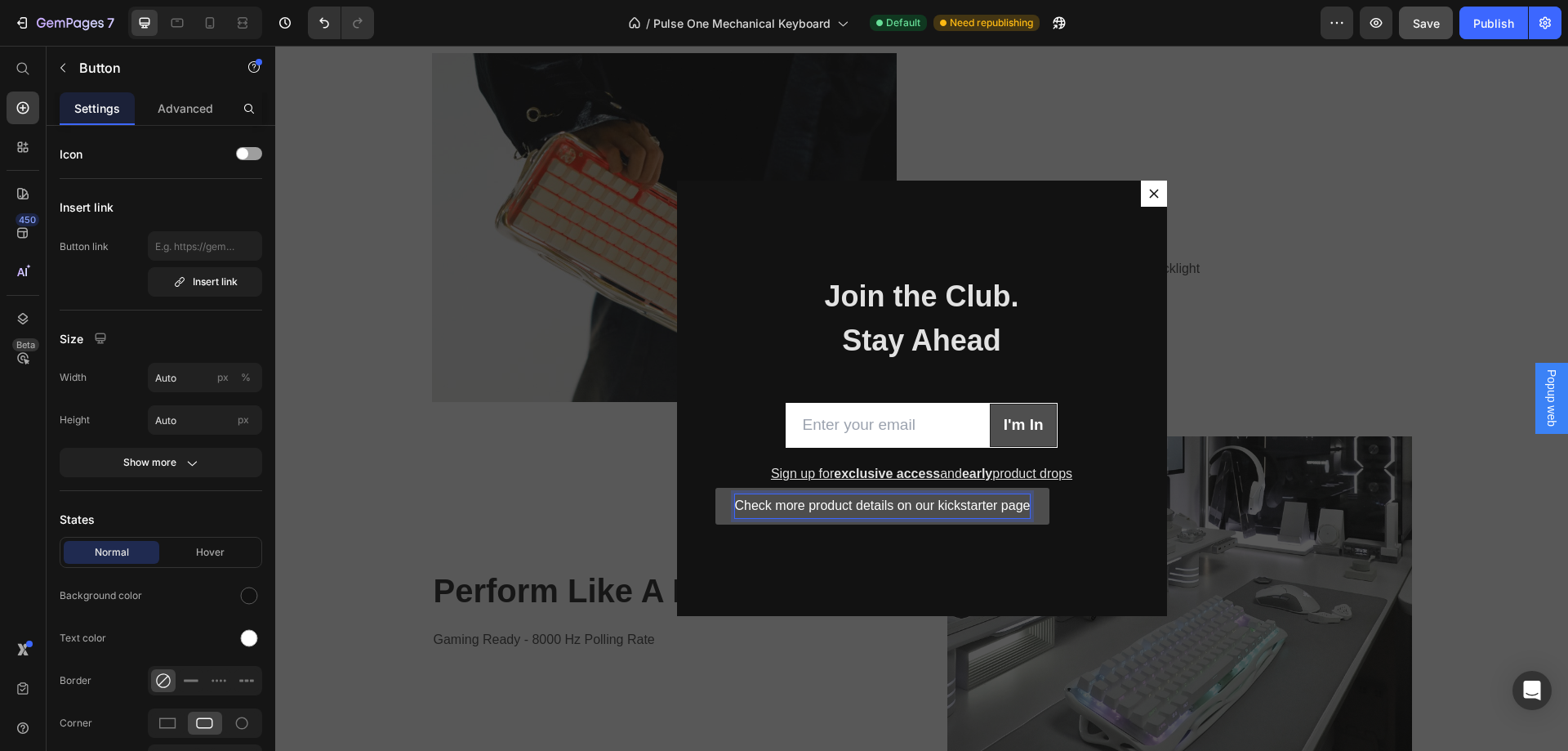 click on "Check more product details on our kickstarter page" at bounding box center (883, 506) 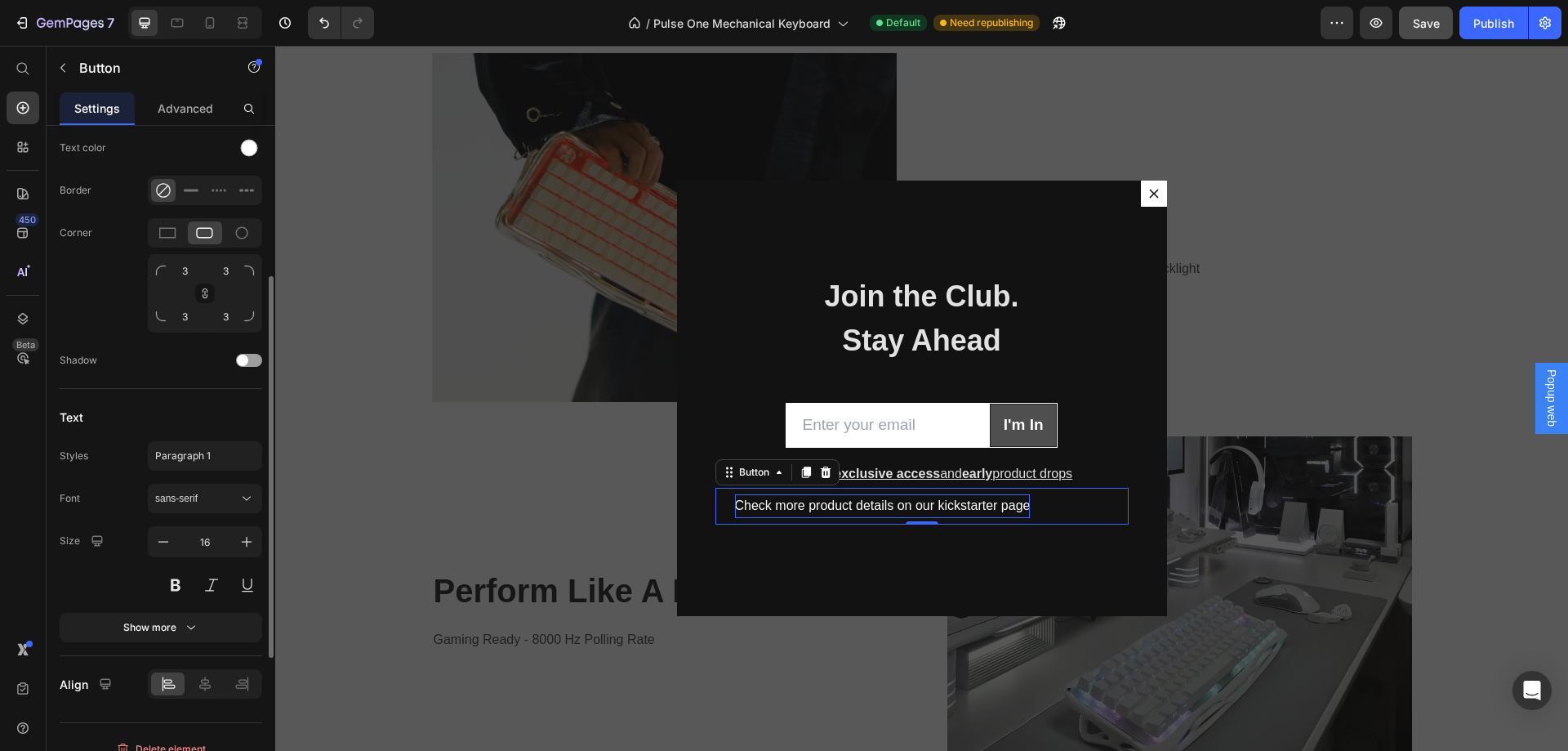 scroll, scrollTop: 509, scrollLeft: 0, axis: vertical 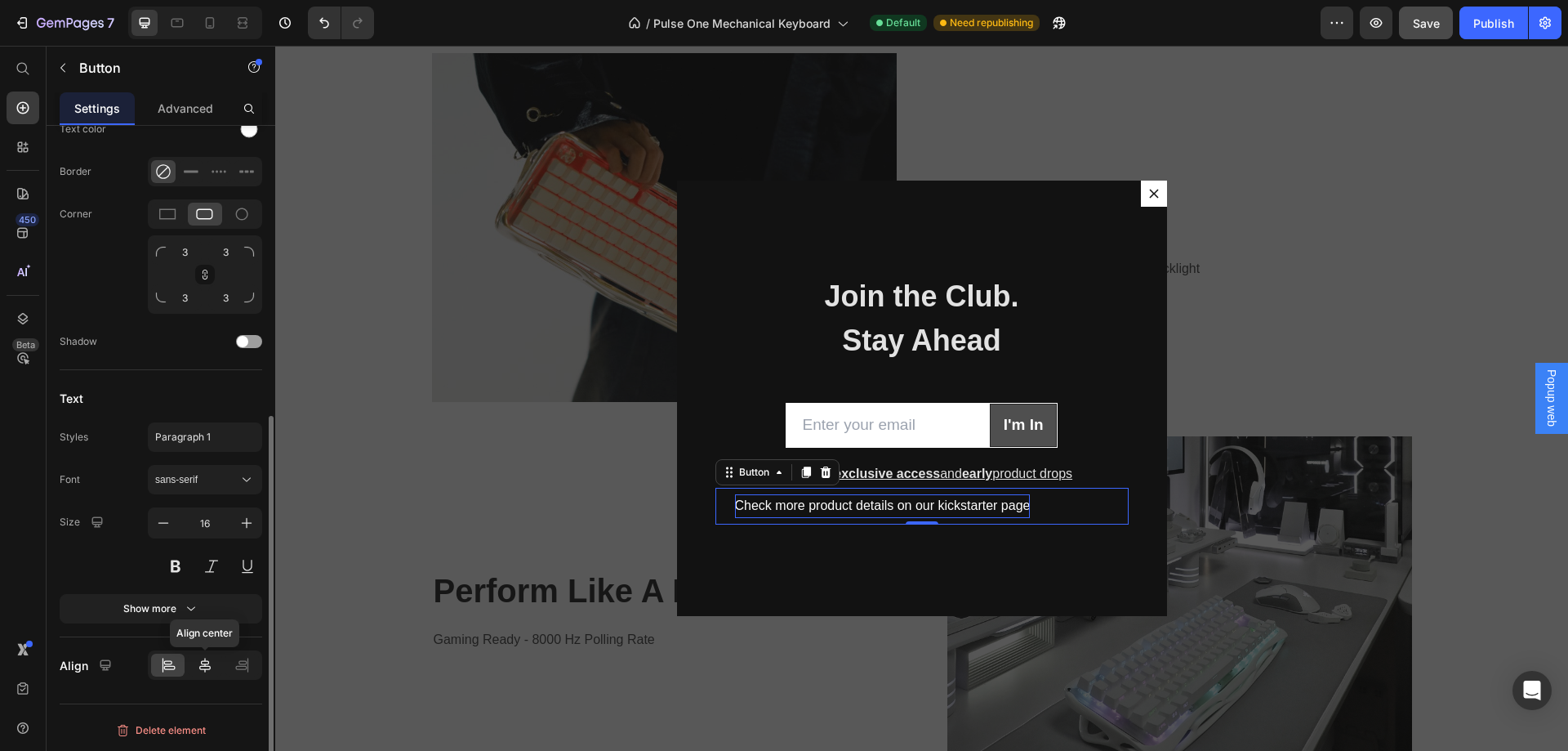 click 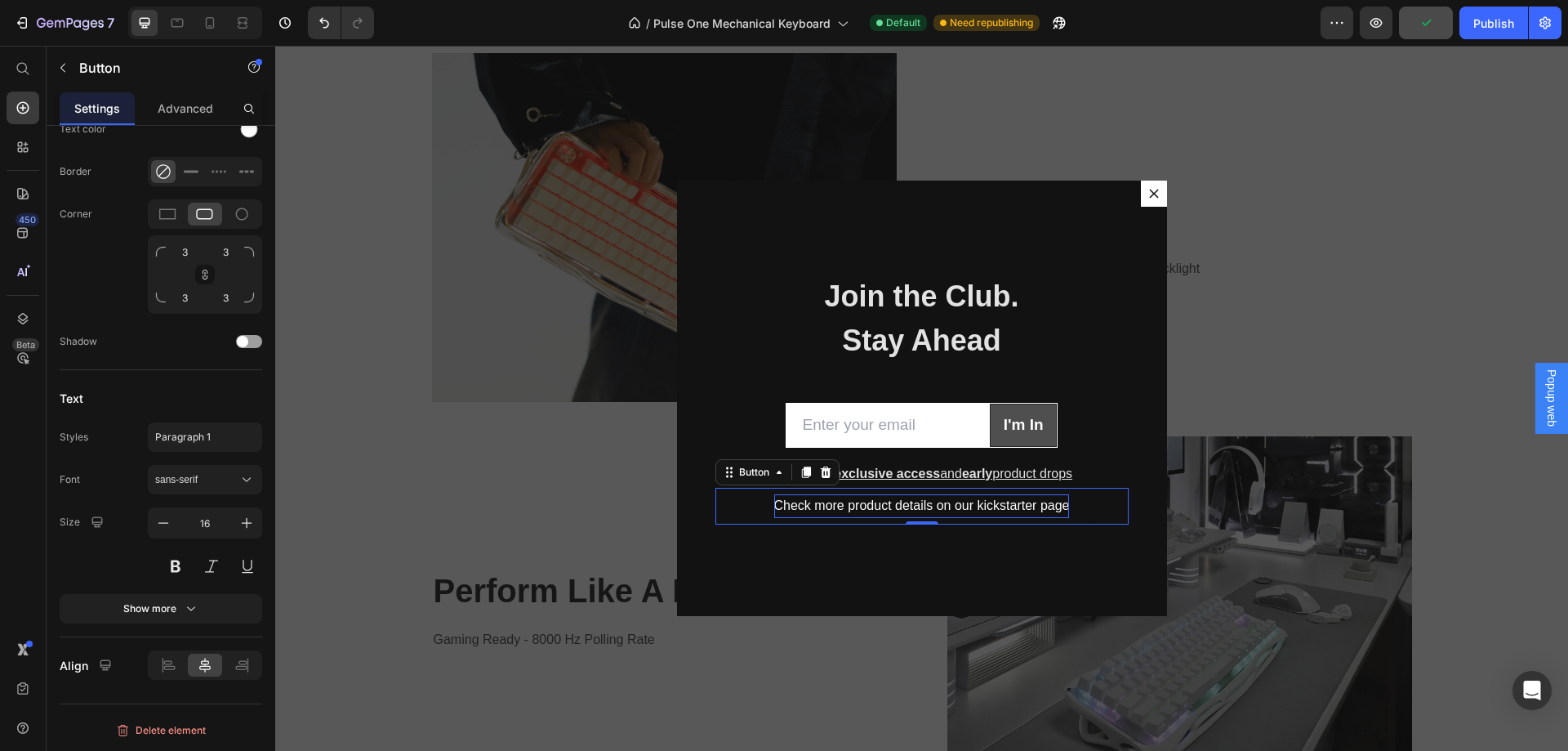 click on "Check more product details on our kickstarter page Button   0" at bounding box center [922, 506] 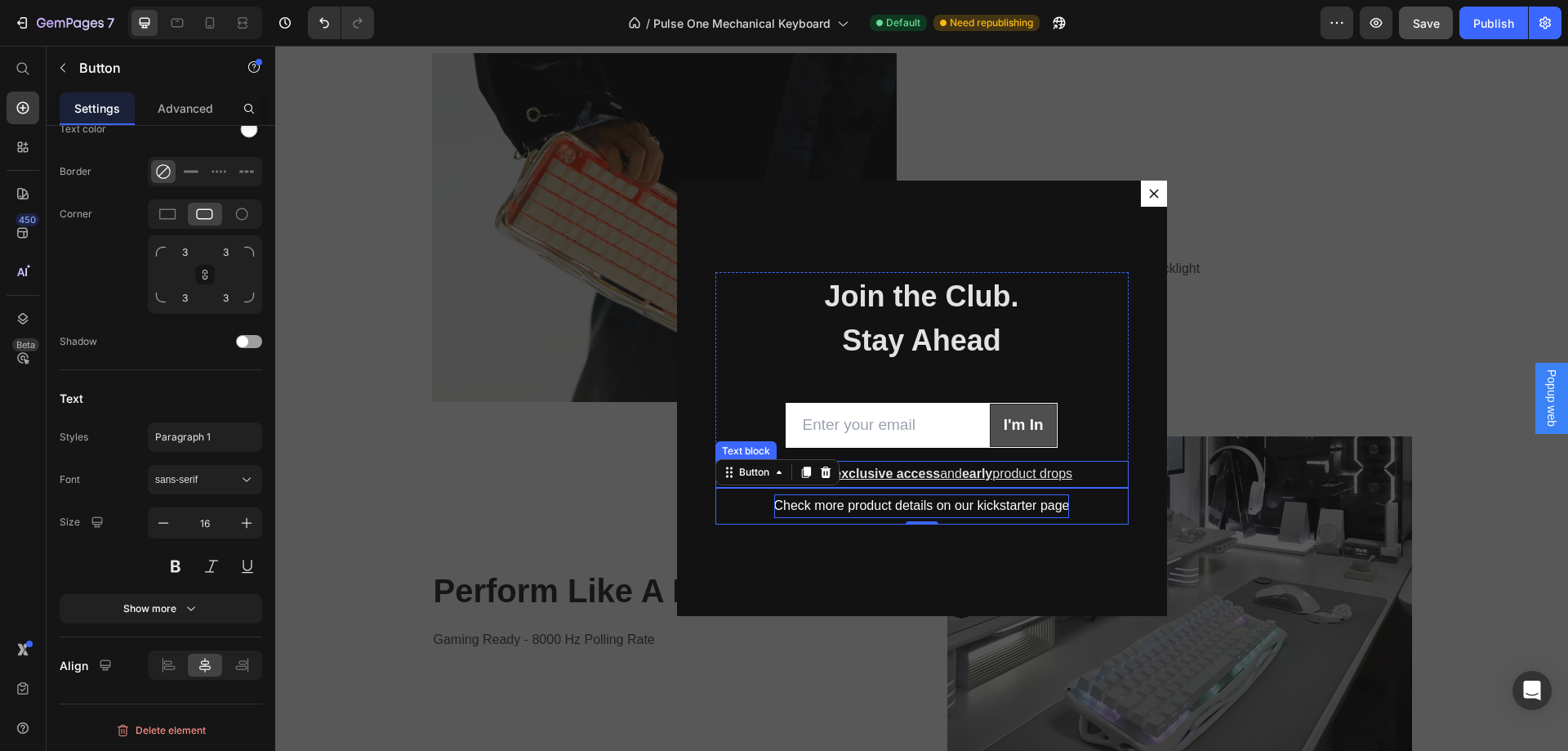 click on "Sign up for  exclusive access  and  early  product drops" at bounding box center (922, 474) 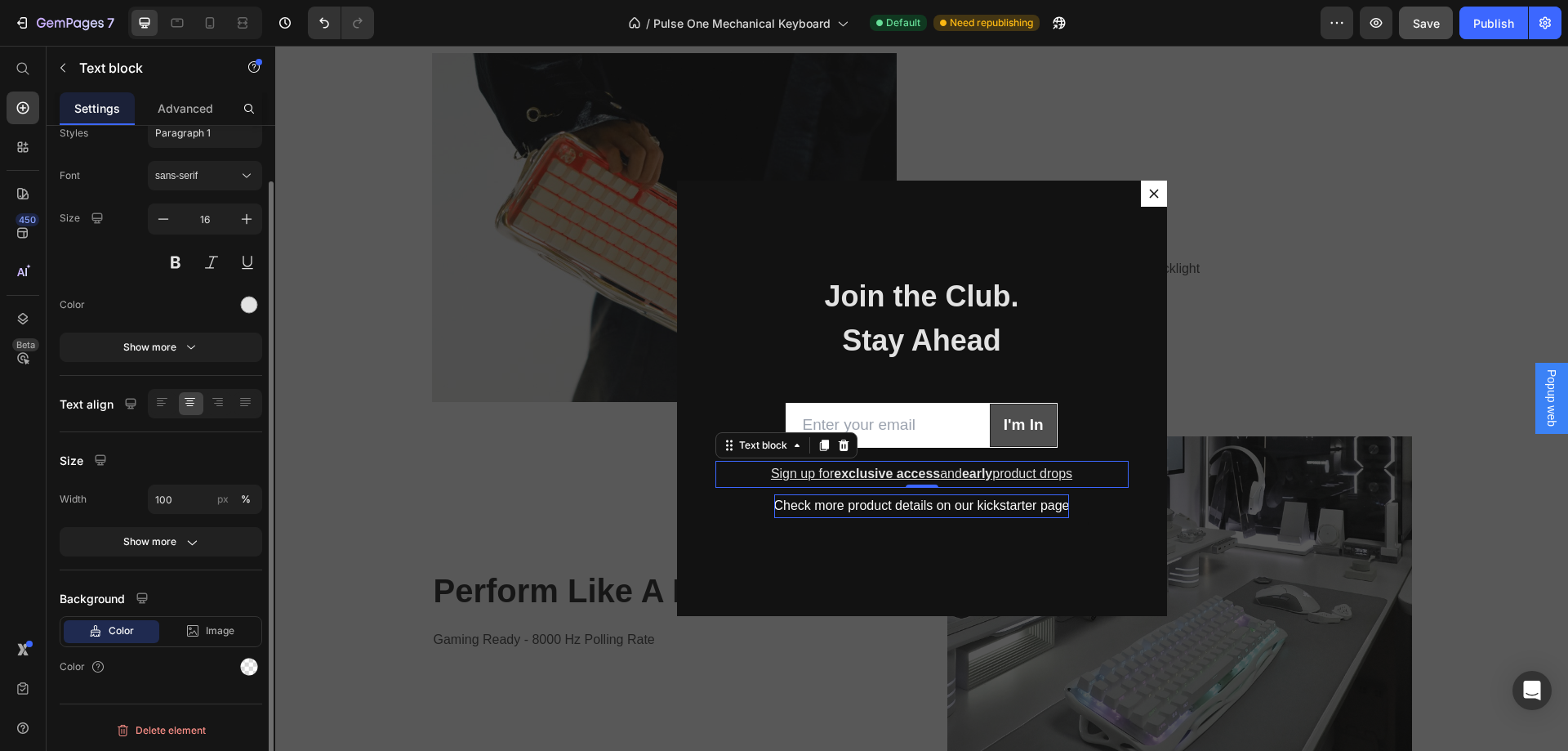 scroll, scrollTop: 0, scrollLeft: 0, axis: both 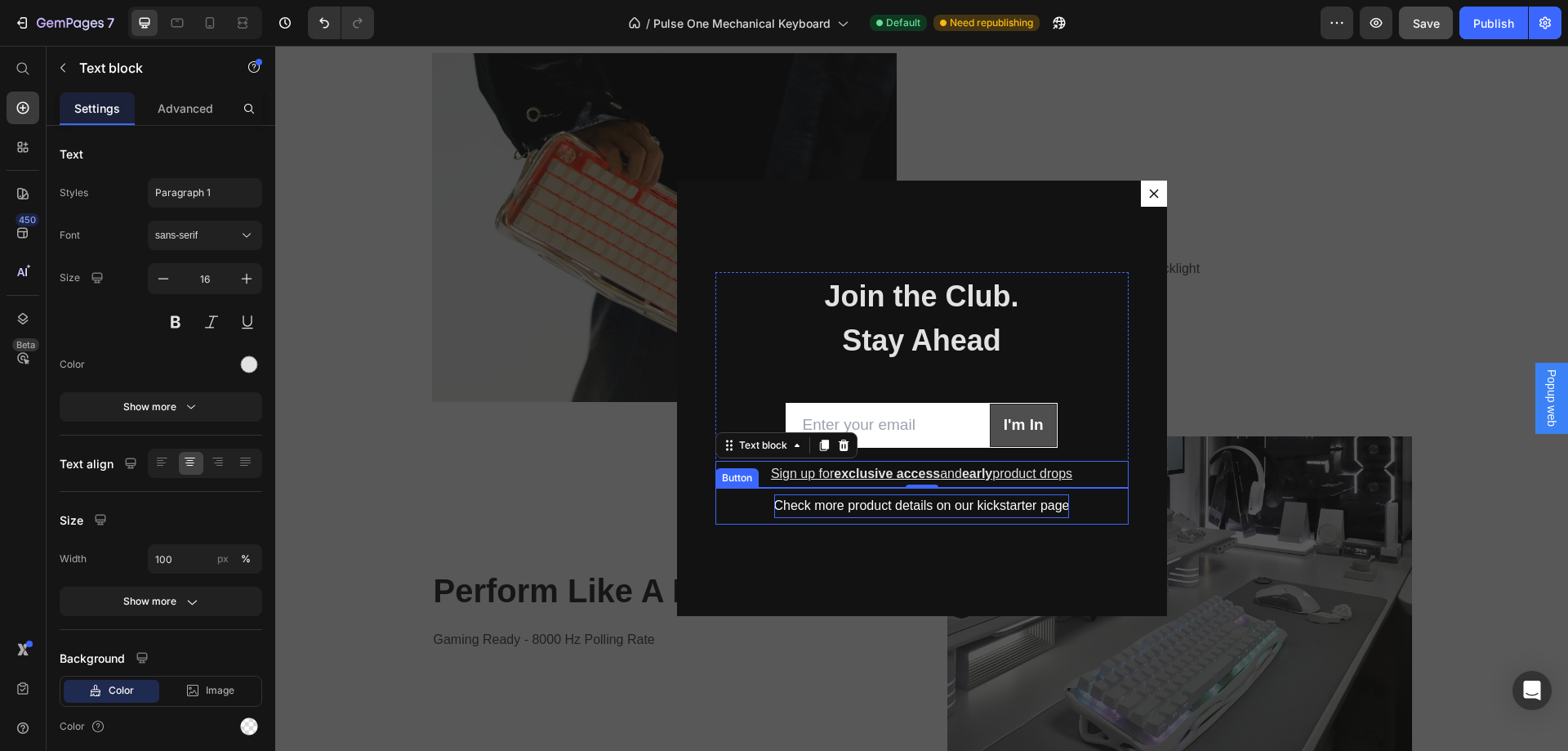 click on "Check more product details on our kickstarter page Button" at bounding box center (922, 506) 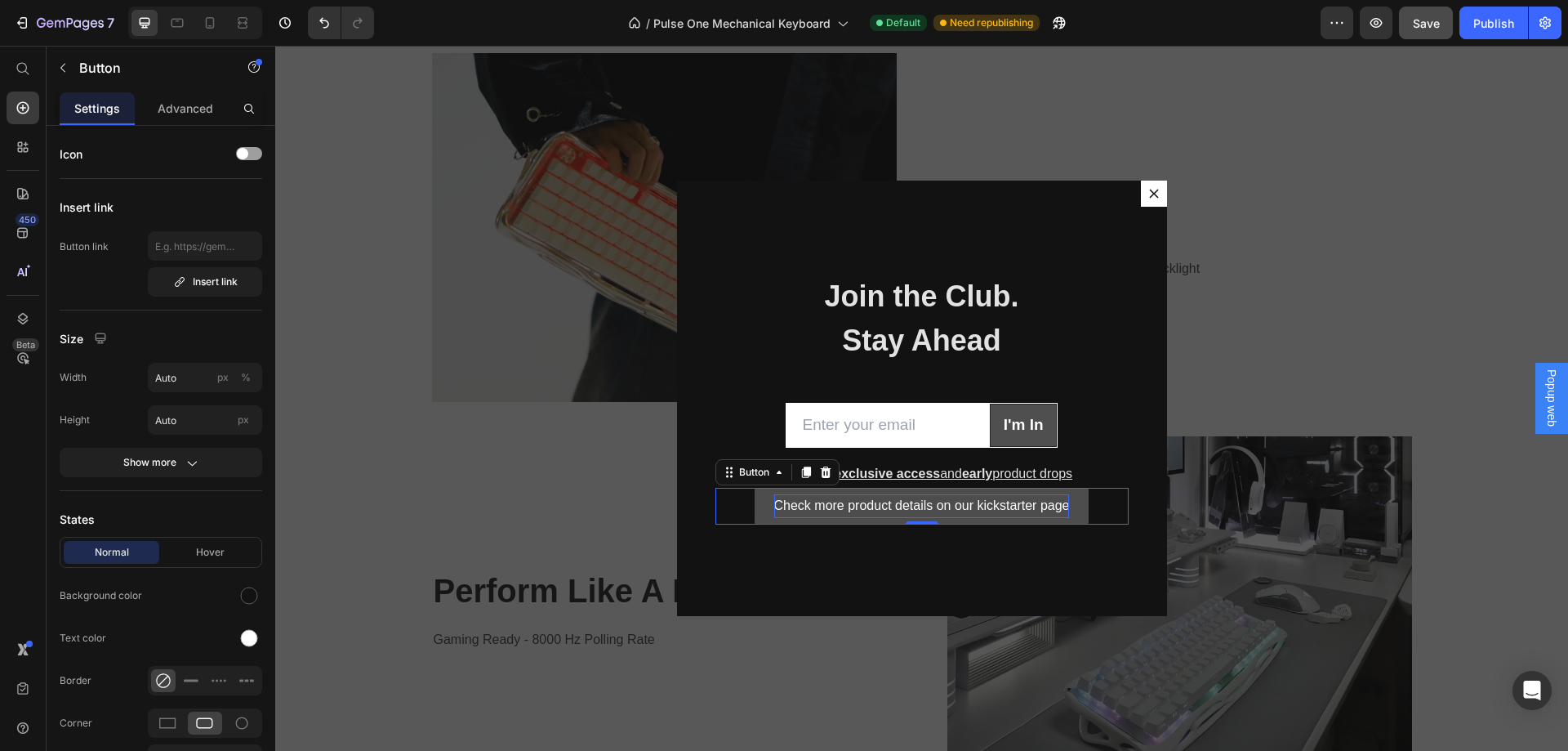 click on "Check more product details on our kickstarter page" at bounding box center (922, 506) 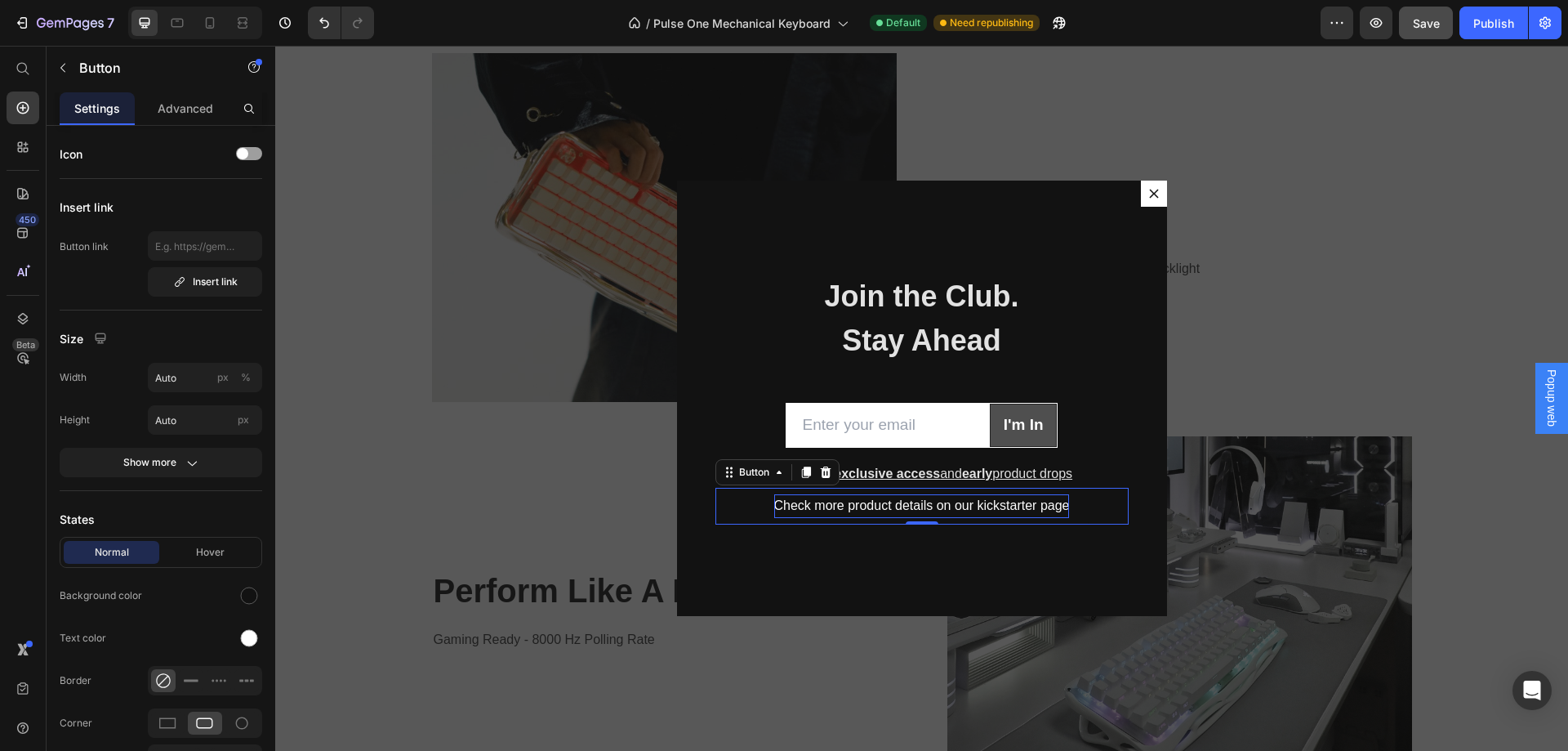 click on "Check more product details on our kickstarter page Button   0" at bounding box center [922, 506] 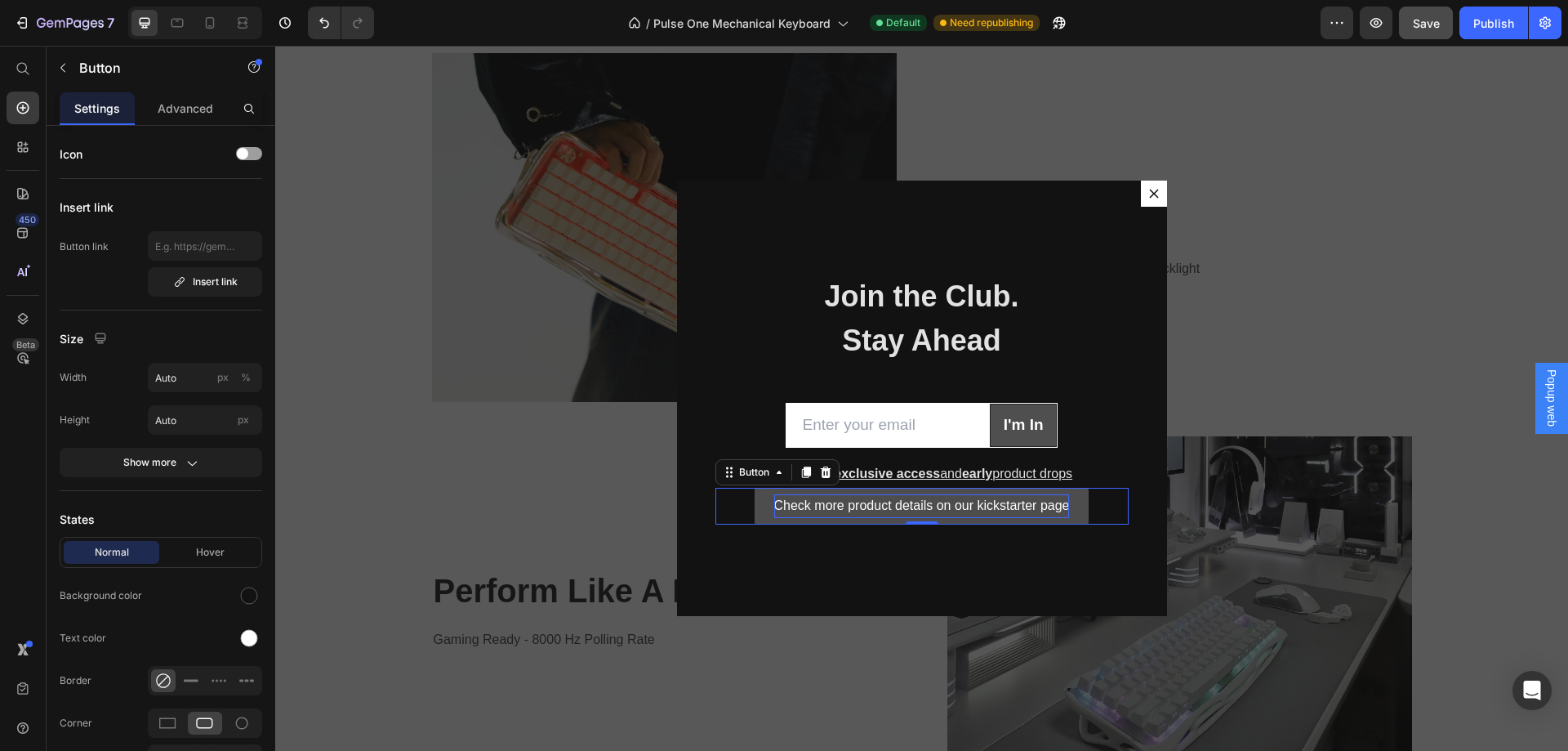 click on "Check more product details on our kickstarter page" at bounding box center [922, 506] 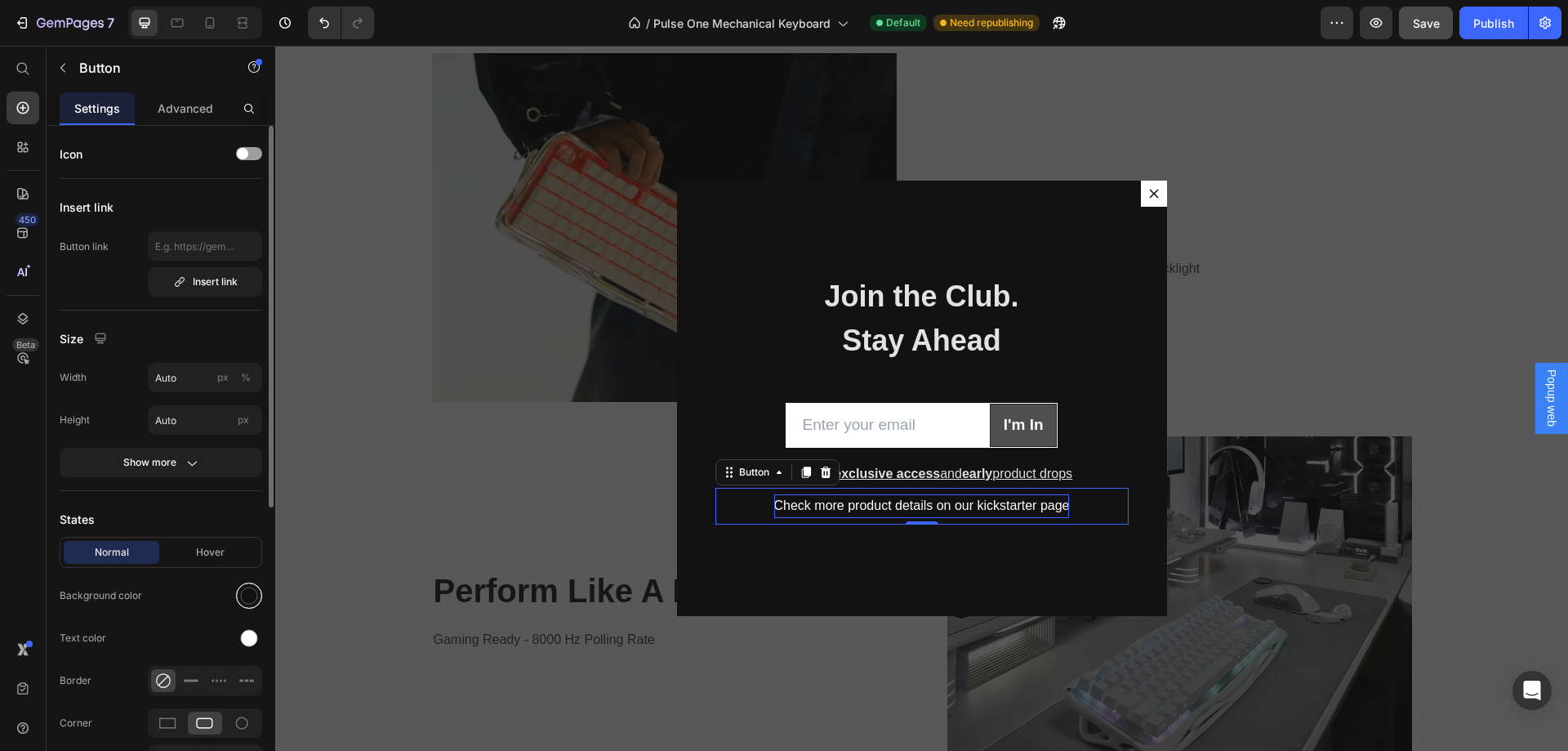 click at bounding box center [249, 596] 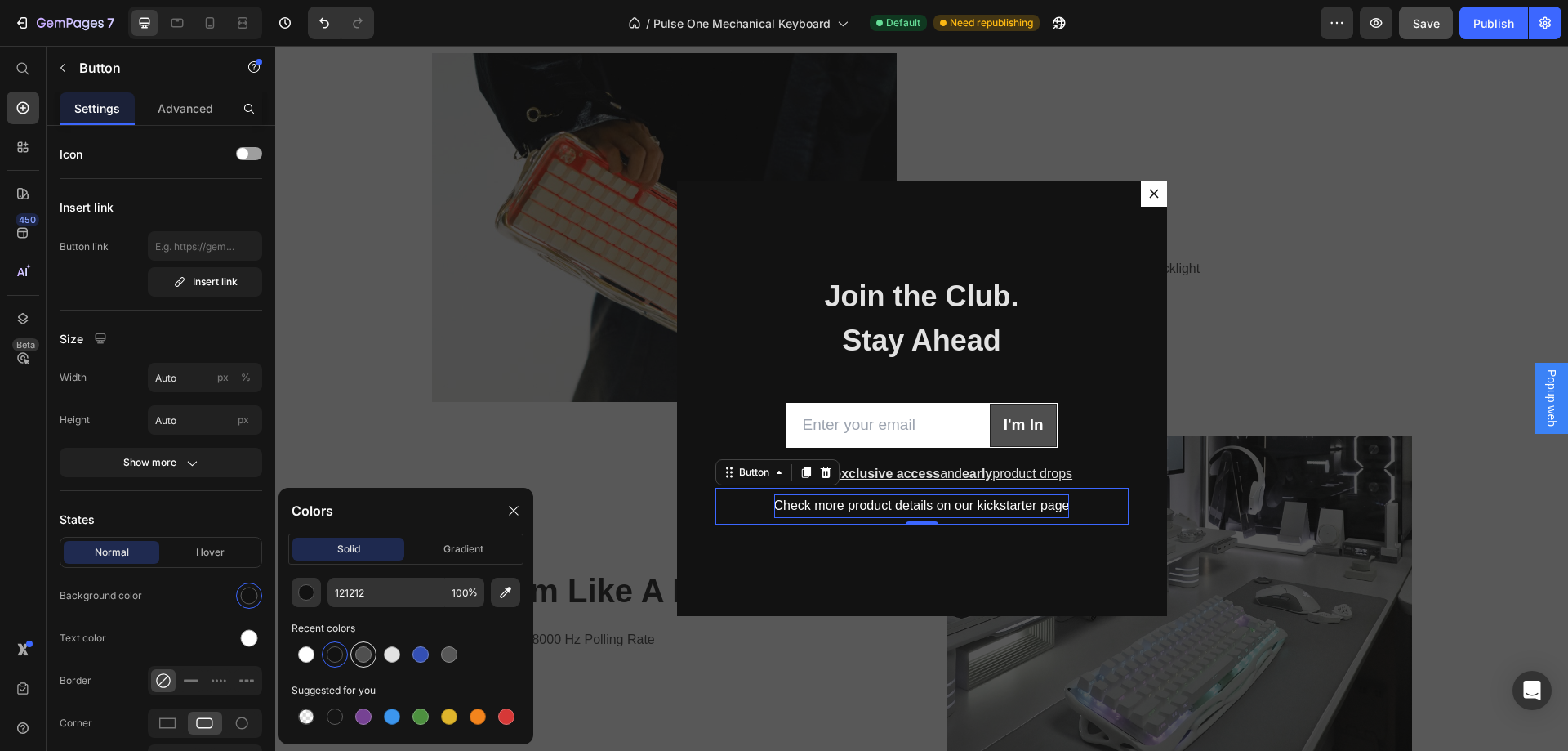 click at bounding box center [363, 655] 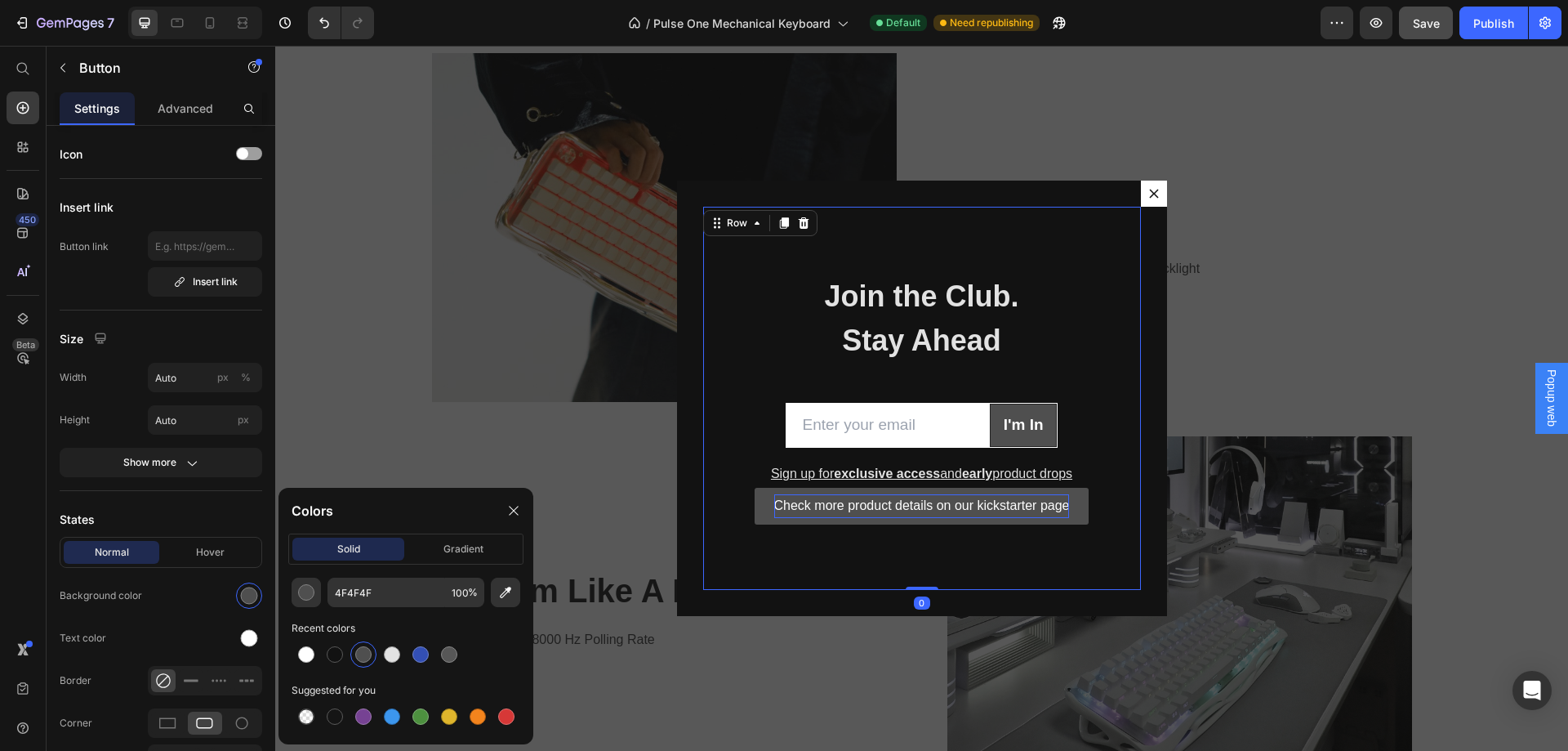 click on "Join the Club. Stay Ahead Heading Row Email Field I'm In Submit Button Row Newsletter Row Sign up for  exclusive access  and  early  product drops Text block Check more product details on our kickstarter page Button Row Row   0" at bounding box center [922, 398] 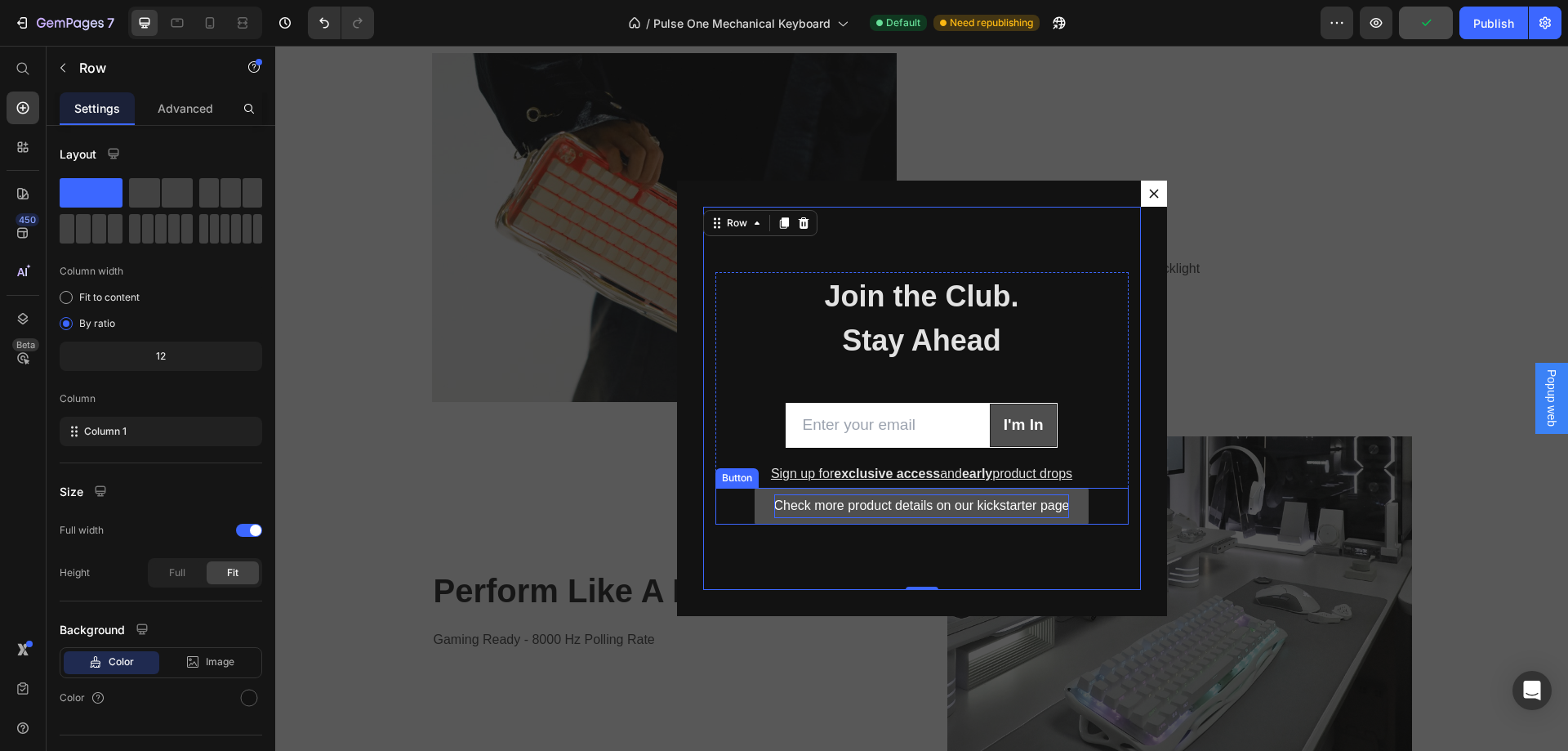 click on "Check more product details on our kickstarter page" at bounding box center [922, 506] 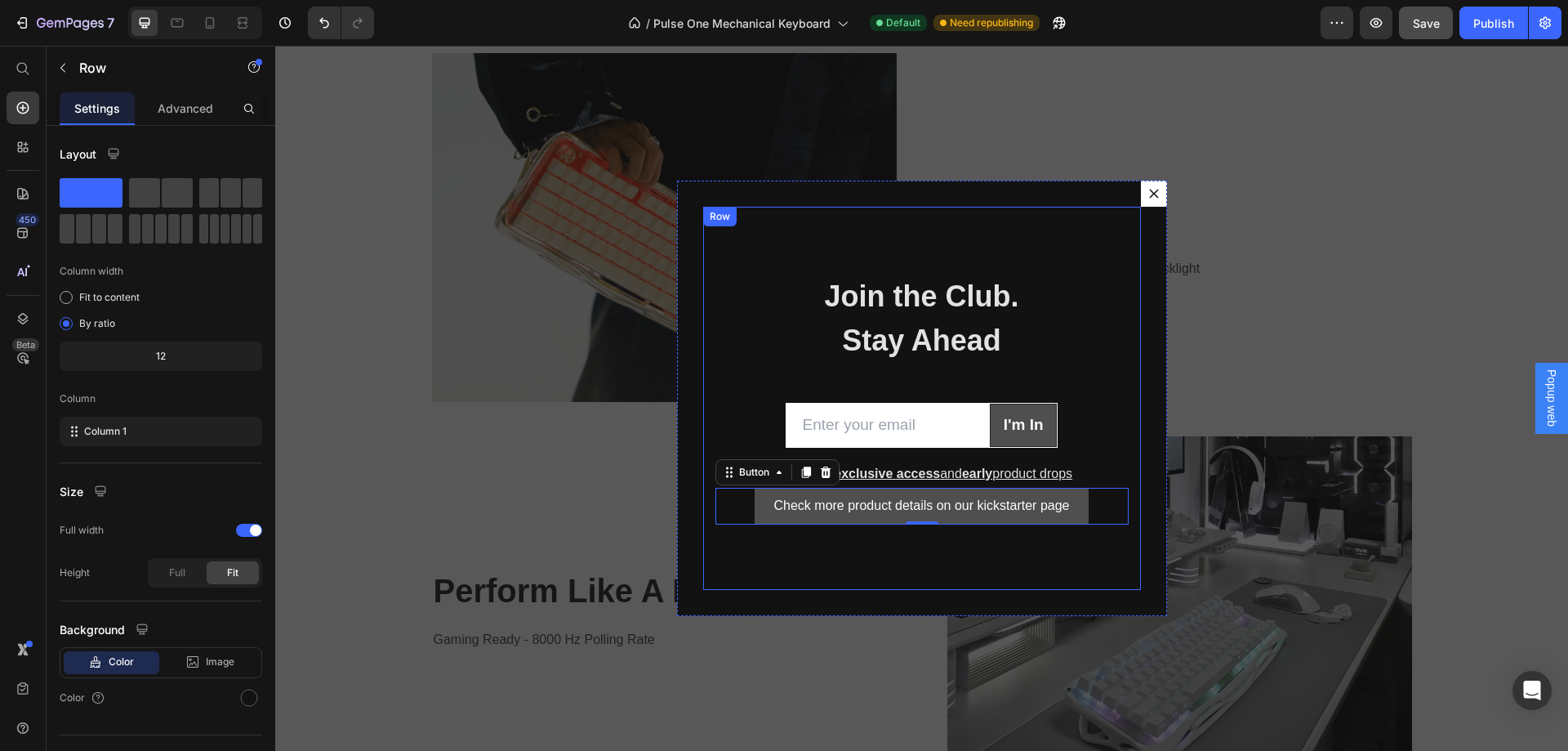 click on "Join the Club. Stay Ahead Heading Row Email Field I'm In Submit Button Row Newsletter Row Sign up for  exclusive access  and  early  product drops Text block Check more product details on our kickstarter page Button   0 Row Row" at bounding box center (922, 398) 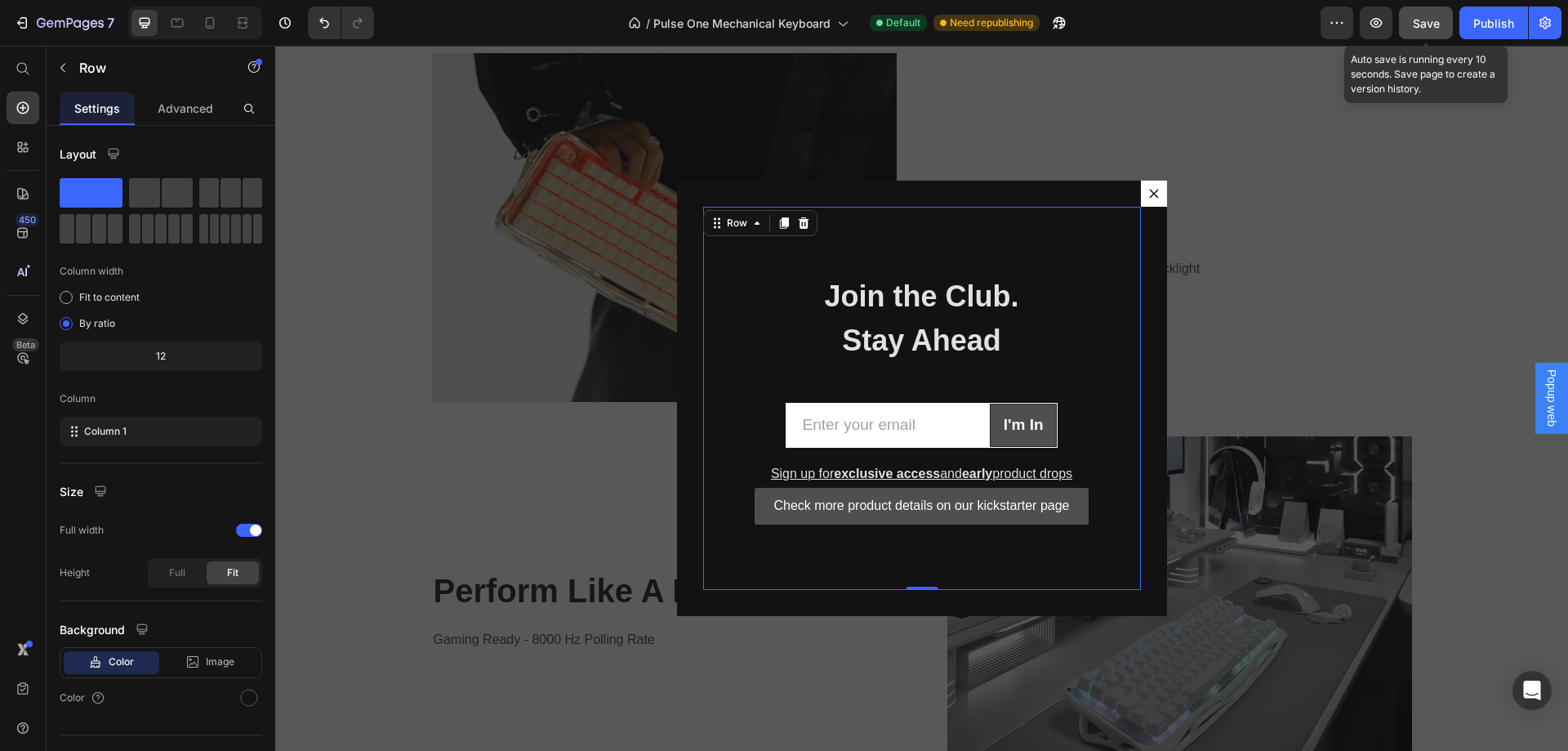 click on "Save" at bounding box center [1426, 23] 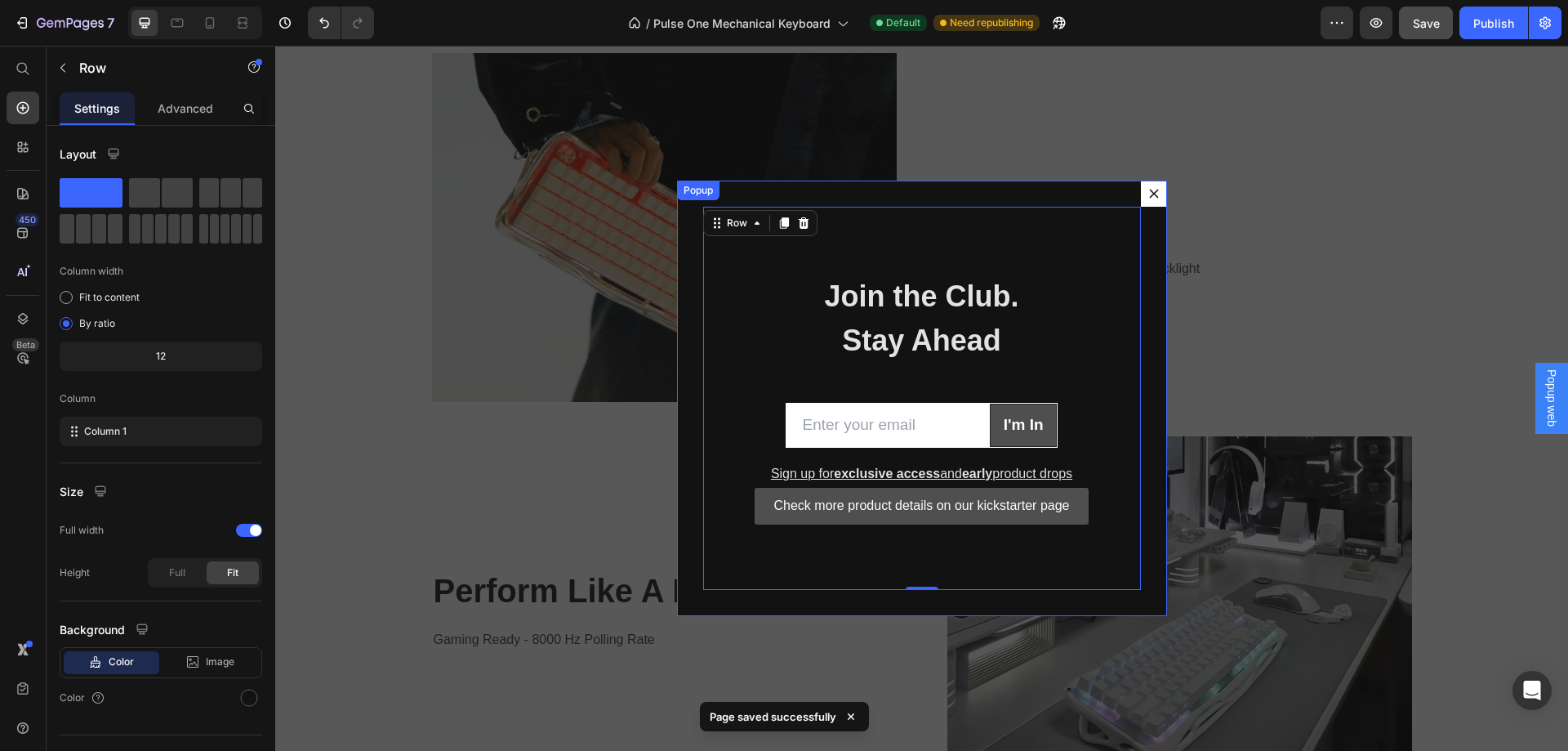 click at bounding box center [1154, 194] 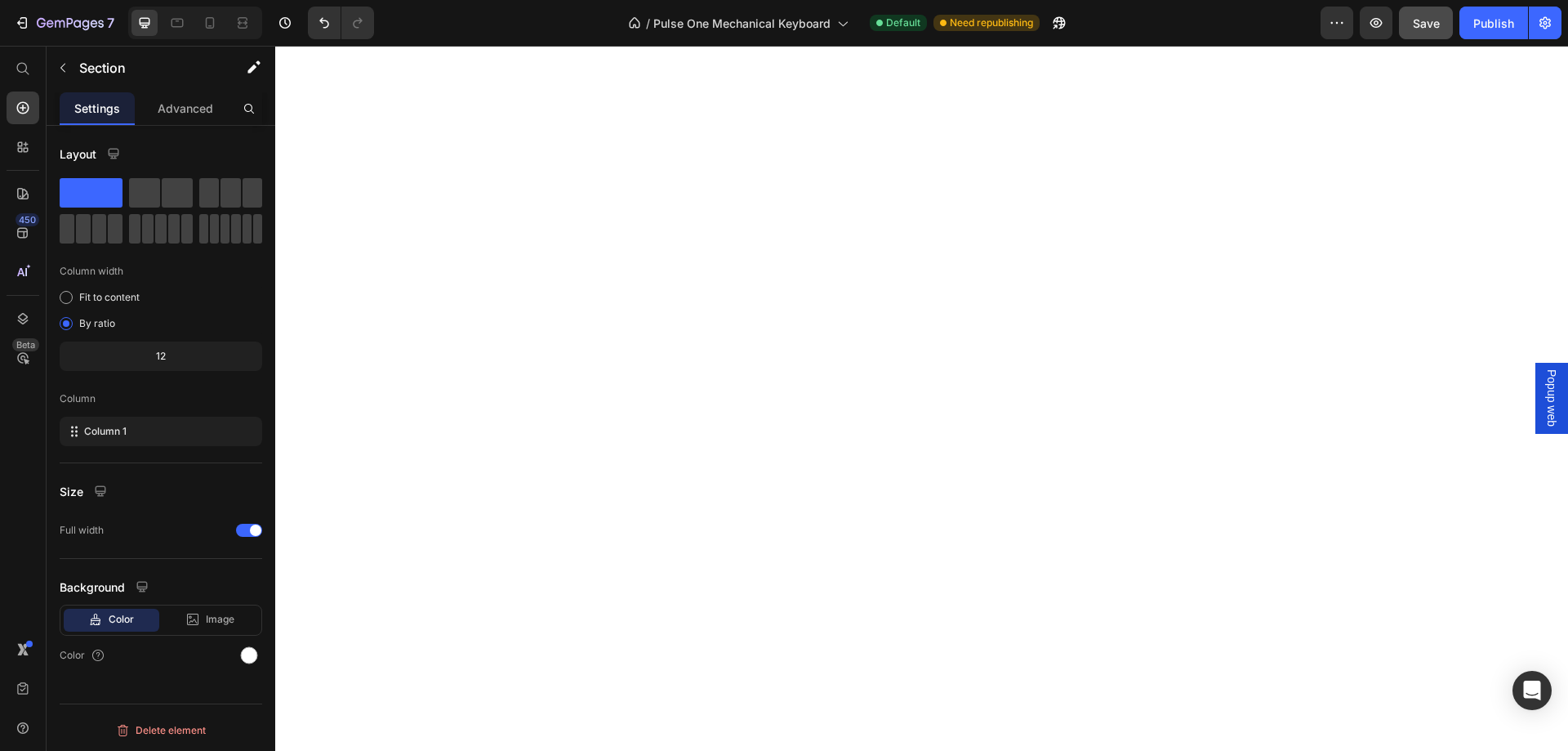 drag, startPoint x: 1462, startPoint y: 343, endPoint x: 1435, endPoint y: 181, distance: 164.23459 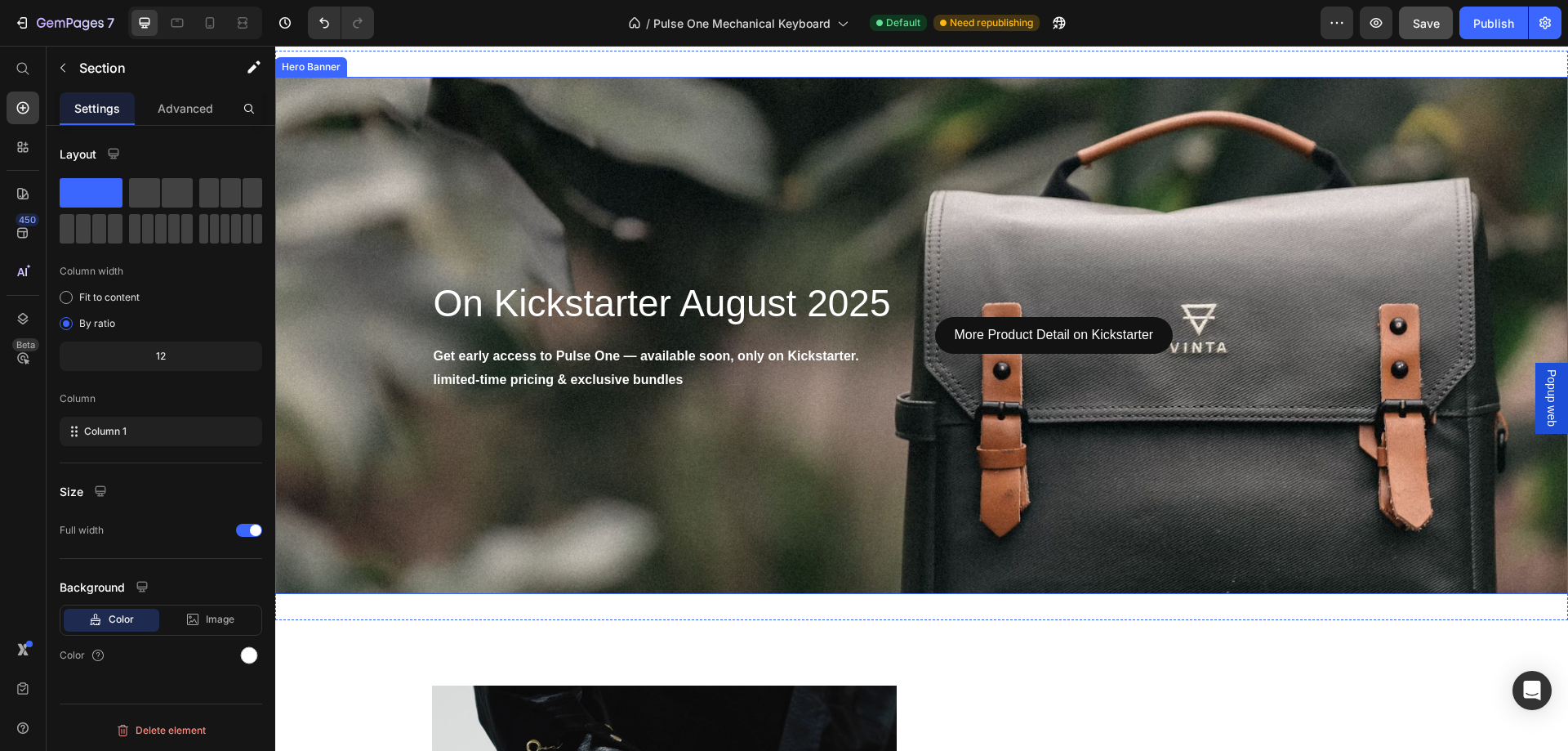 scroll, scrollTop: 2966, scrollLeft: 0, axis: vertical 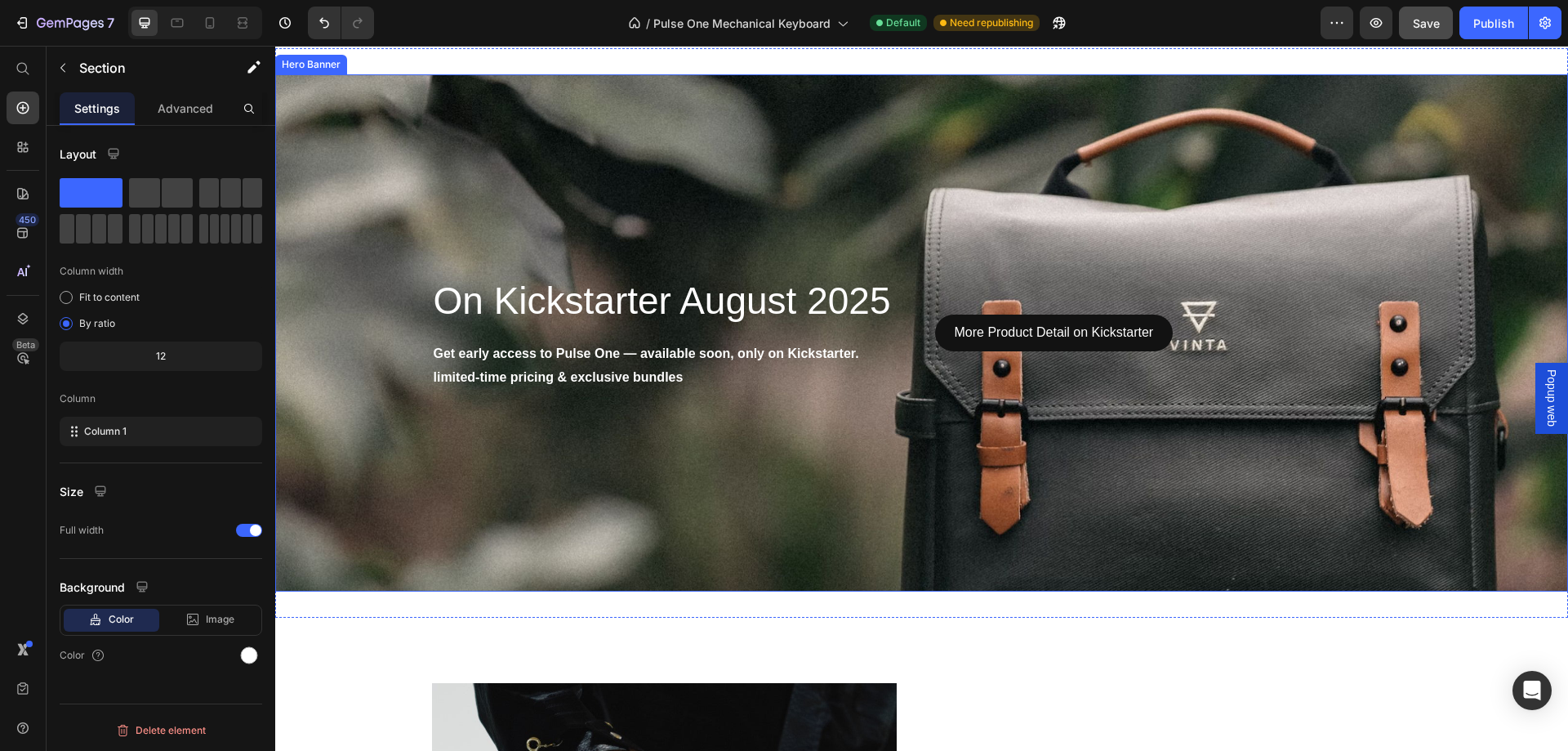 click on "On Kickstarter August 2025 Heading Get early access to Pulse One — available soon, only on Kickstarter. limited-time pricing &    exclusive bundles Text Block More Product Detail on Kickstarter Button" at bounding box center [922, 333] 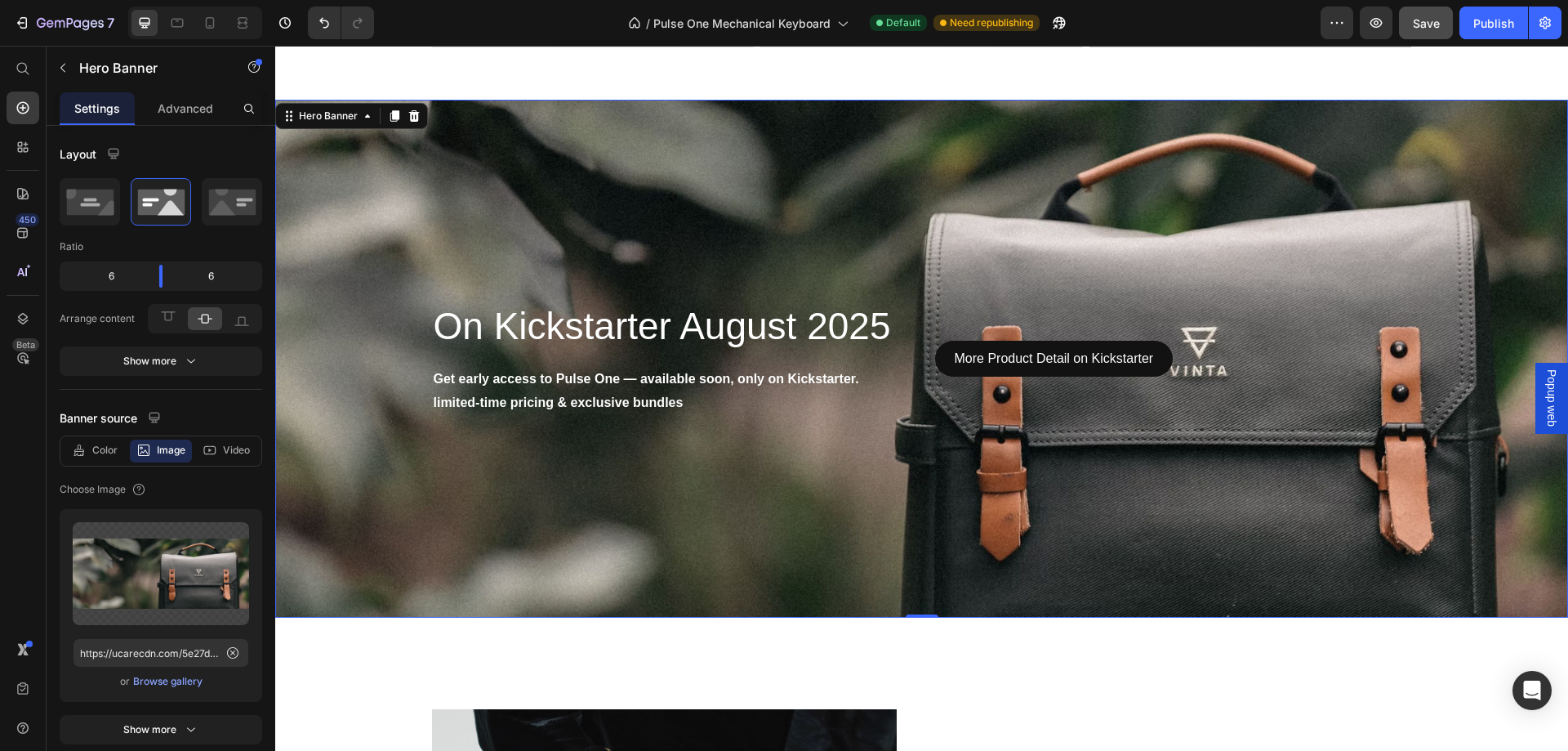 scroll, scrollTop: 2884, scrollLeft: 0, axis: vertical 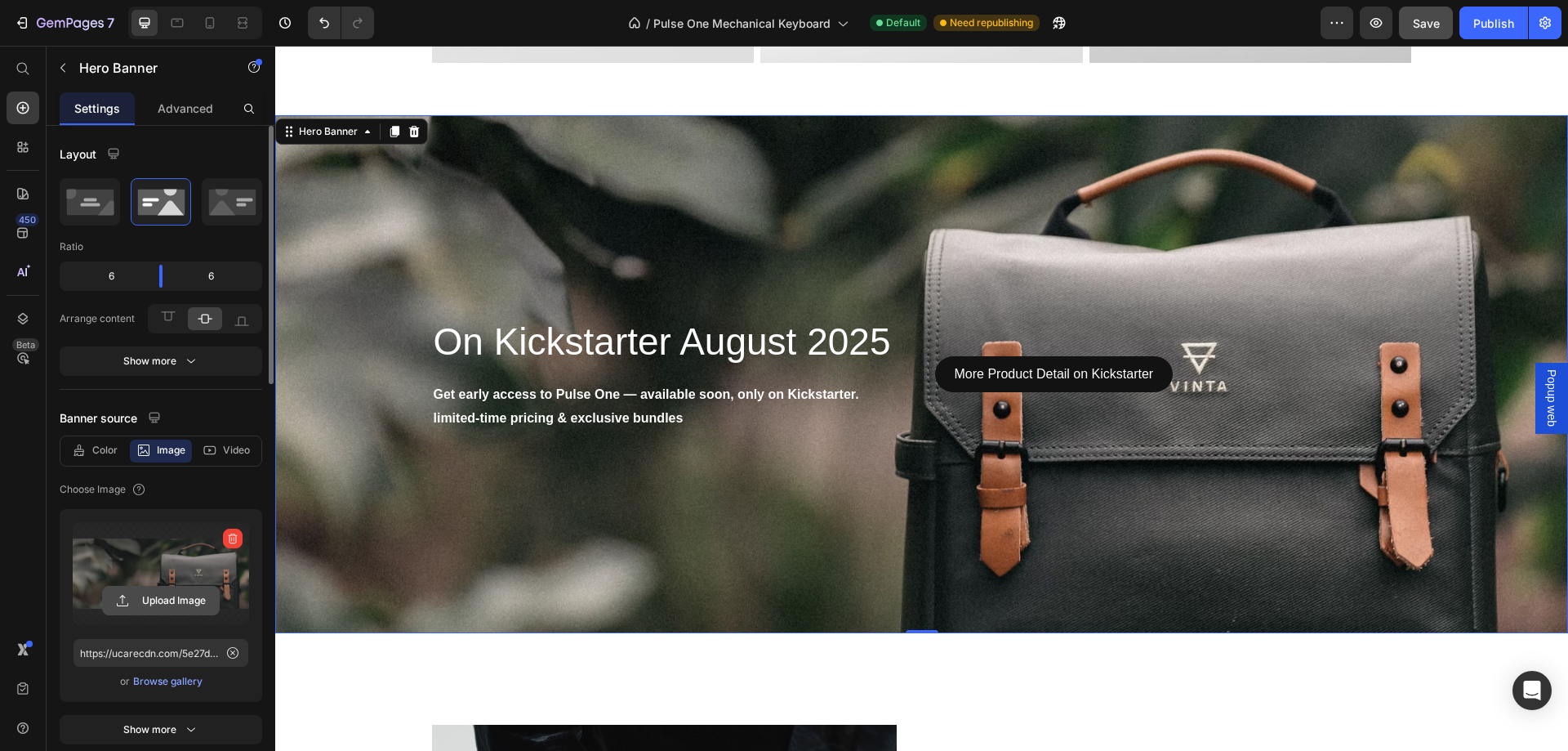 click 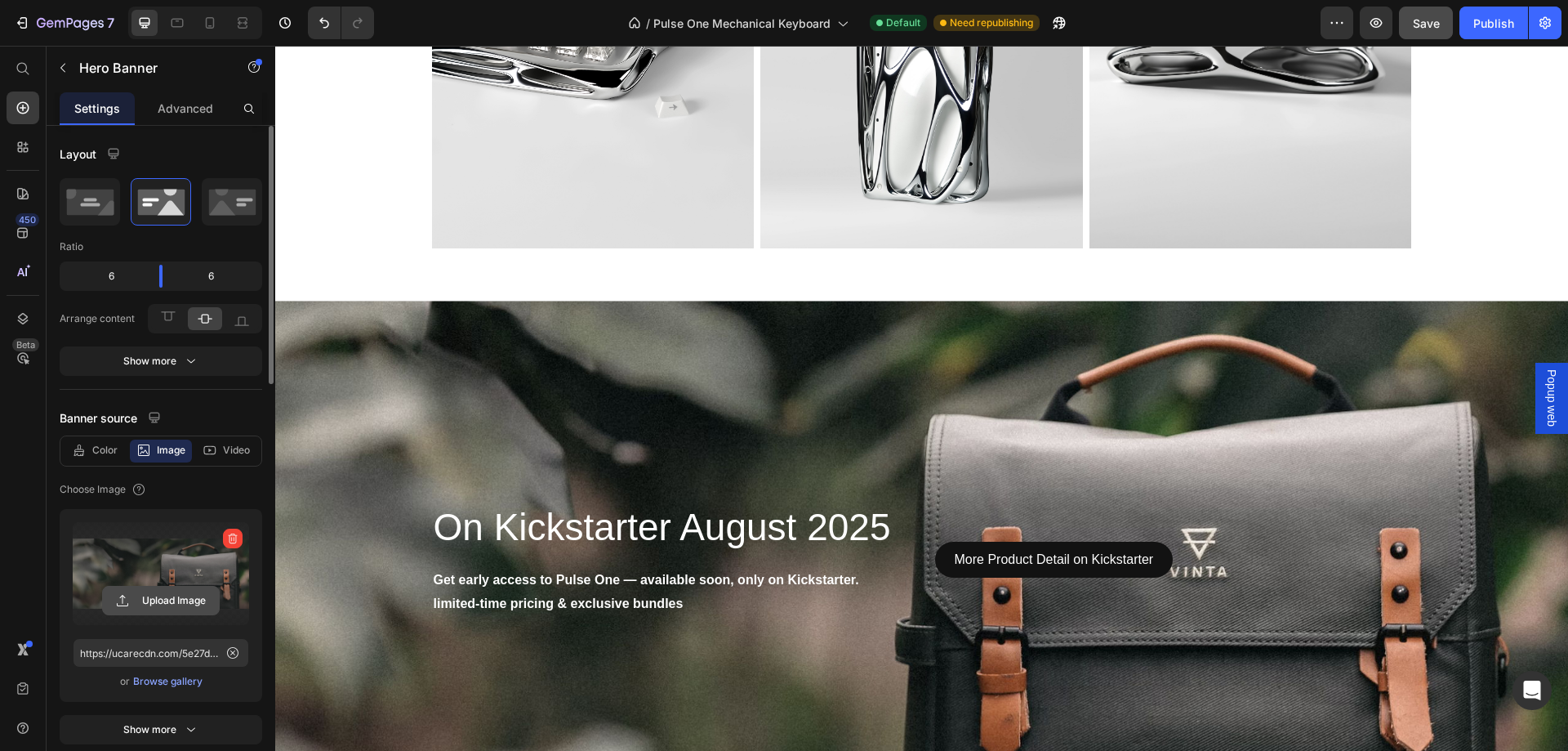 scroll, scrollTop: 2720, scrollLeft: 0, axis: vertical 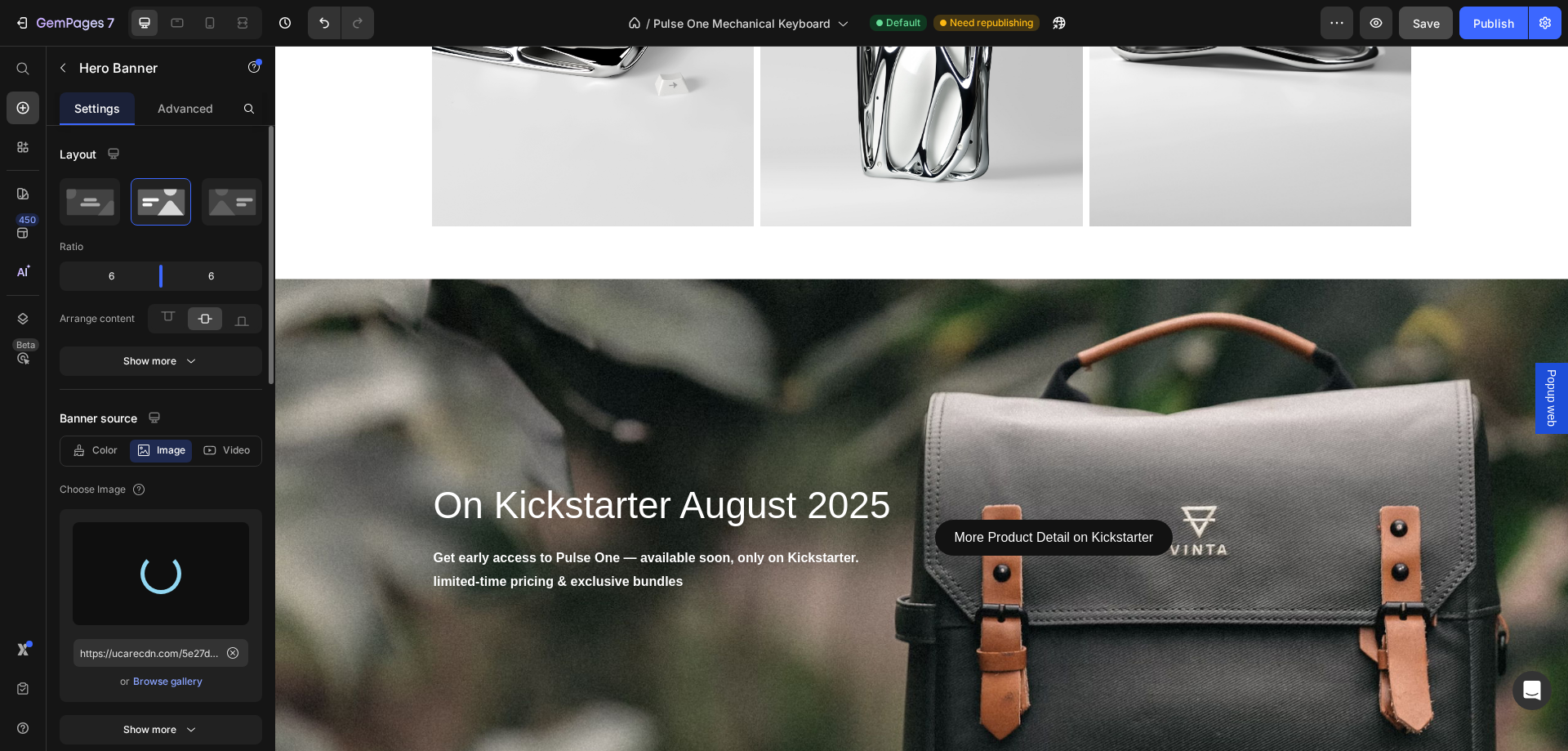 type on "https://cdn.shopify.com/s/files/1/0683/0633/7844/files/gempages_548232976727540616-82e2a42b-000d-4e91-a28e-a383fd597428.png" 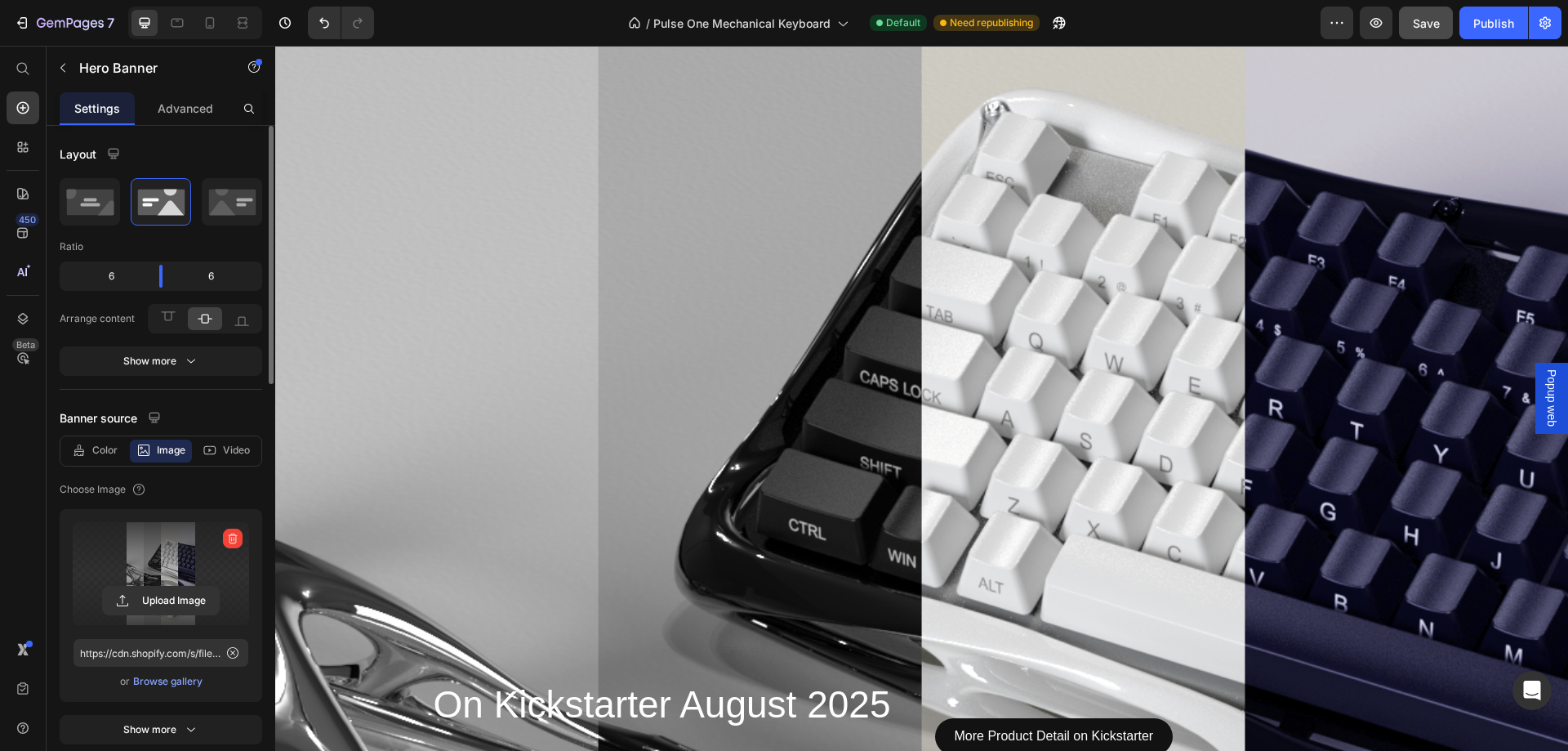 scroll, scrollTop: 3211, scrollLeft: 0, axis: vertical 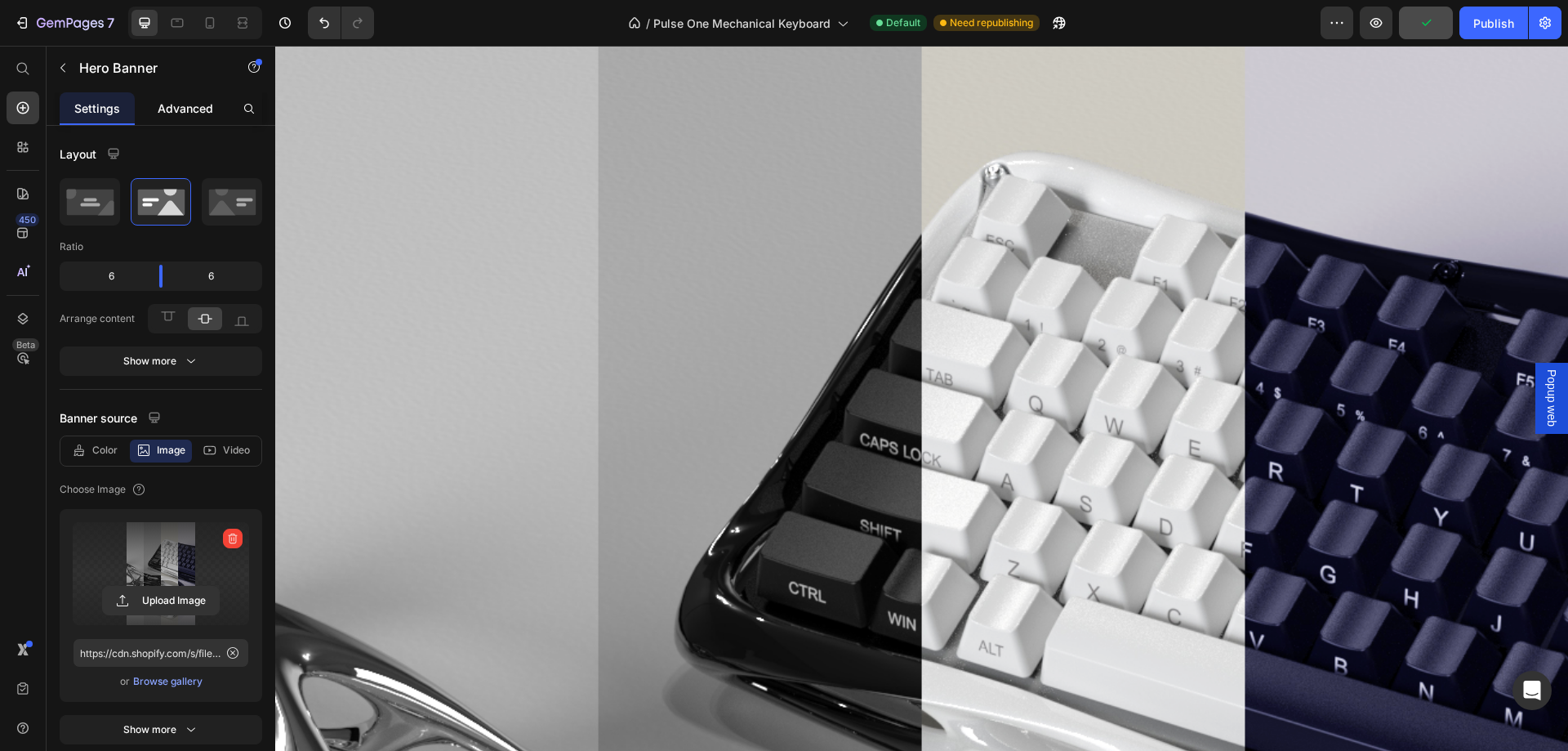 click on "Advanced" 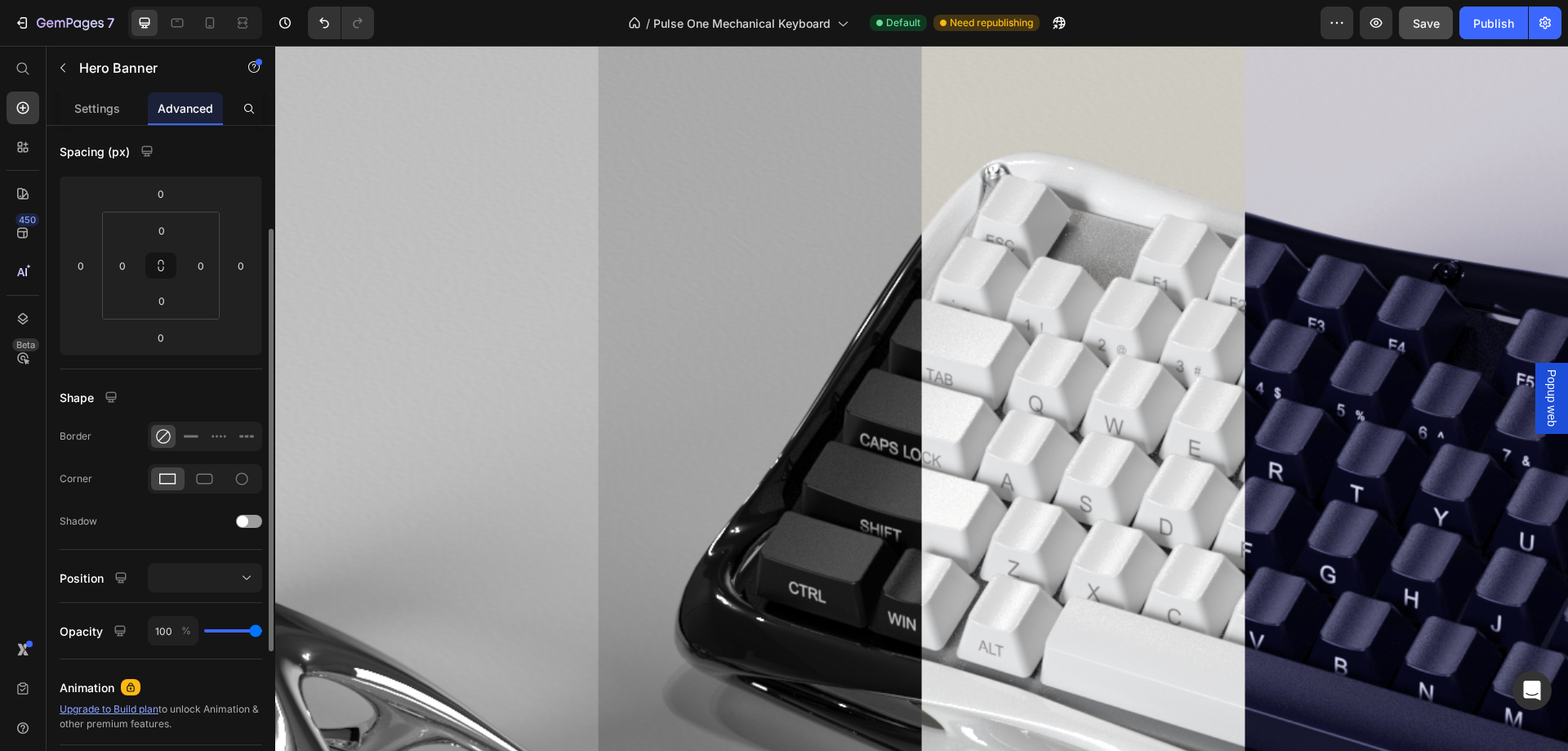 scroll, scrollTop: 0, scrollLeft: 0, axis: both 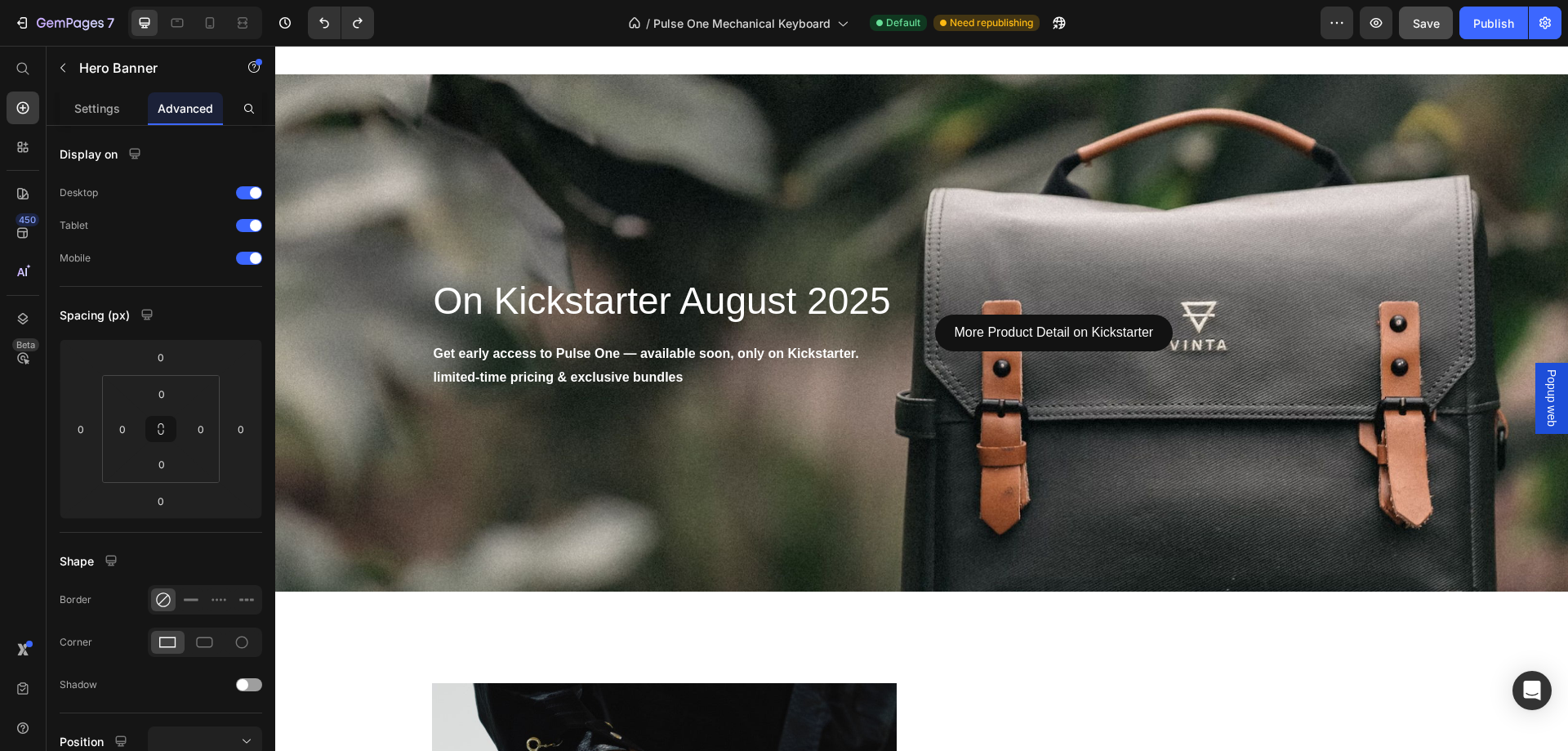 click at bounding box center [921, 333] 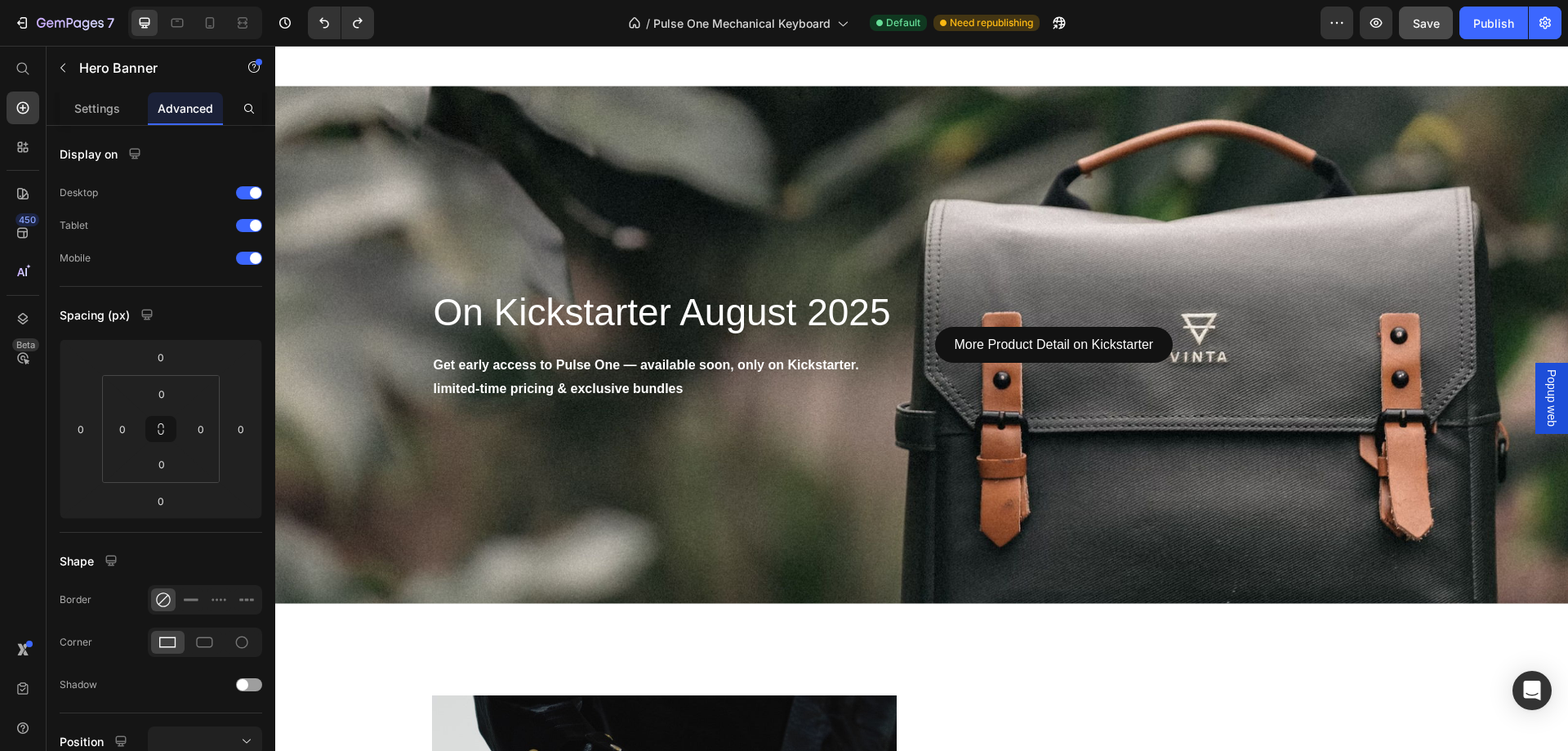 scroll, scrollTop: 2843, scrollLeft: 0, axis: vertical 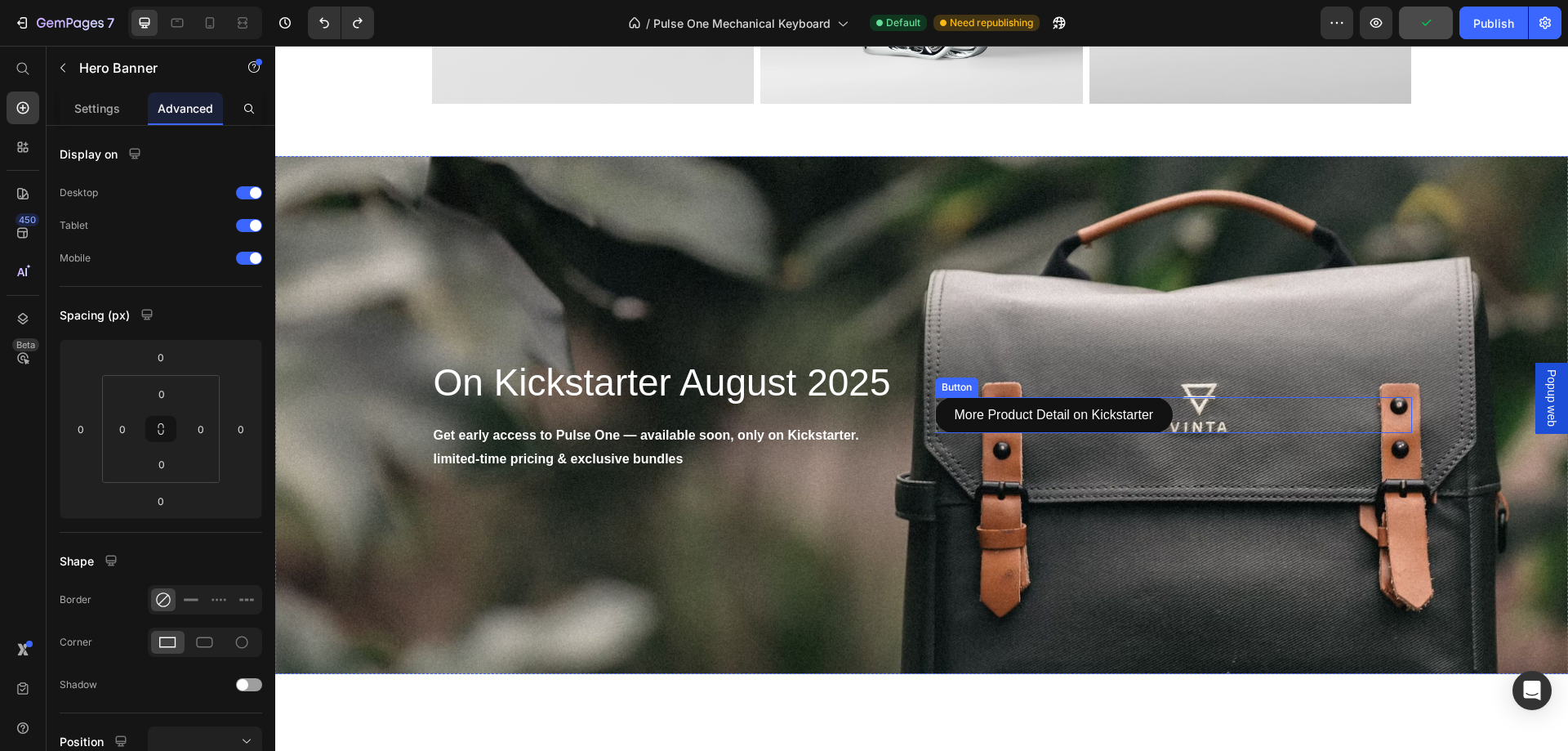 click on "More Product Detail on Kickstarter Button" at bounding box center [1174, 415] 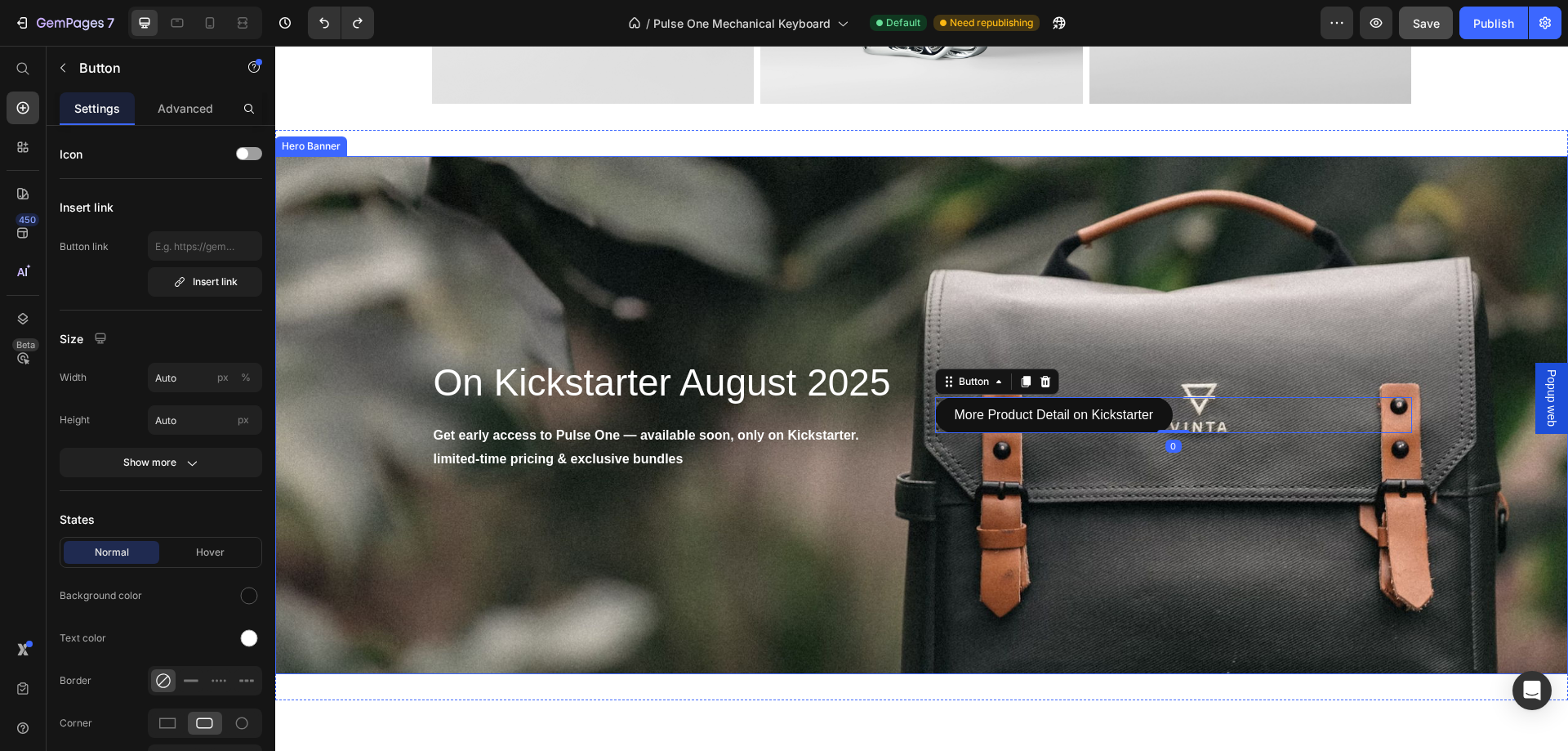 click at bounding box center (921, 414) 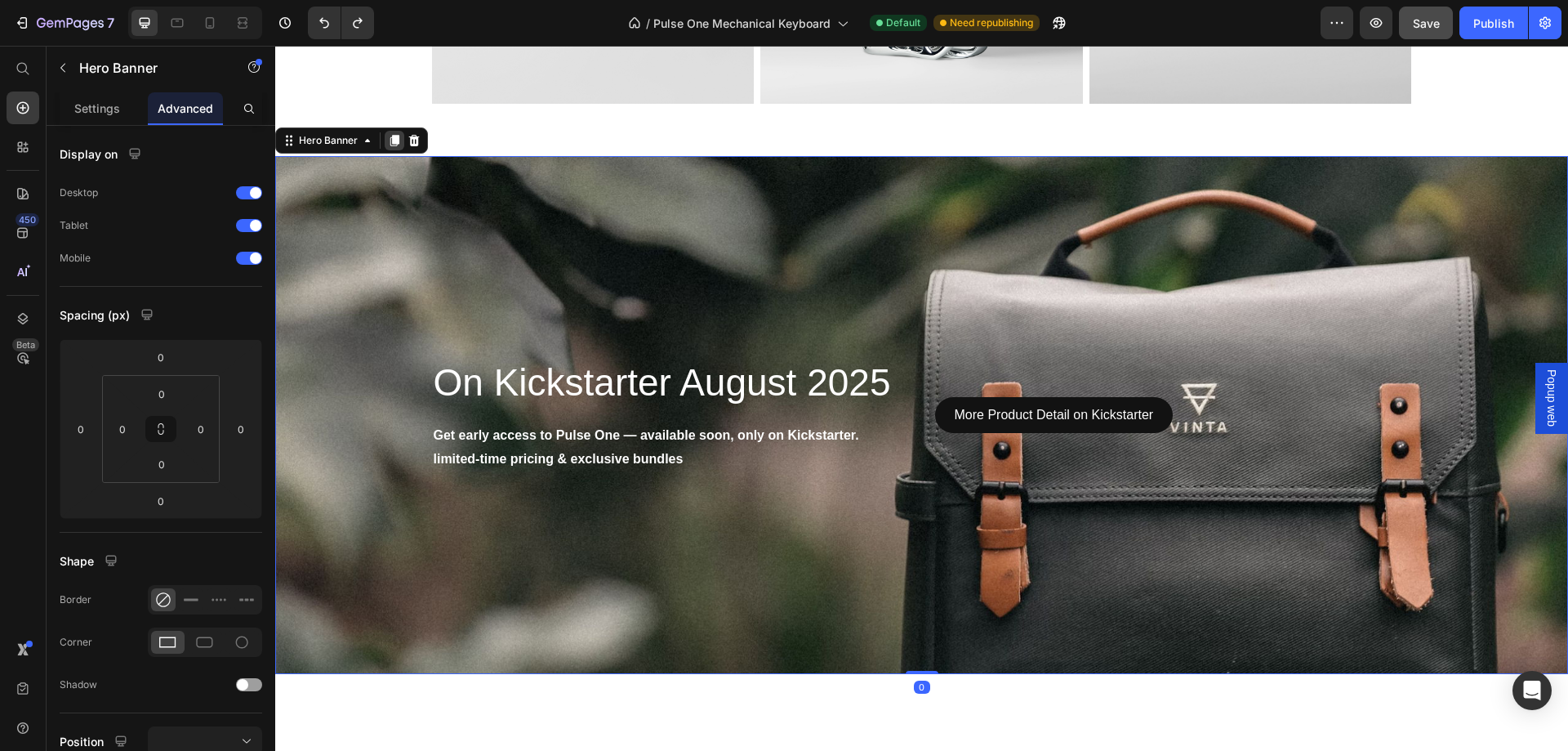 click 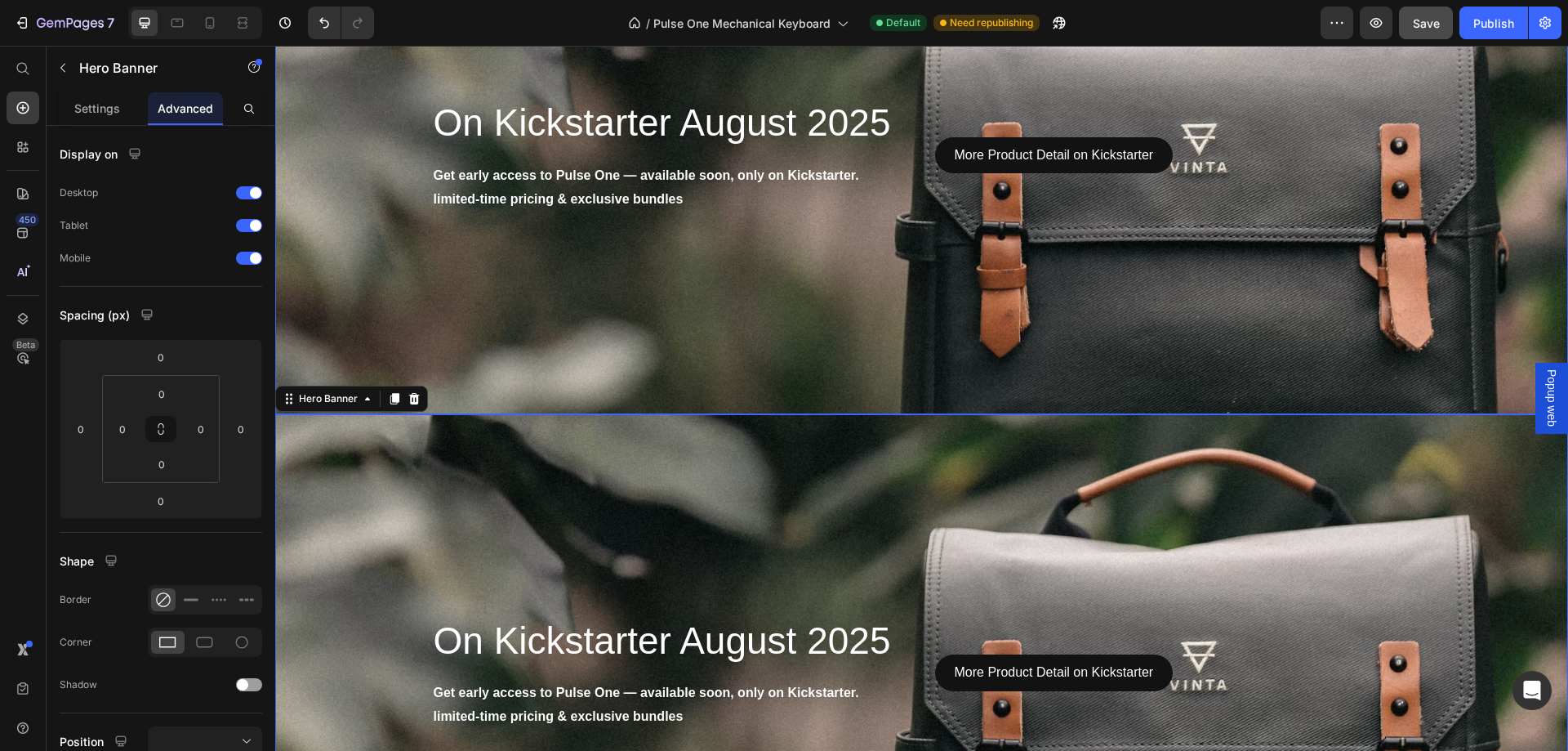 scroll, scrollTop: 3001, scrollLeft: 0, axis: vertical 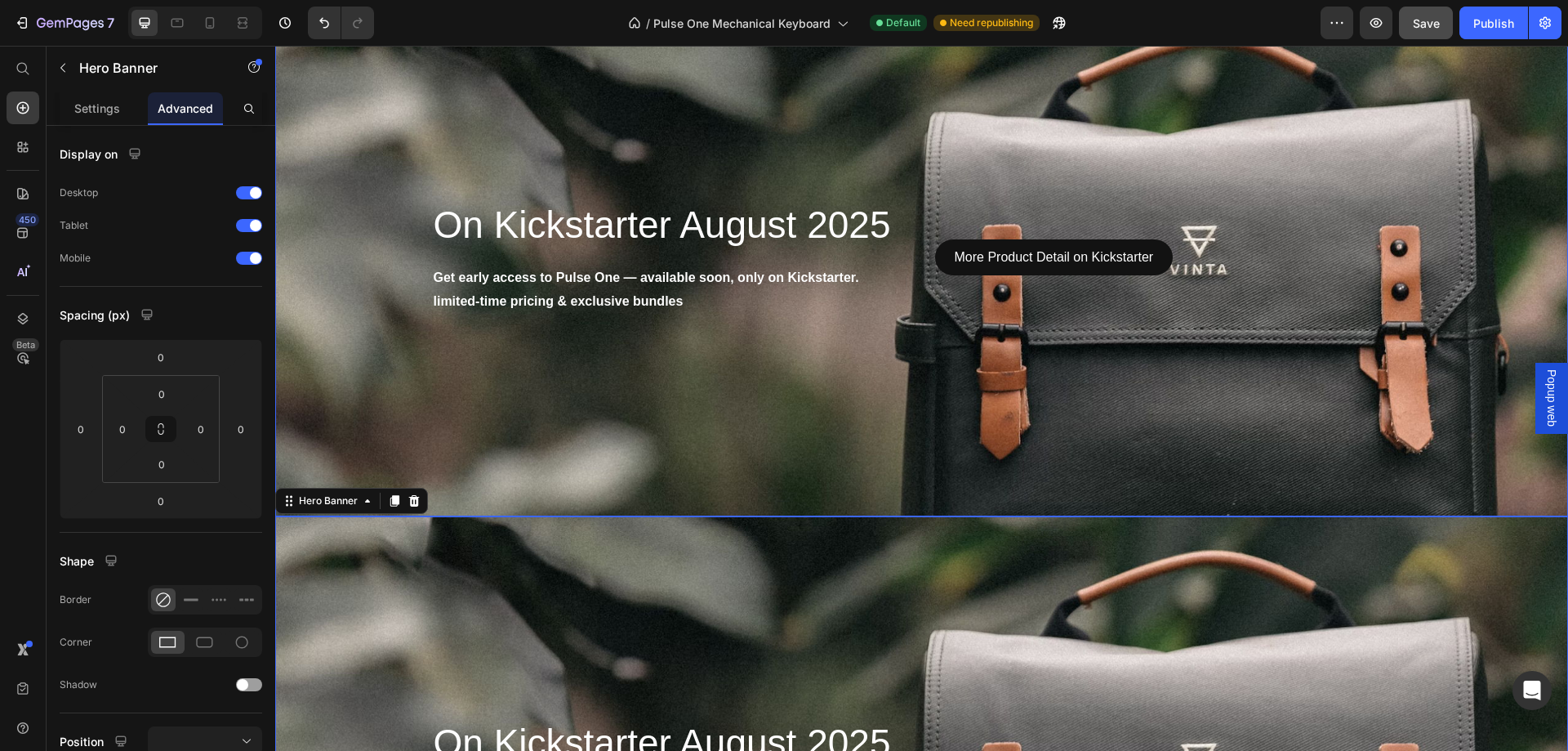 click at bounding box center [921, 257] 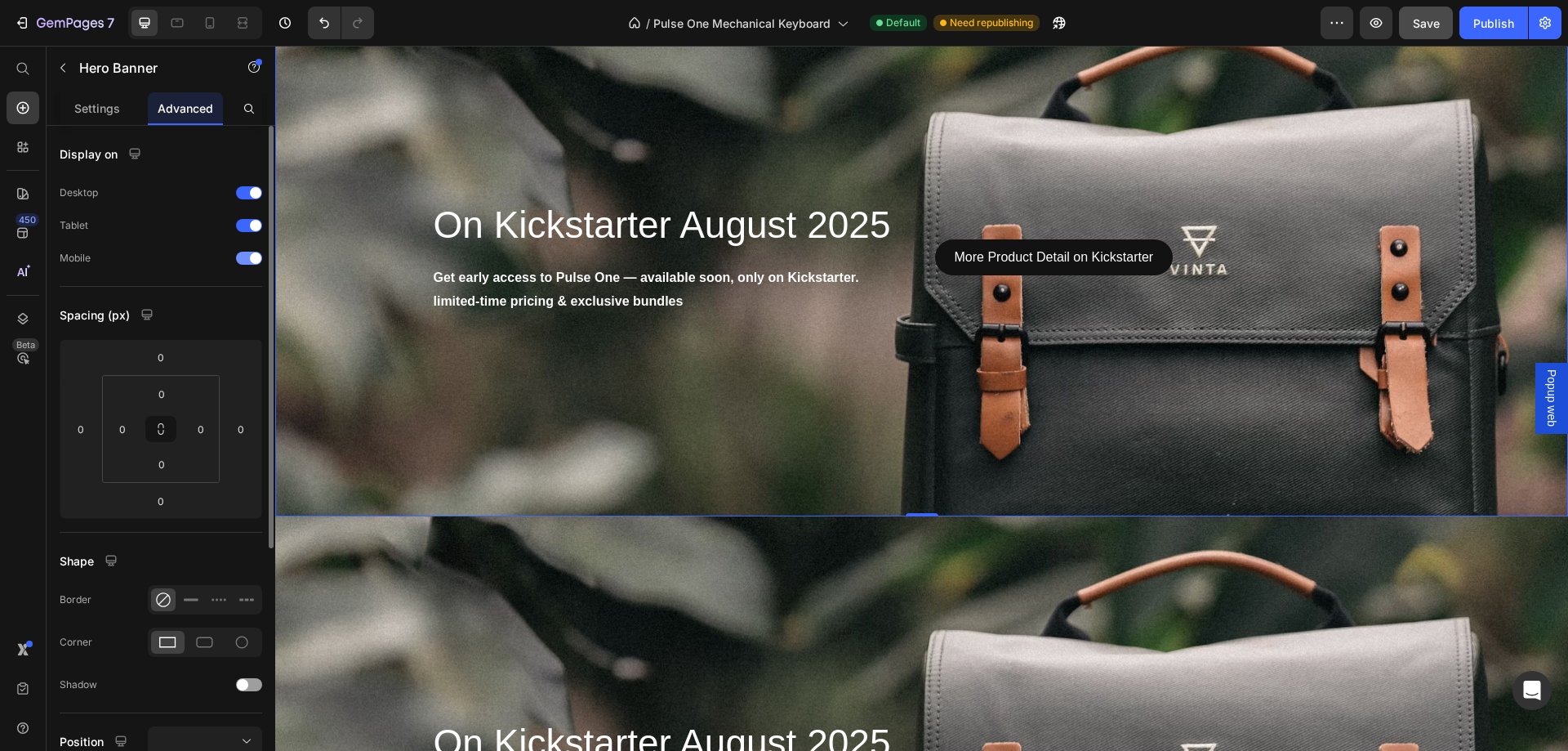 click at bounding box center (249, 258) 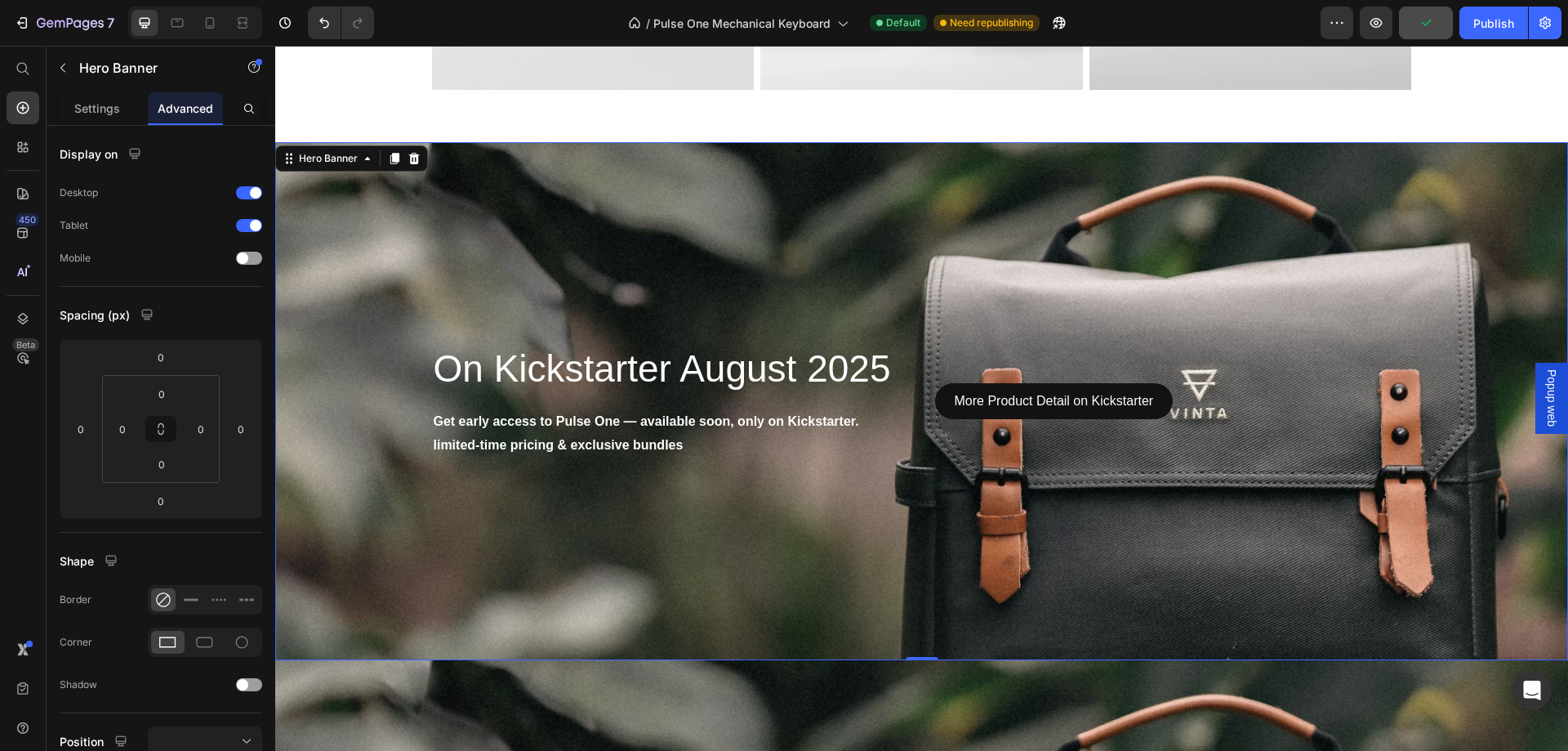 scroll, scrollTop: 2837, scrollLeft: 0, axis: vertical 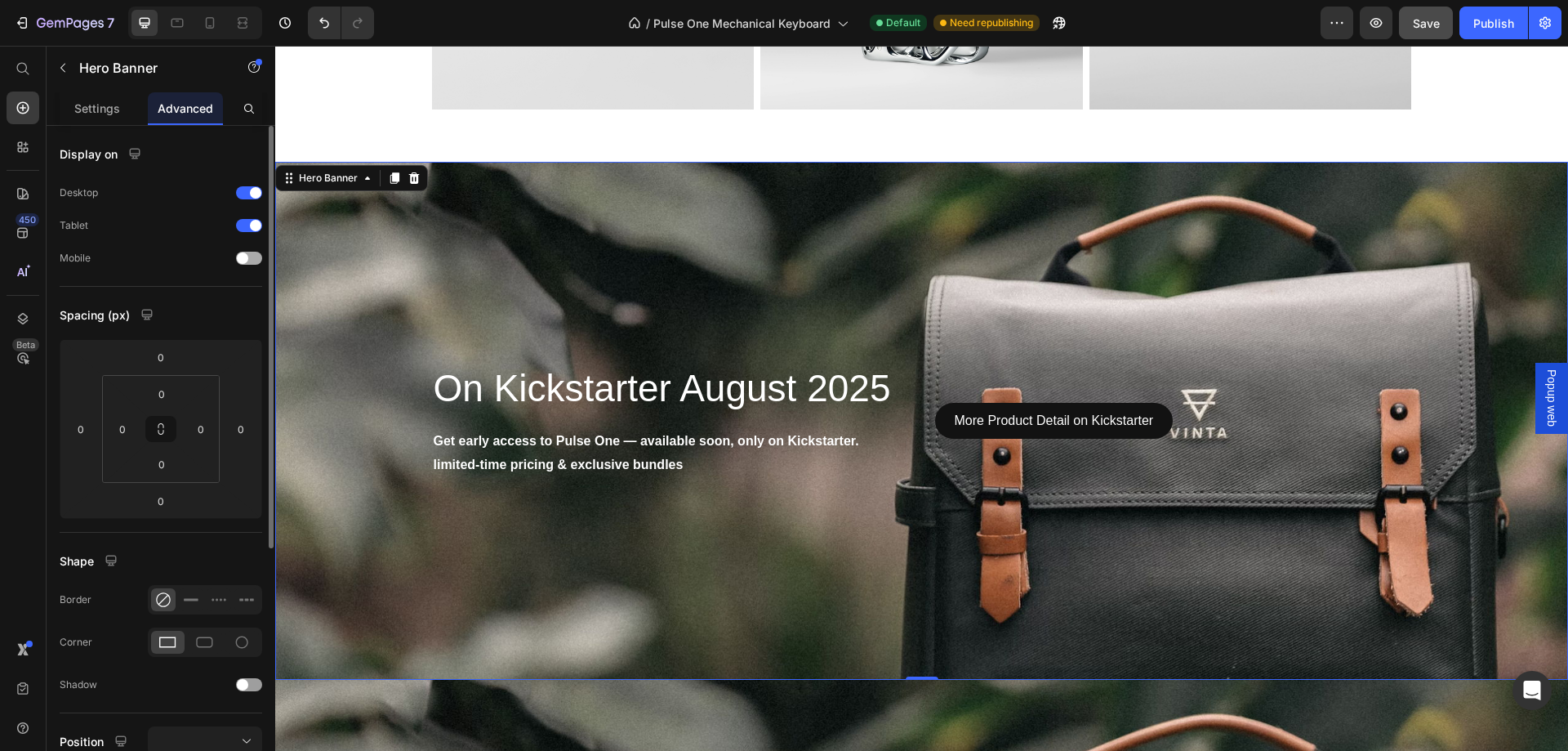 click at bounding box center (249, 258) 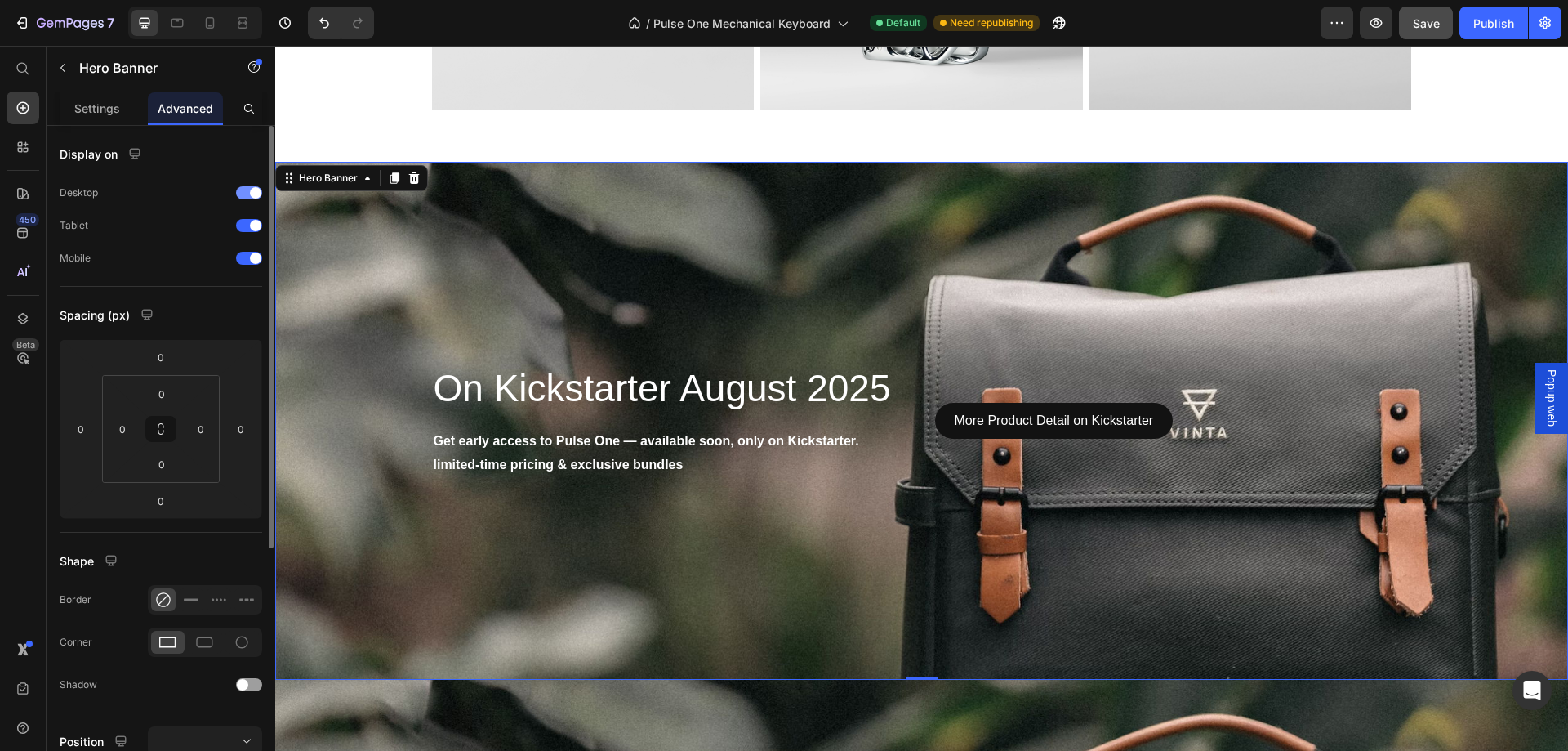 click at bounding box center [249, 193] 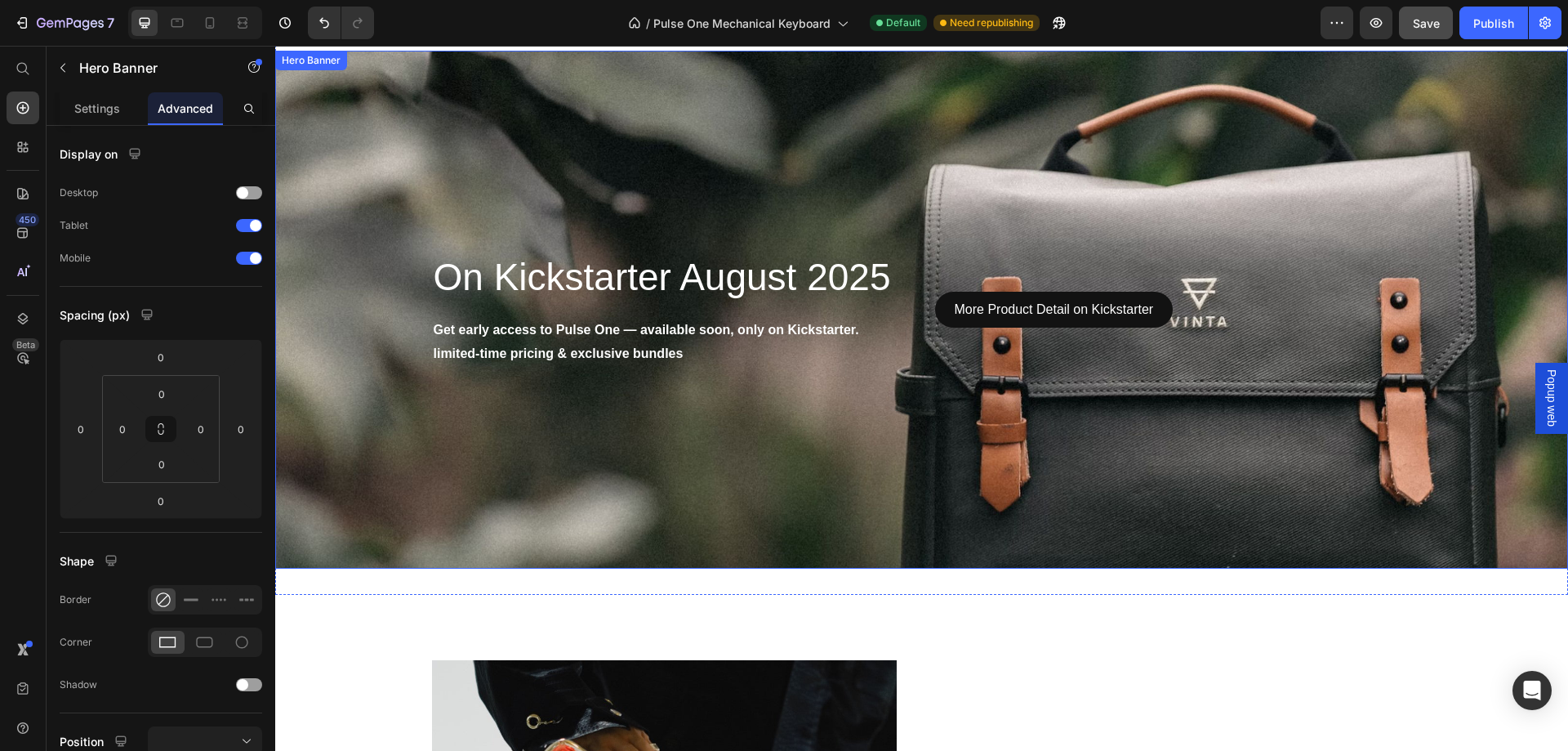 scroll, scrollTop: 2919, scrollLeft: 0, axis: vertical 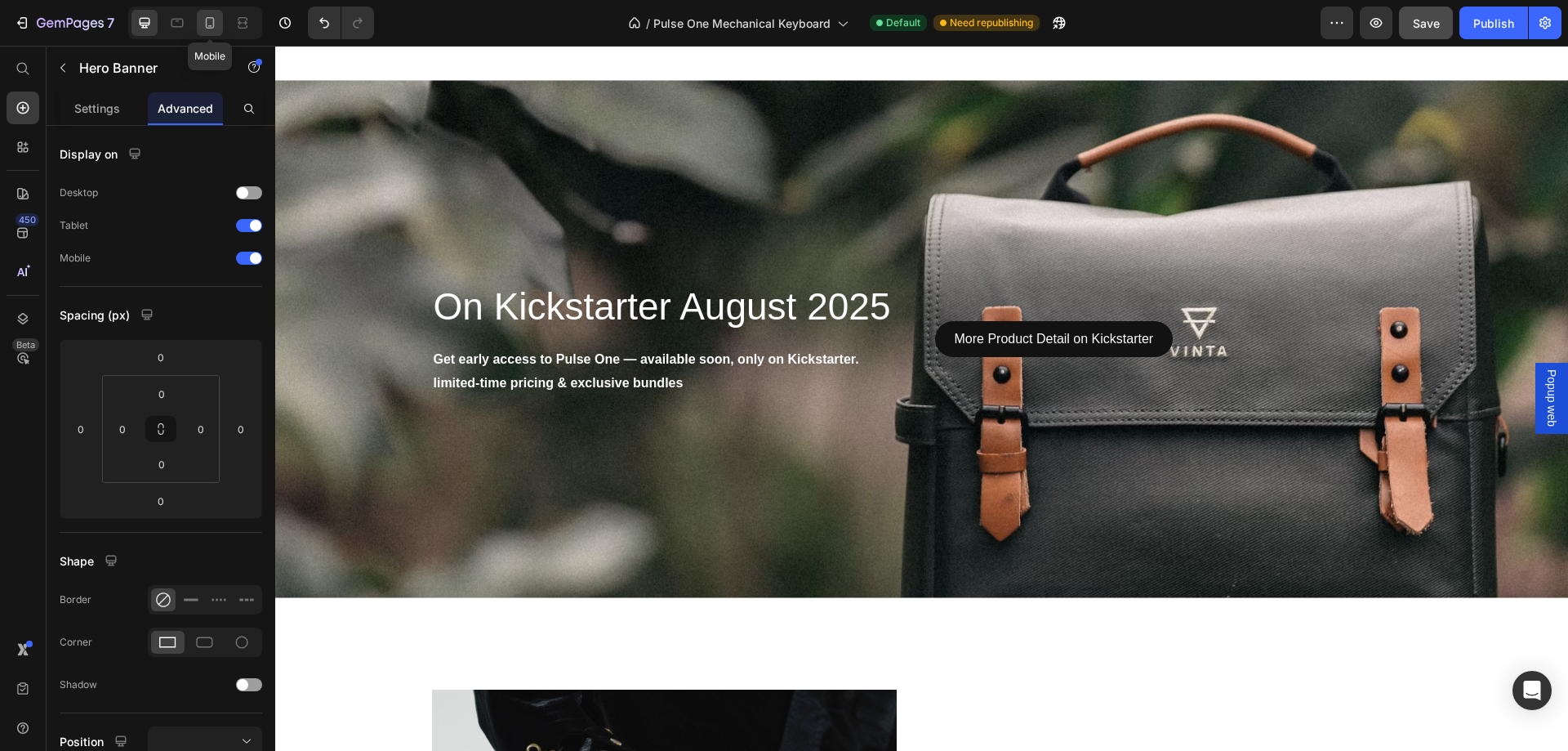click 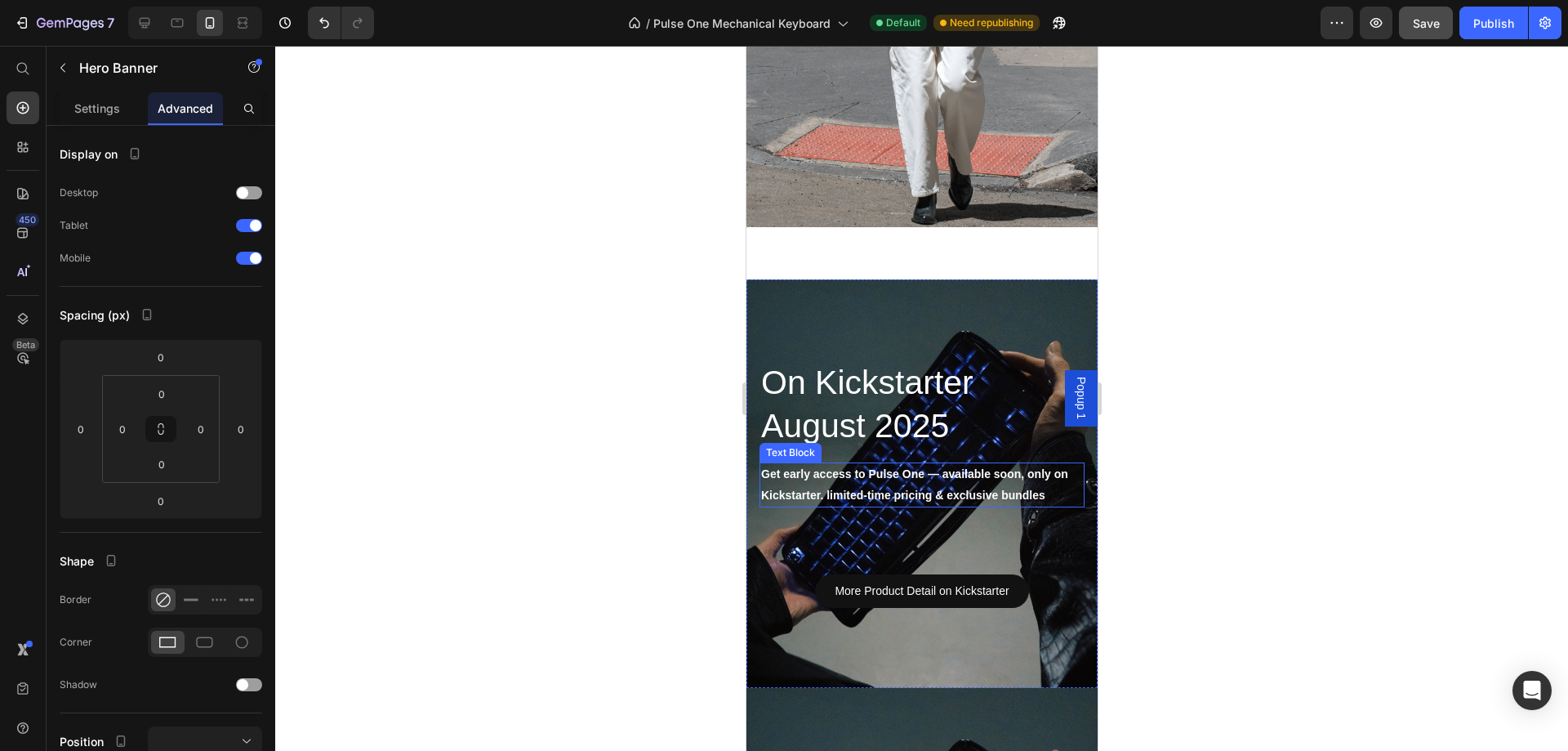 scroll, scrollTop: 2386, scrollLeft: 0, axis: vertical 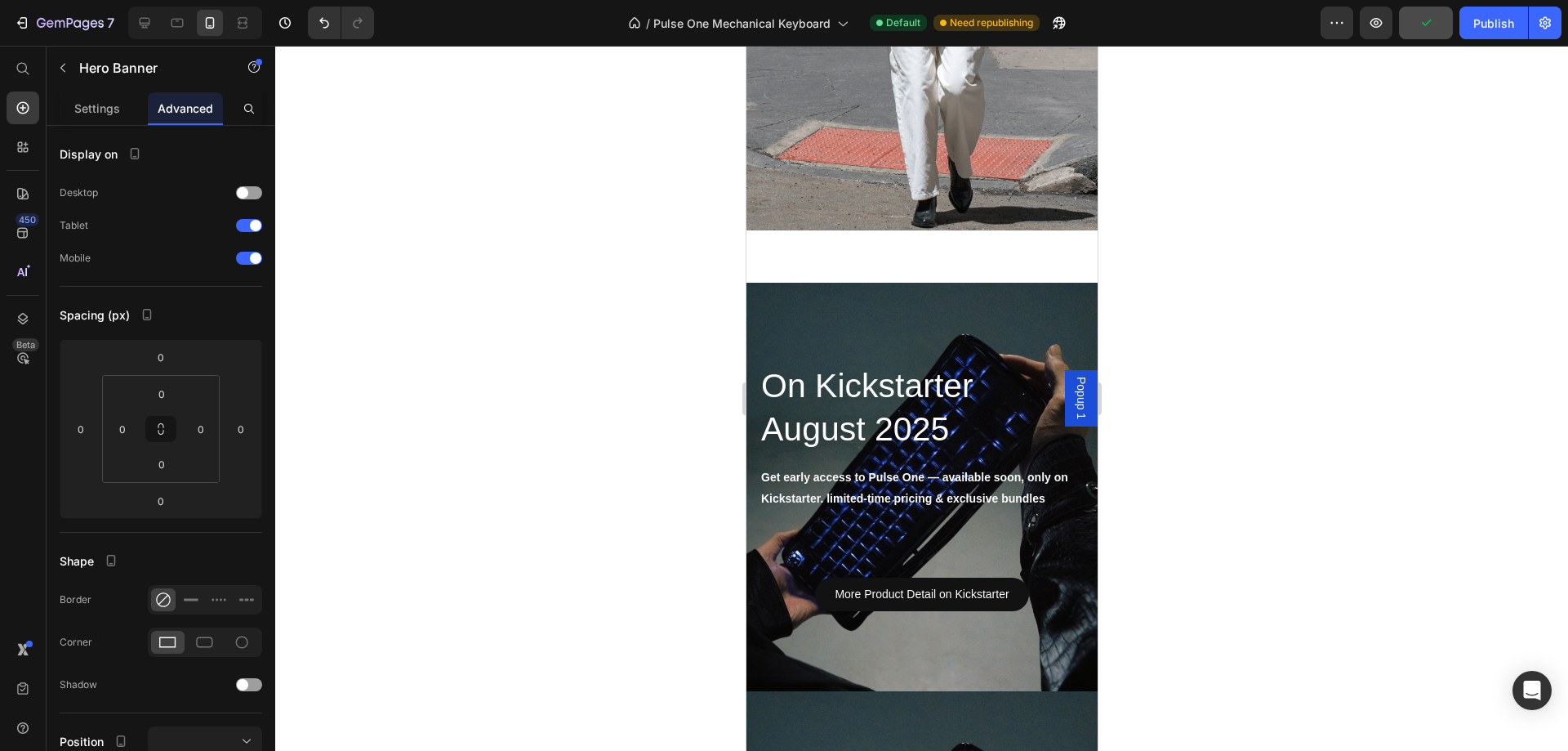 click at bounding box center [921, 487] 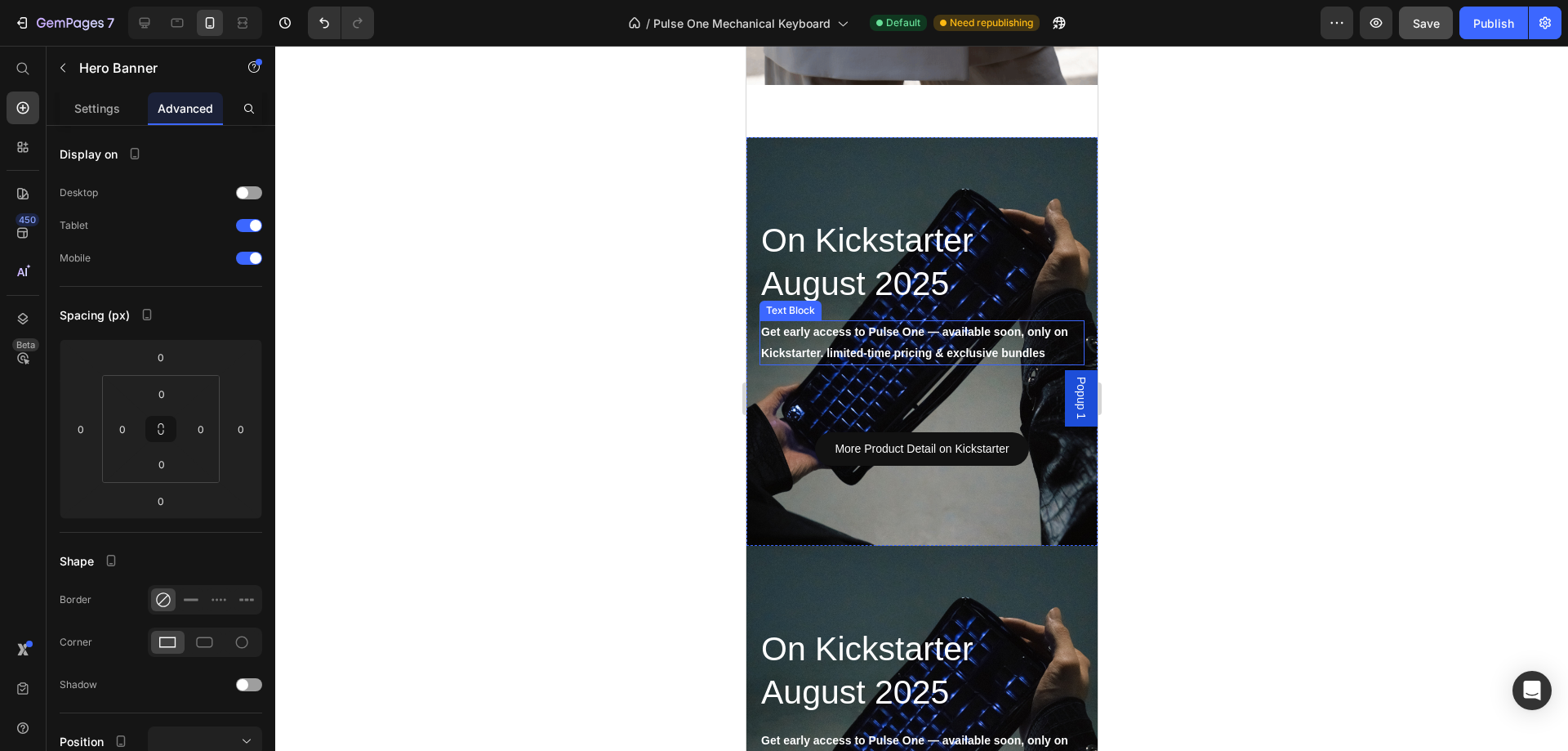 scroll, scrollTop: 2550, scrollLeft: 0, axis: vertical 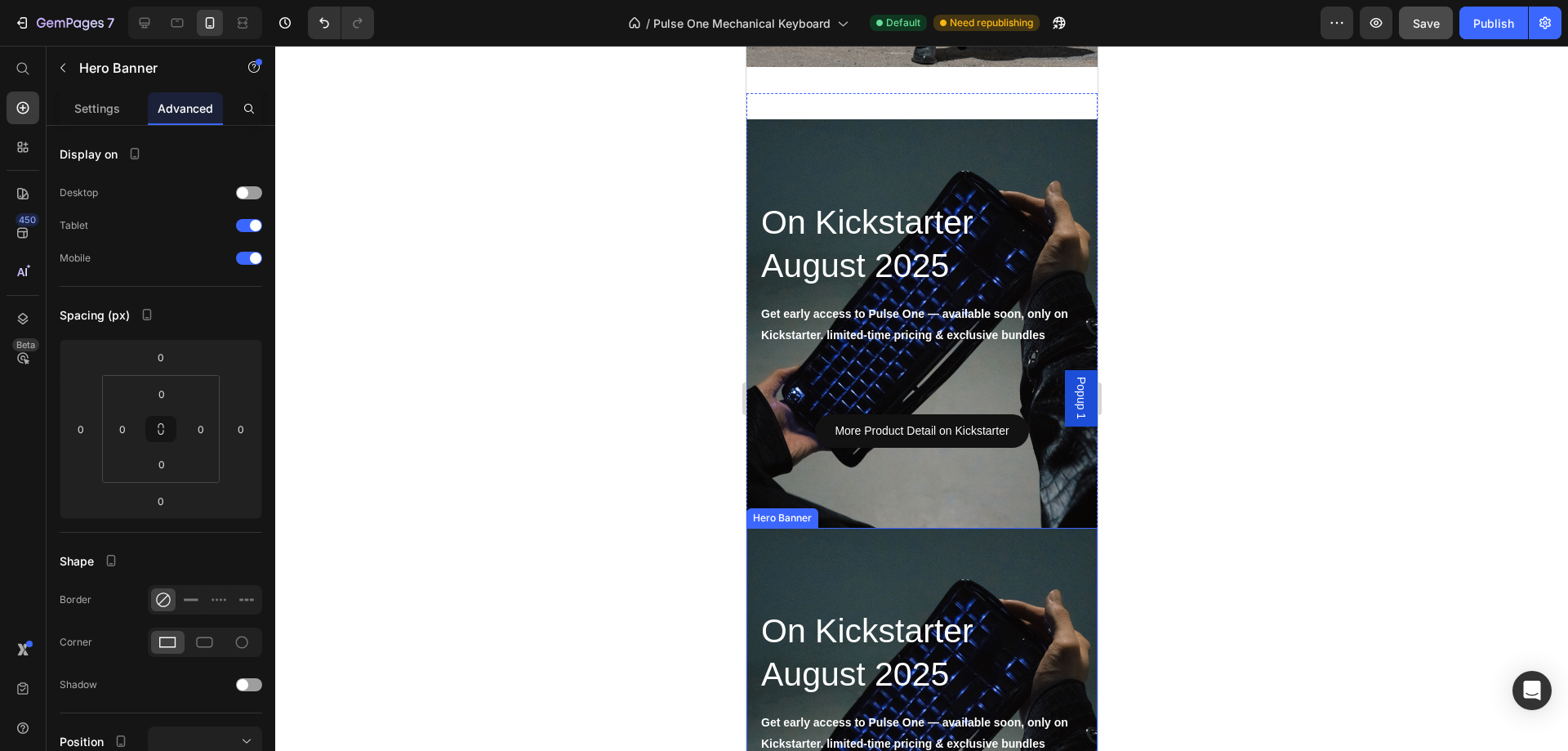 click at bounding box center (921, 732) 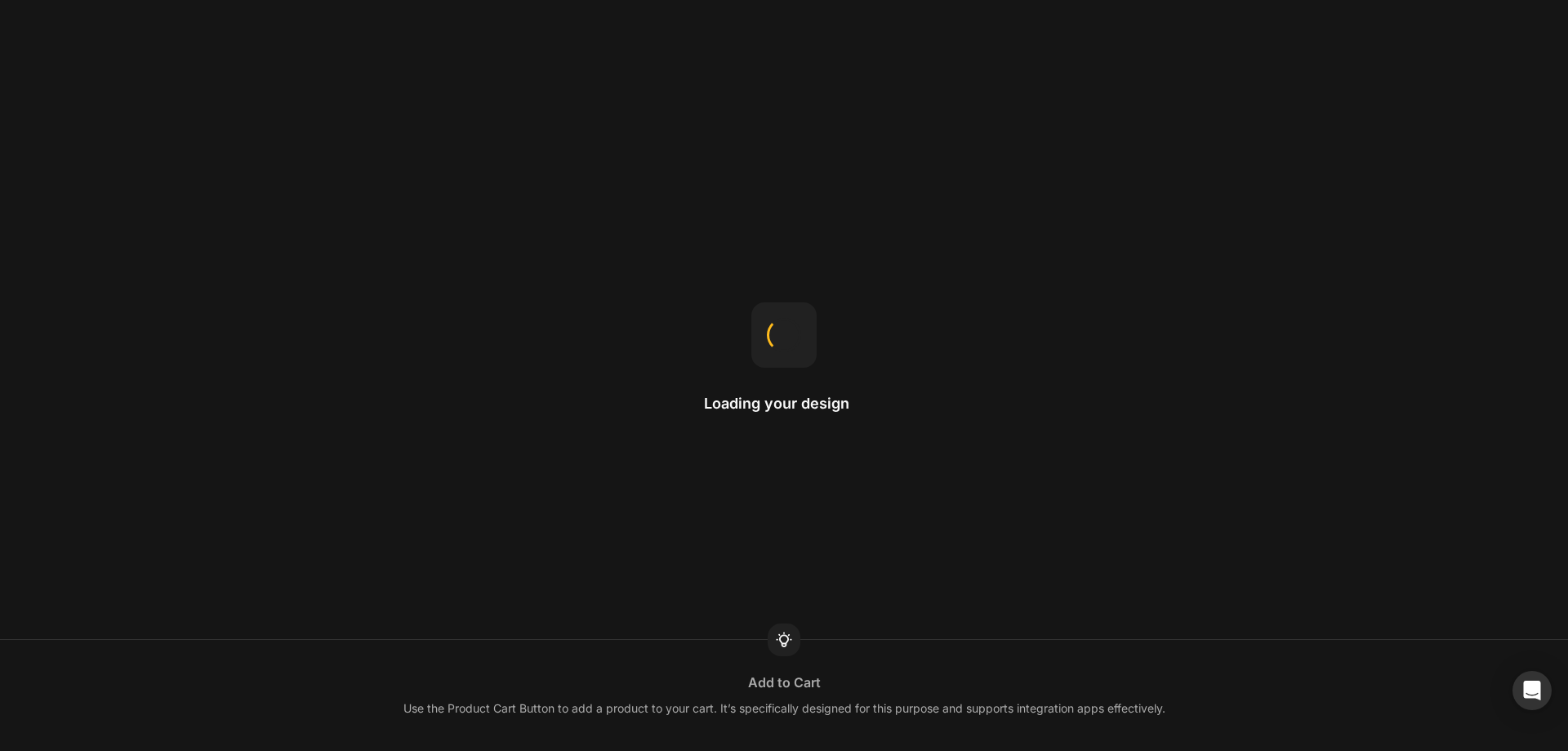 scroll, scrollTop: 0, scrollLeft: 0, axis: both 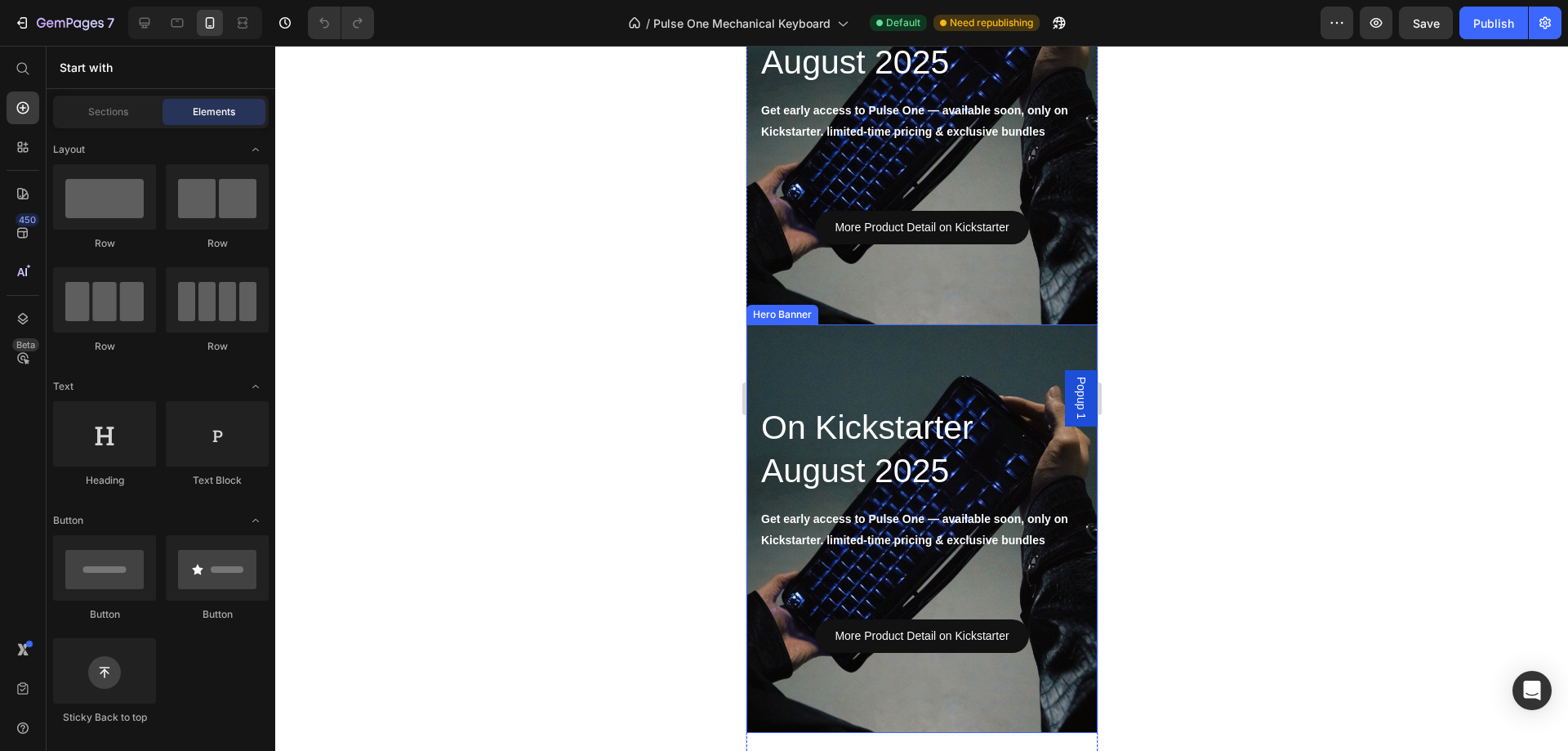 click at bounding box center (921, 529) 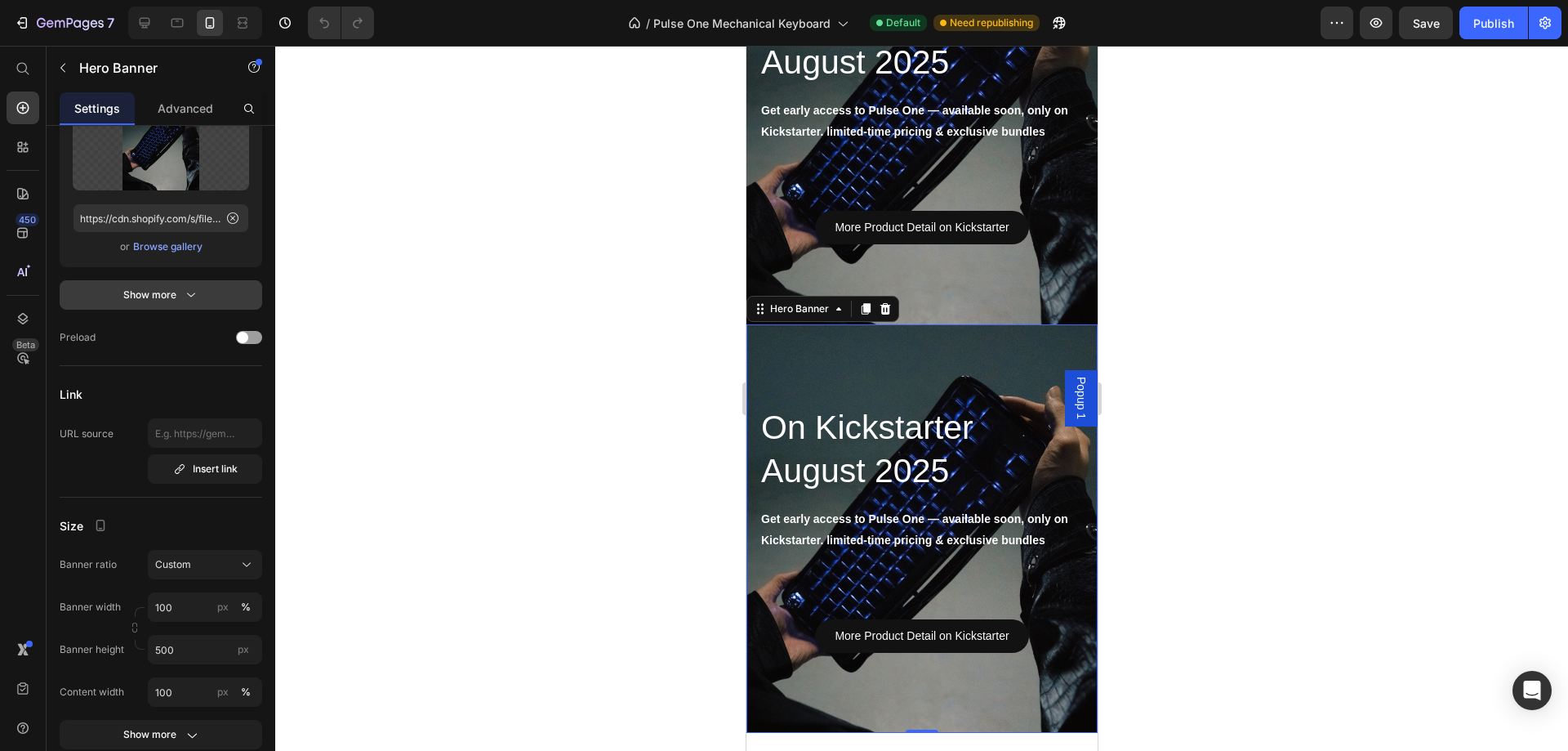 scroll, scrollTop: 0, scrollLeft: 0, axis: both 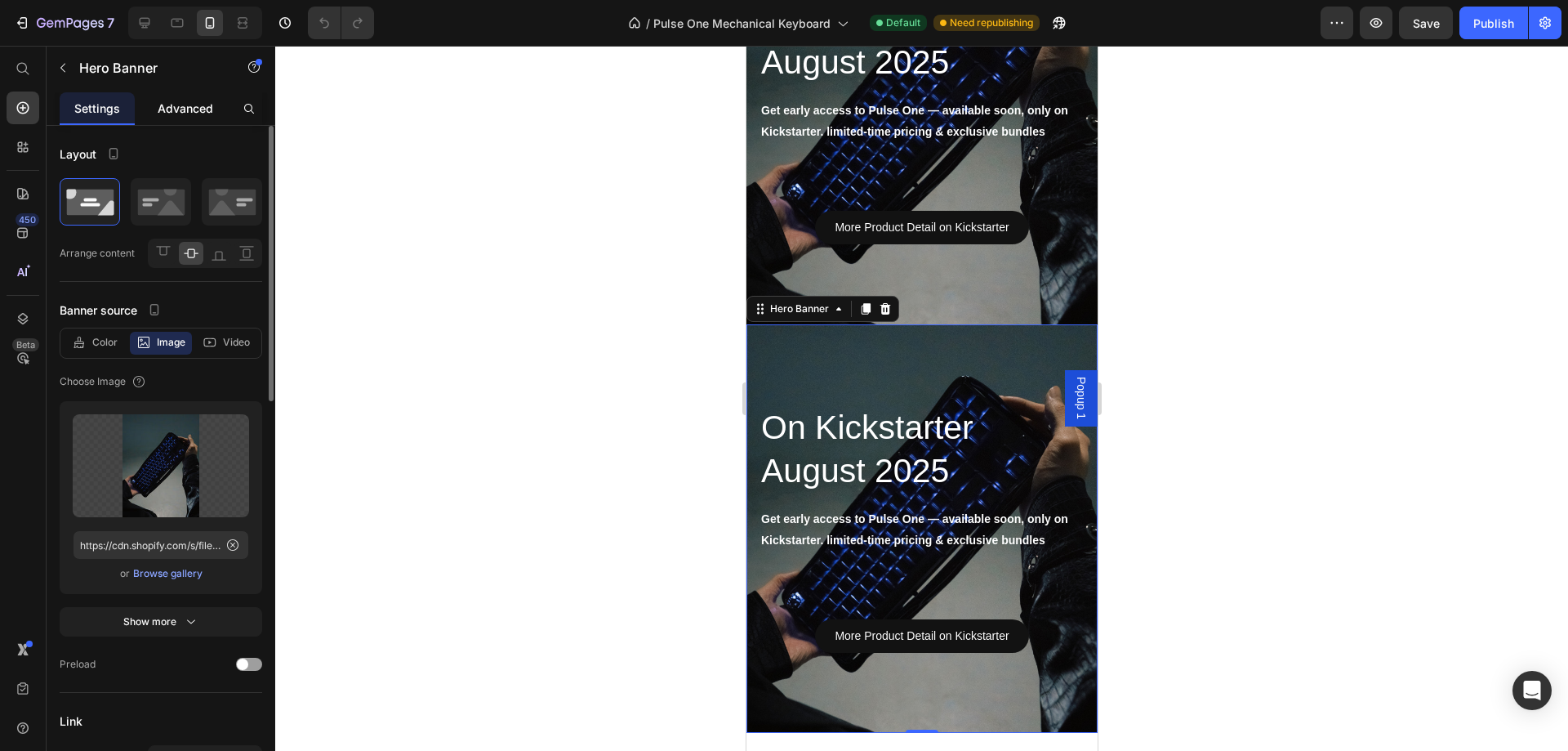 click on "Advanced" at bounding box center (185, 108) 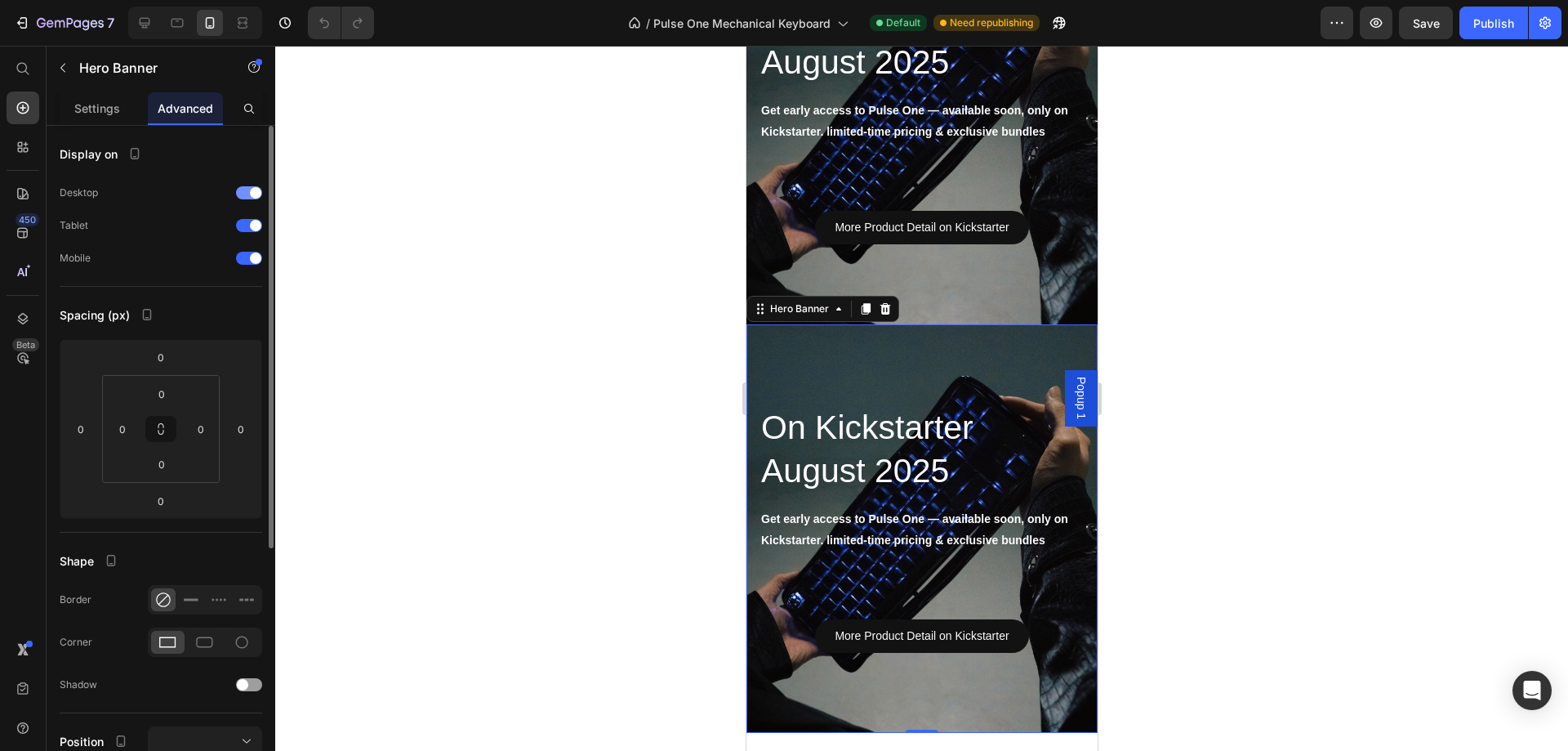 click at bounding box center [249, 193] 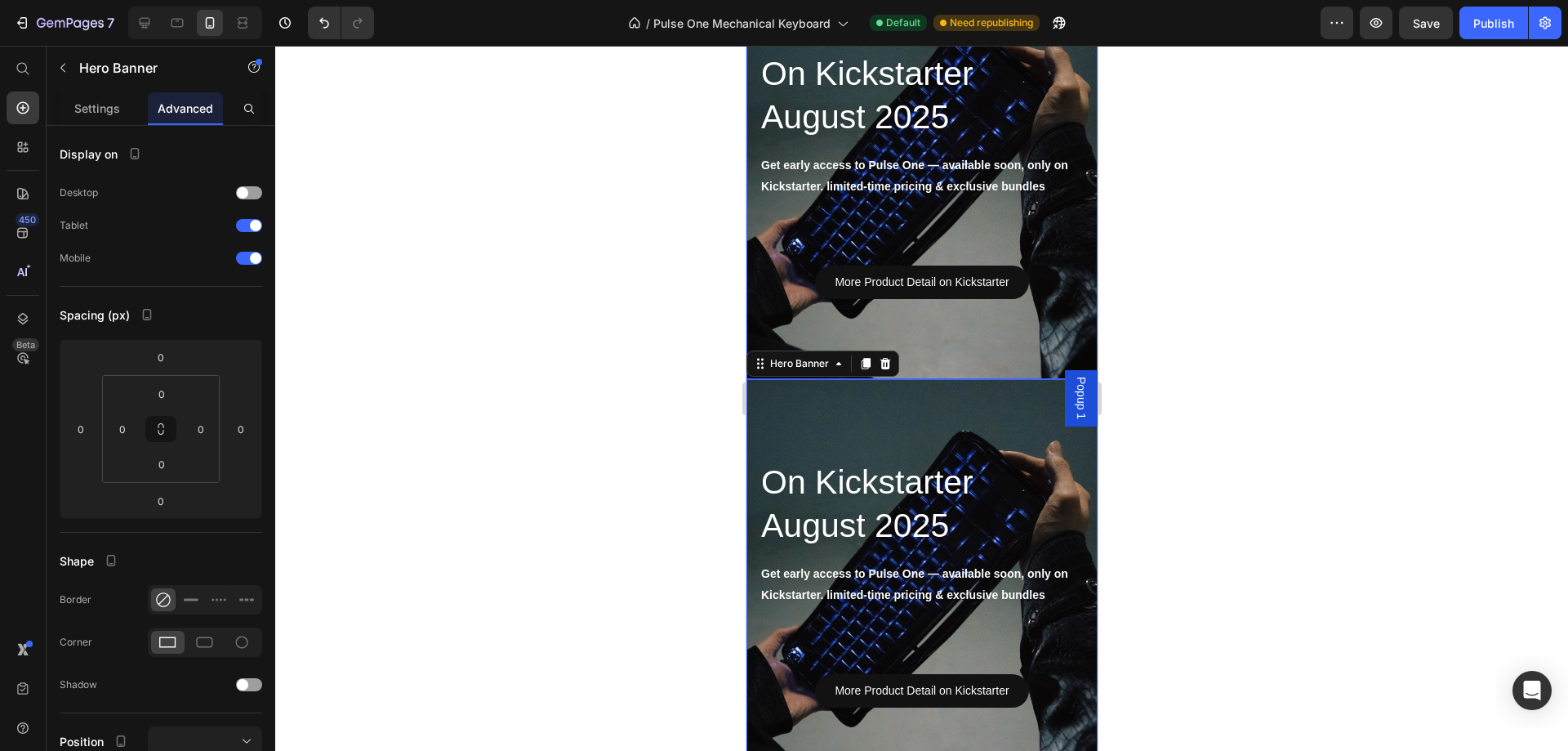 scroll, scrollTop: 2697, scrollLeft: 0, axis: vertical 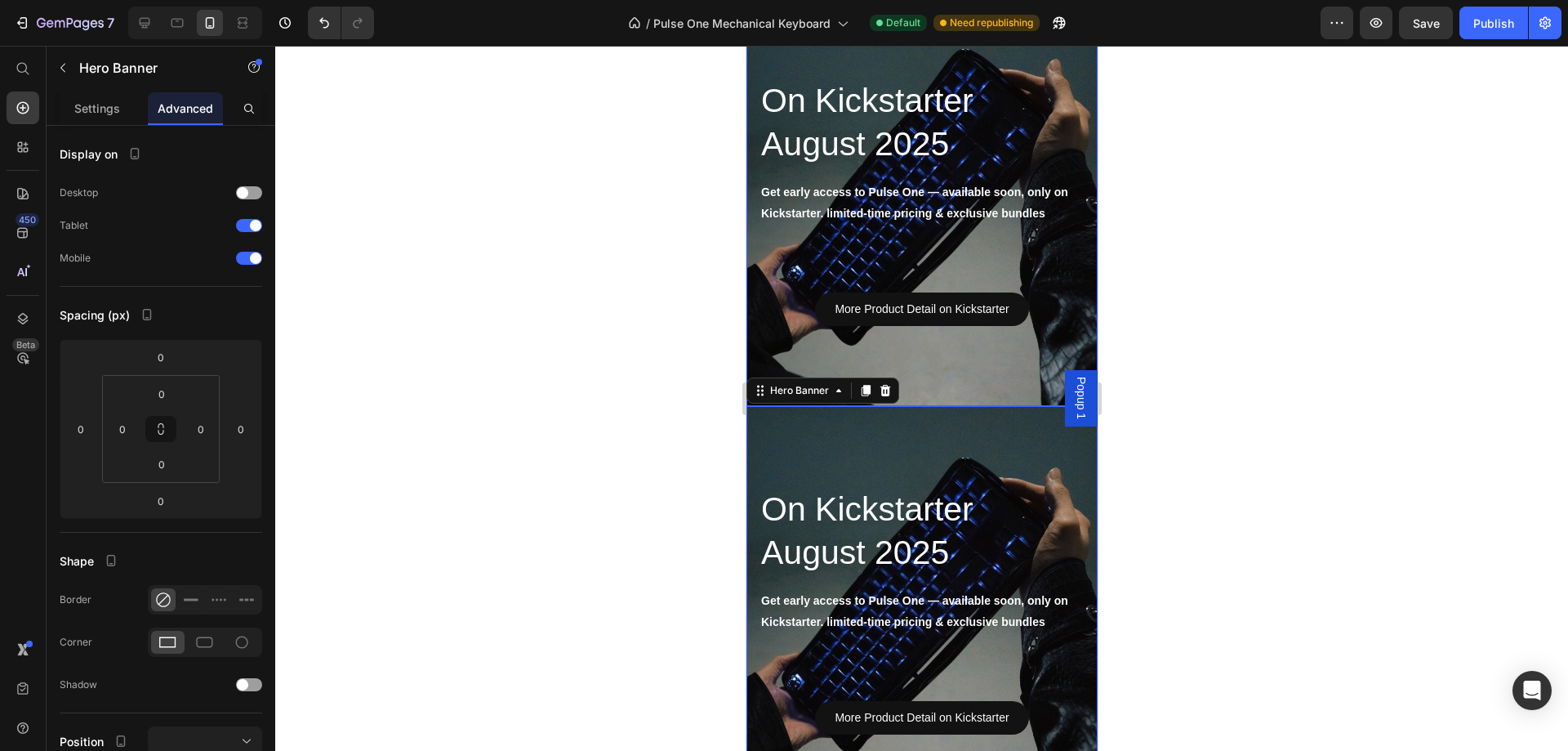 click at bounding box center (921, 202) 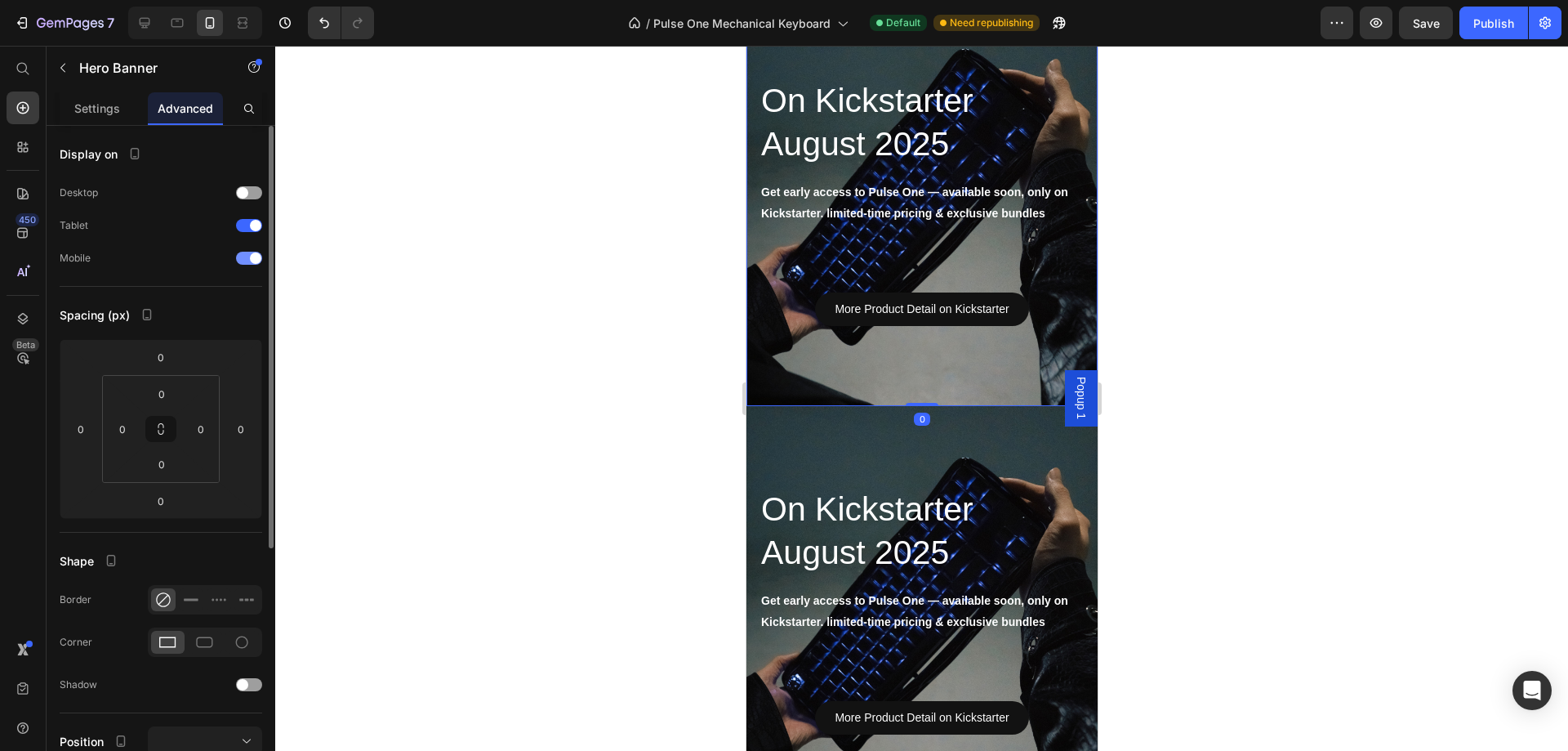 click at bounding box center (256, 258) 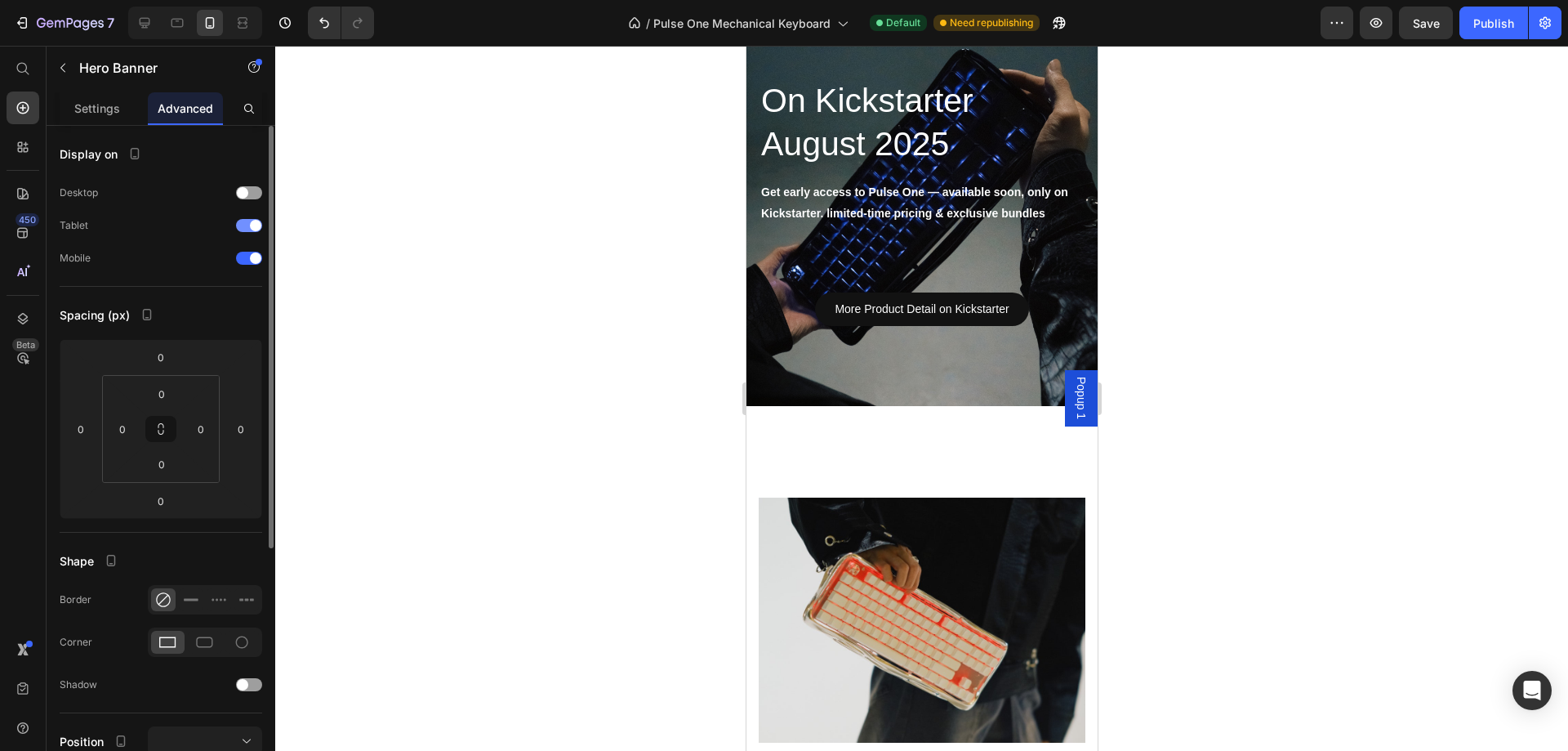 scroll, scrollTop: 2288, scrollLeft: 0, axis: vertical 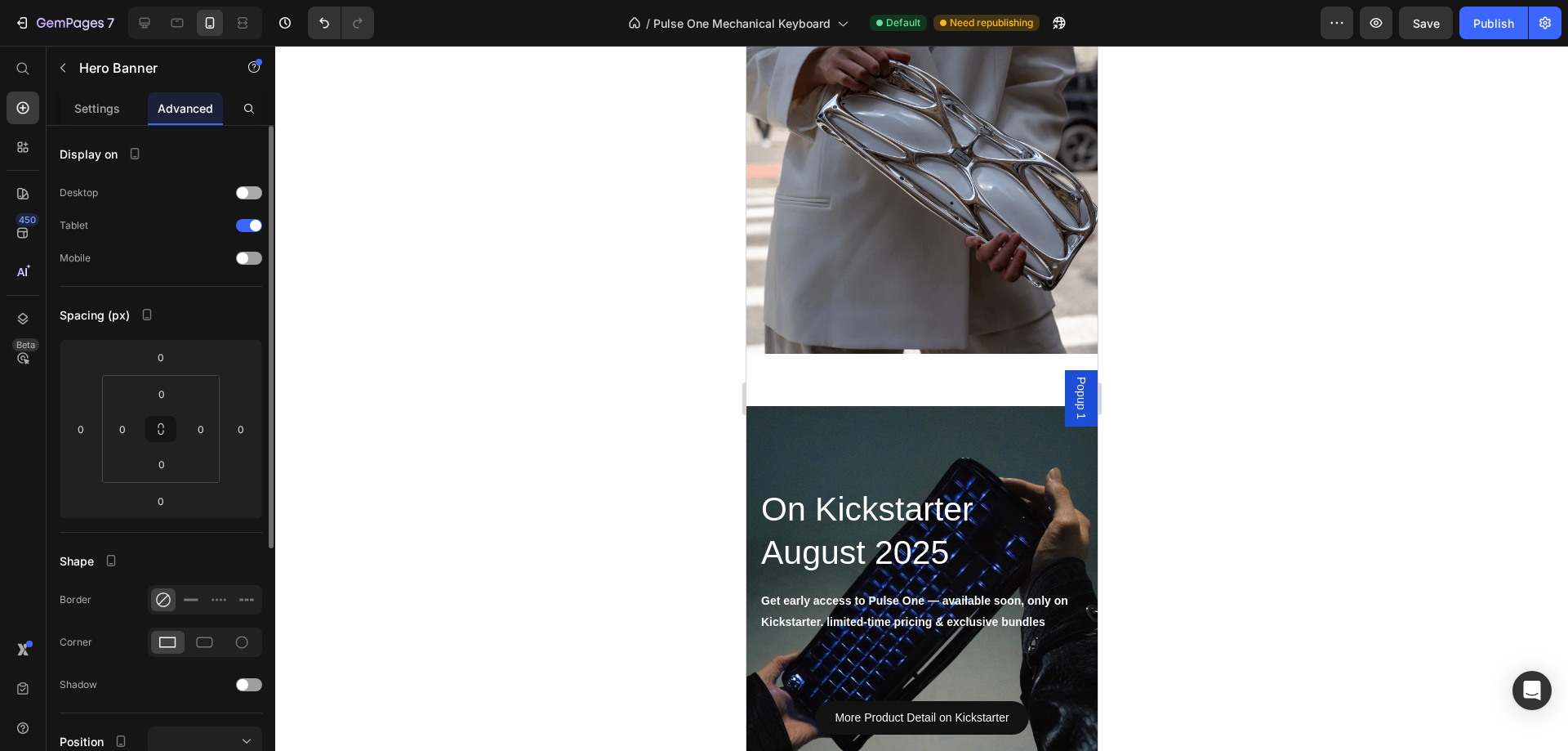 click at bounding box center [243, 193] 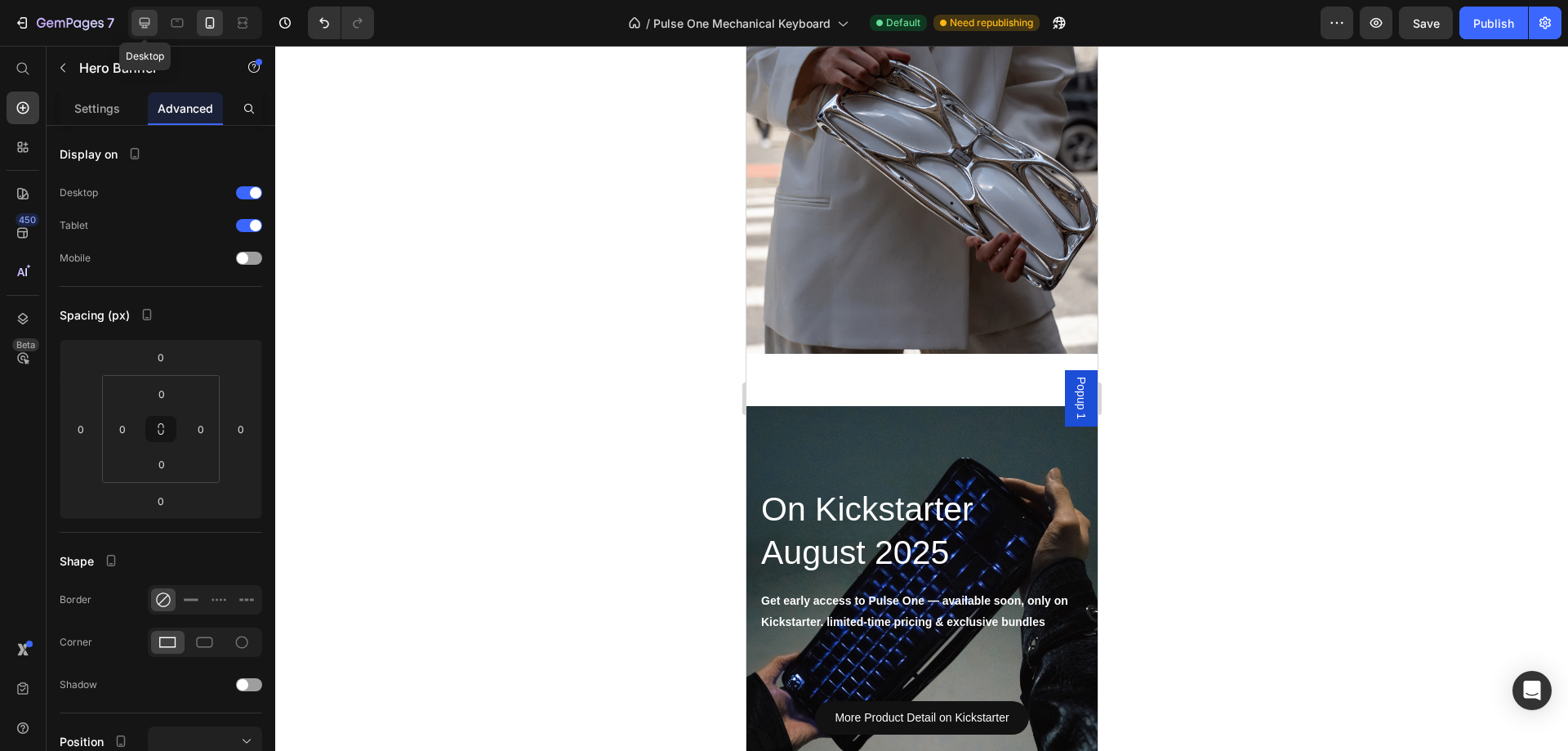 click 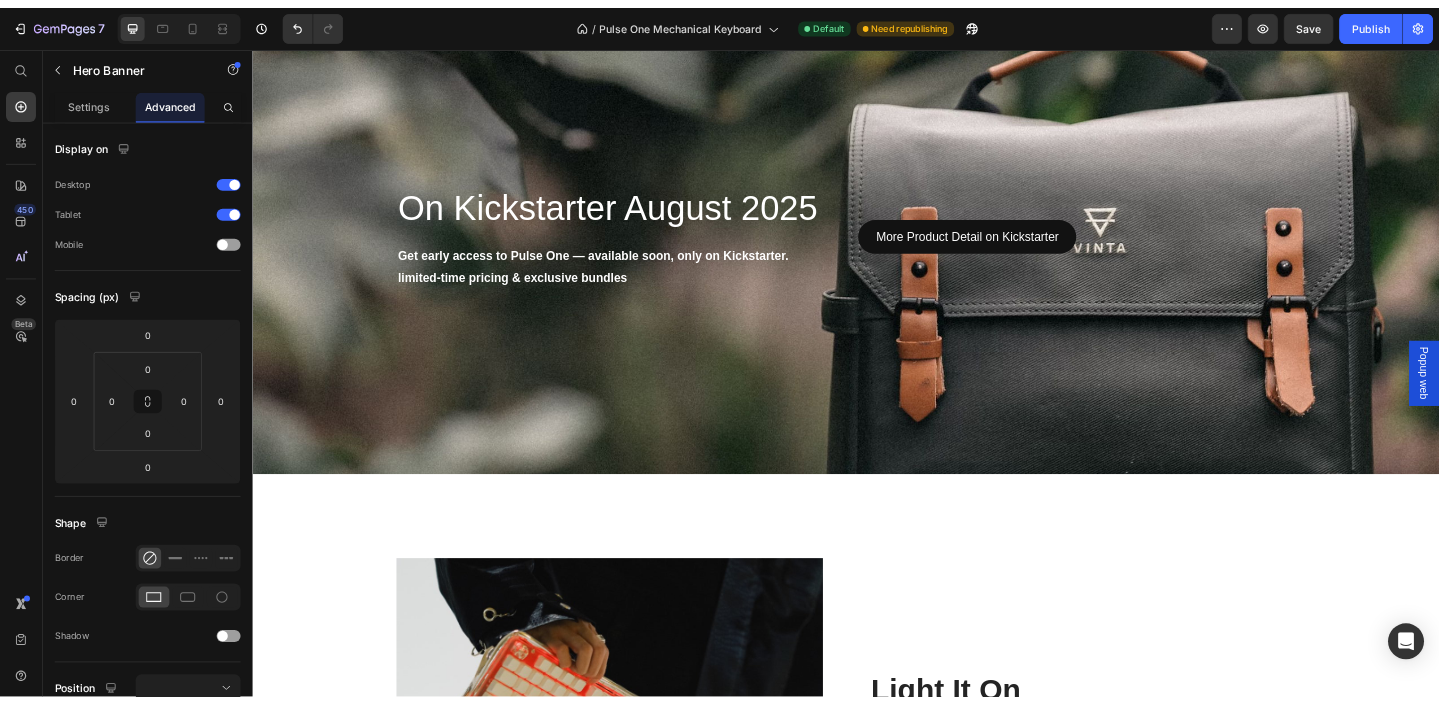 scroll, scrollTop: 3606, scrollLeft: 0, axis: vertical 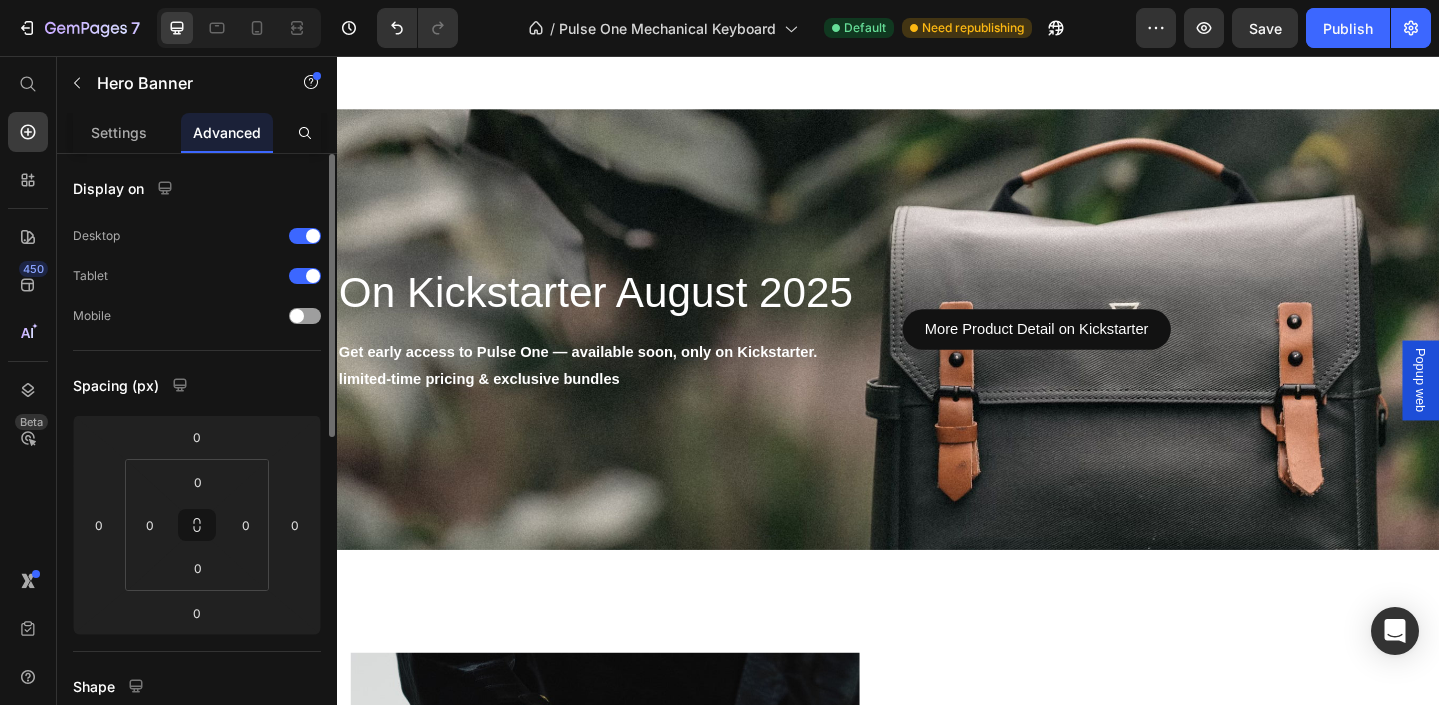 drag, startPoint x: 119, startPoint y: 134, endPoint x: 148, endPoint y: 168, distance: 44.687805 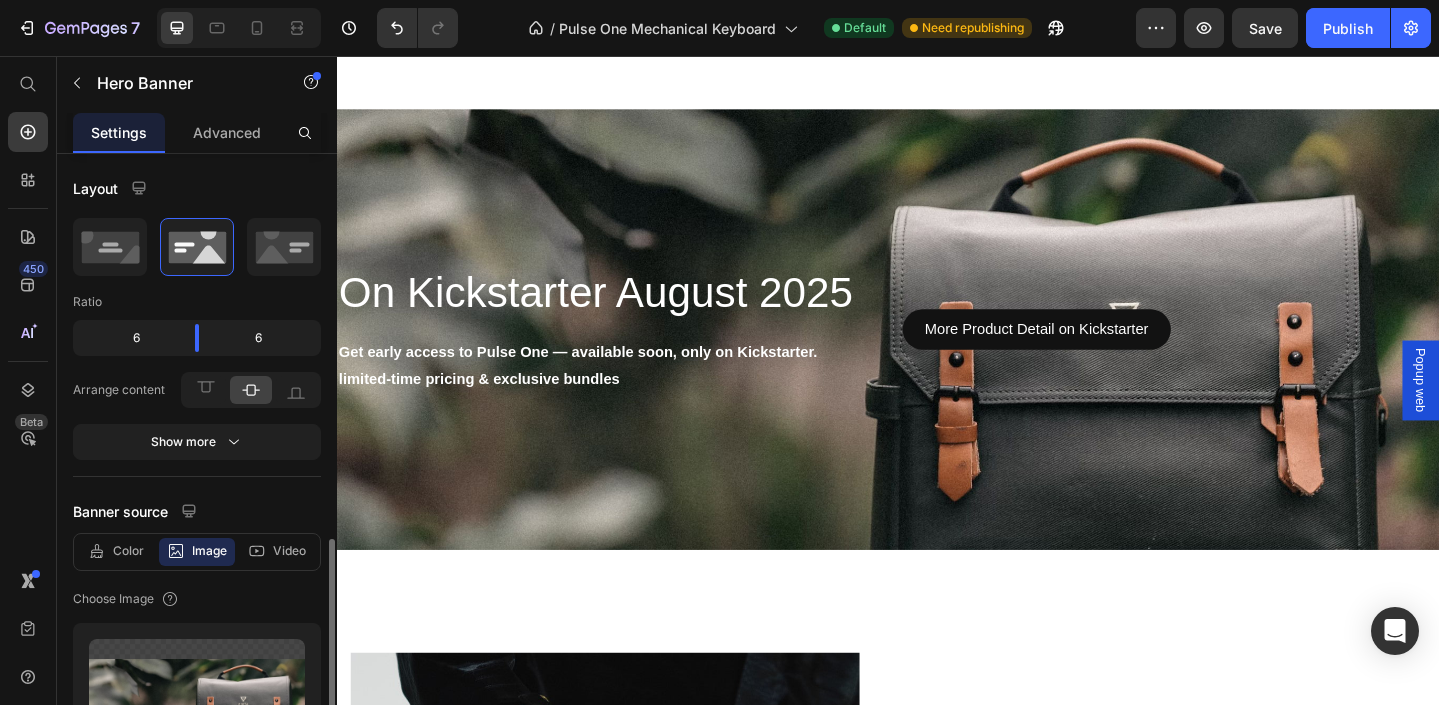 scroll, scrollTop: 300, scrollLeft: 0, axis: vertical 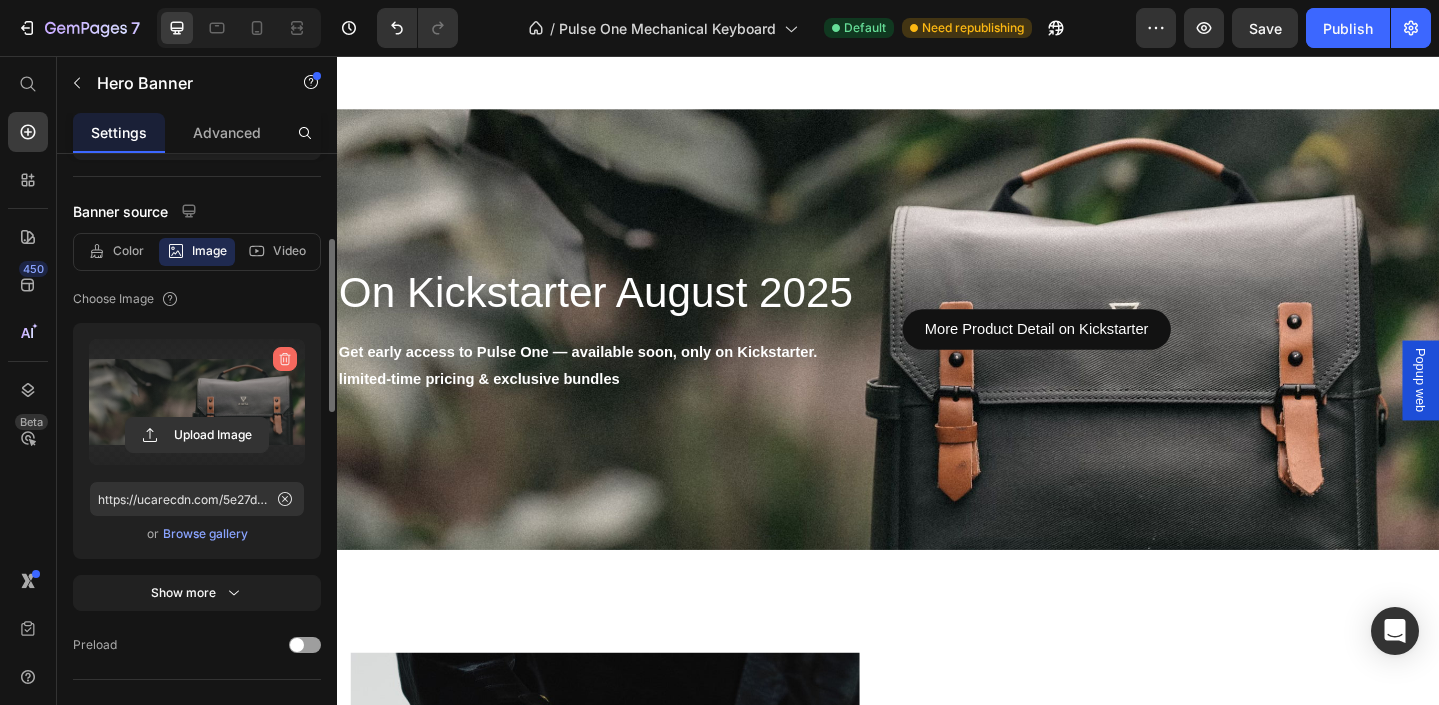 click 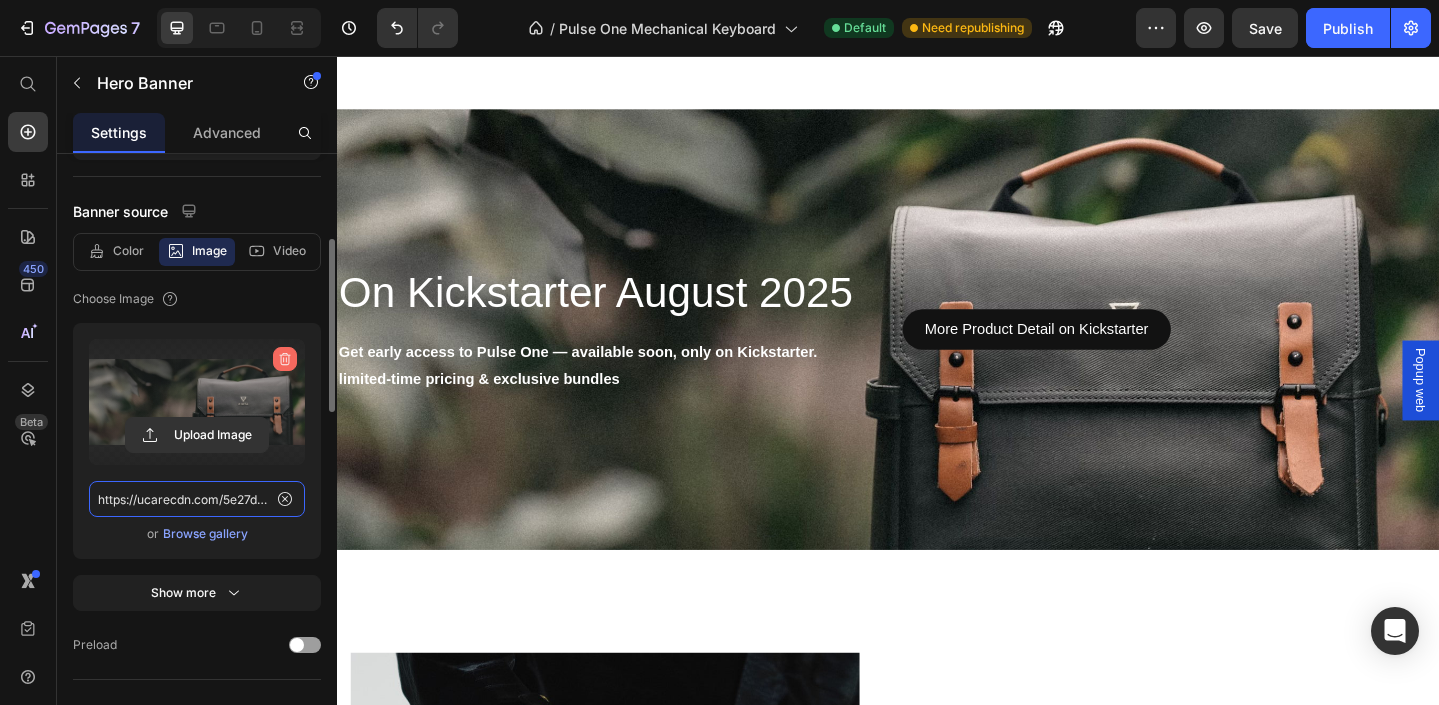 type 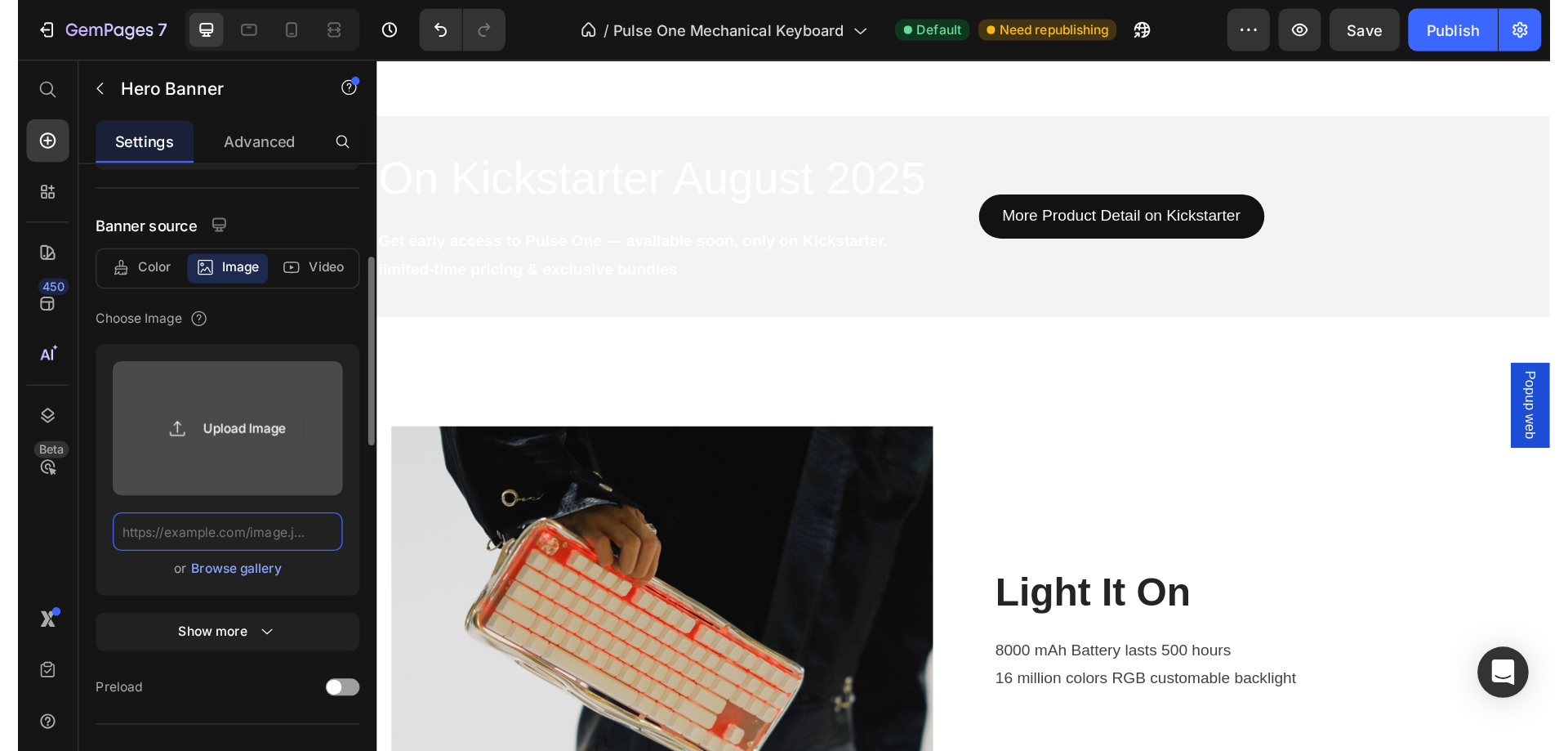 scroll, scrollTop: 0, scrollLeft: 0, axis: both 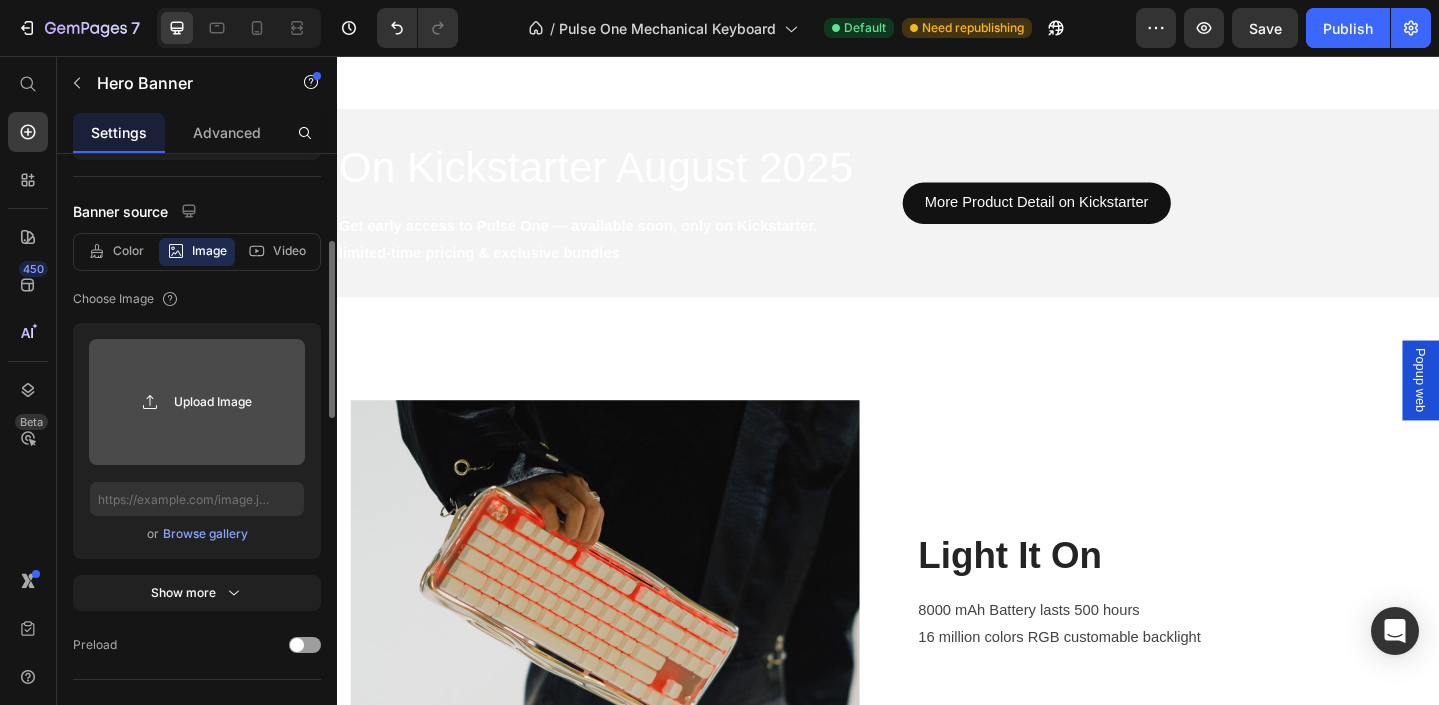 click 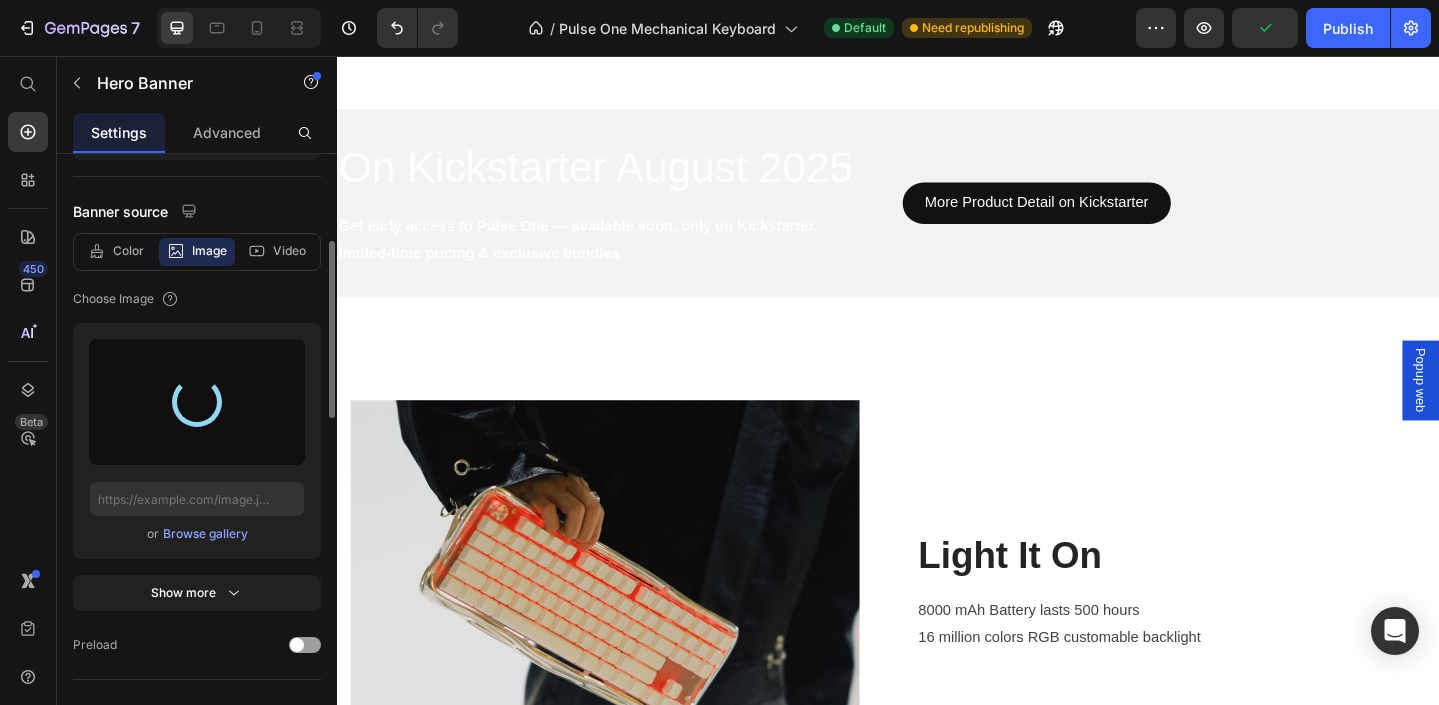 type on "https://cdn.shopify.com/s/files/1/0683/0633/7844/files/gempages_548232976727540616-1e42472d-9b3a-4b31-b814-cb90f40065e2.jpg" 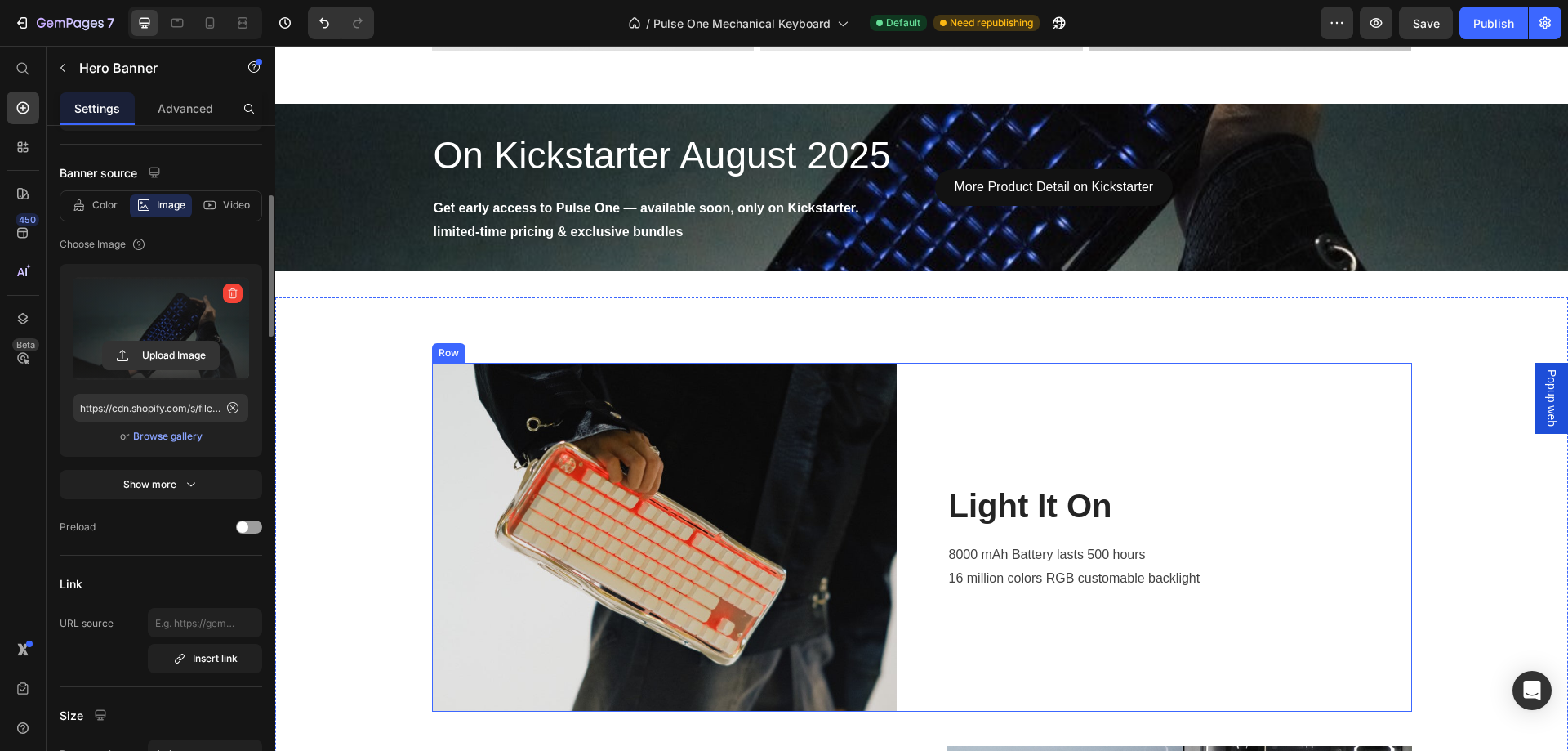 scroll, scrollTop: 2661, scrollLeft: 0, axis: vertical 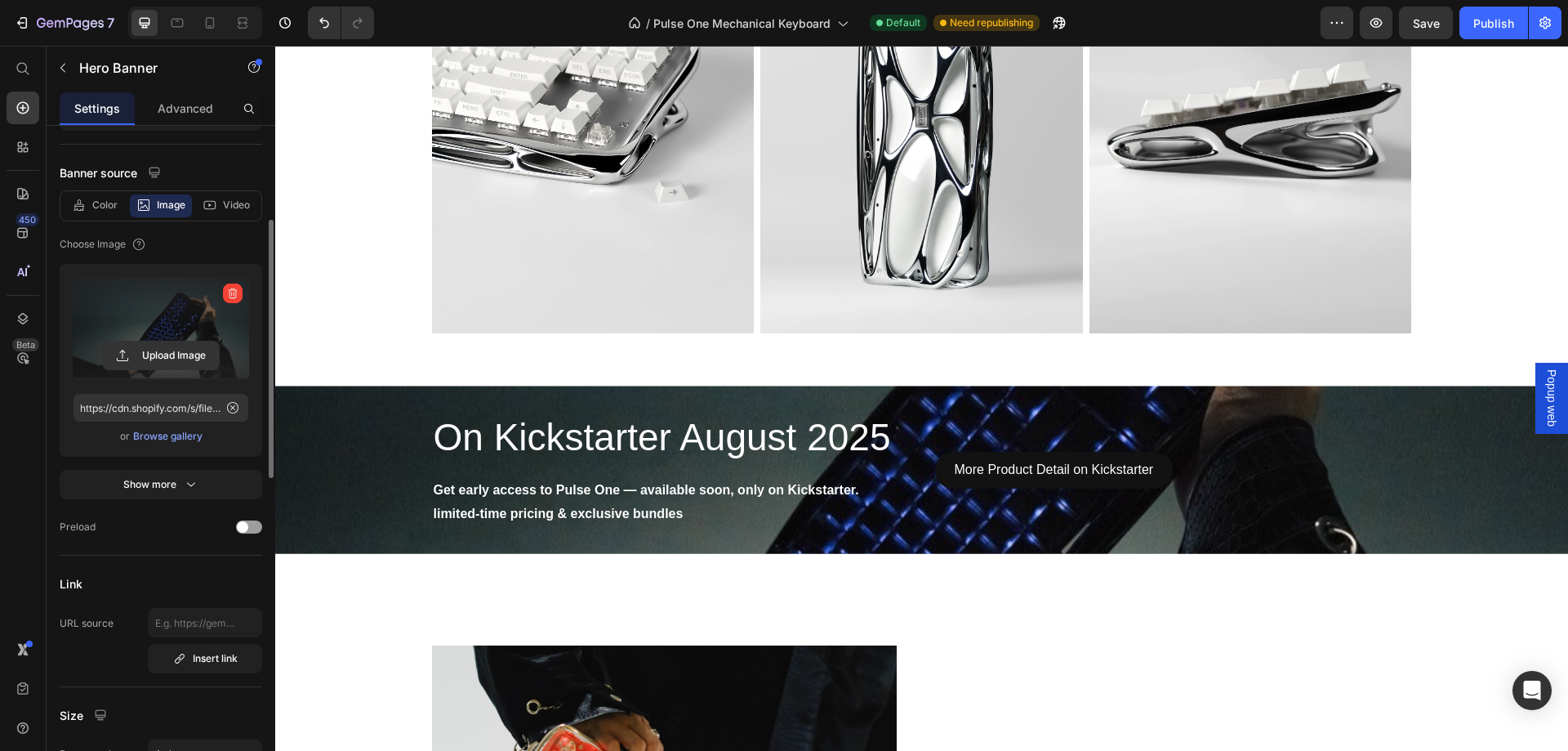 click on "More Product Detail on Kickstarter Button" at bounding box center (1174, 469) 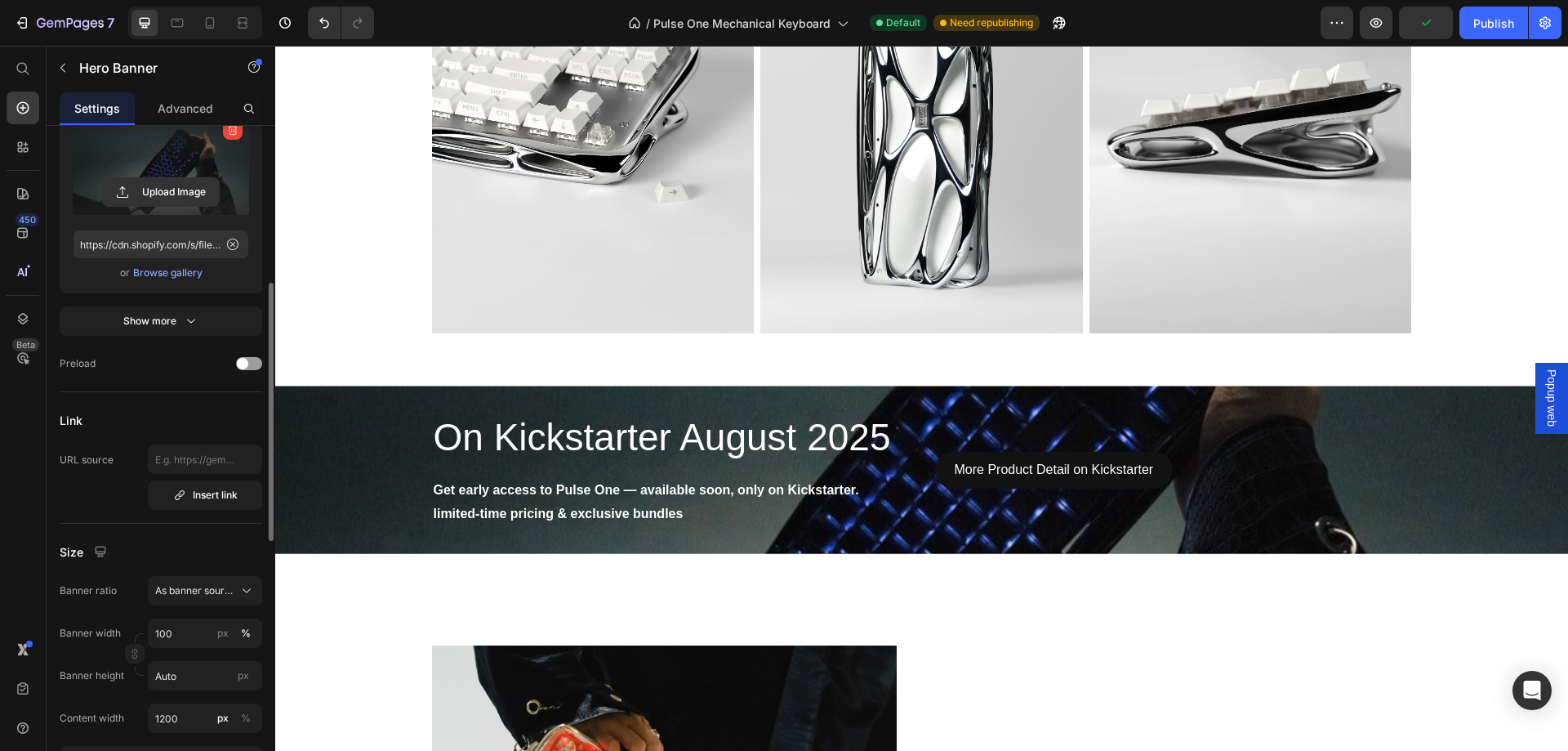 scroll, scrollTop: 490, scrollLeft: 0, axis: vertical 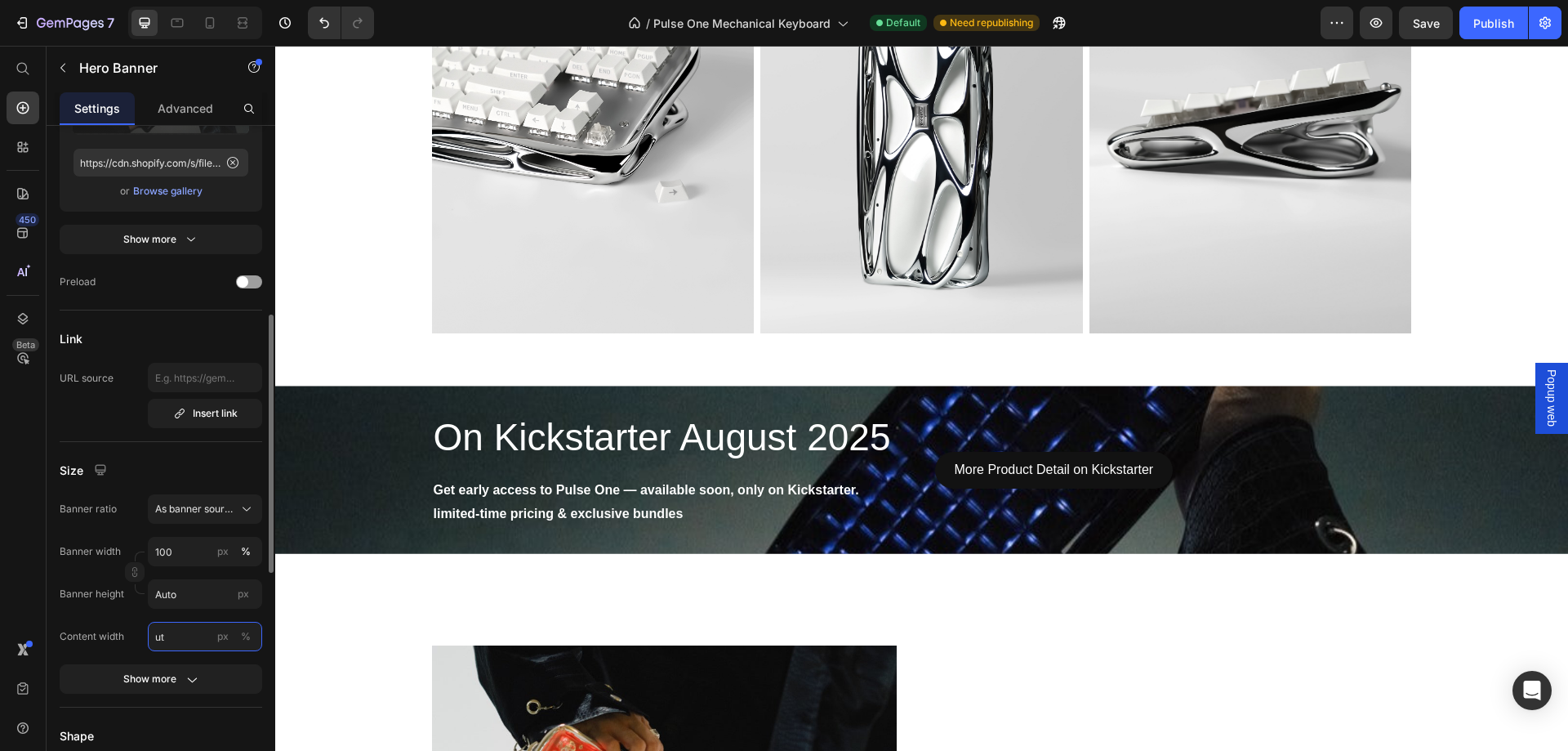 type on "u" 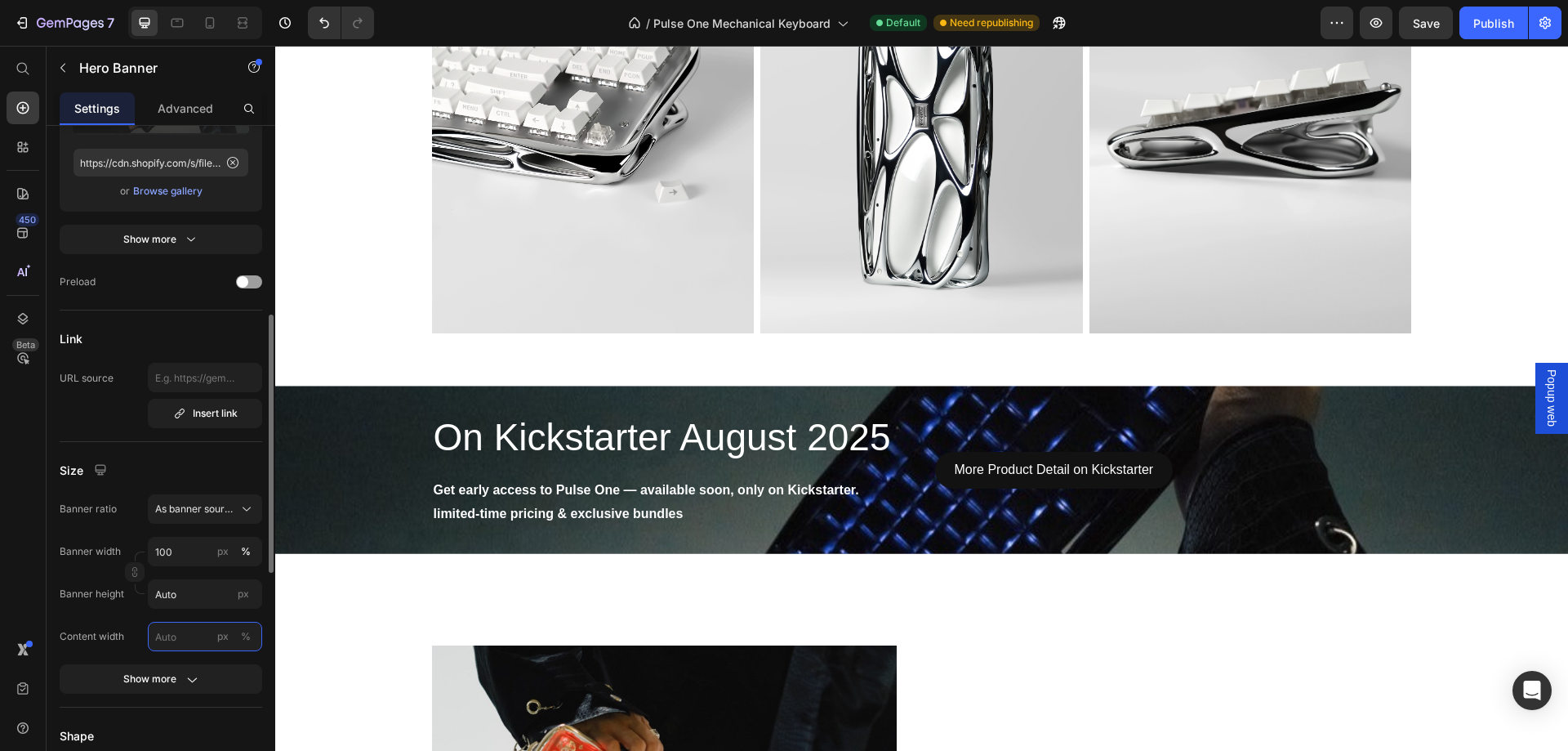 type 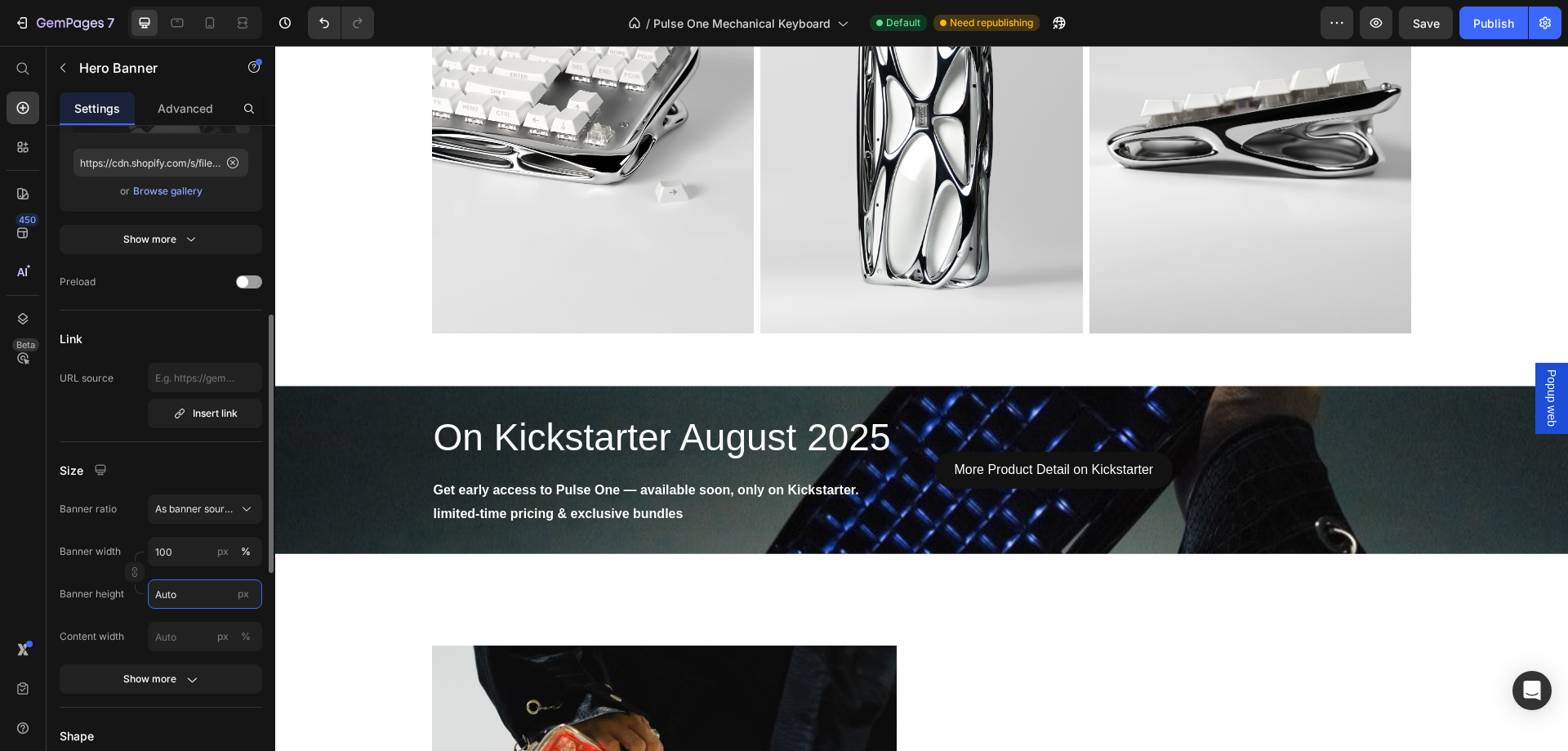 click on "Auto" at bounding box center [205, 594] 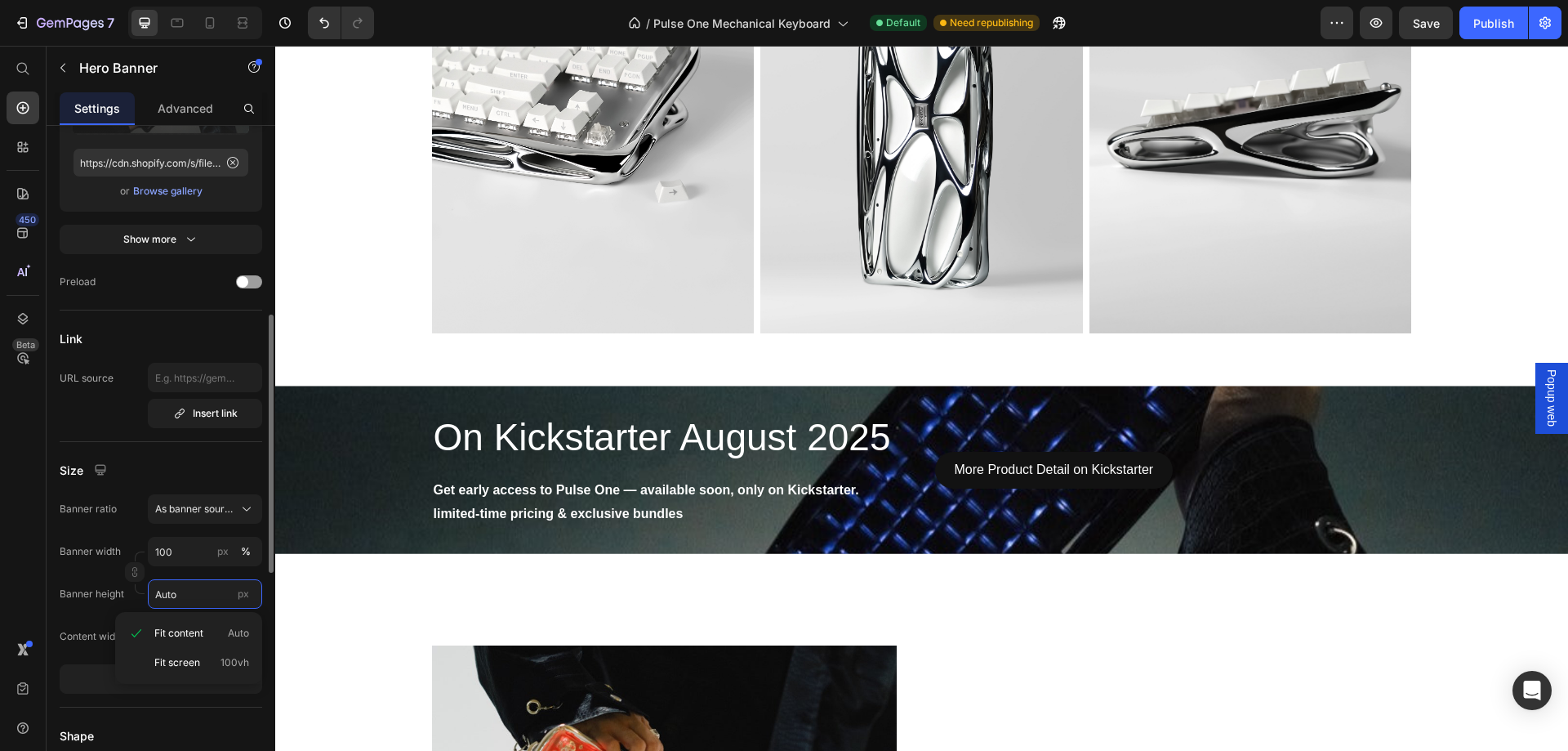 click on "Auto" at bounding box center (205, 594) 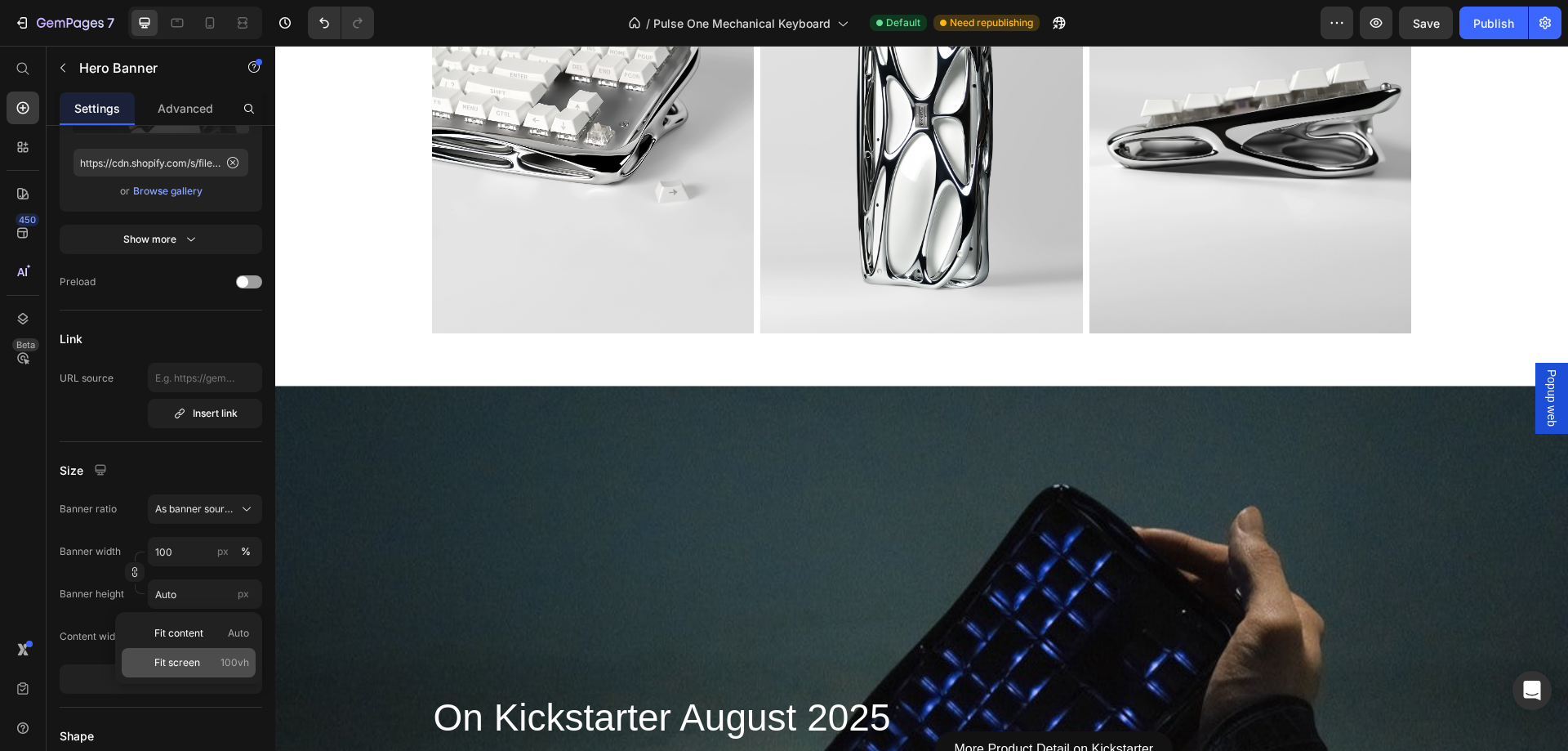 click on "Fit screen" at bounding box center (177, 663) 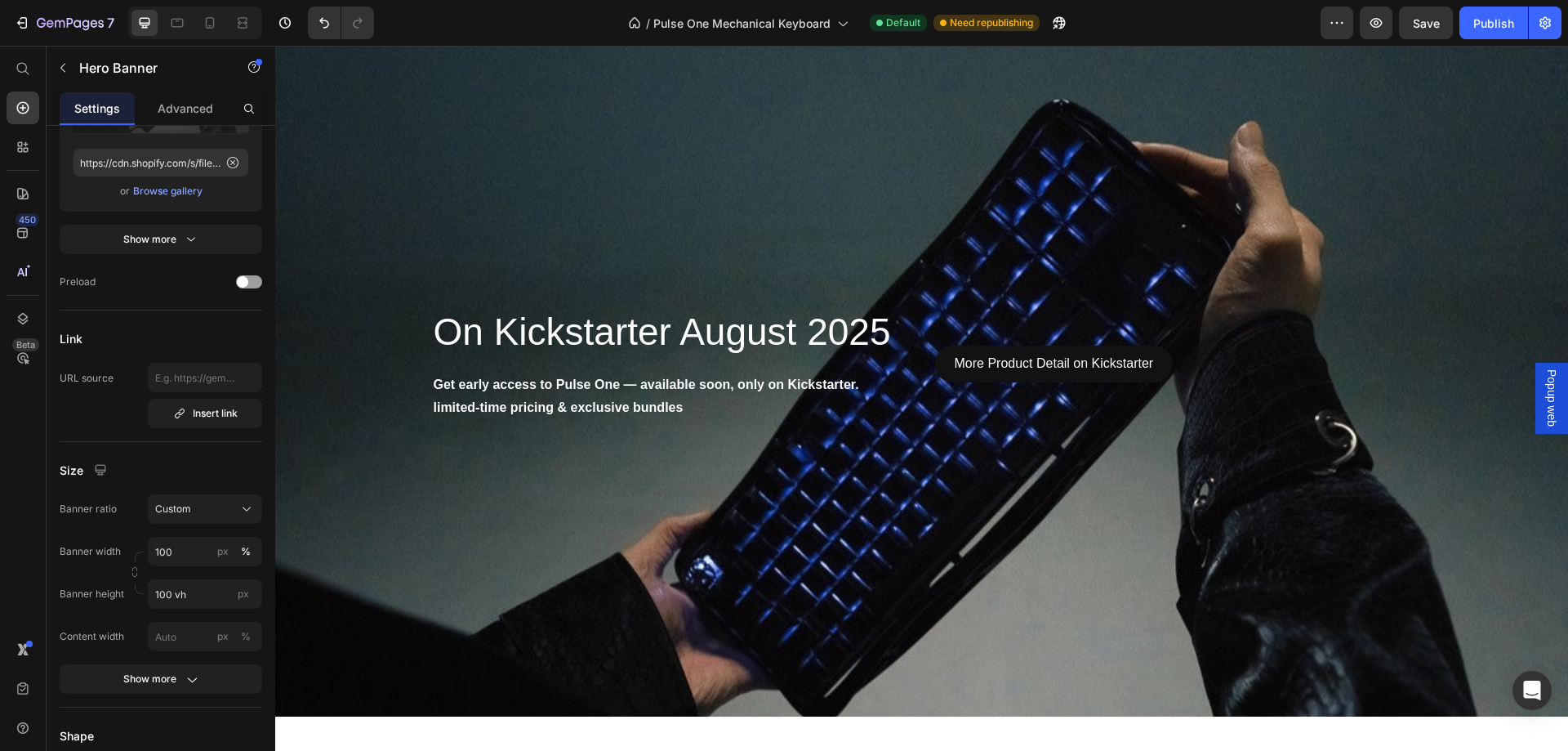 scroll, scrollTop: 3519, scrollLeft: 0, axis: vertical 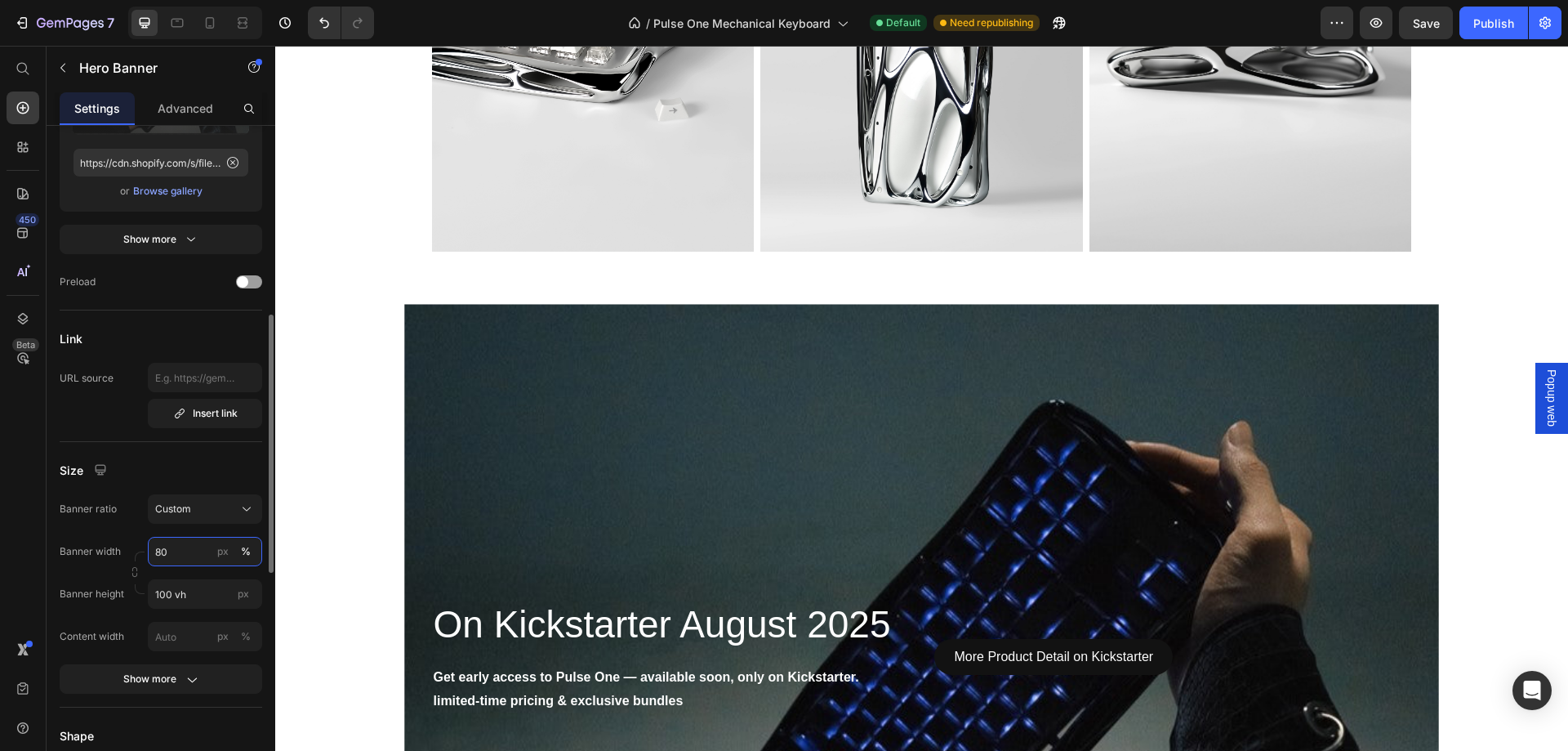 drag, startPoint x: 207, startPoint y: 547, endPoint x: 136, endPoint y: 553, distance: 71.25307 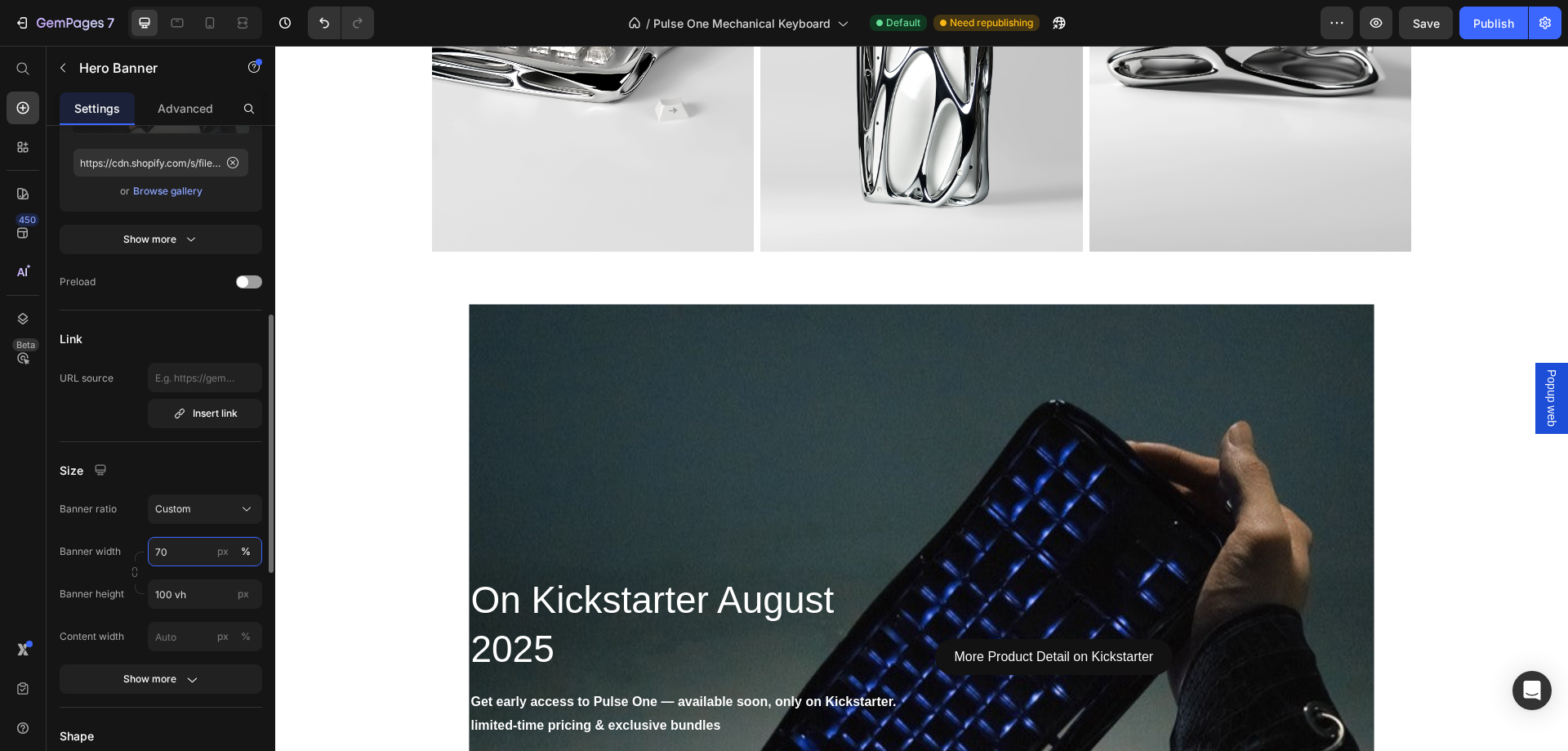 click on "70" at bounding box center [205, 552] 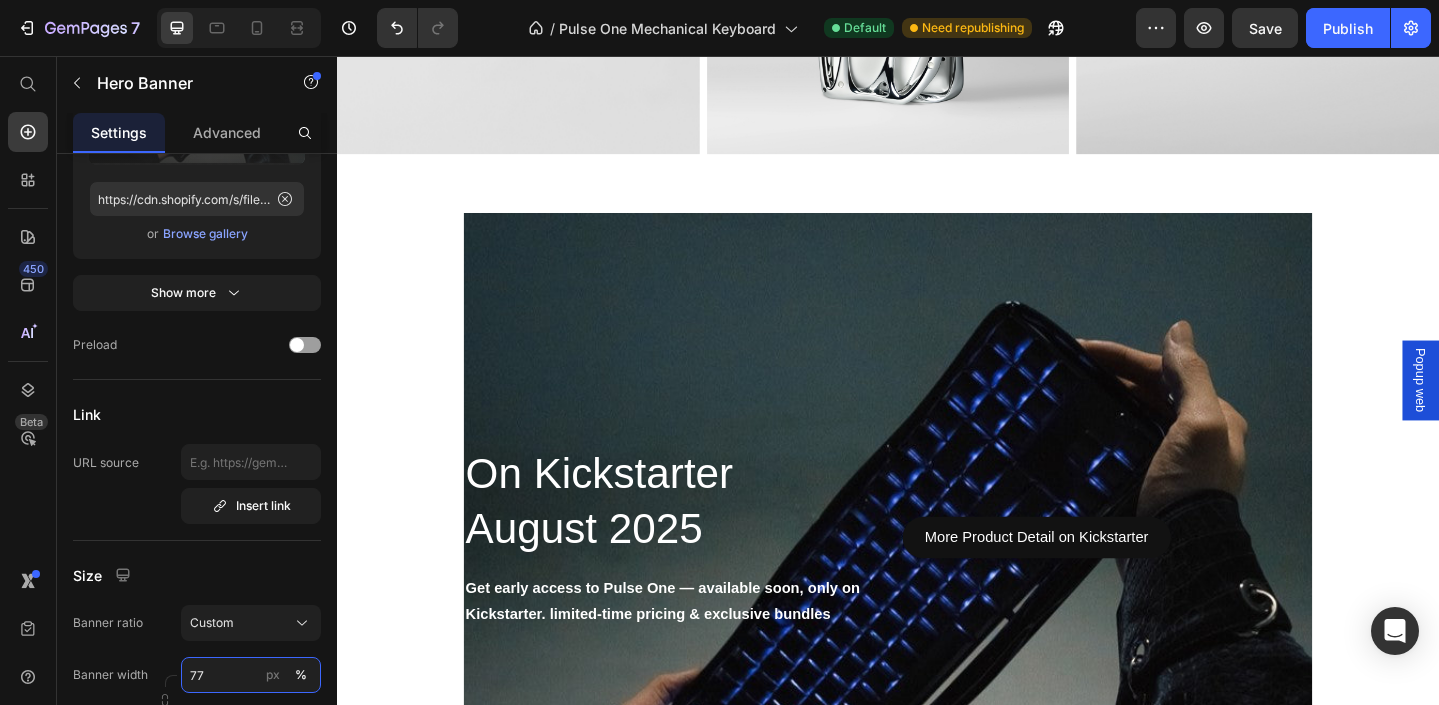 scroll, scrollTop: 3319, scrollLeft: 0, axis: vertical 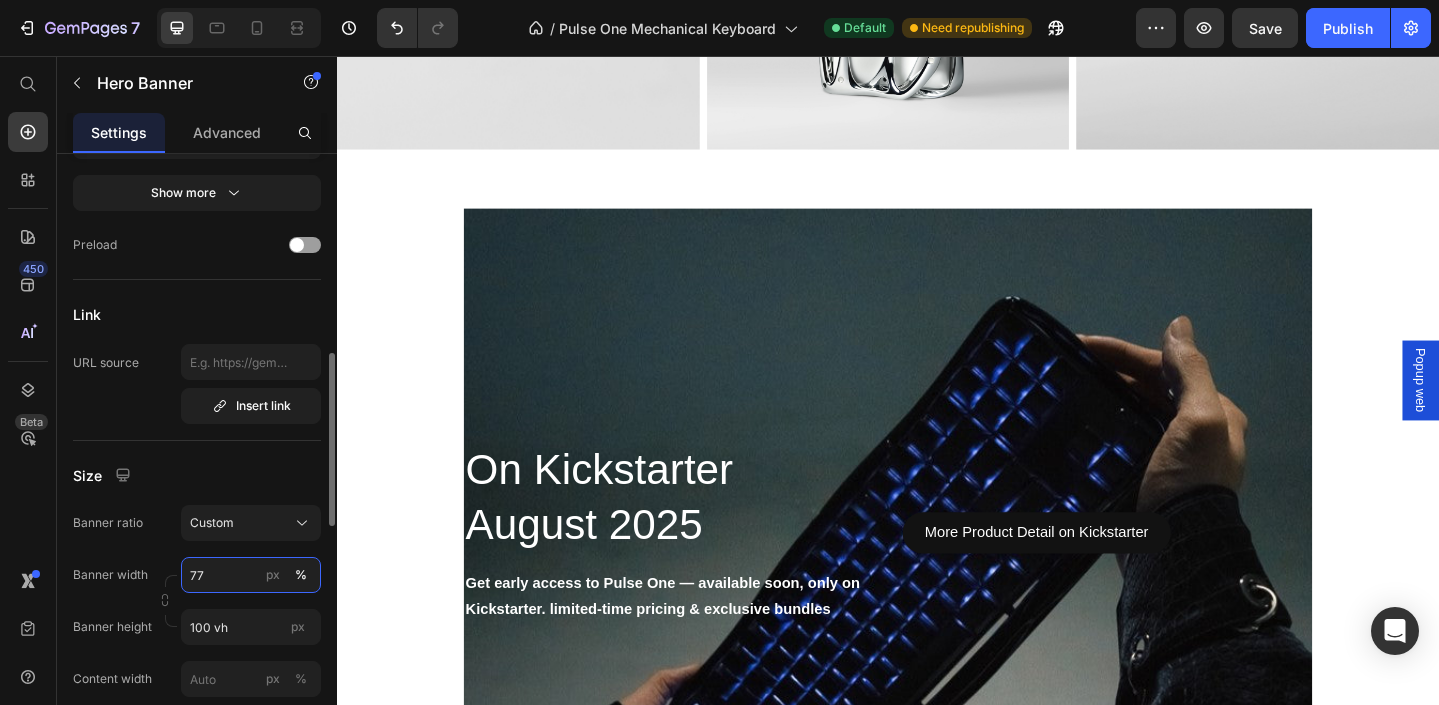 drag, startPoint x: 220, startPoint y: 574, endPoint x: 180, endPoint y: 572, distance: 40.04997 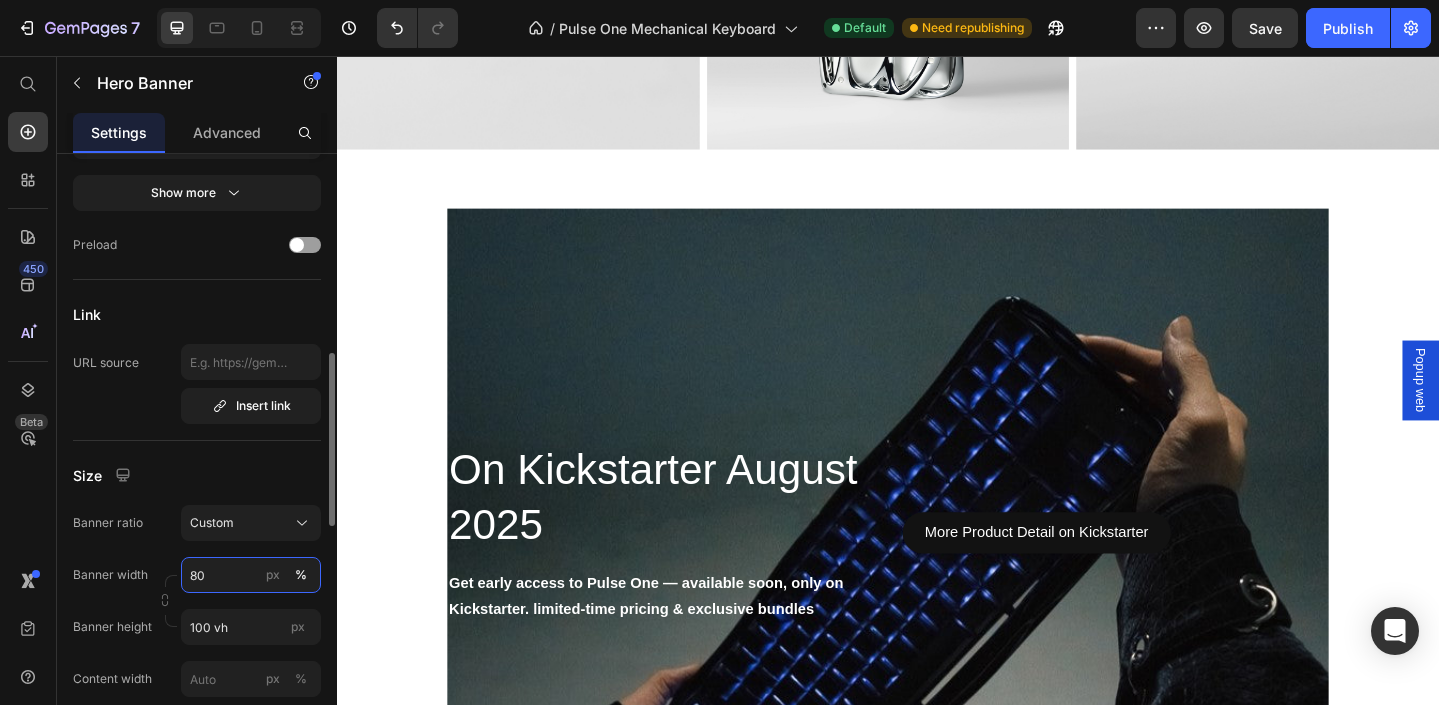 type on "8" 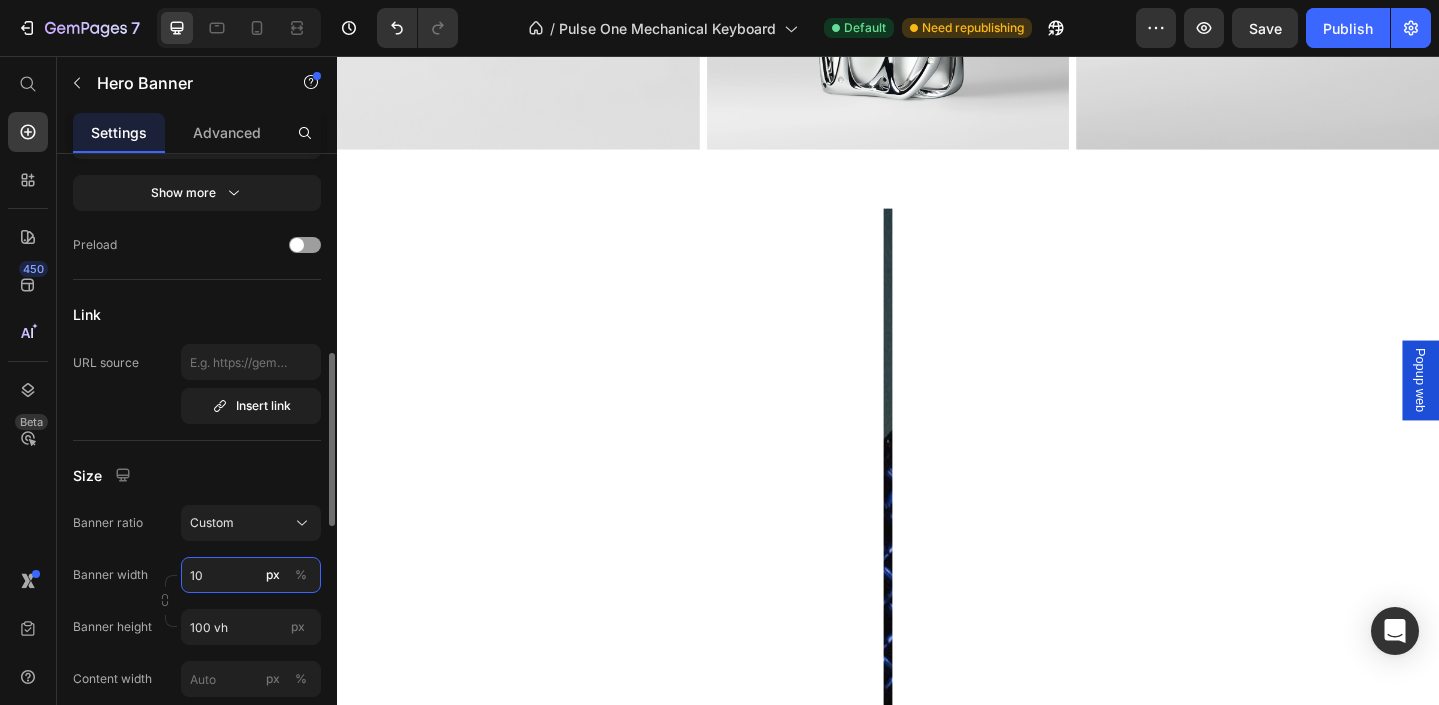 type on "1" 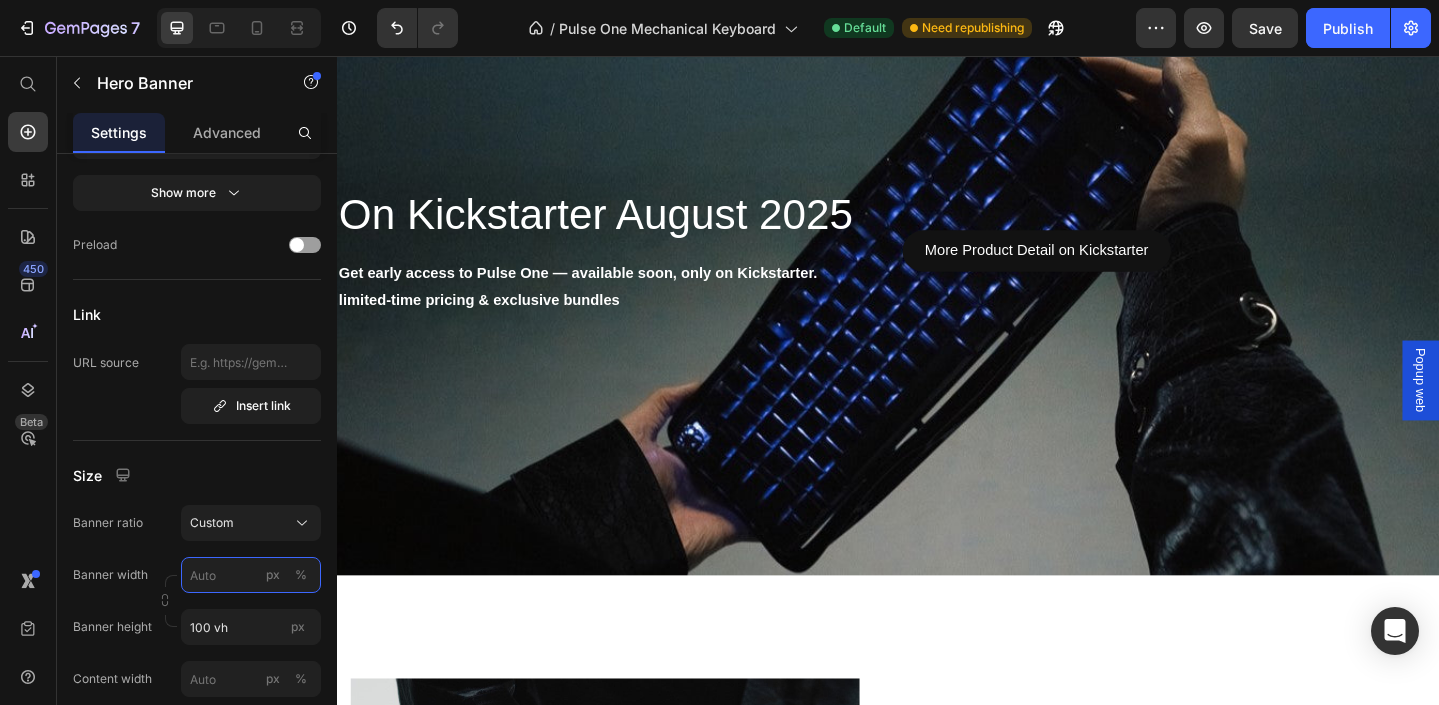 scroll, scrollTop: 3619, scrollLeft: 0, axis: vertical 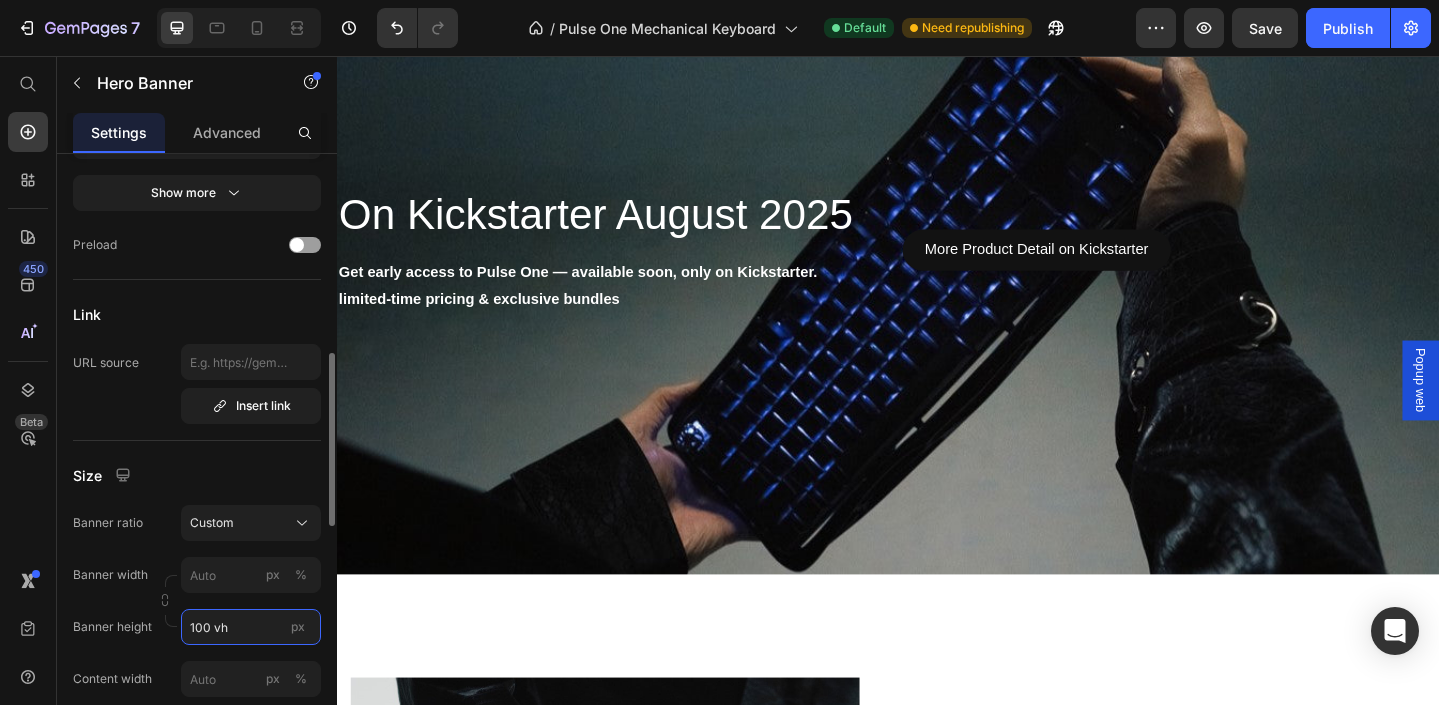 click on "100 vh" at bounding box center [251, 627] 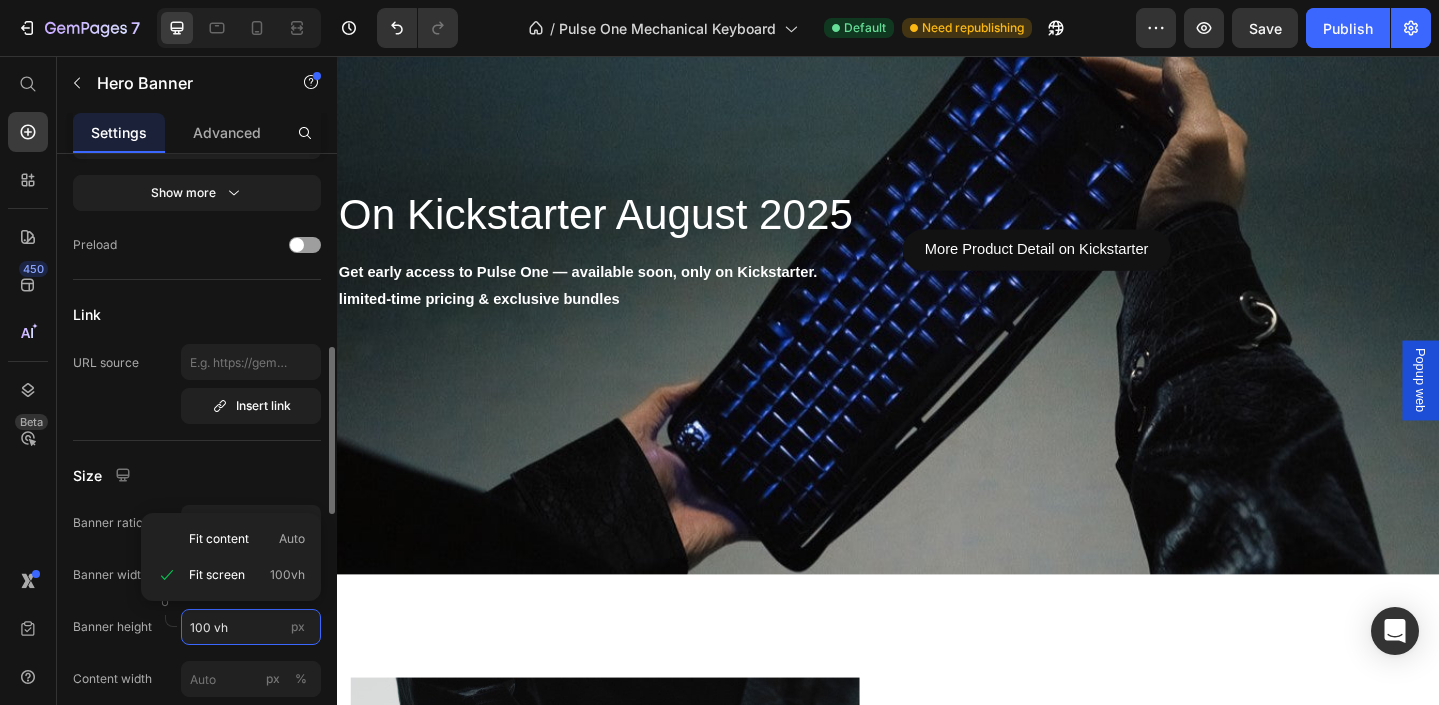 scroll, scrollTop: 800, scrollLeft: 0, axis: vertical 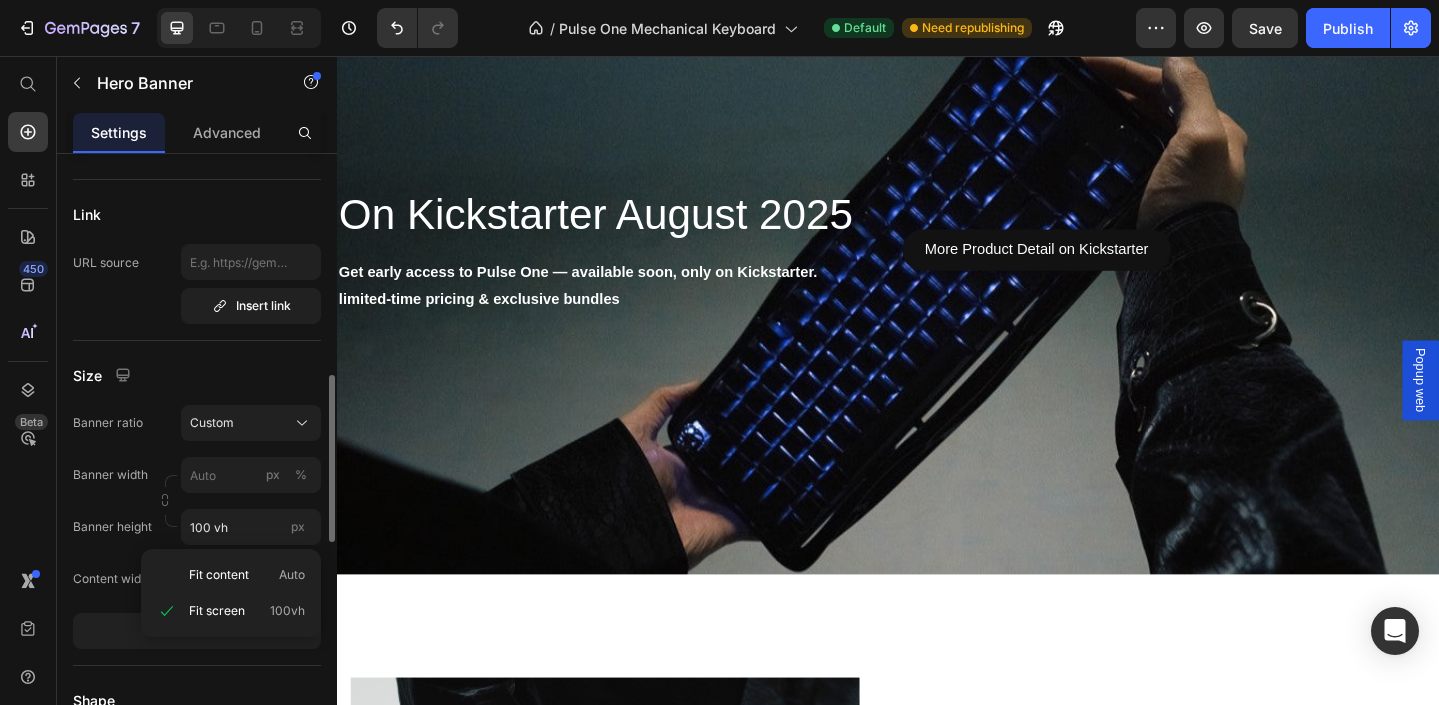 type on "100" 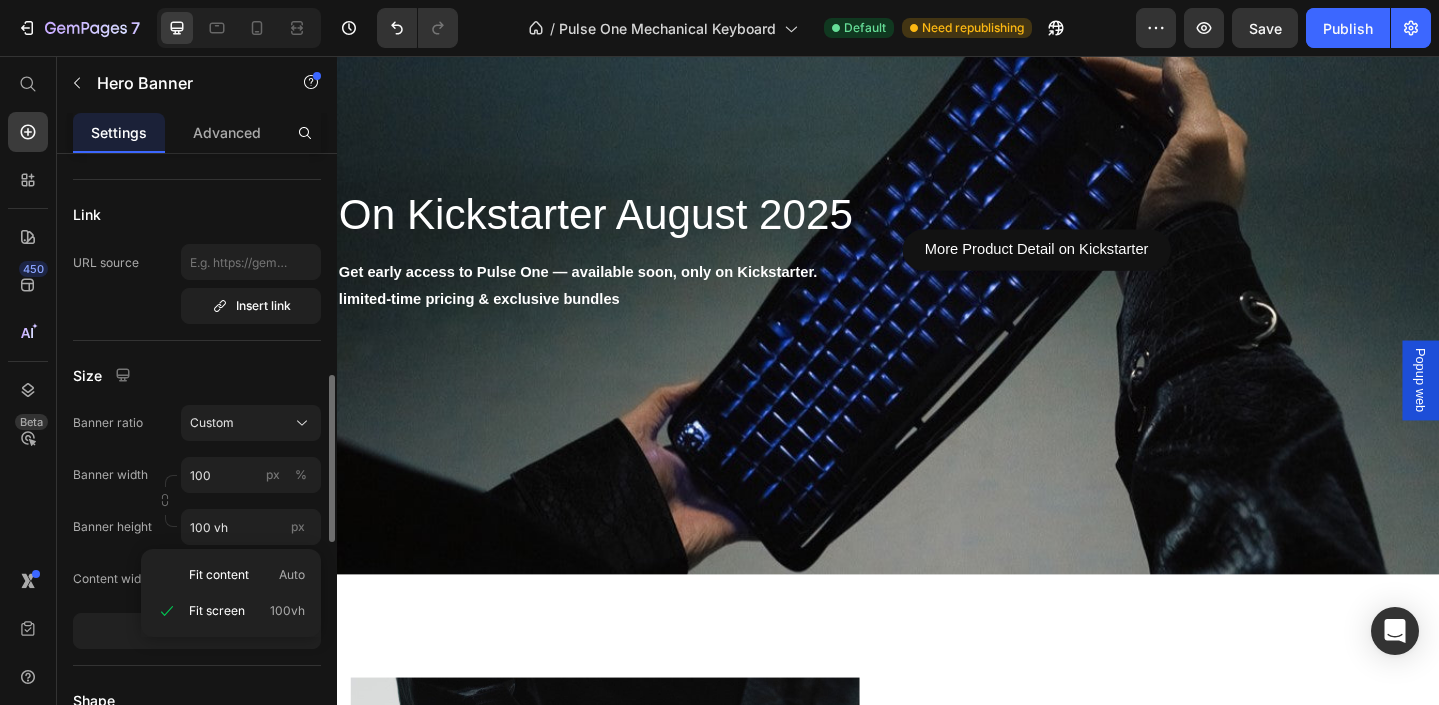 click on "Content width" at bounding box center (112, 579) 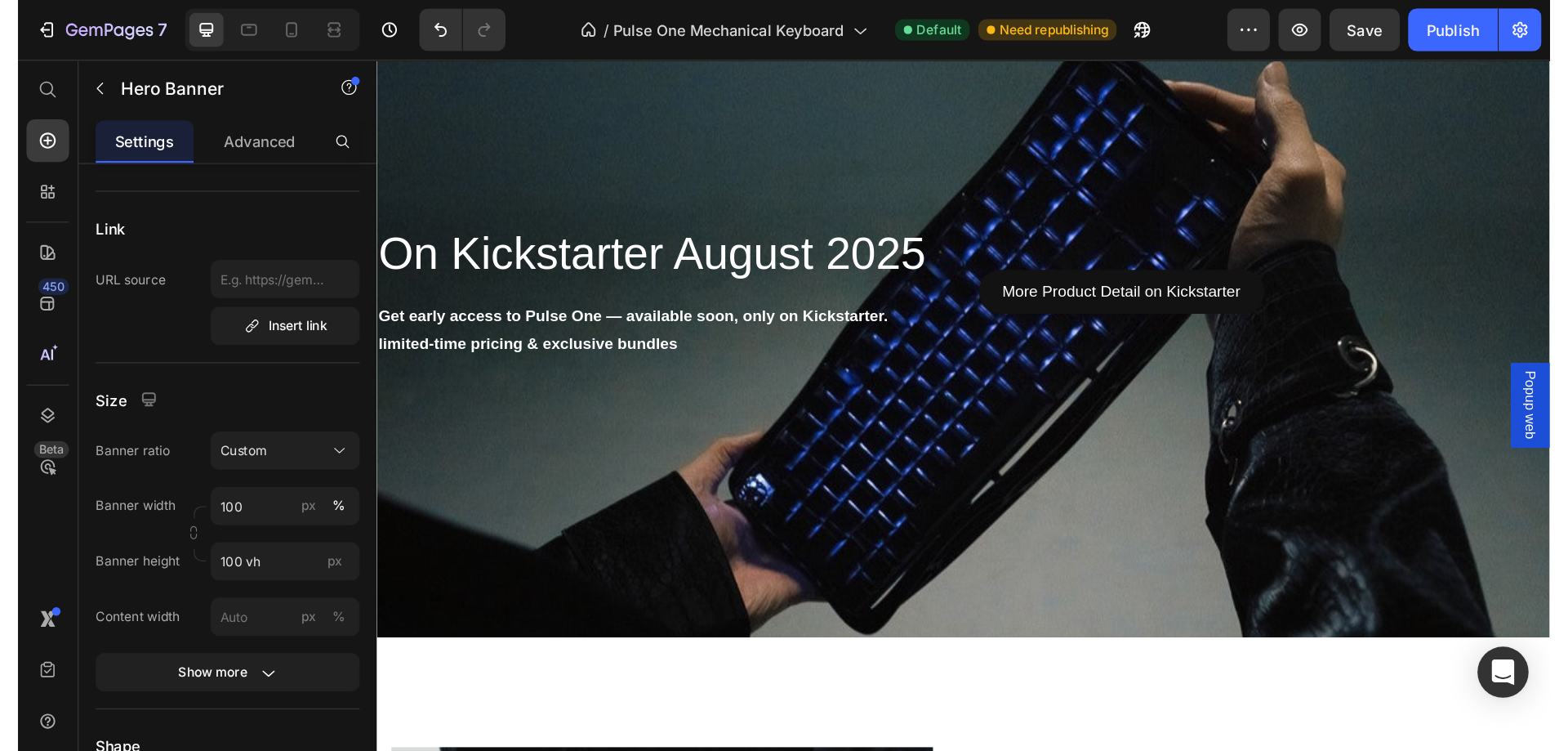 scroll, scrollTop: 2876, scrollLeft: 0, axis: vertical 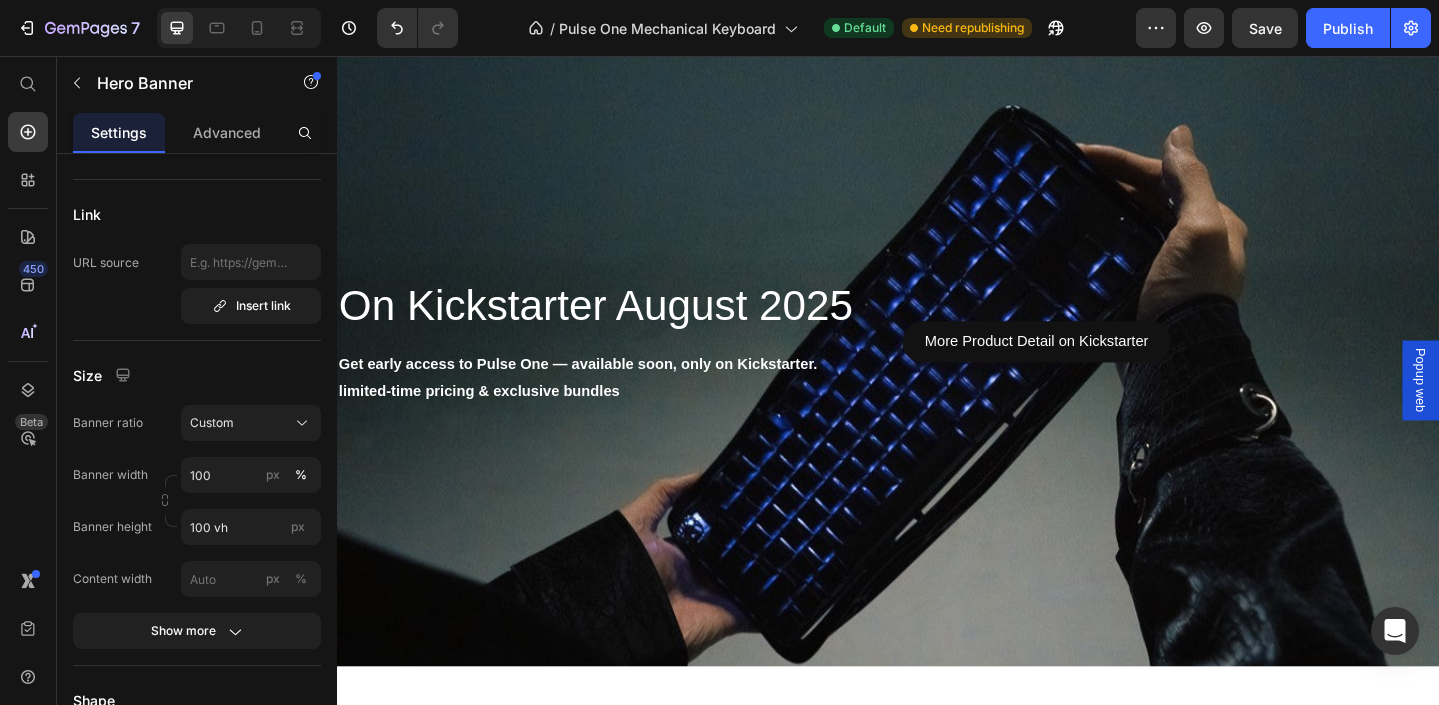 click on "On Kickstarter August 2025 Heading Get early access to Pulse One — available soon, only on Kickstarter. limited-time pricing &    exclusive bundles Text Block More Product Detail on Kickstarter Button" at bounding box center (937, 367) 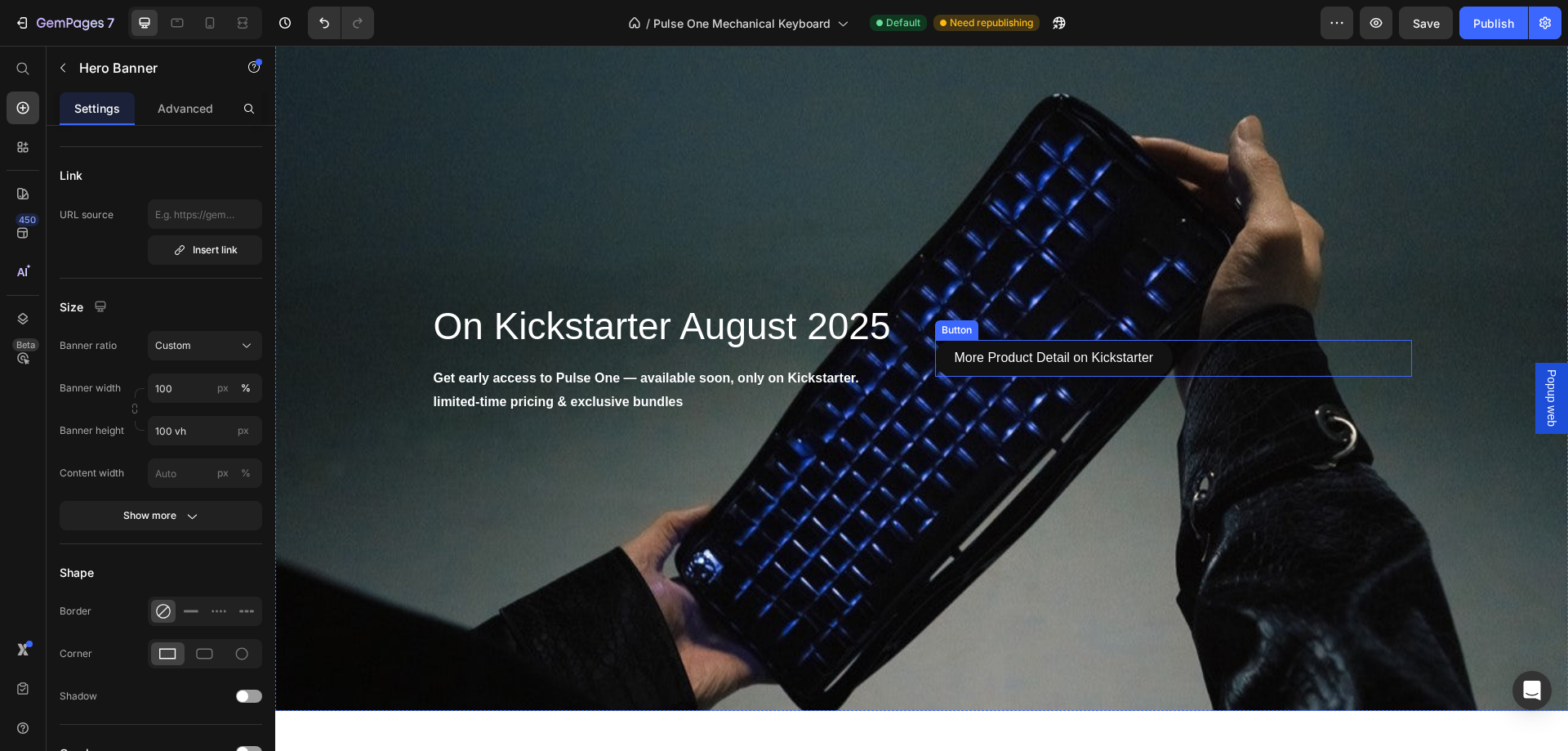 scroll, scrollTop: 2800, scrollLeft: 0, axis: vertical 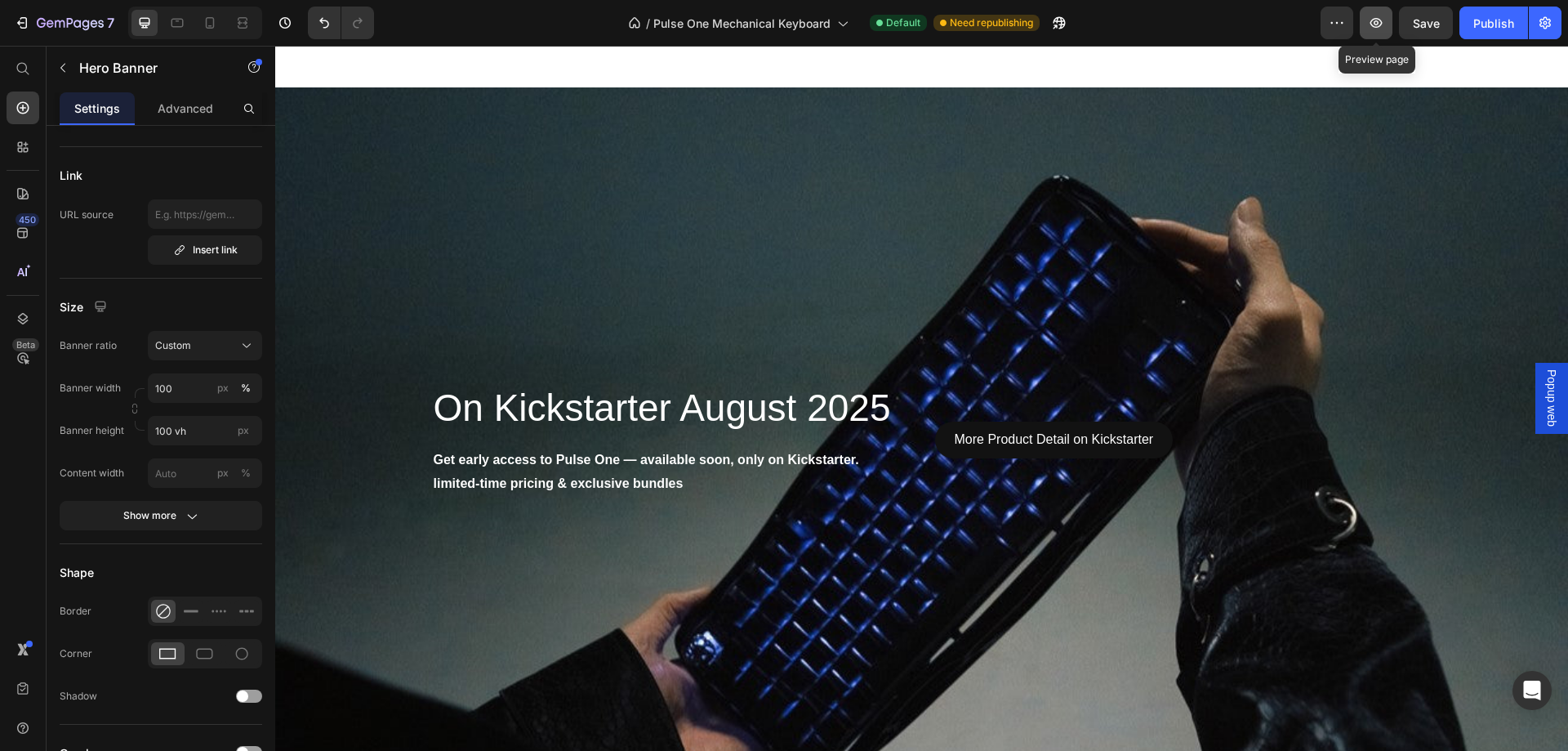 click 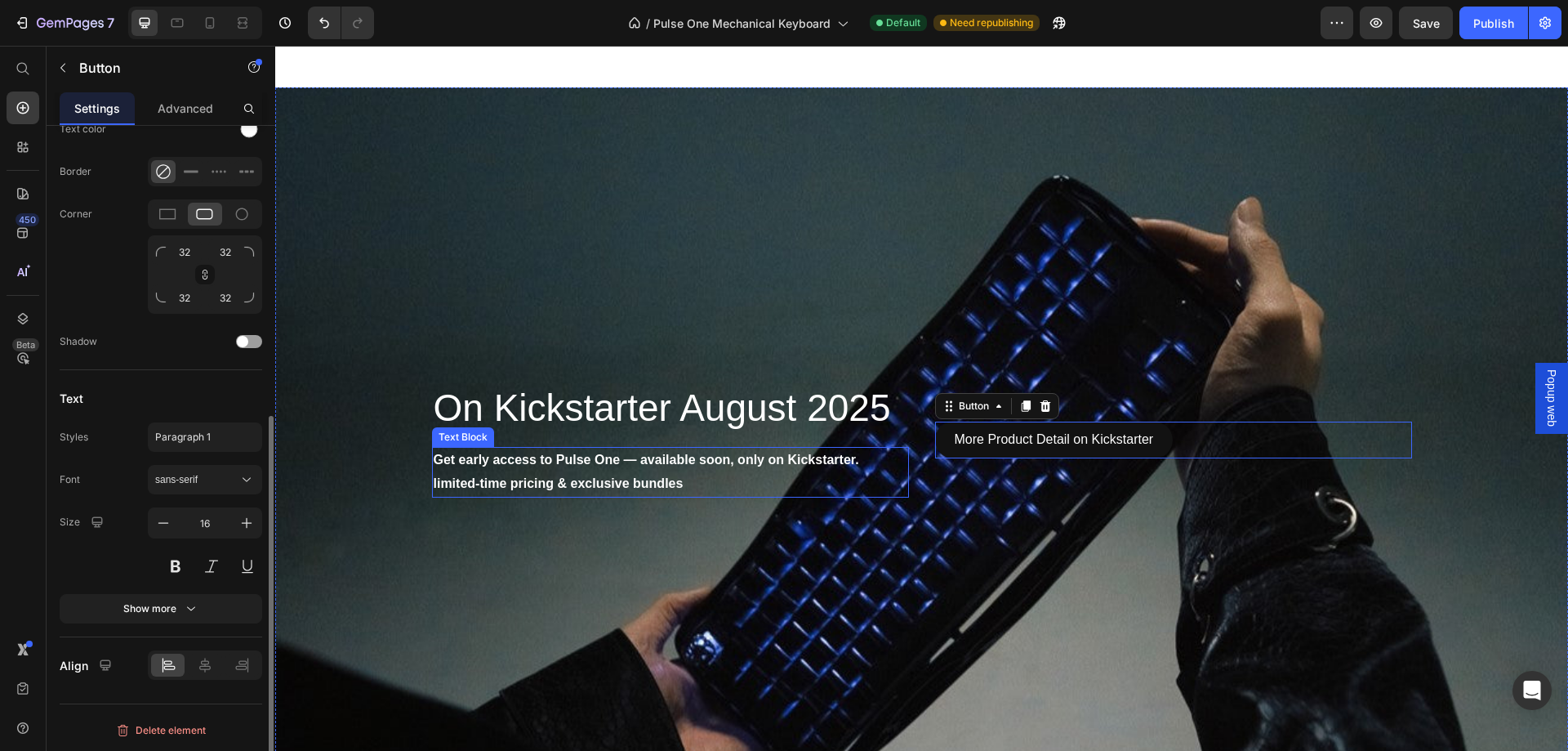 scroll, scrollTop: 0, scrollLeft: 0, axis: both 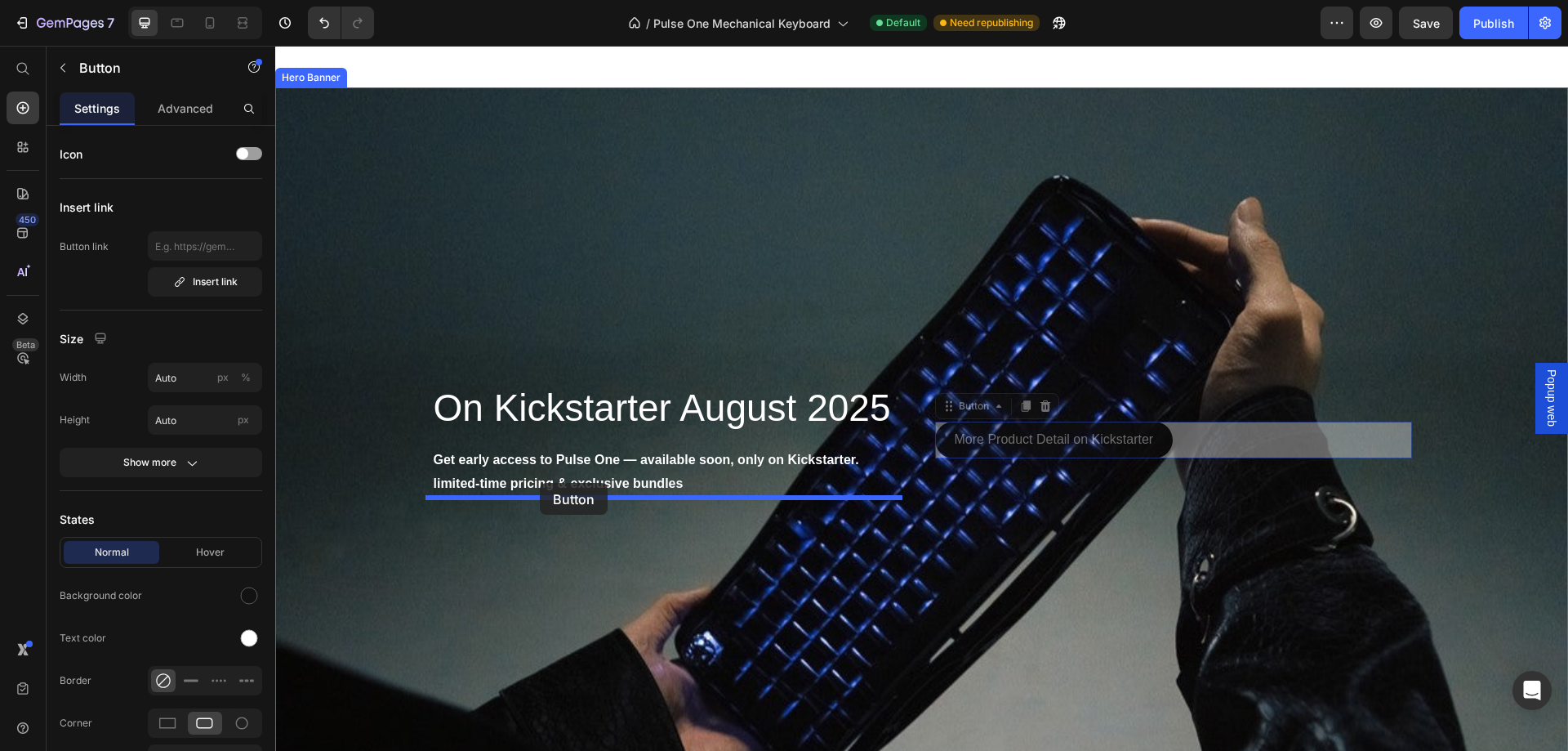 drag, startPoint x: 940, startPoint y: 412, endPoint x: 537, endPoint y: 489, distance: 410.29014 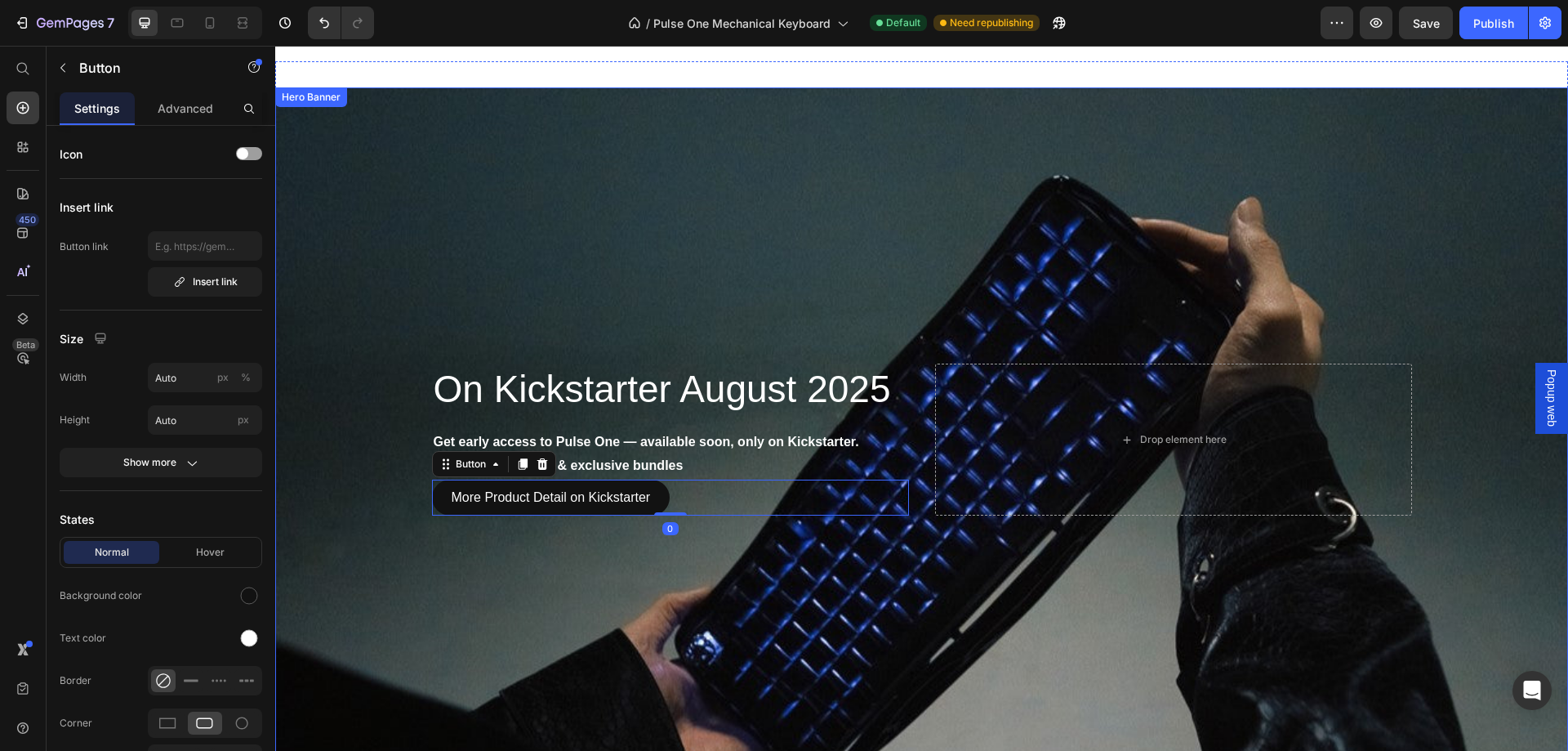 click at bounding box center [921, 440] 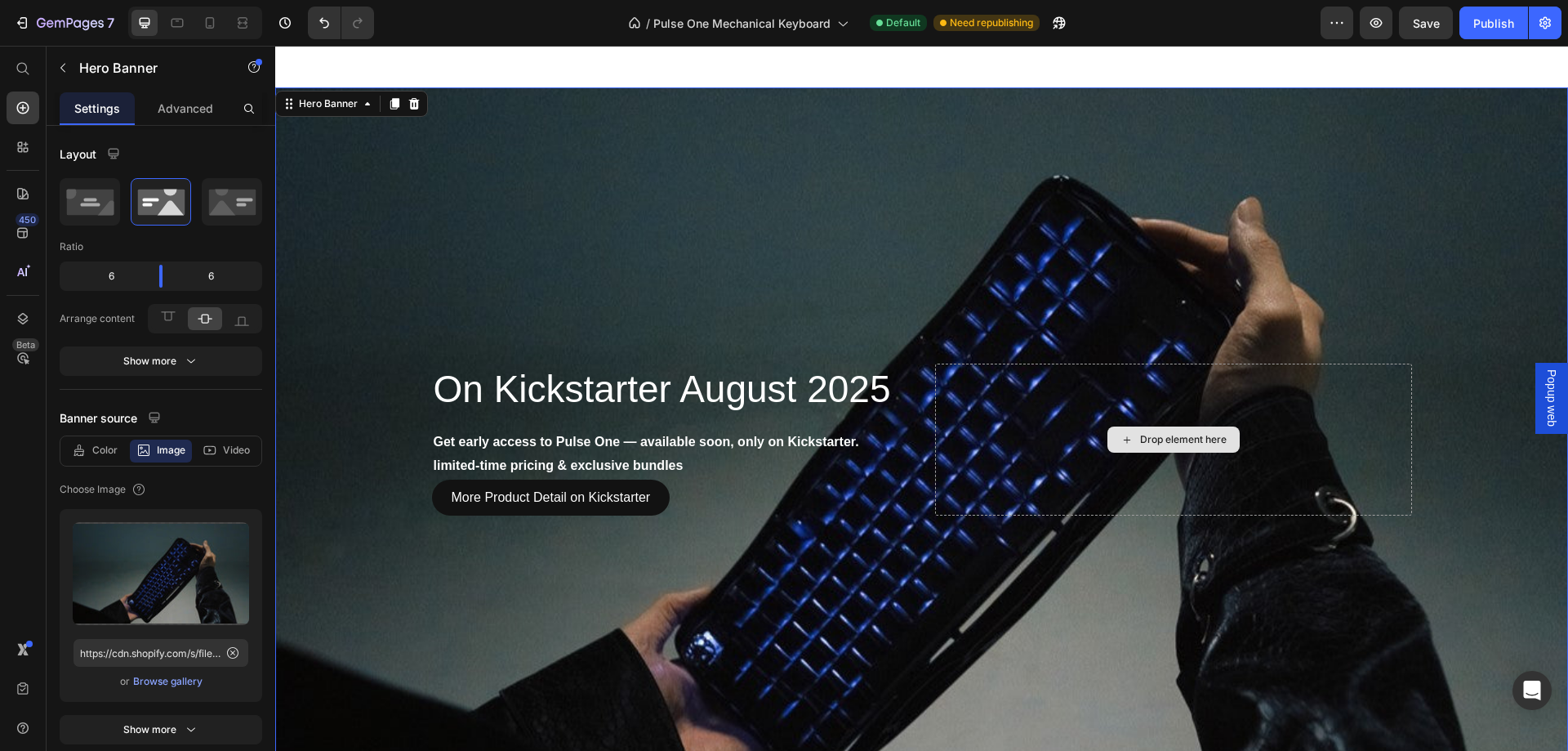 click 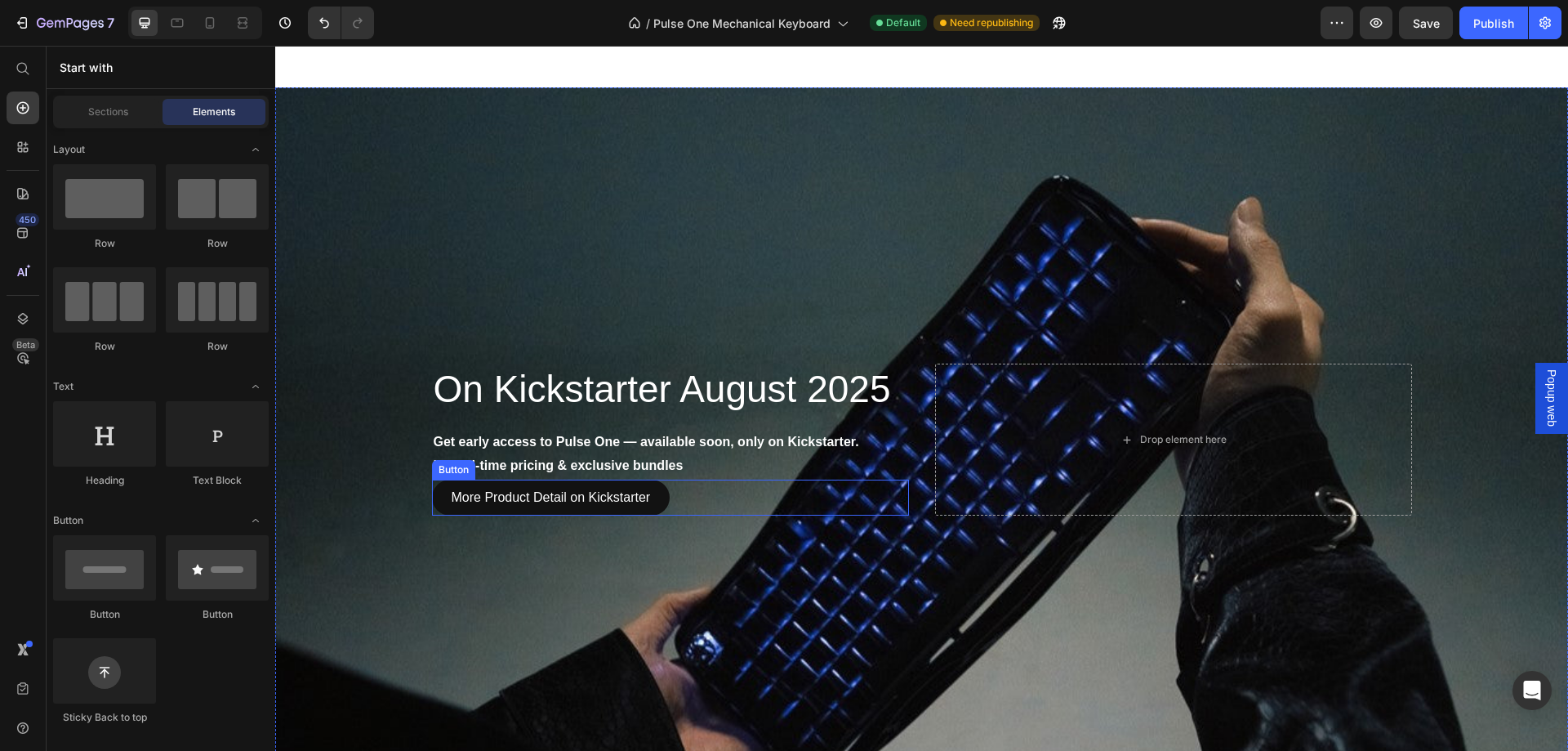 click on "More Product Detail on Kickstarter Button" at bounding box center [670, 498] 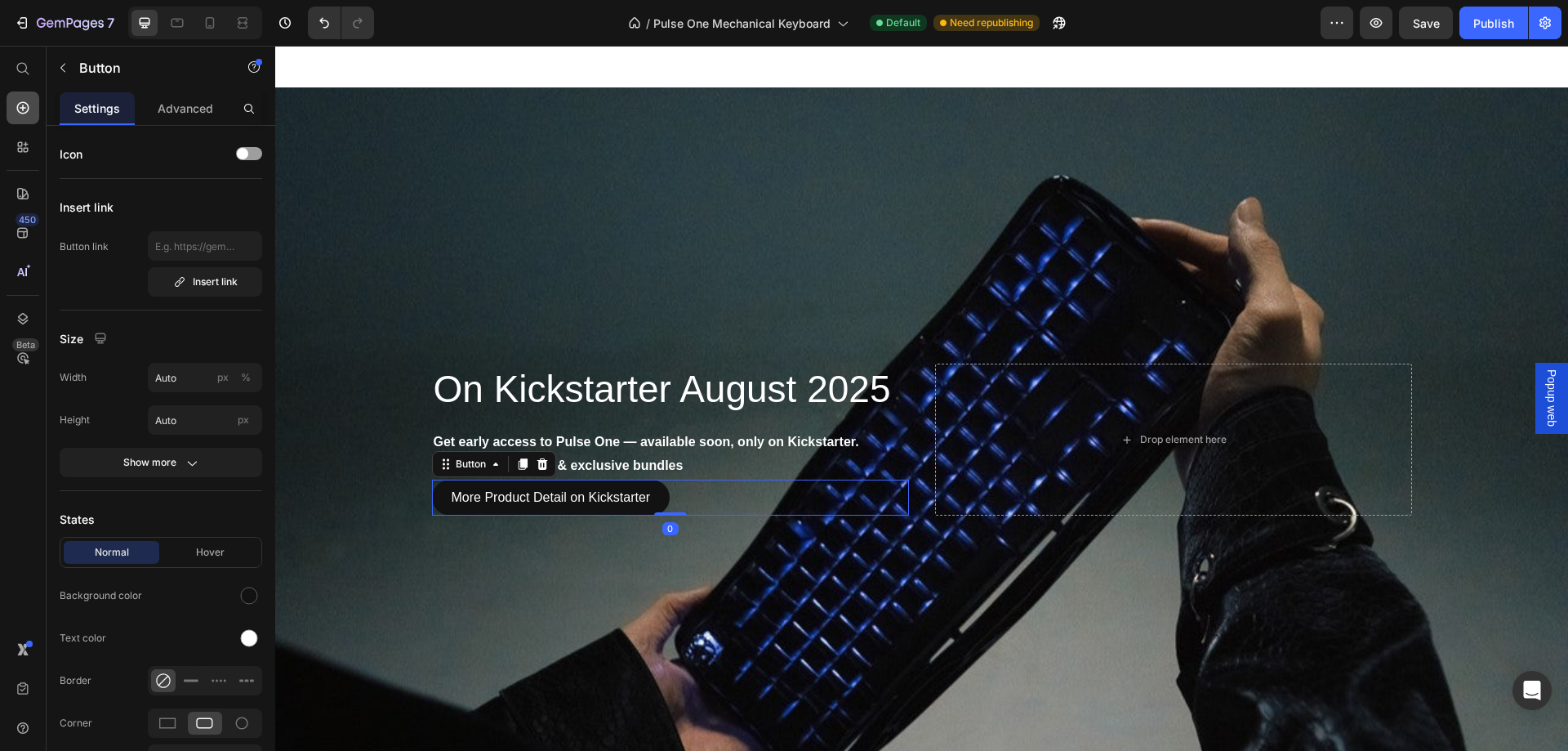 click 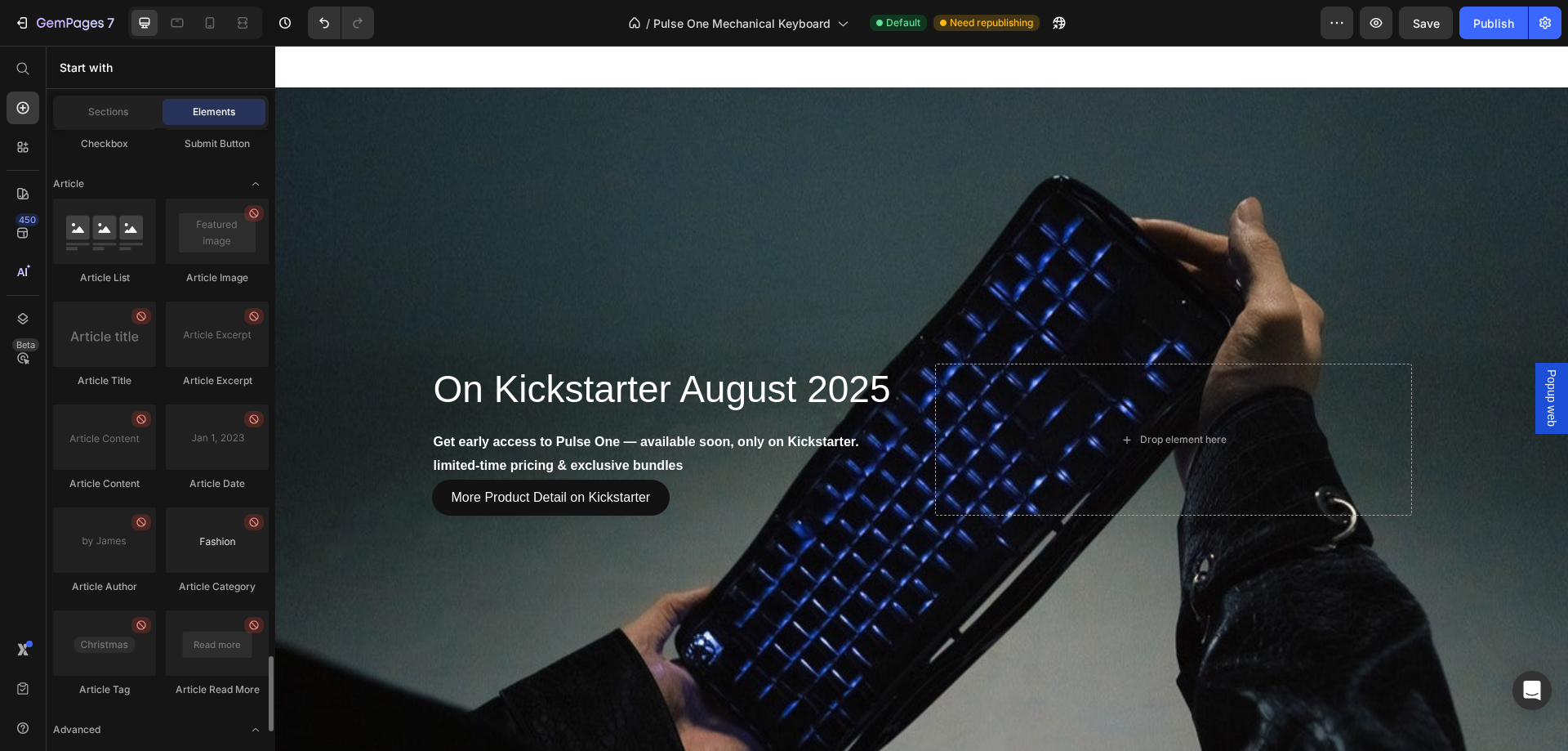 scroll, scrollTop: 4432, scrollLeft: 0, axis: vertical 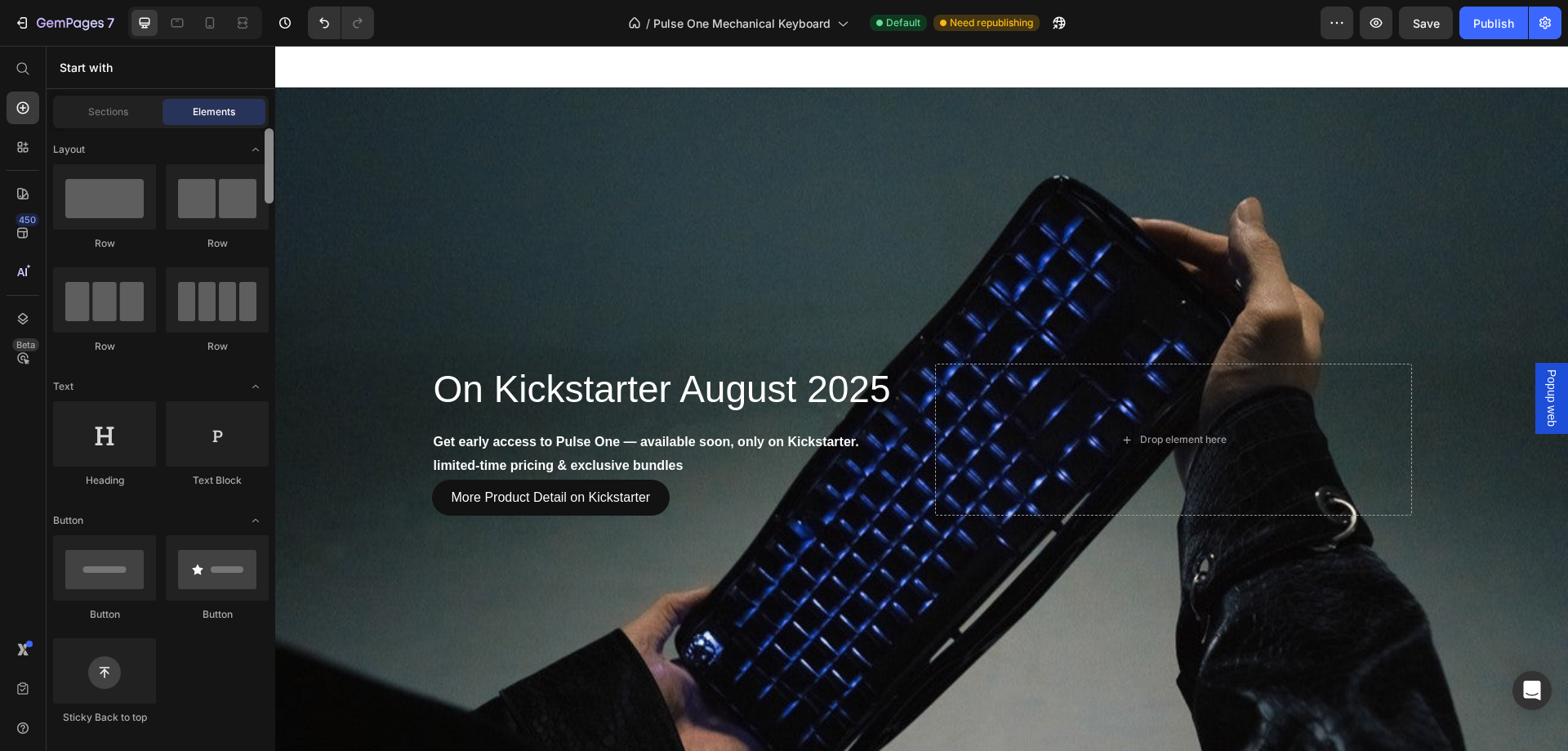 drag, startPoint x: 268, startPoint y: 689, endPoint x: 254, endPoint y: 134, distance: 555.17655 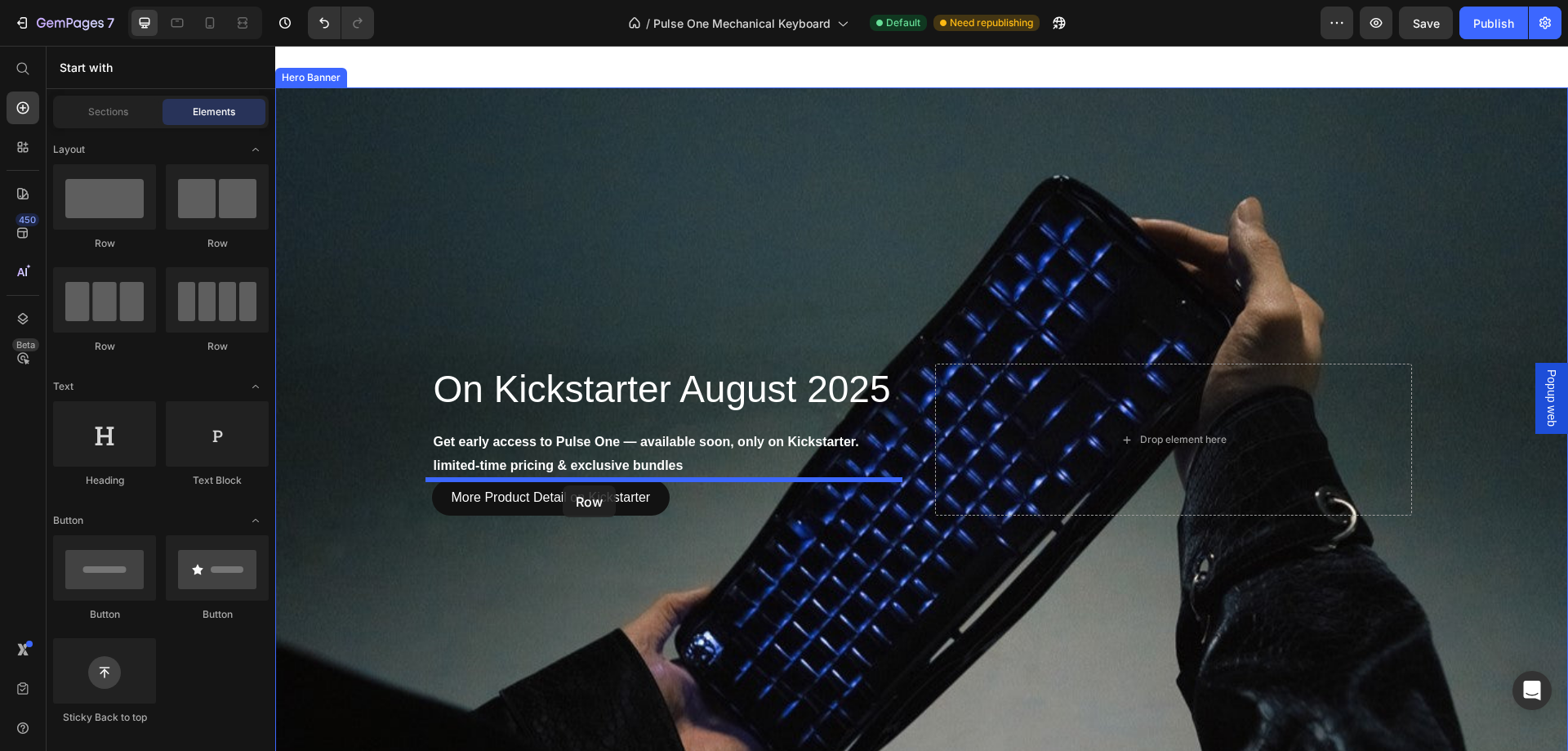 drag, startPoint x: 385, startPoint y: 253, endPoint x: 563, endPoint y: 484, distance: 291.6248 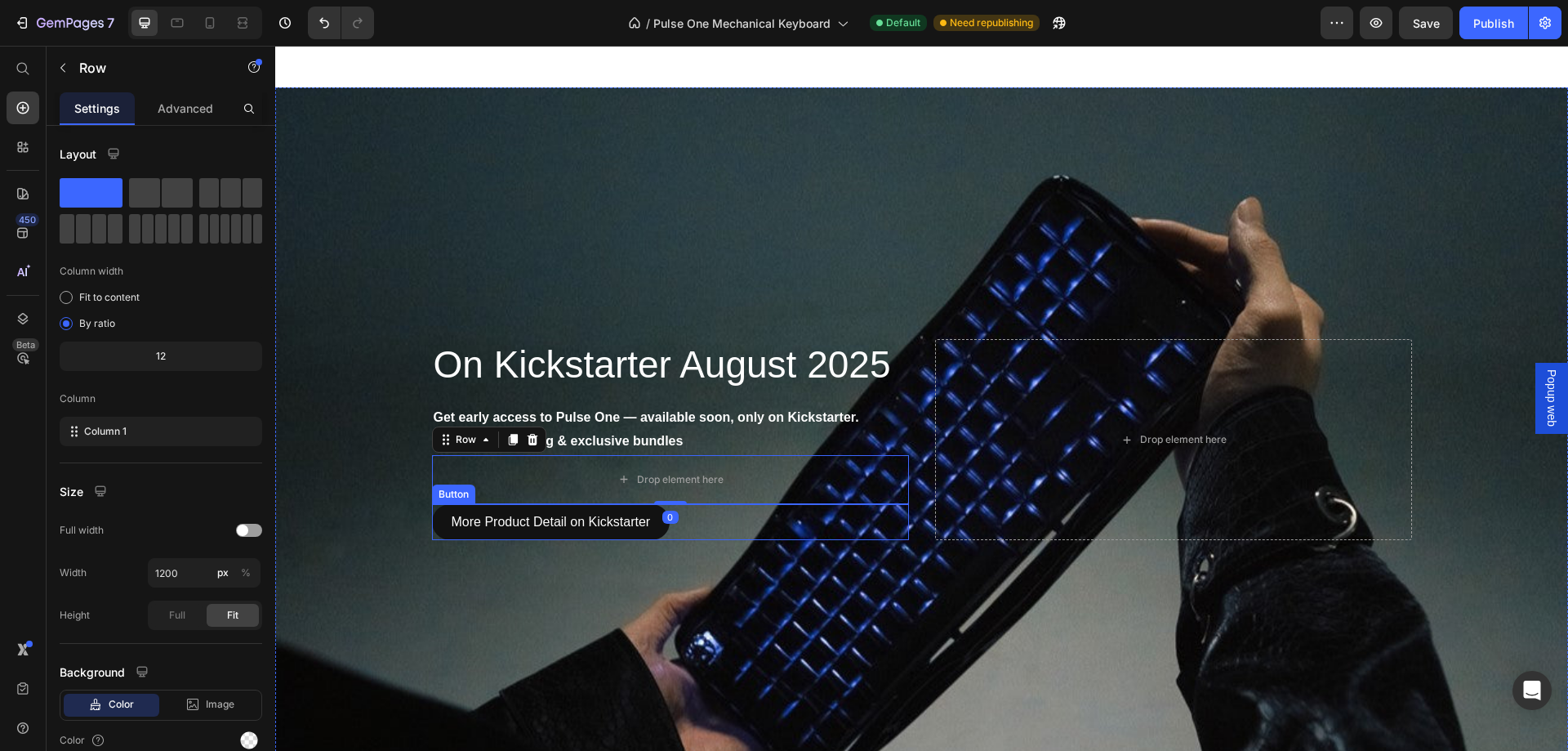 click on "On Kickstarter August 2025 Heading Get early access to Pulse One — available soon, only on Kickstarter. limited-time pricing &    exclusive bundles Text Block
Drop element here Row   0 More Product Detail on Kickstarter Button
Drop element here" at bounding box center (922, 440) 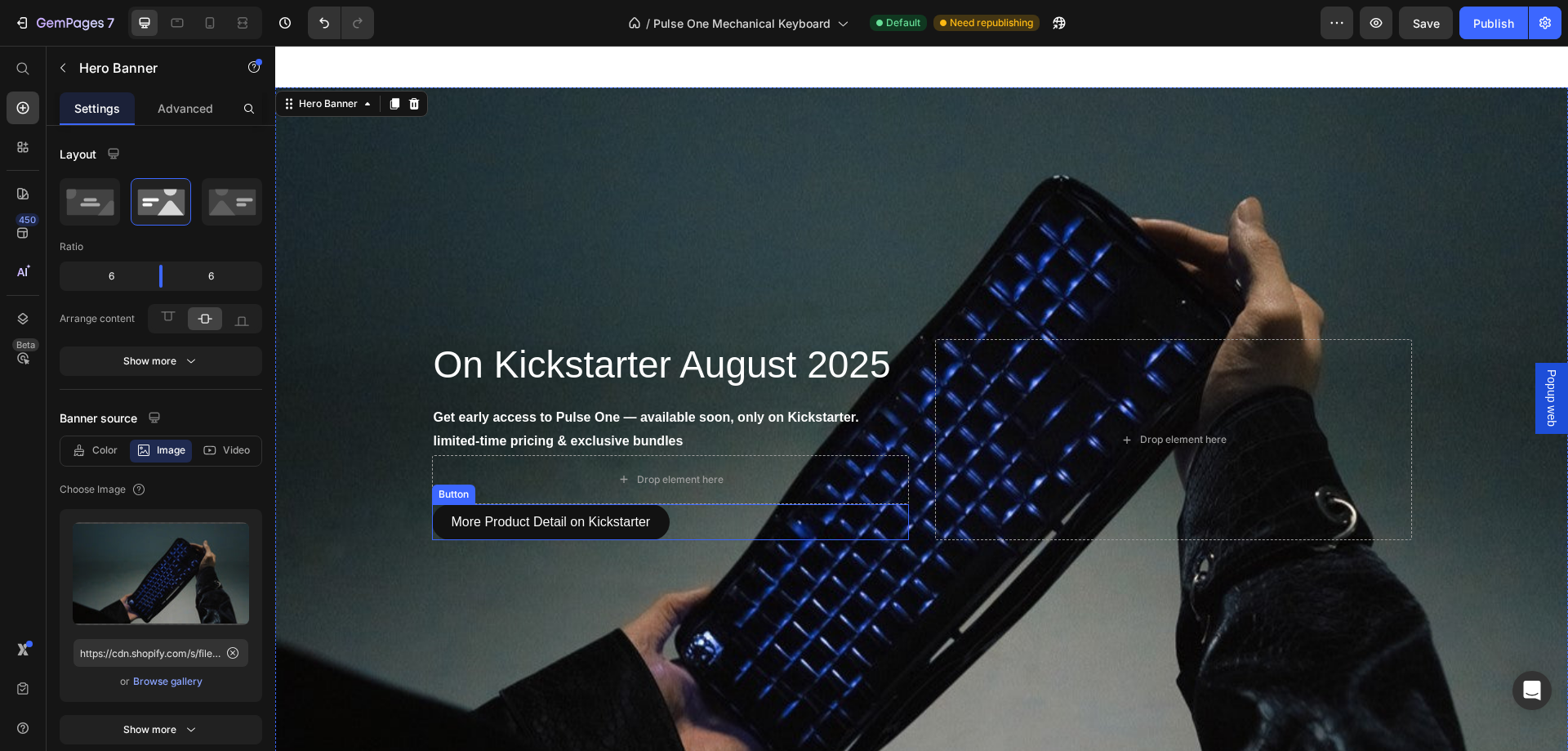 click on "More Product Detail on Kickstarter Button" at bounding box center [670, 522] 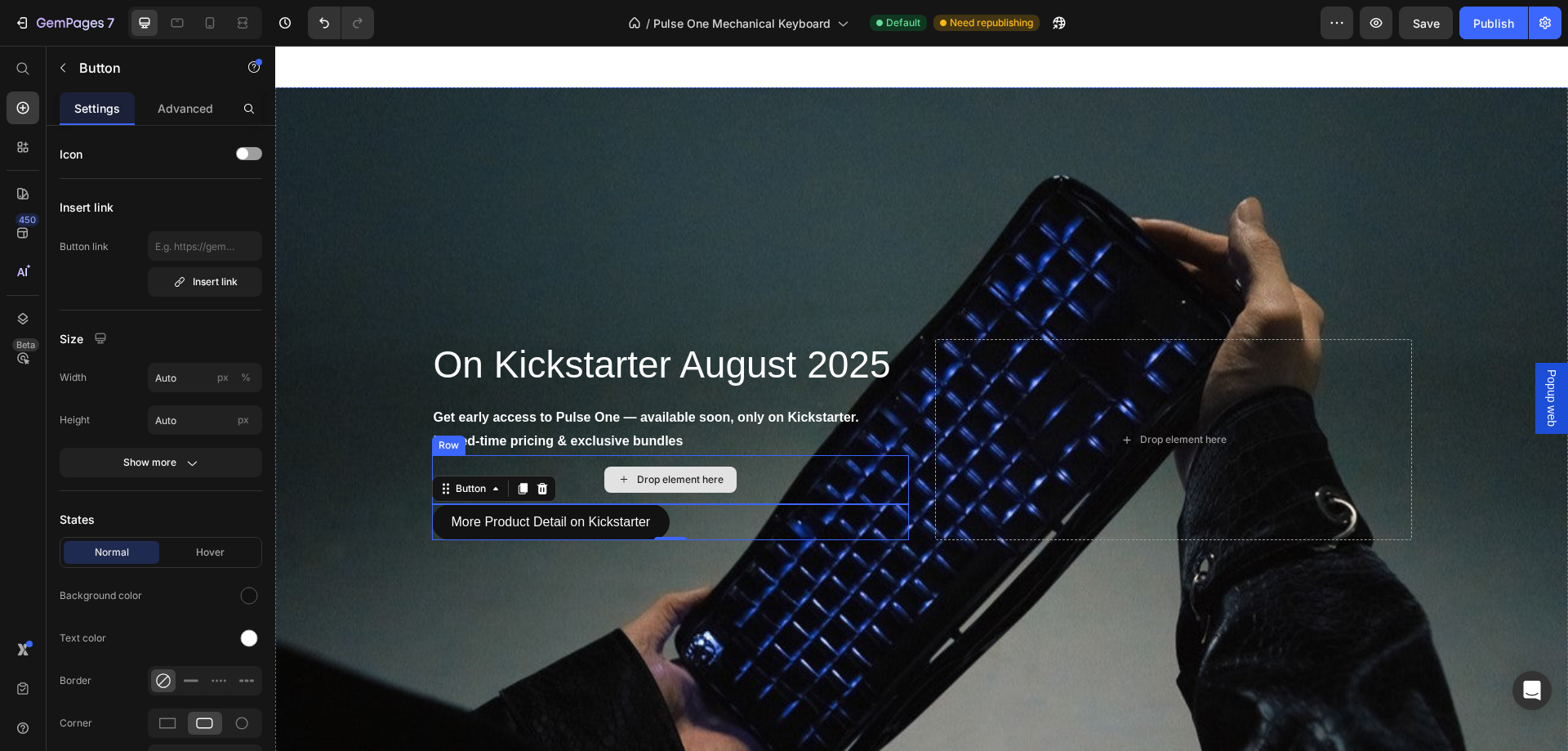 click on "Drop element here" at bounding box center (670, 480) 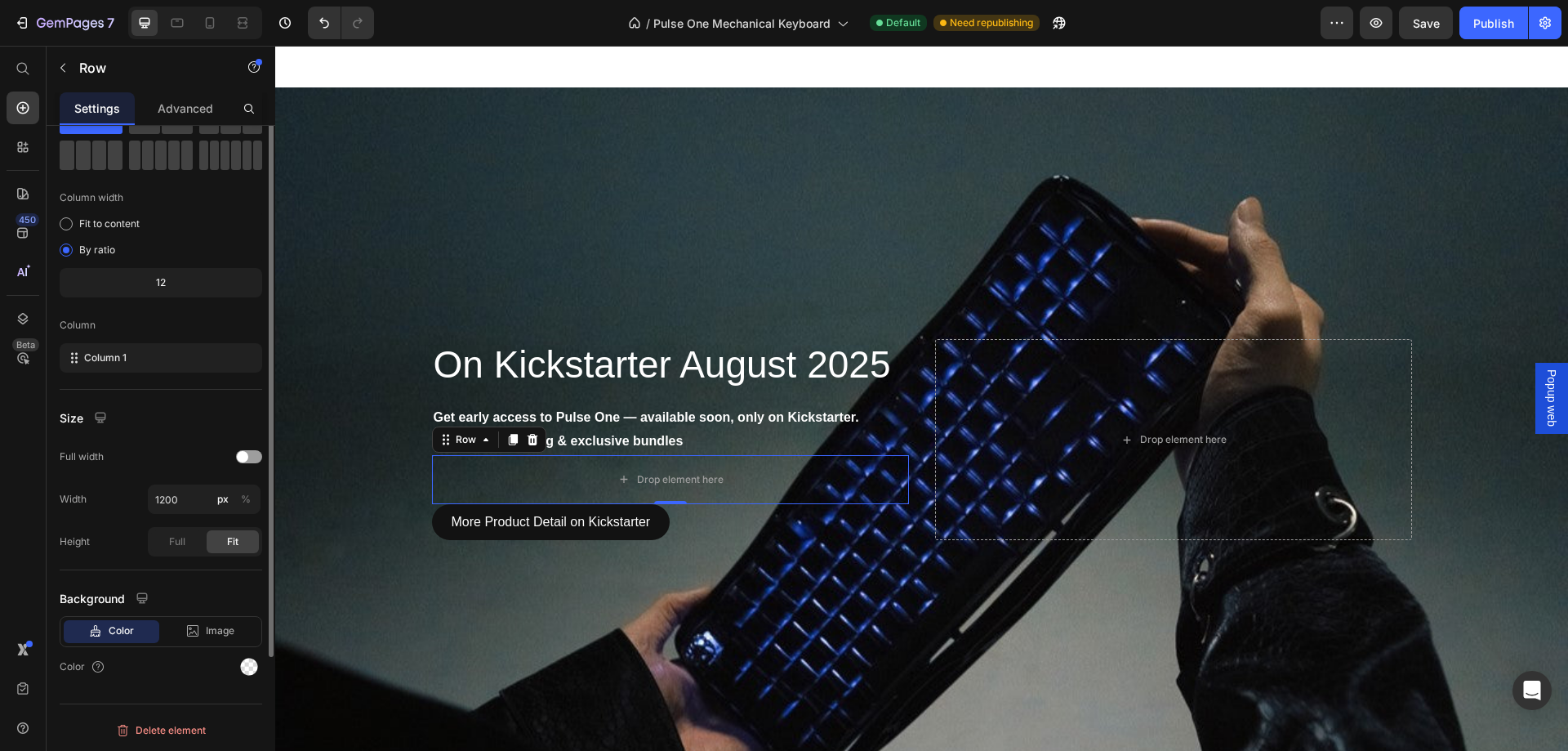 scroll, scrollTop: 0, scrollLeft: 0, axis: both 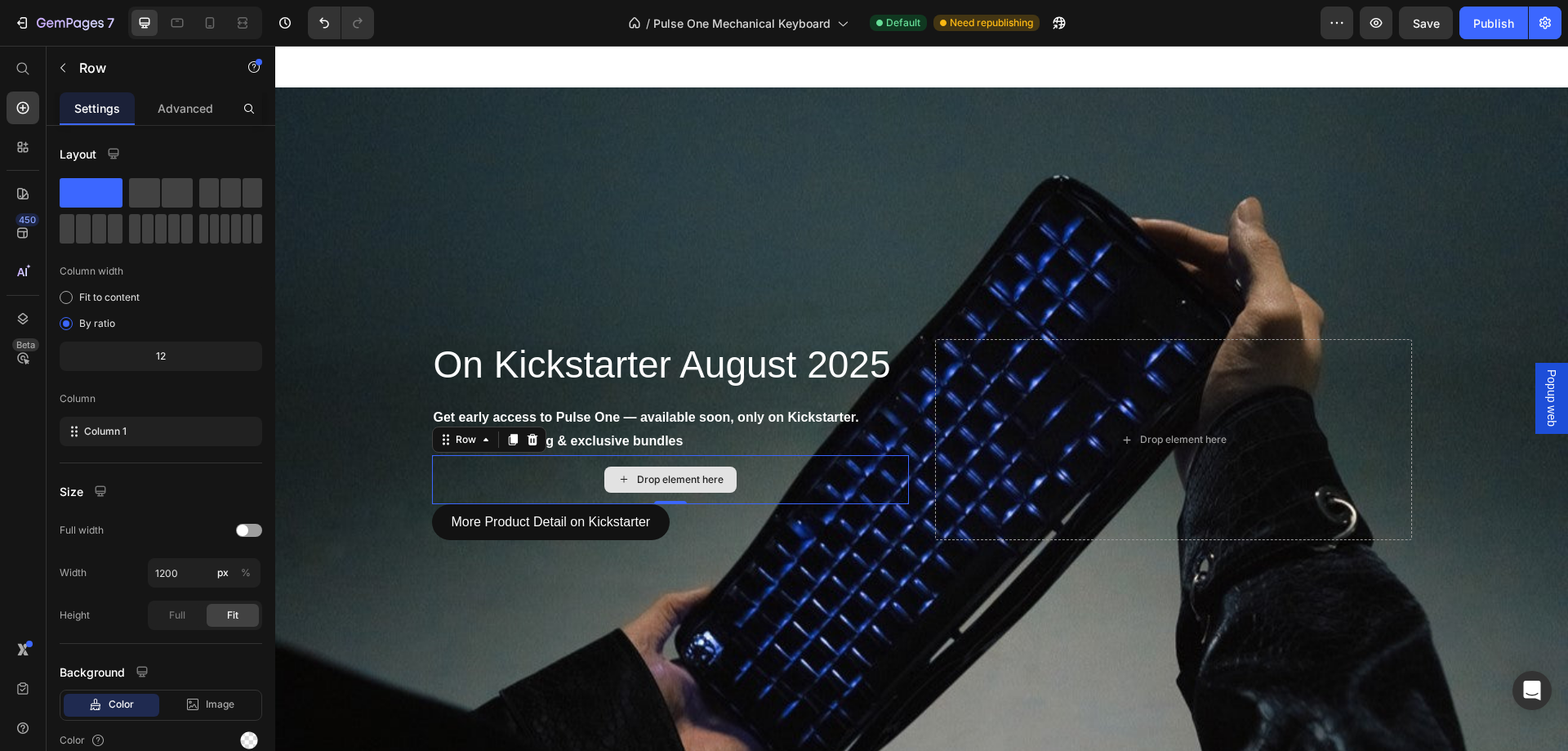 click on "Drop element here" at bounding box center (670, 480) 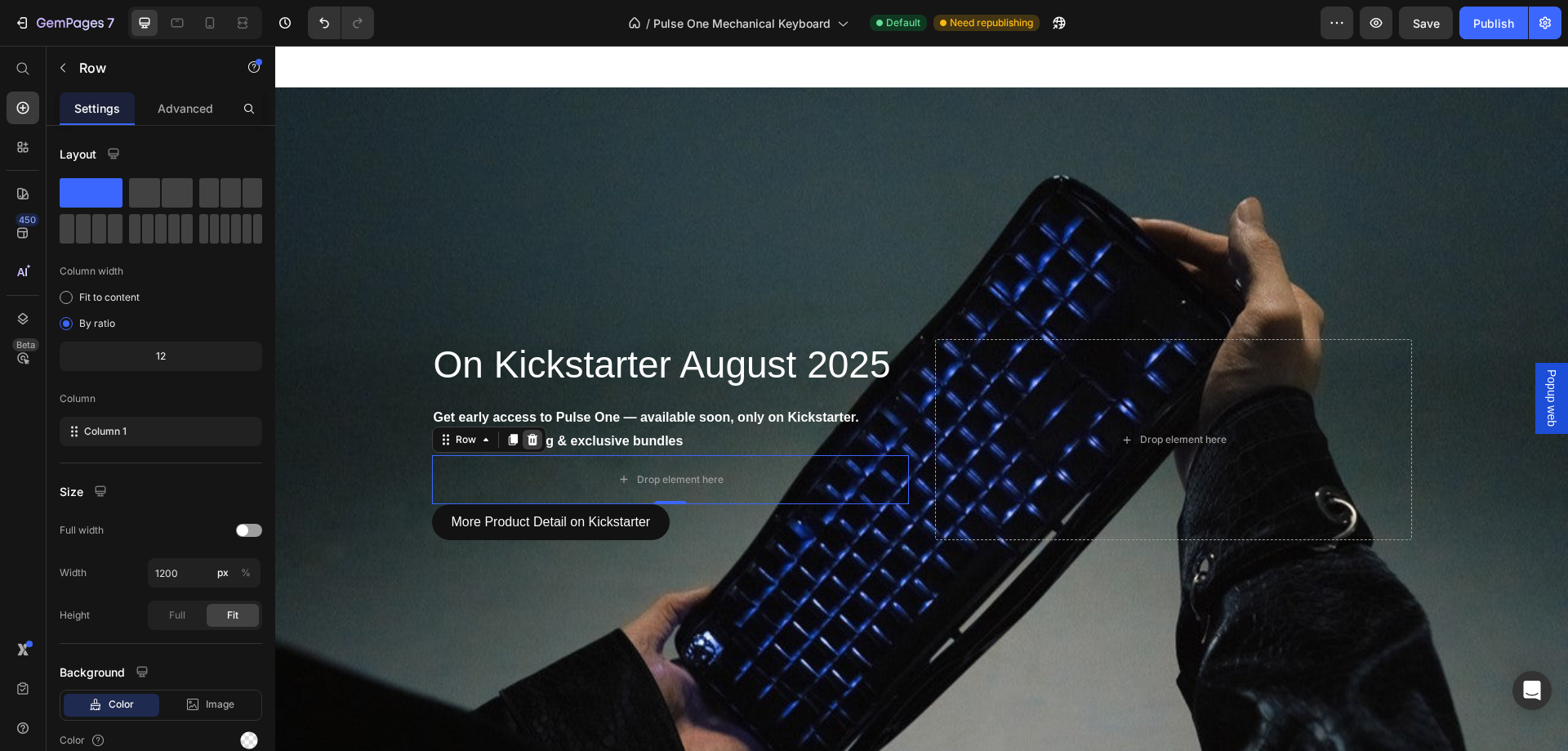 click 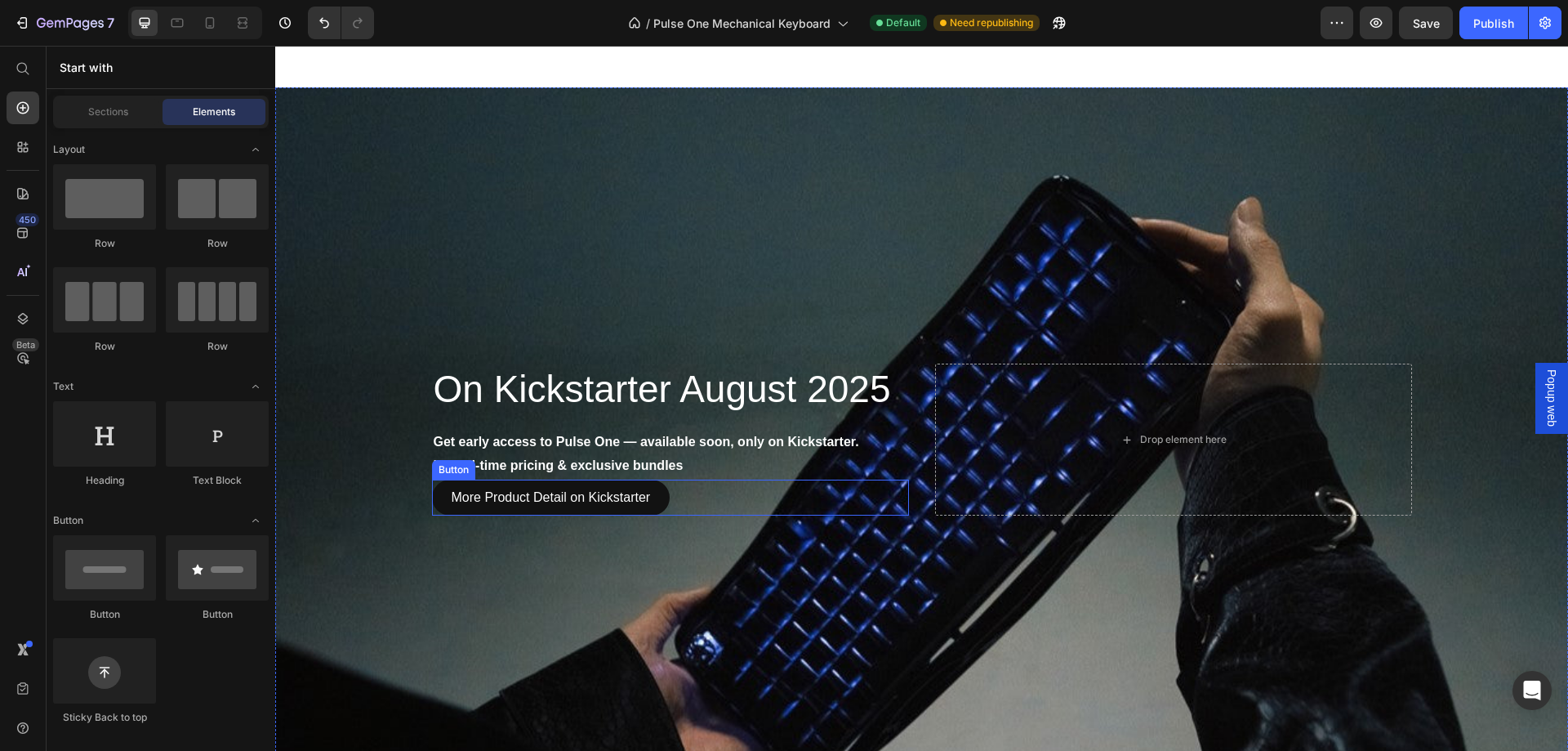 click on "More Product Detail on Kickstarter Button" at bounding box center [670, 498] 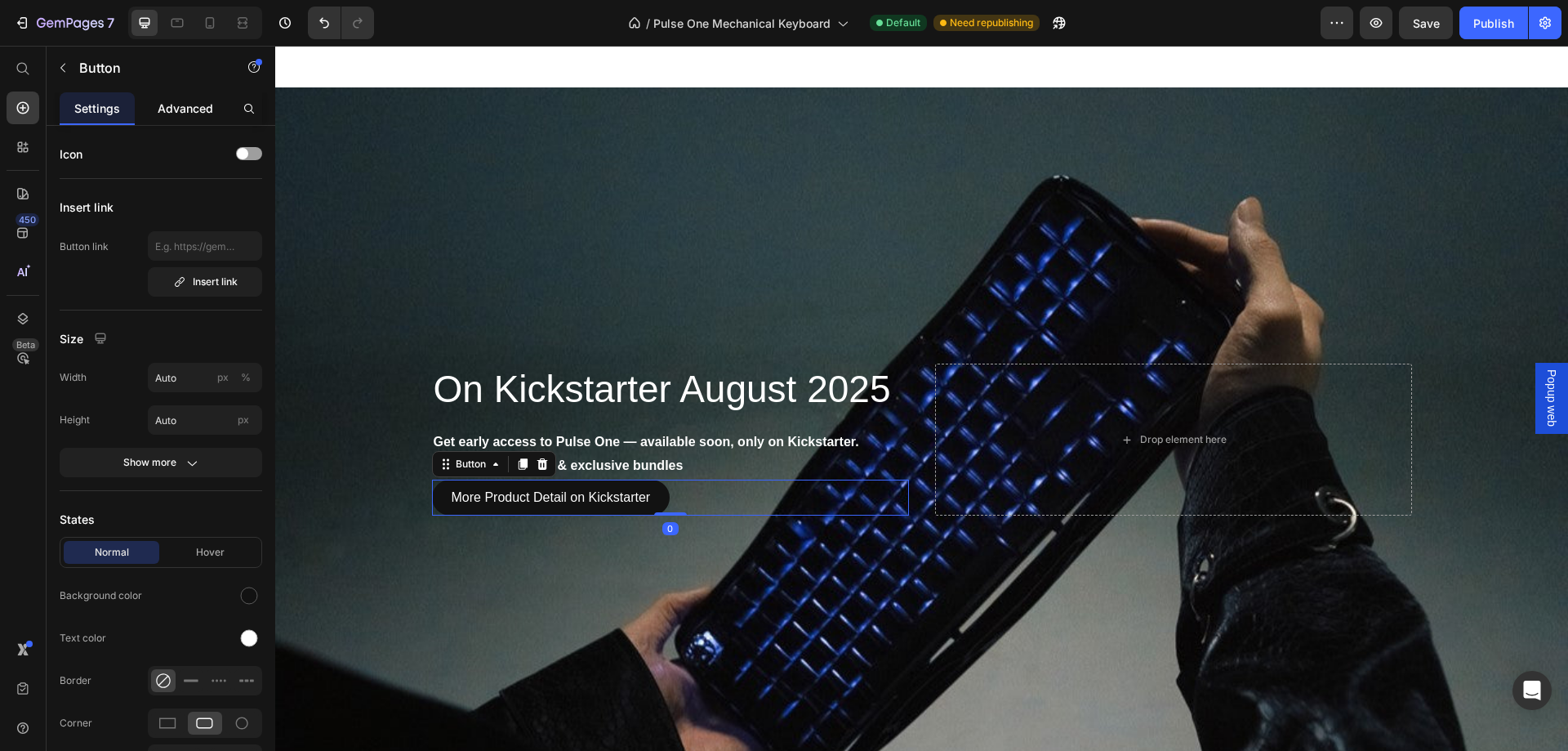 click on "Advanced" at bounding box center (185, 108) 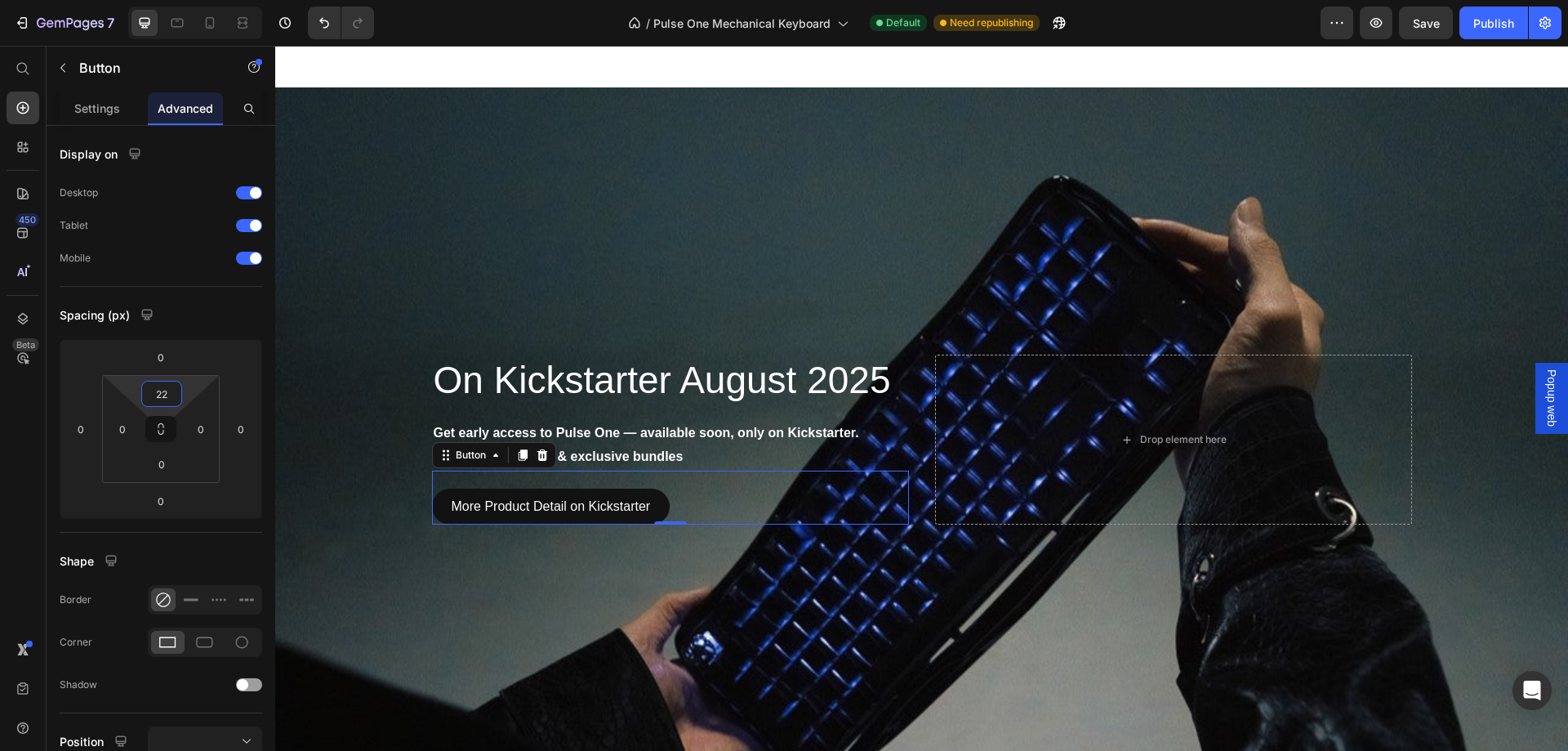 type on "26" 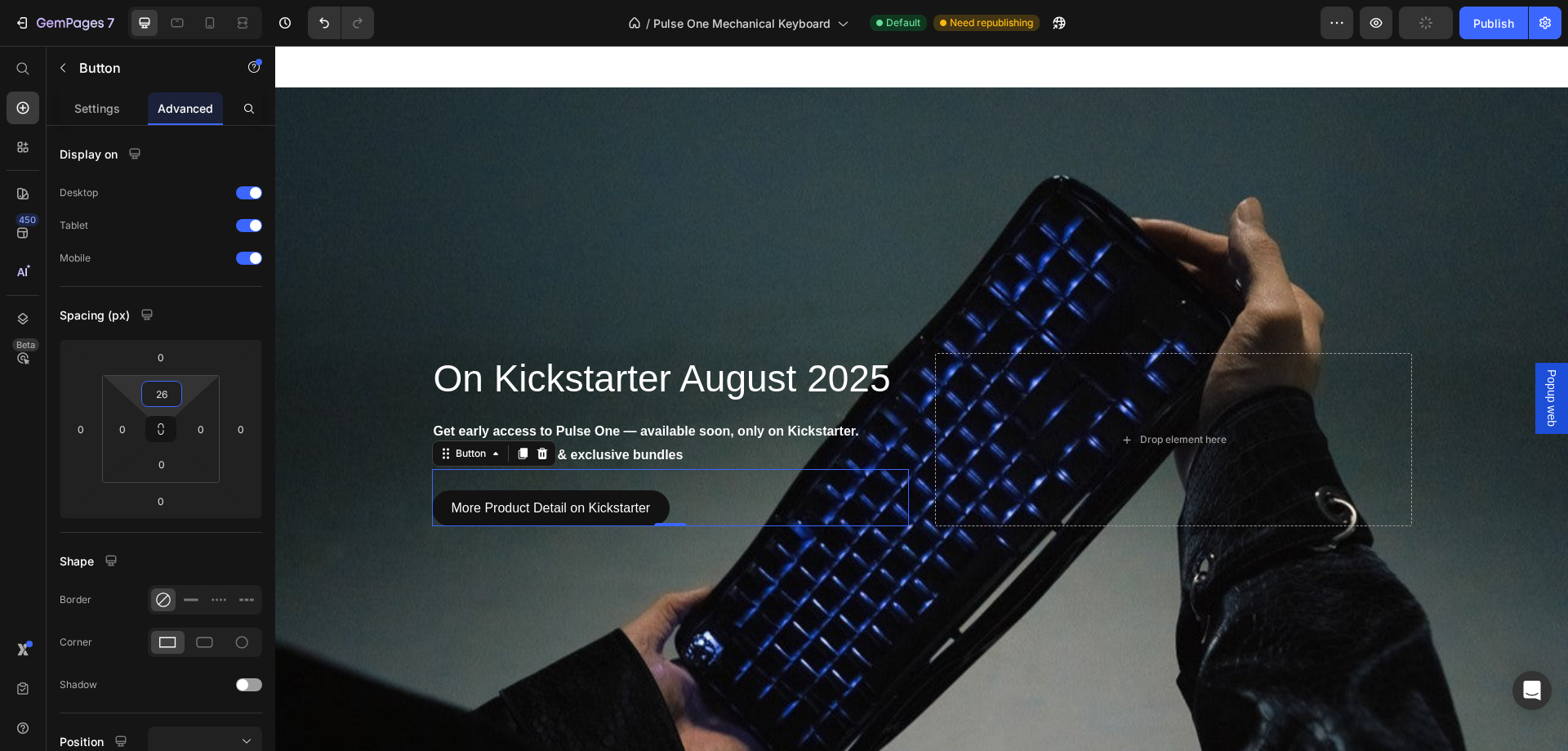 drag, startPoint x: 187, startPoint y: 385, endPoint x: 190, endPoint y: 374, distance: 11.401754 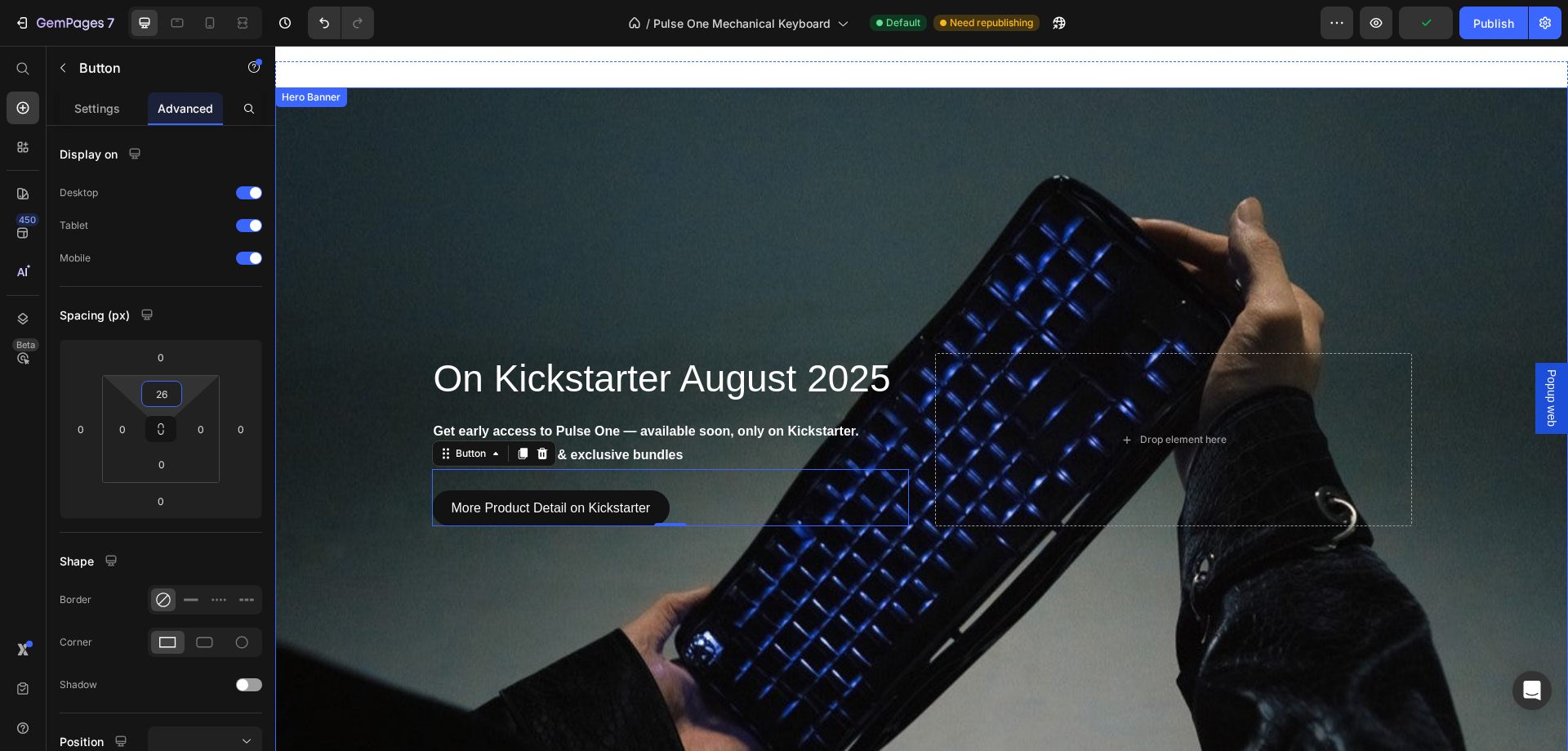 click at bounding box center [921, 440] 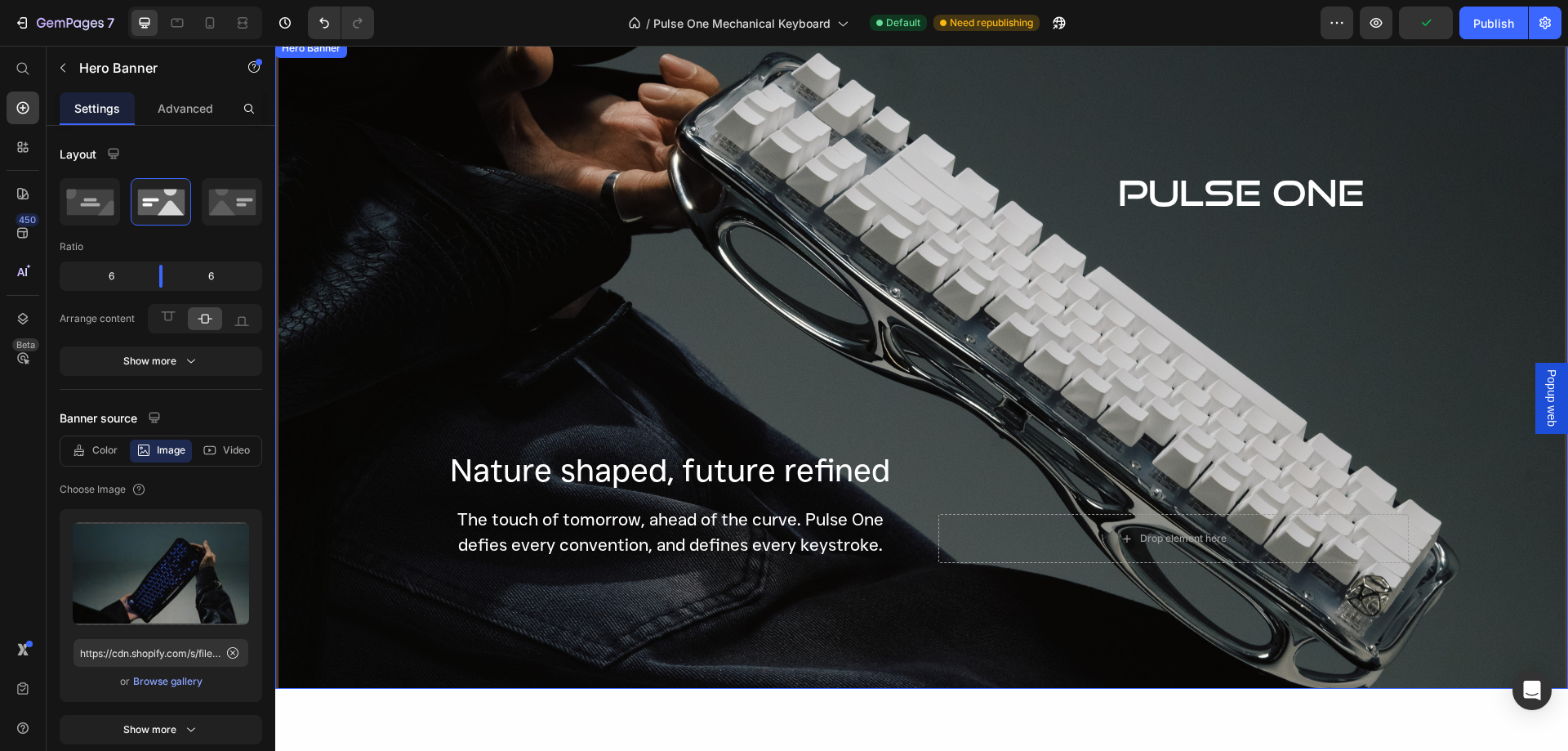 scroll, scrollTop: 0, scrollLeft: 0, axis: both 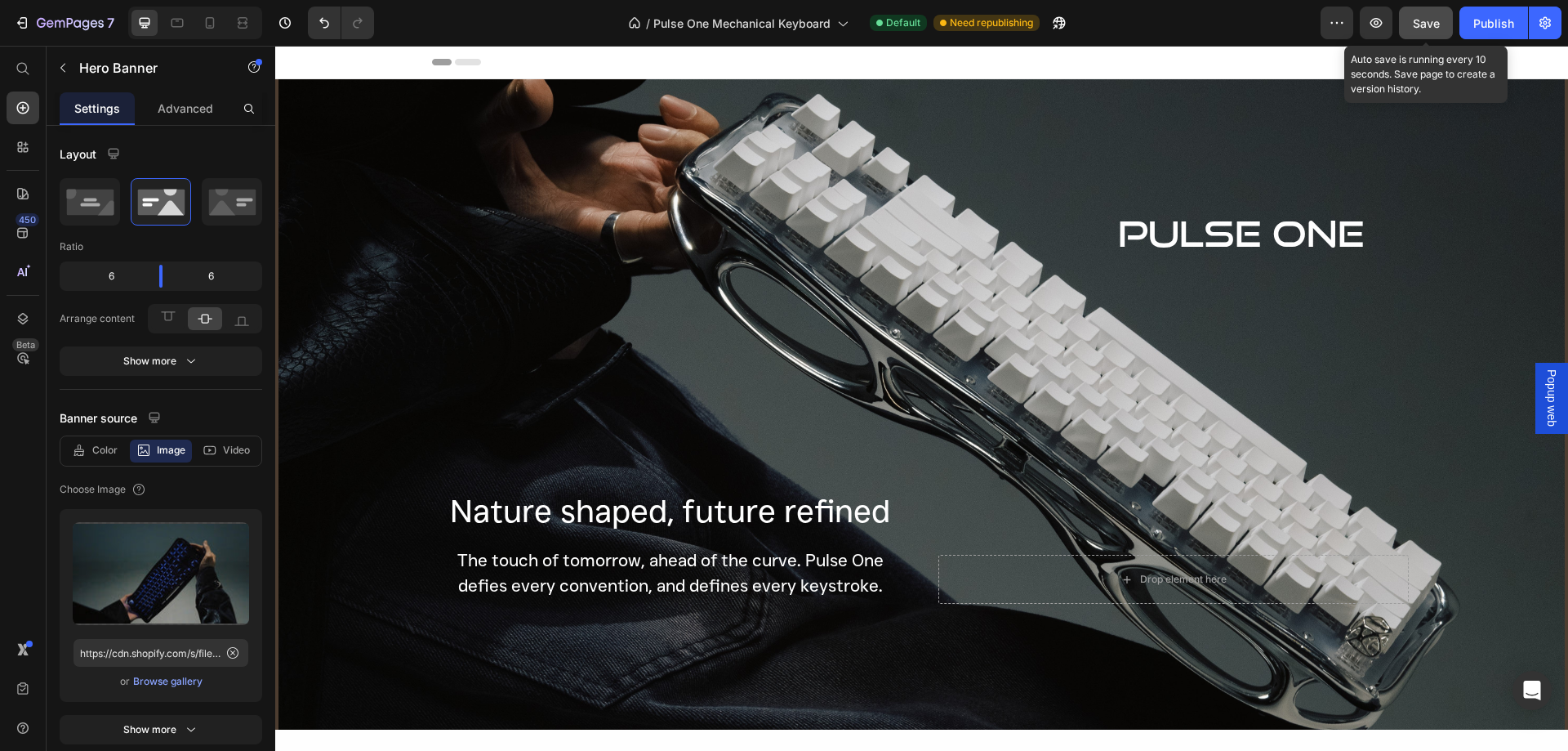 click on "Save" at bounding box center [1426, 23] 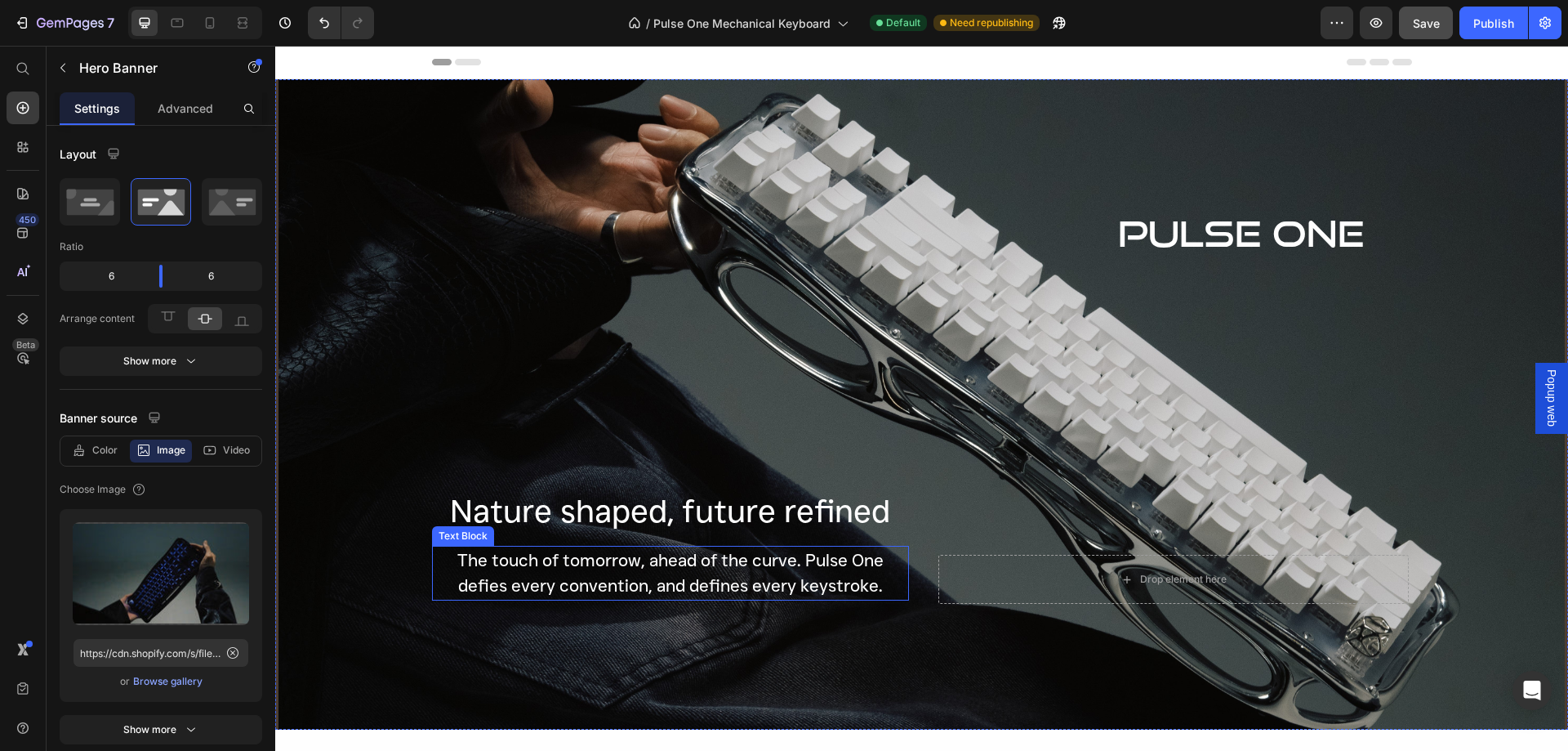 click on "The touch of tomorrow, ahead of the curve. Pulse One defies every convention, and defines every keystroke." at bounding box center [670, 573] 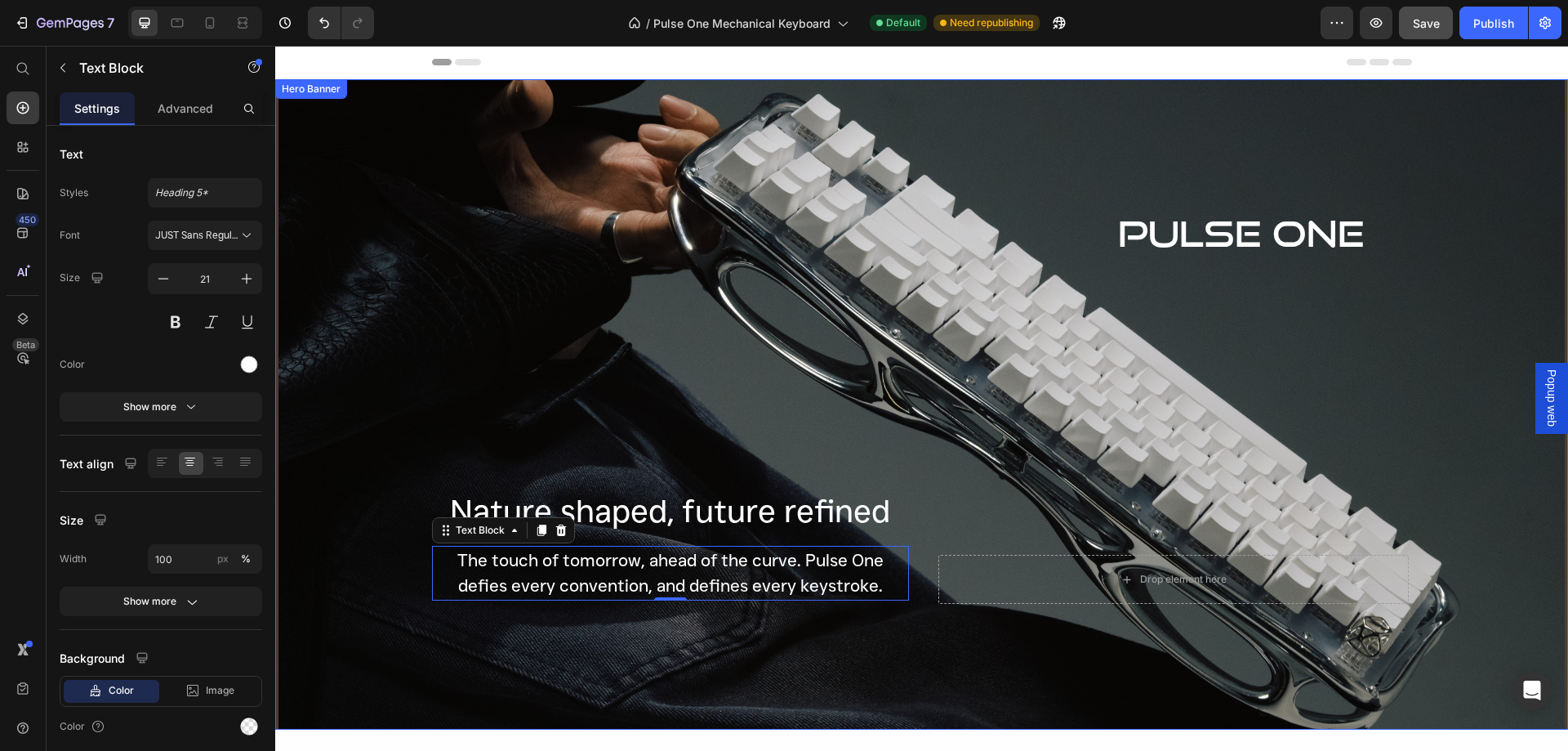 click on "PULSE ONE Text Block
Drop element here Row" at bounding box center (1174, 405) 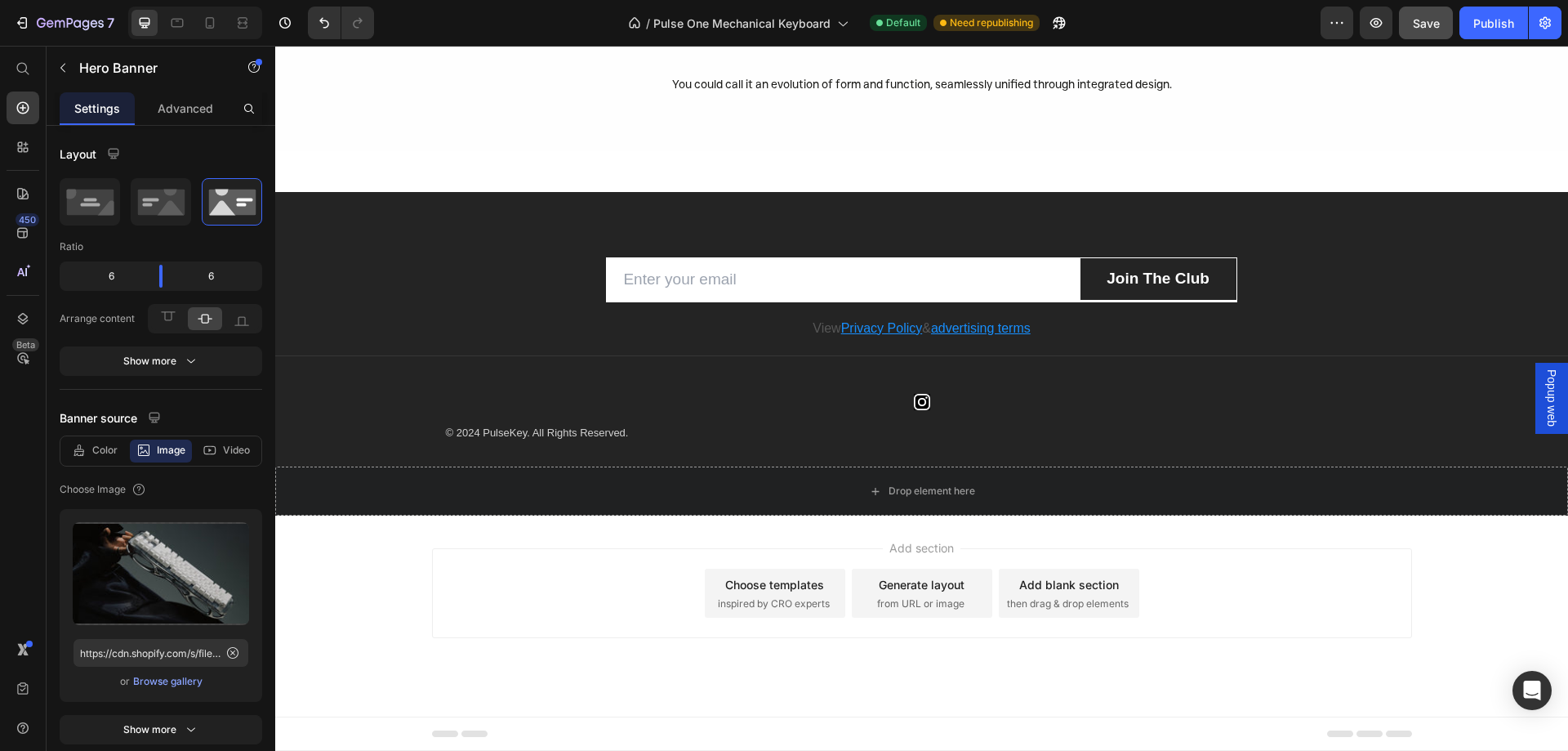 scroll, scrollTop: 5312, scrollLeft: 0, axis: vertical 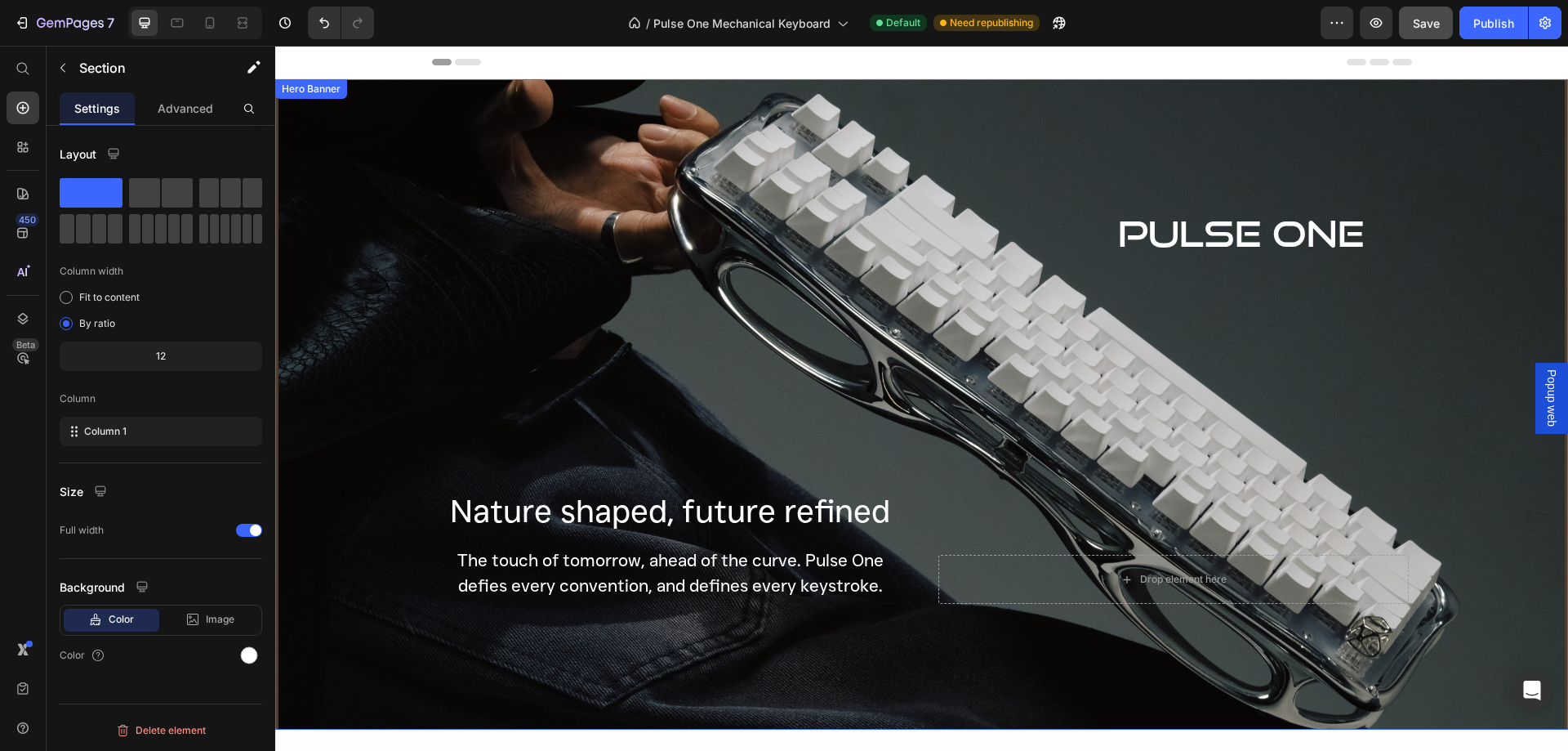 drag, startPoint x: 1438, startPoint y: 597, endPoint x: 1376, endPoint y: 342, distance: 262.42904 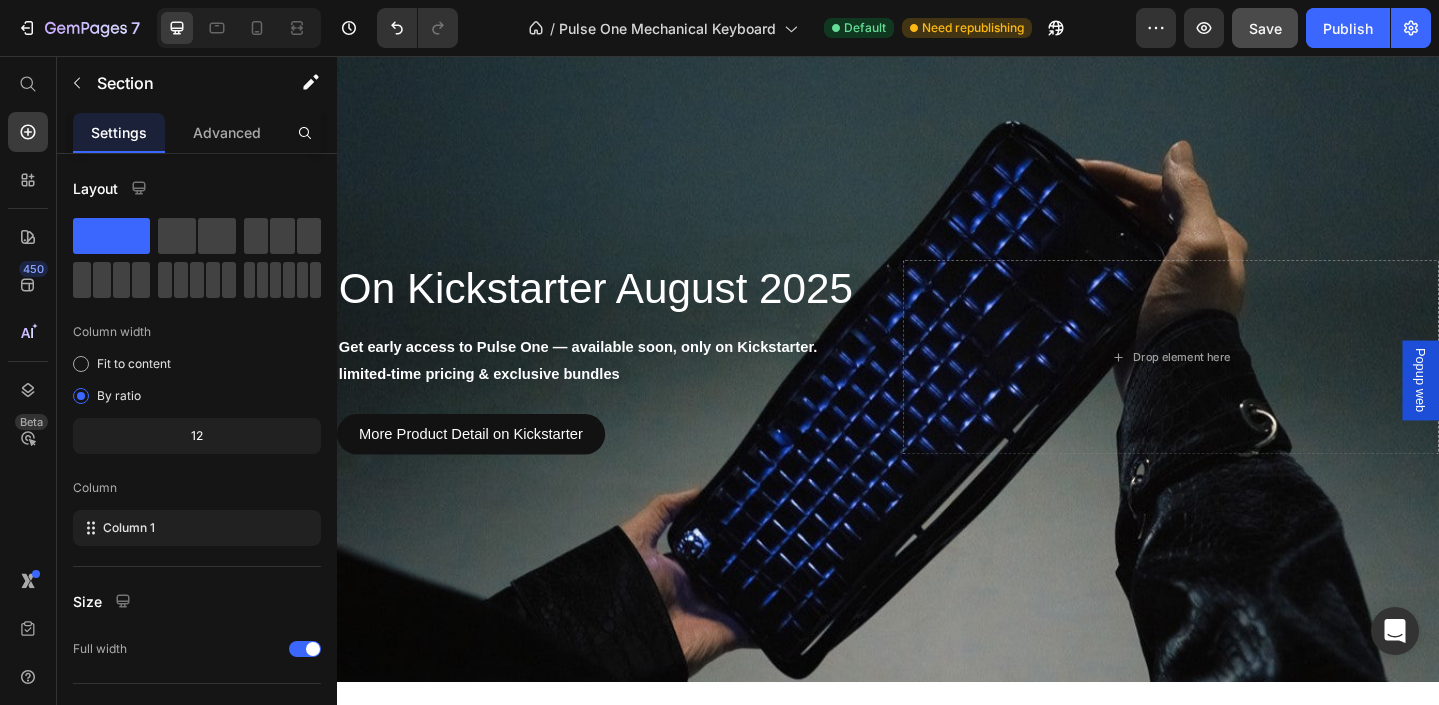 scroll, scrollTop: 3500, scrollLeft: 0, axis: vertical 